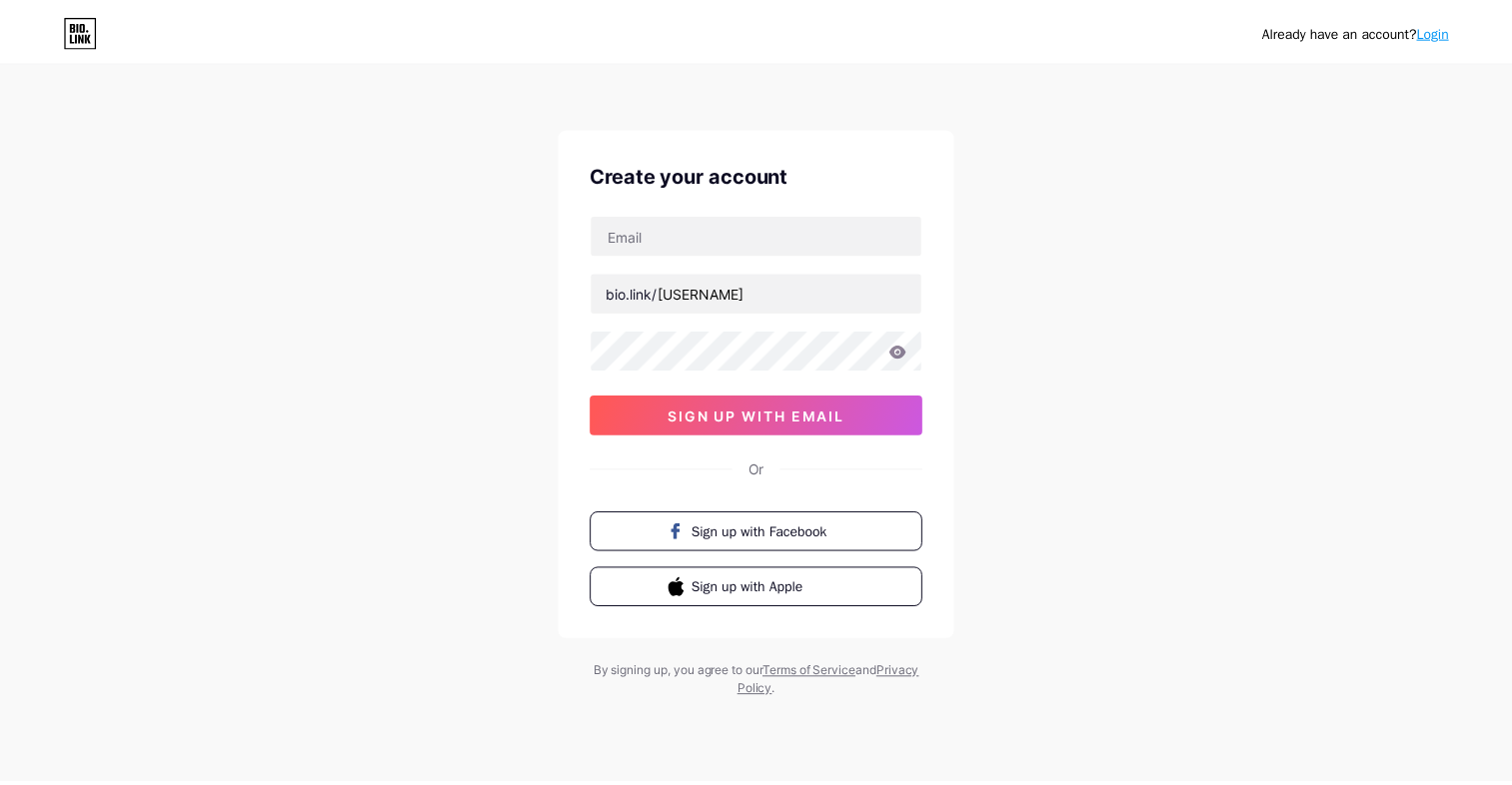 scroll, scrollTop: 0, scrollLeft: 0, axis: both 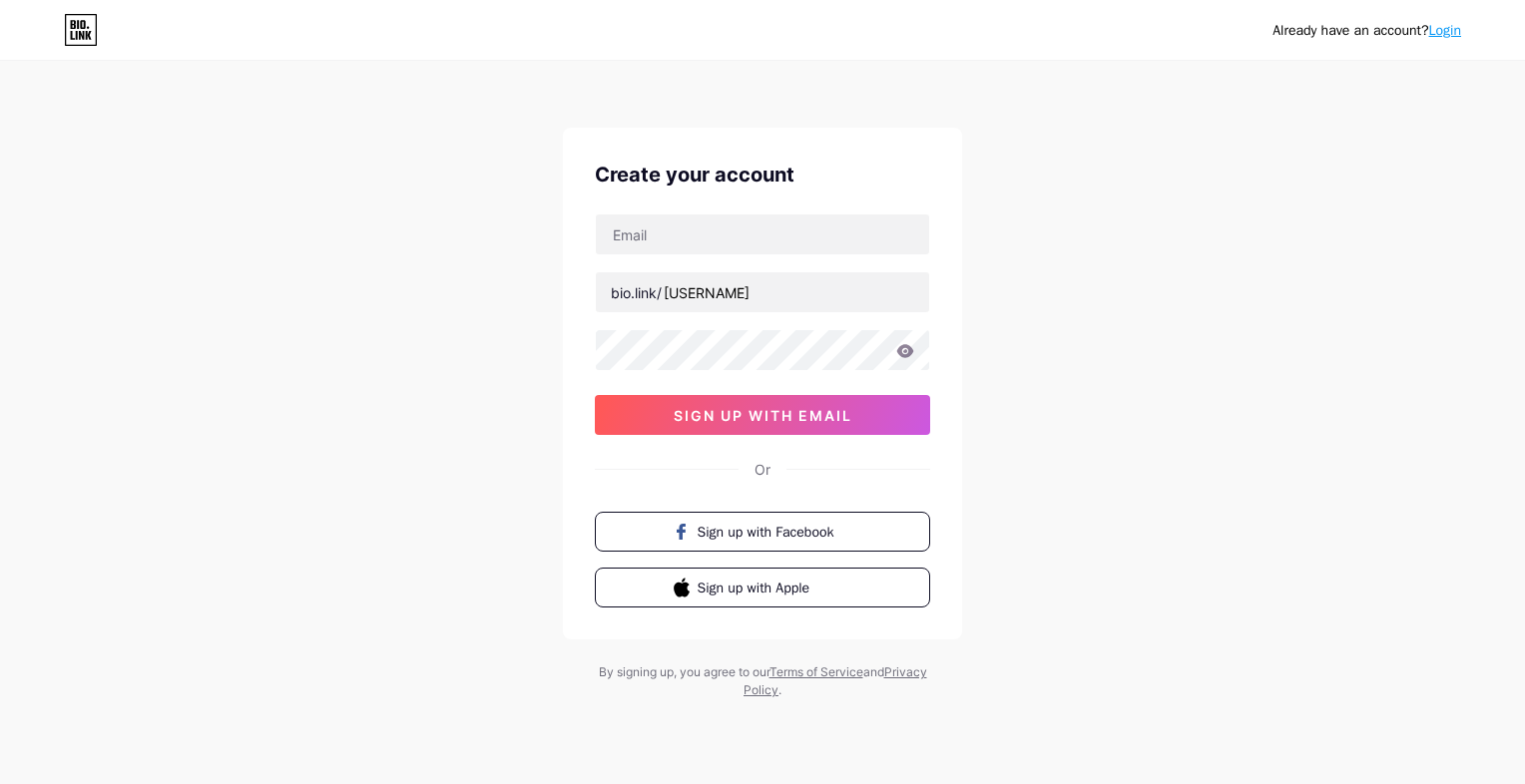 click on "Already have an account?  Login   Create your account         bio.link/   [USERNAME]                     sign up with email         Or       Sign up with Facebook
Sign up with Apple
By signing up, you agree to our  Terms of Service  and  Privacy Policy ." at bounding box center (762, 381) 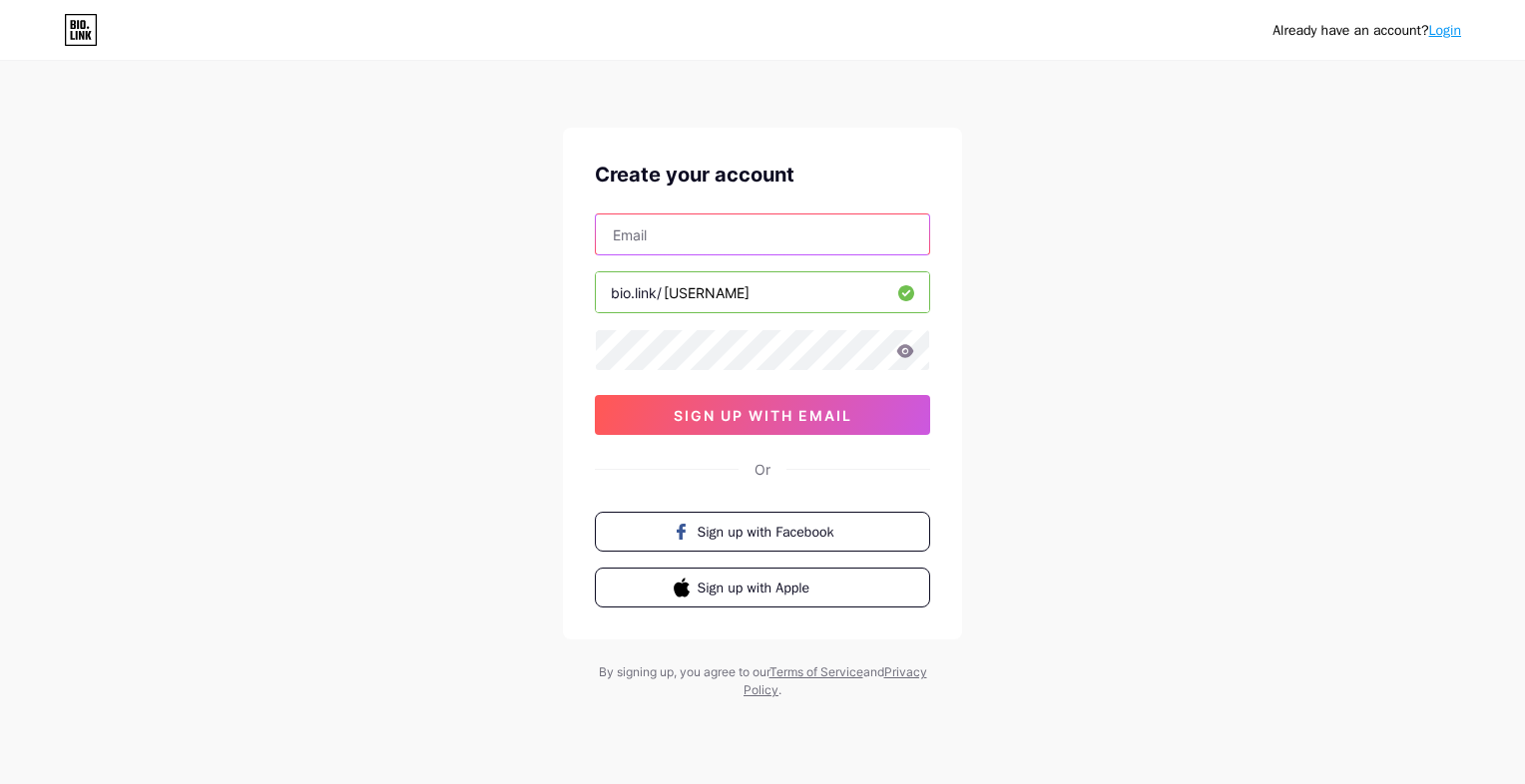 click at bounding box center [762, 234] 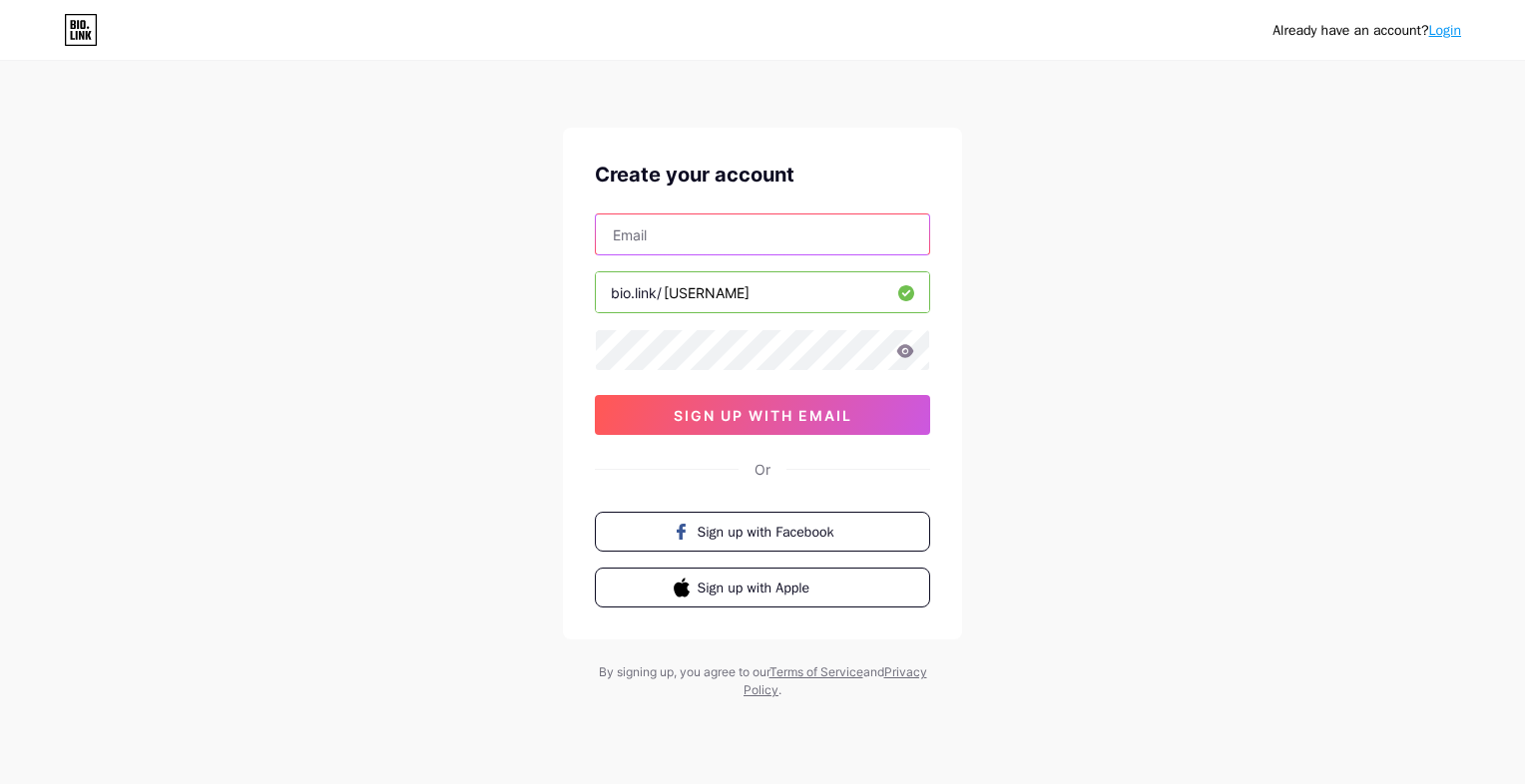 click at bounding box center [762, 234] 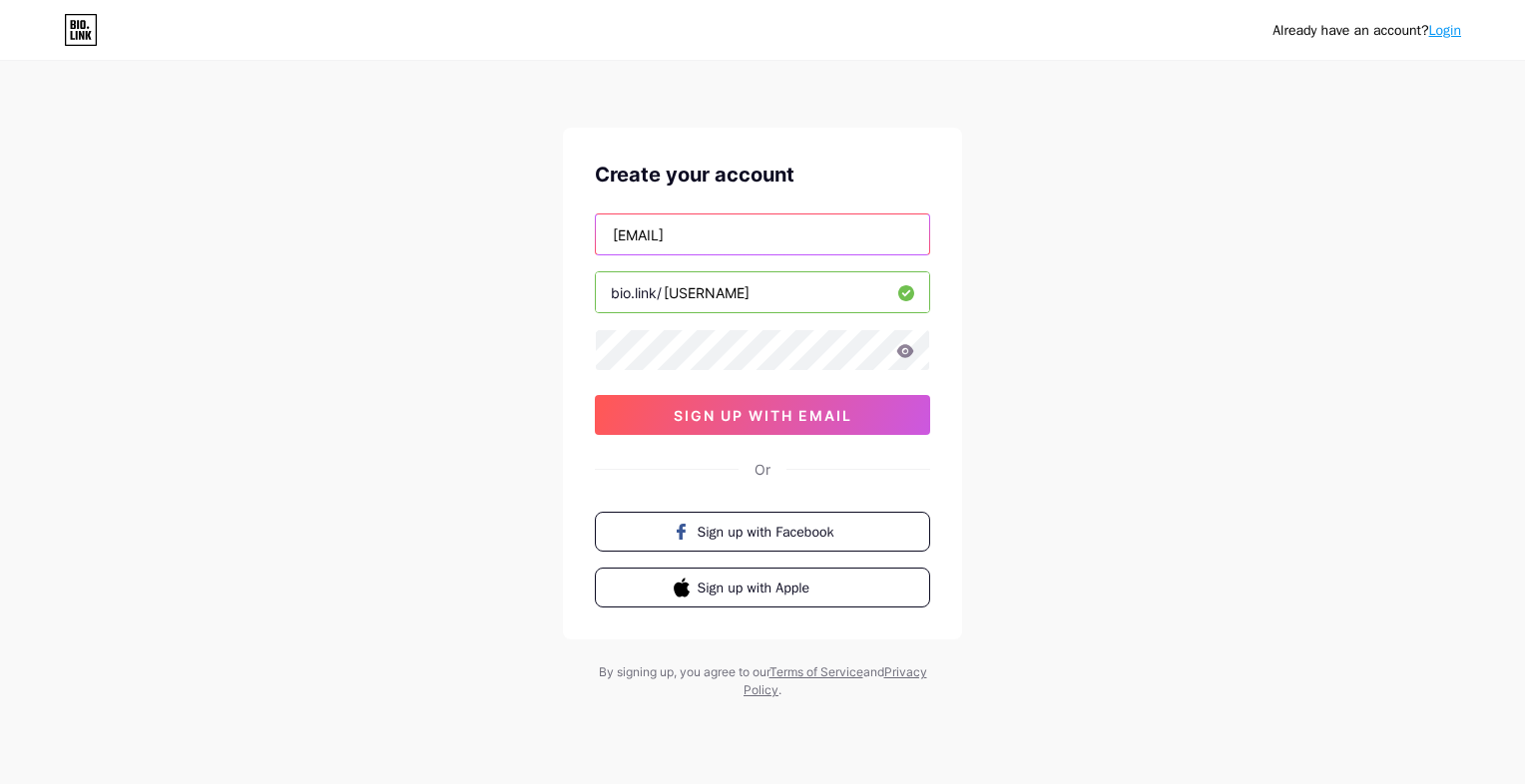 type on "hafova2344@efpaper.com" 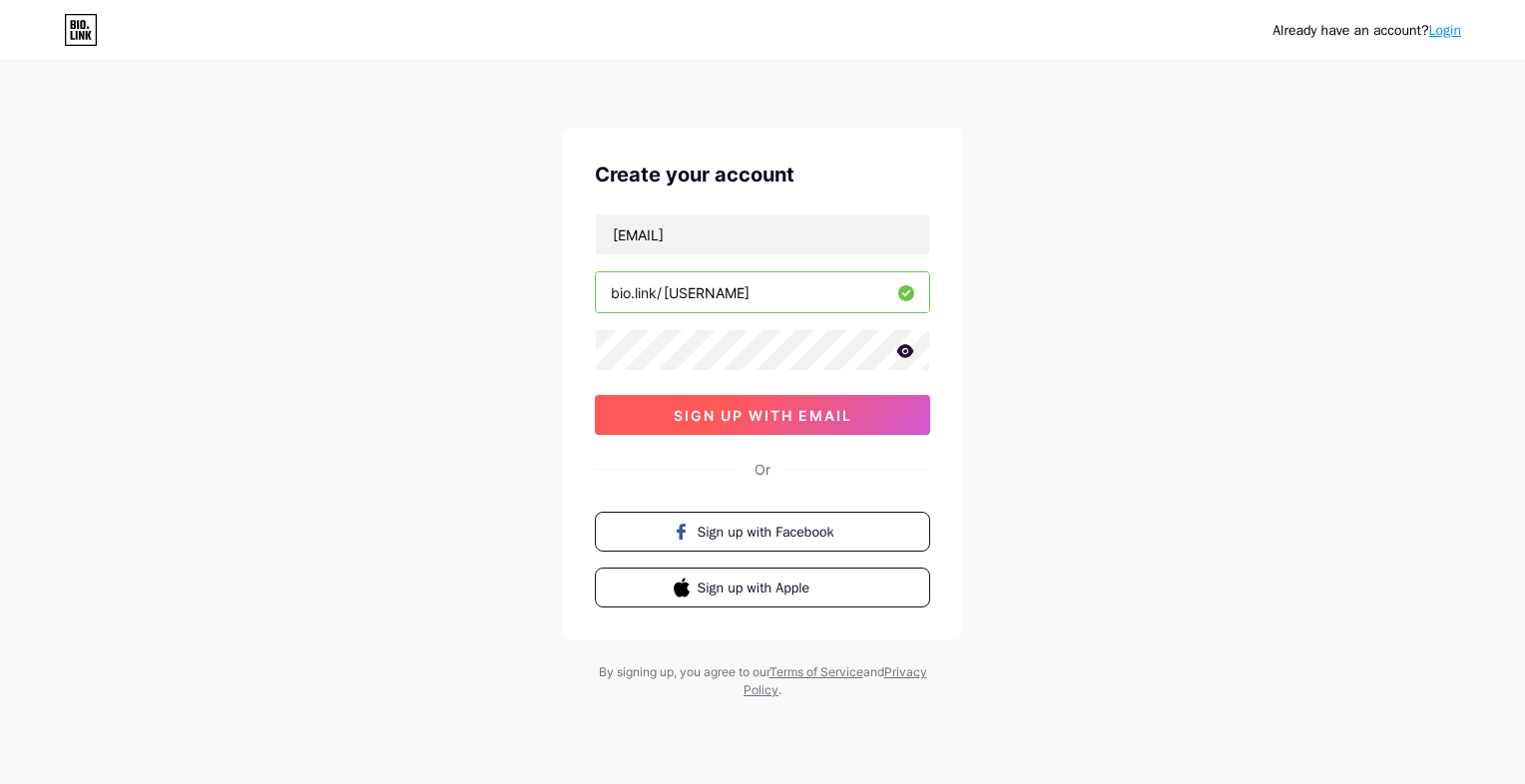 click on "sign up with email" at bounding box center [762, 415] 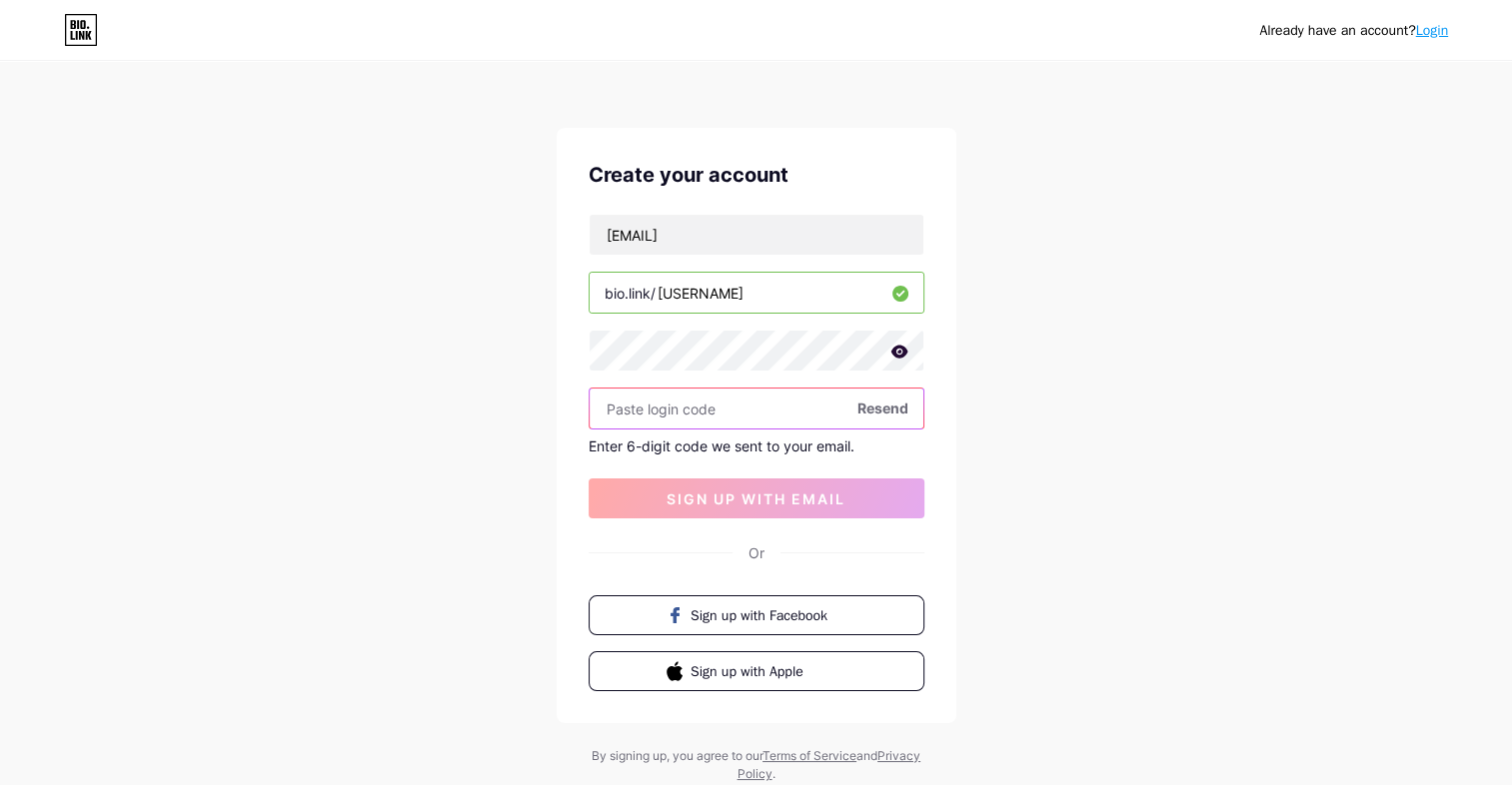 click at bounding box center [756, 408] 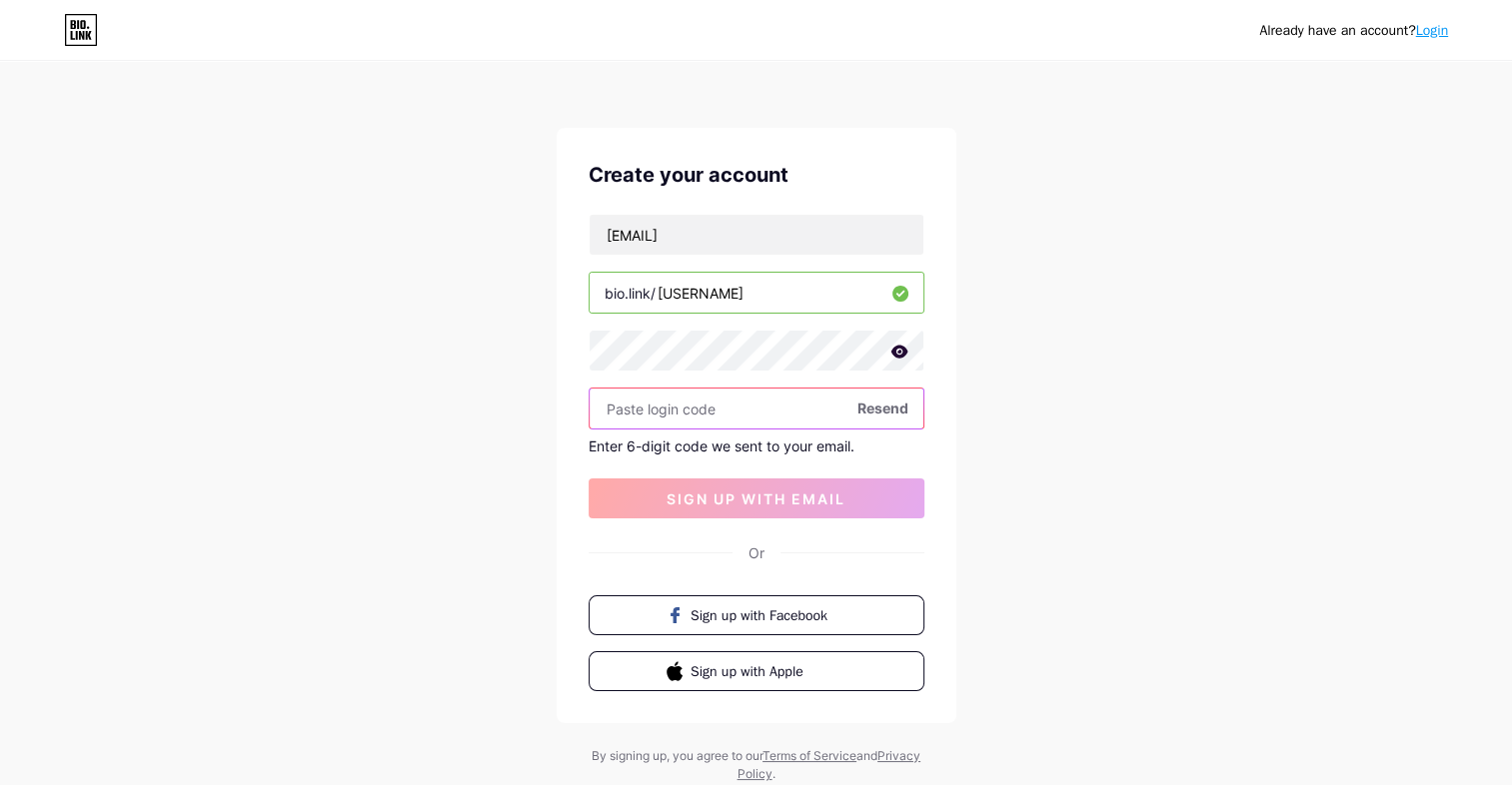 click at bounding box center [756, 408] 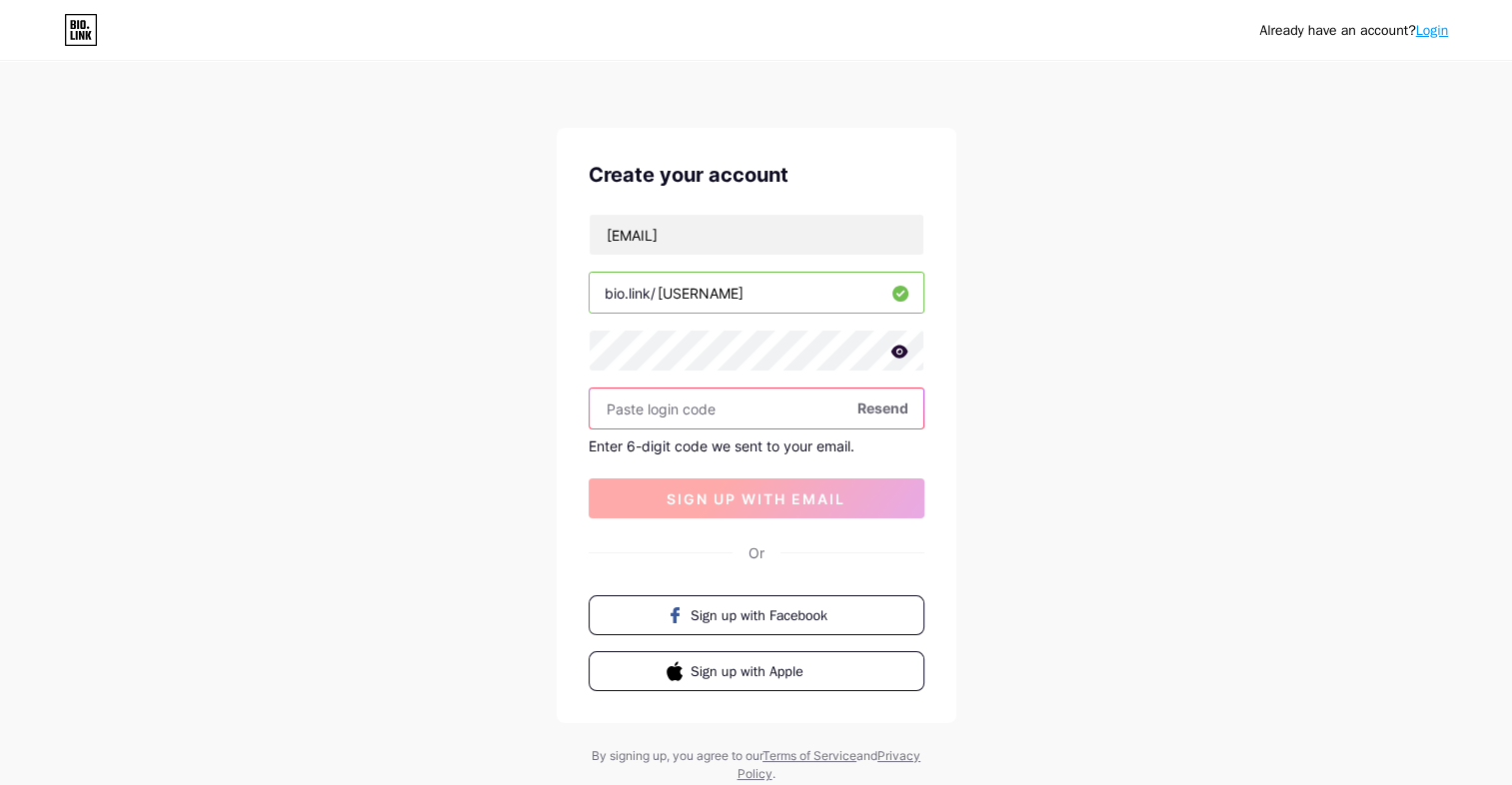 paste on "927766" 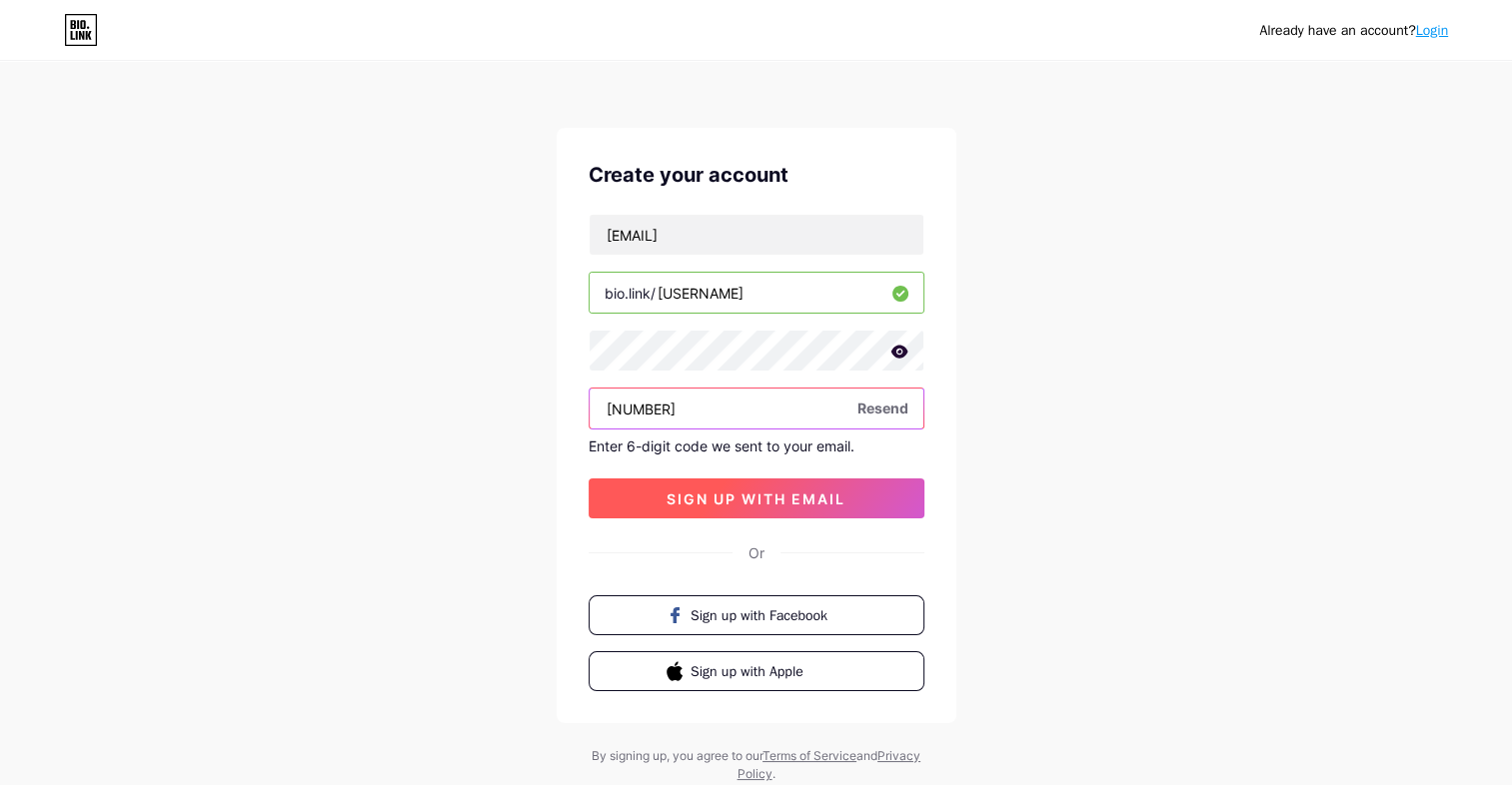 type on "927766" 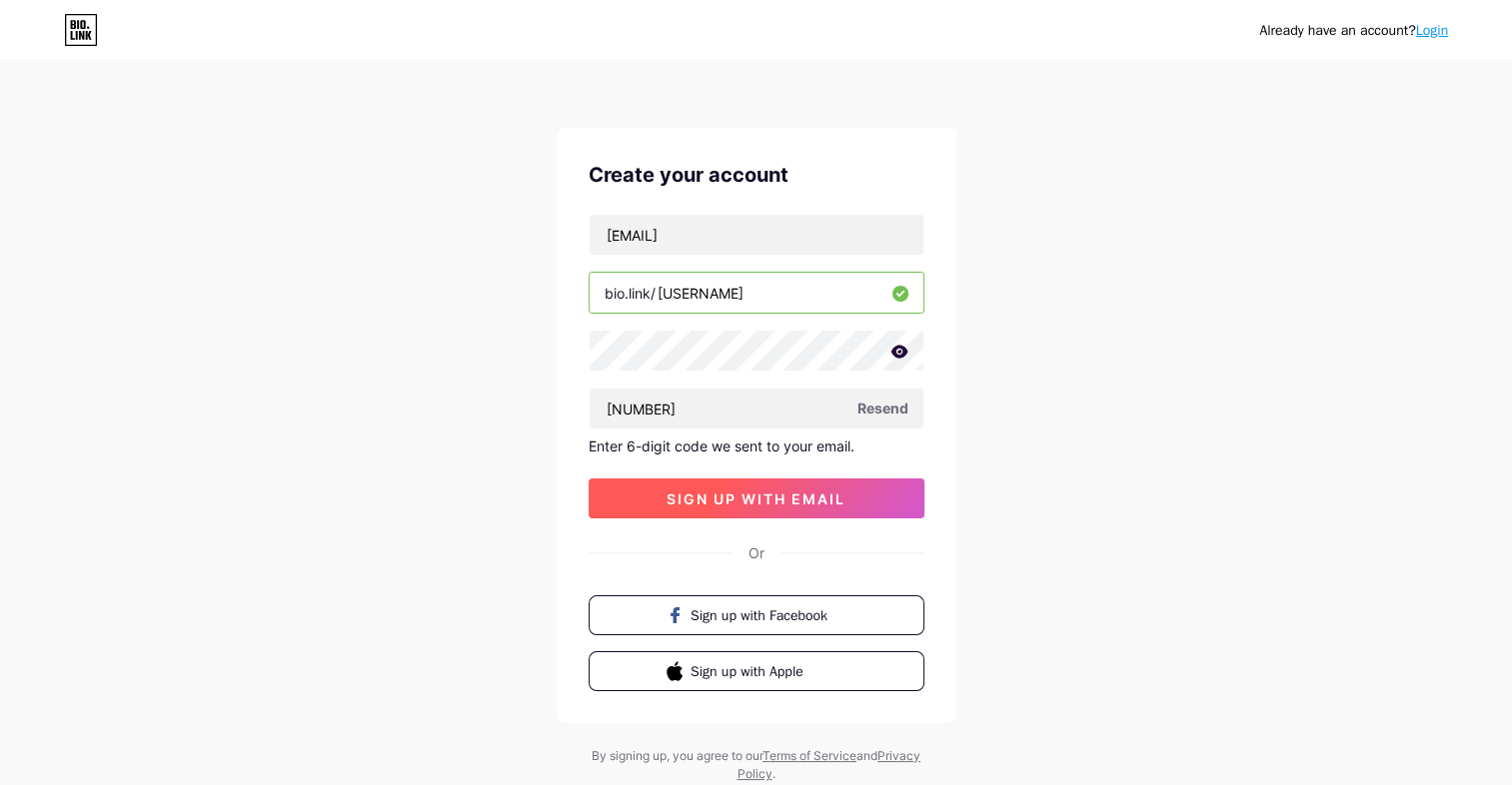 click on "sign up with email" at bounding box center [756, 498] 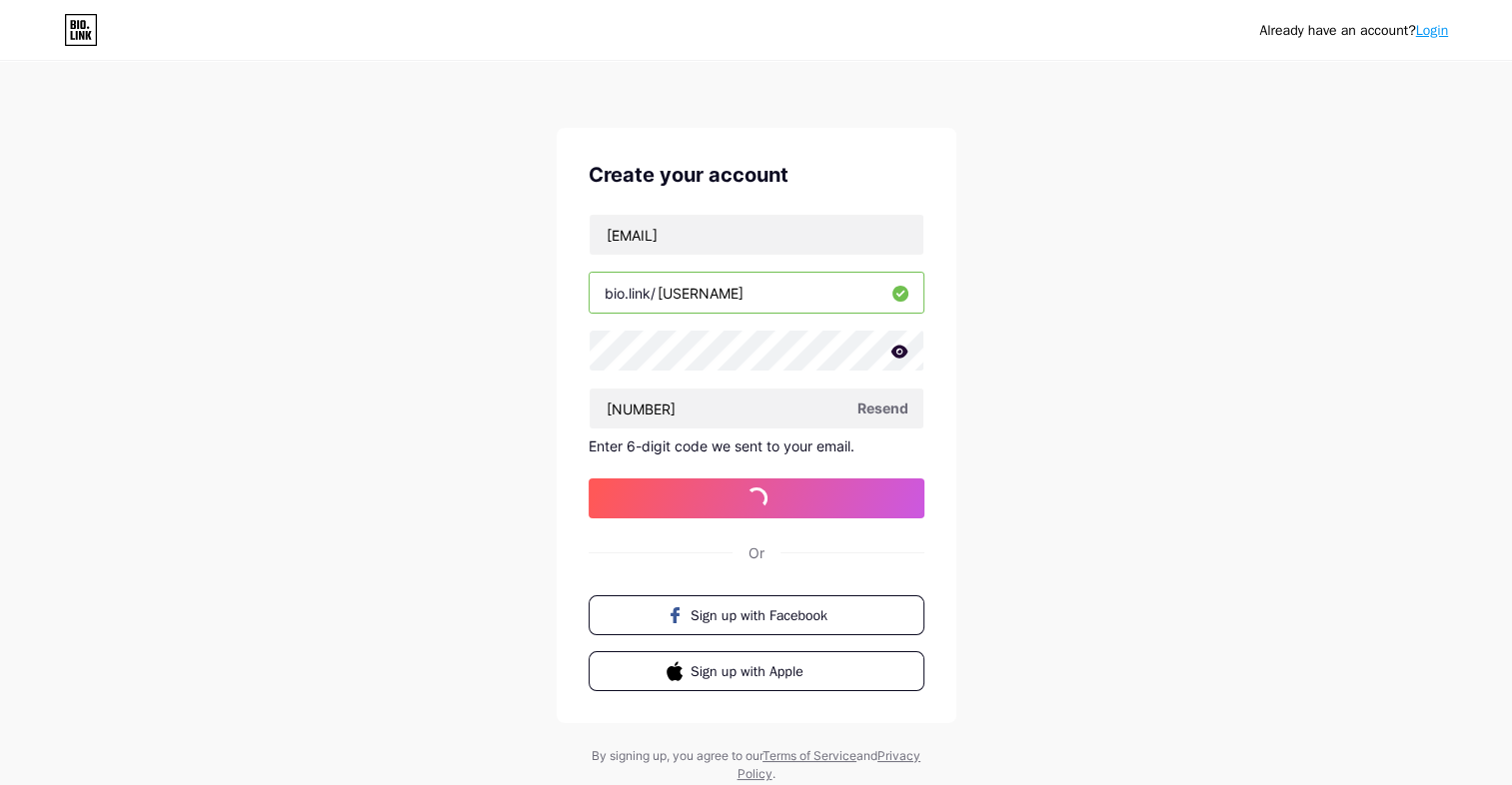 click on "Already have an account?  Login   Create your account     hafova2344@efpaper.com     bio.link/   3kingssilog               927766   Resend     Enter 6-digit code we sent to your email.         sign up with email         Or       Sign up with Facebook
Sign up with Apple
By signing up, you agree to our  Terms of Service  and  Privacy Policy ." at bounding box center (756, 423) 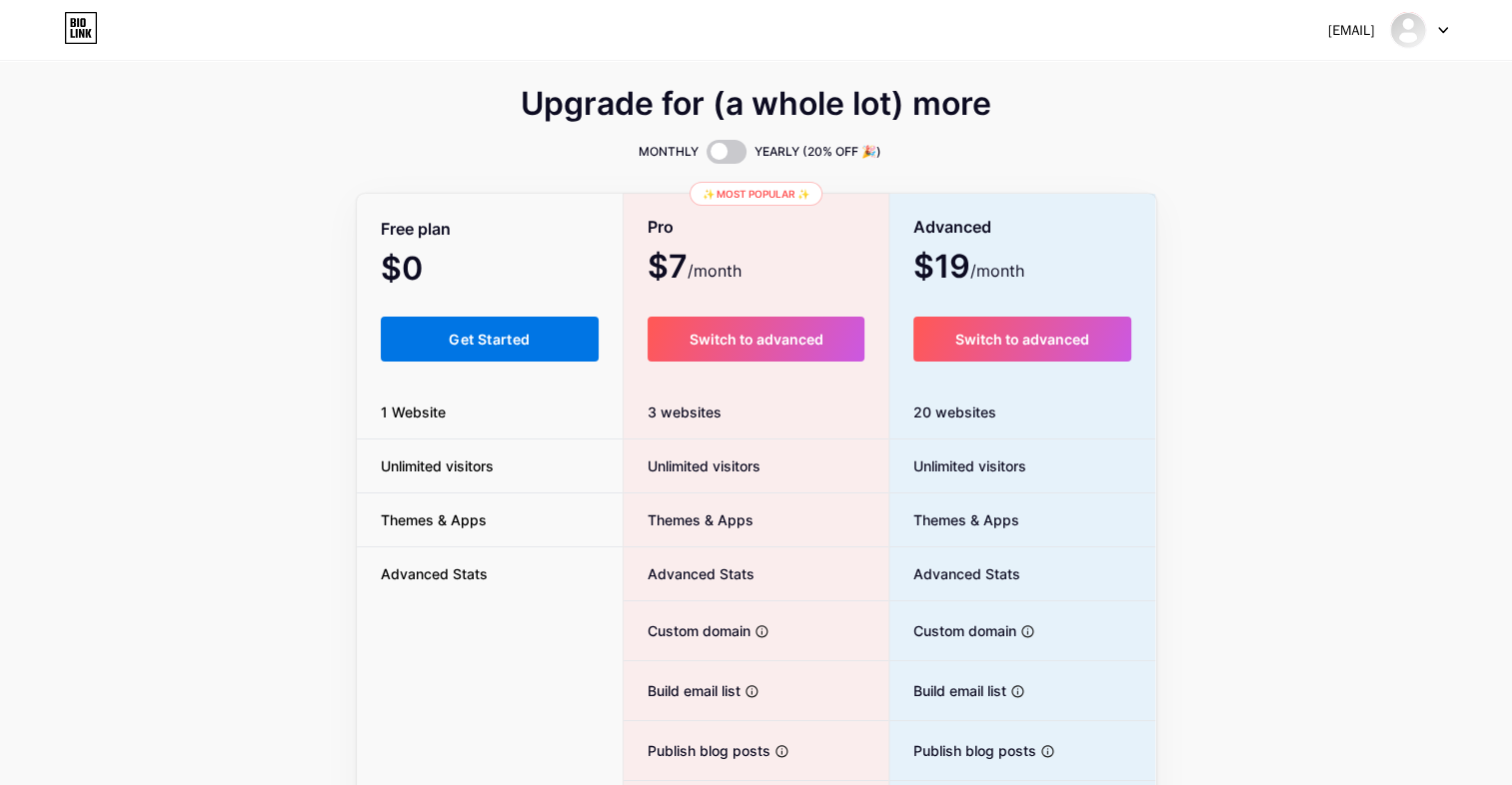 click on "Get Started" at bounding box center (490, 339) 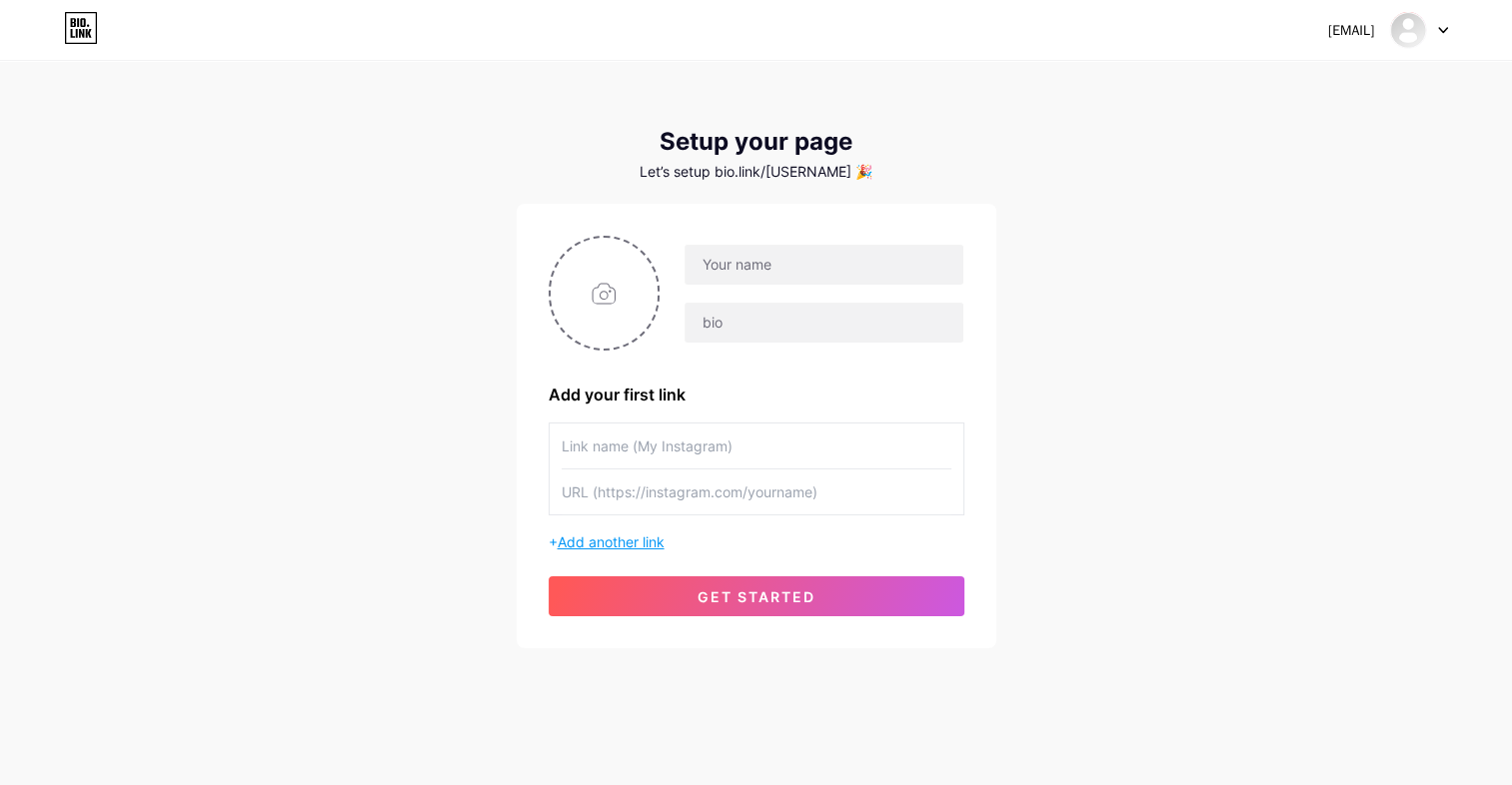 click on "Add another link" at bounding box center (611, 541) 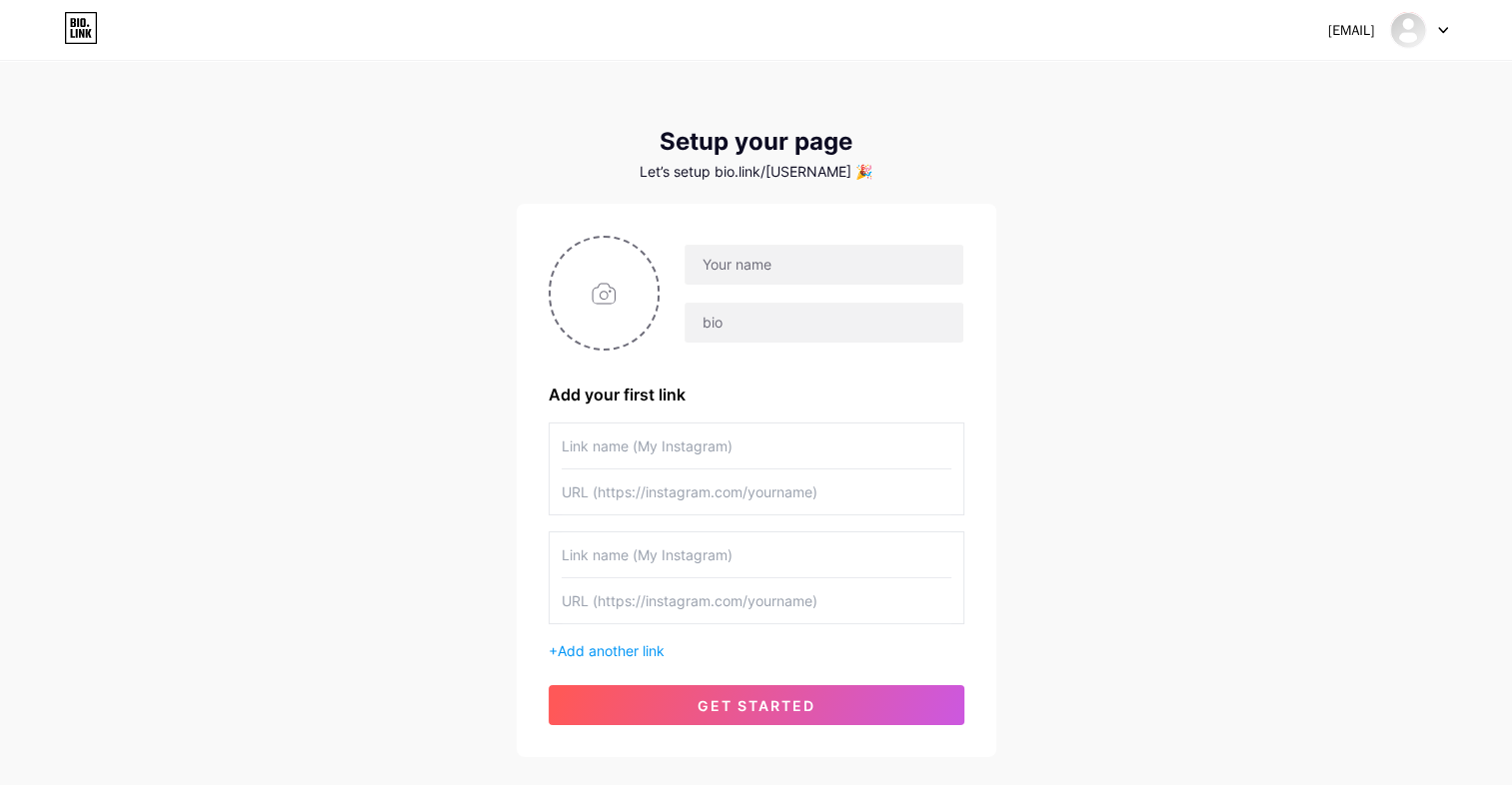click on "hafova2344@efpaper.com           Dashboard     Logout   Setup your page   Let’s setup bio.link/3kingssilog 🎉                       Add your first link
+  Add another link     get started" at bounding box center (756, 410) 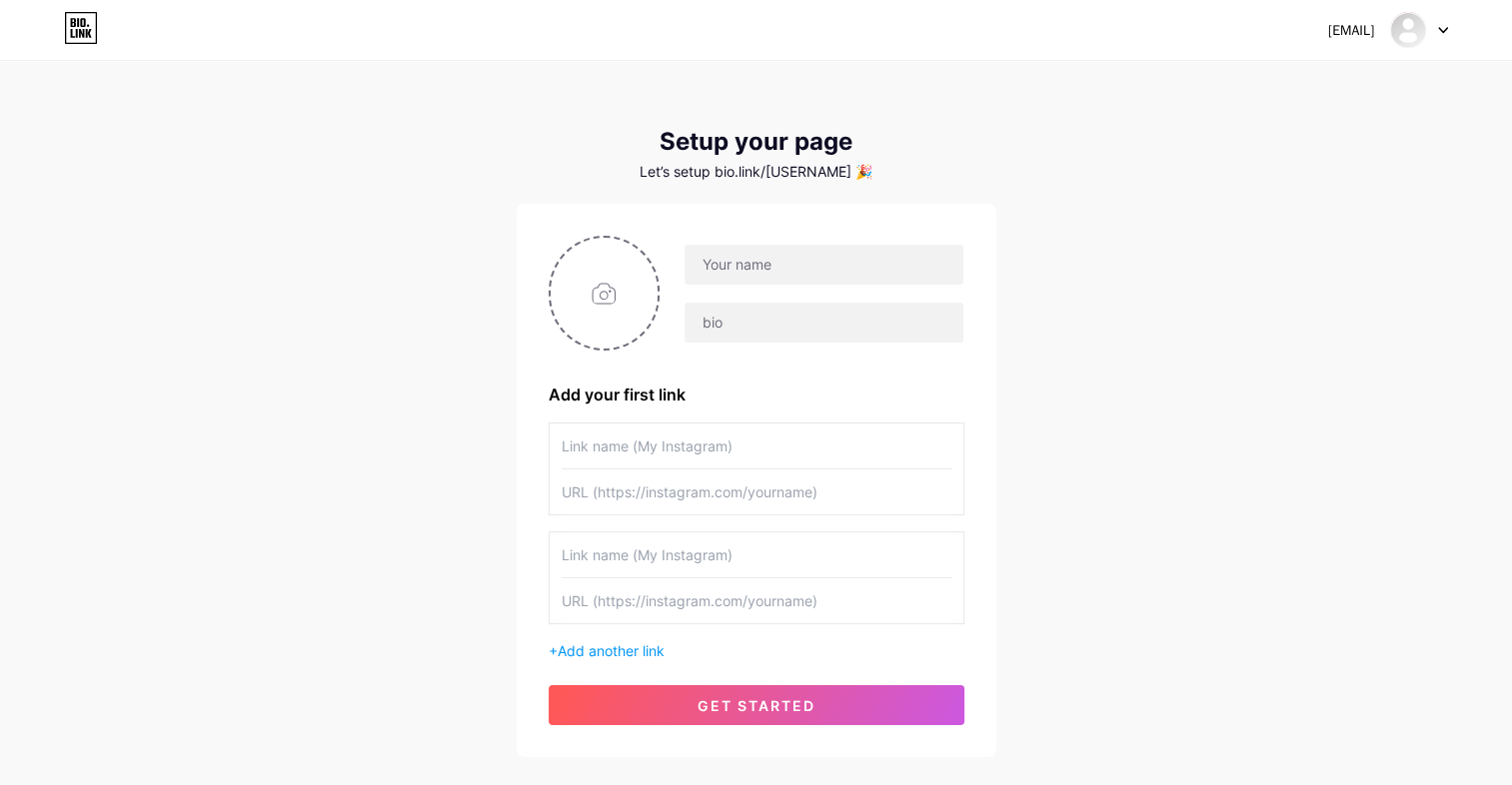 click at bounding box center (756, 491) 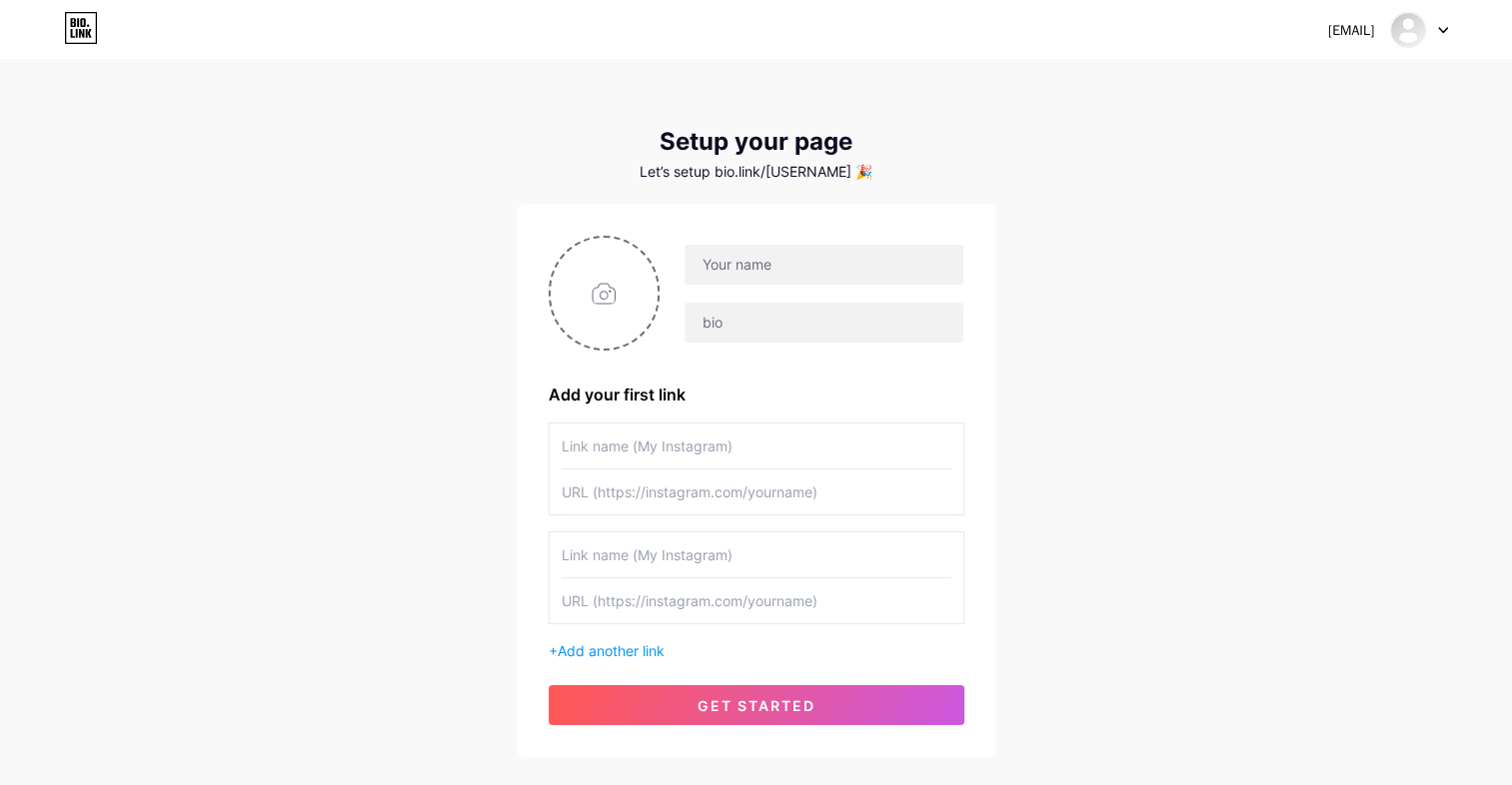 paste on "https://www.facebook.com/ako2gago?mibextid=wwXIfr&rdid=4EGU2K6Krj6XQaDk#" 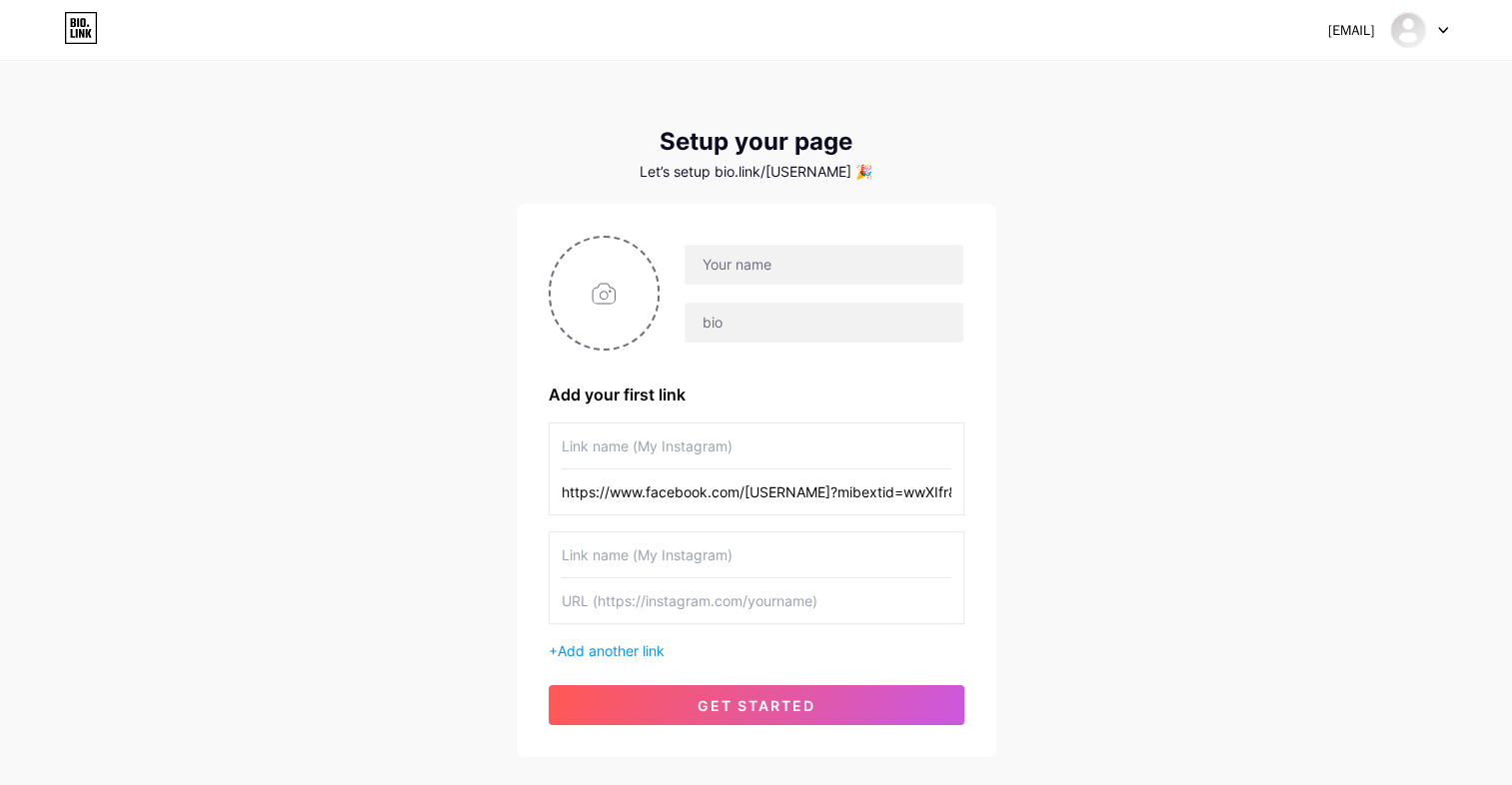scroll, scrollTop: 0, scrollLeft: 166, axis: horizontal 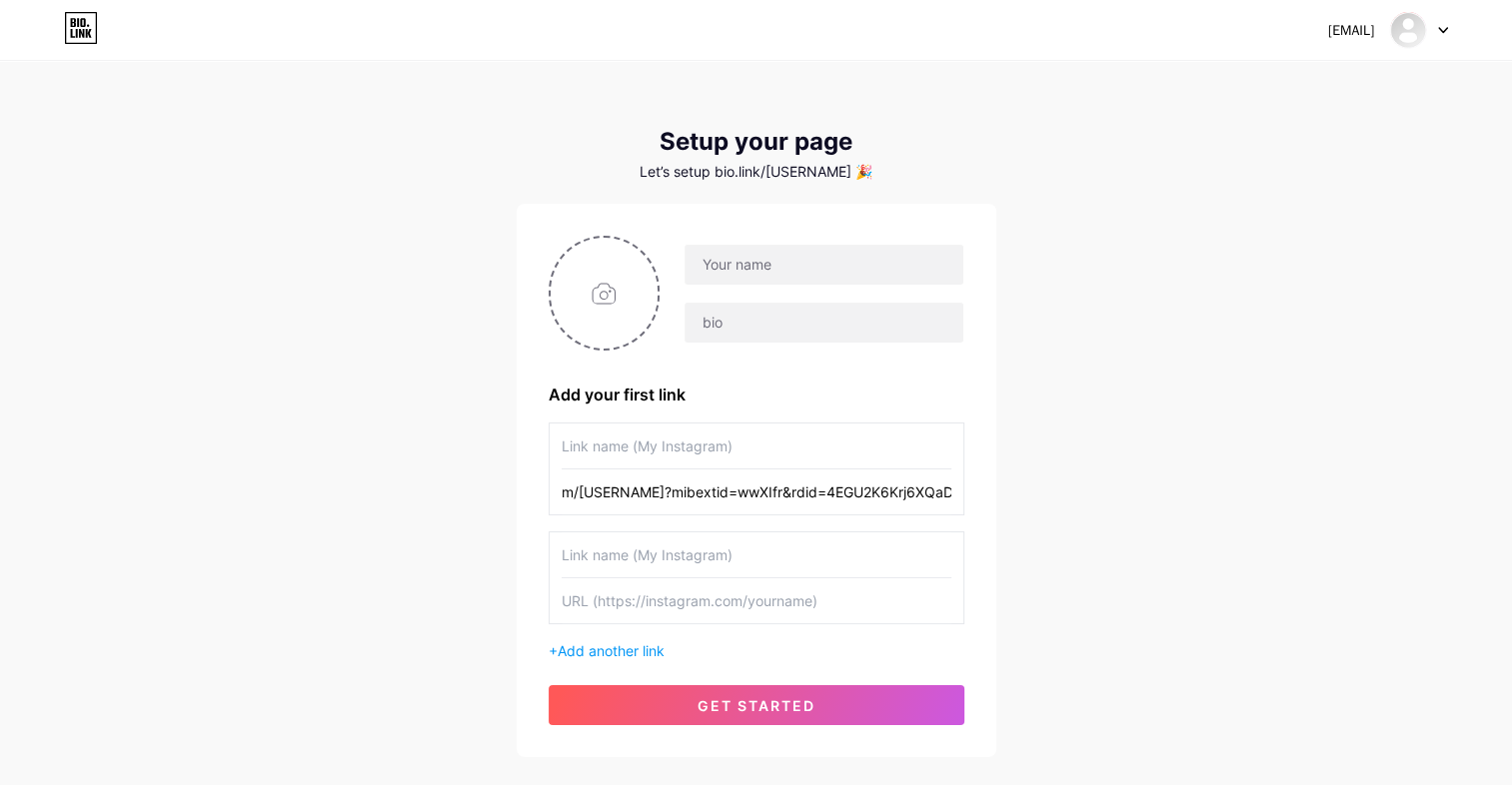type on "https://www.facebook.com/ako2gago?mibextid=wwXIfr&rdid=4EGU2K6Krj6XQaDk#" 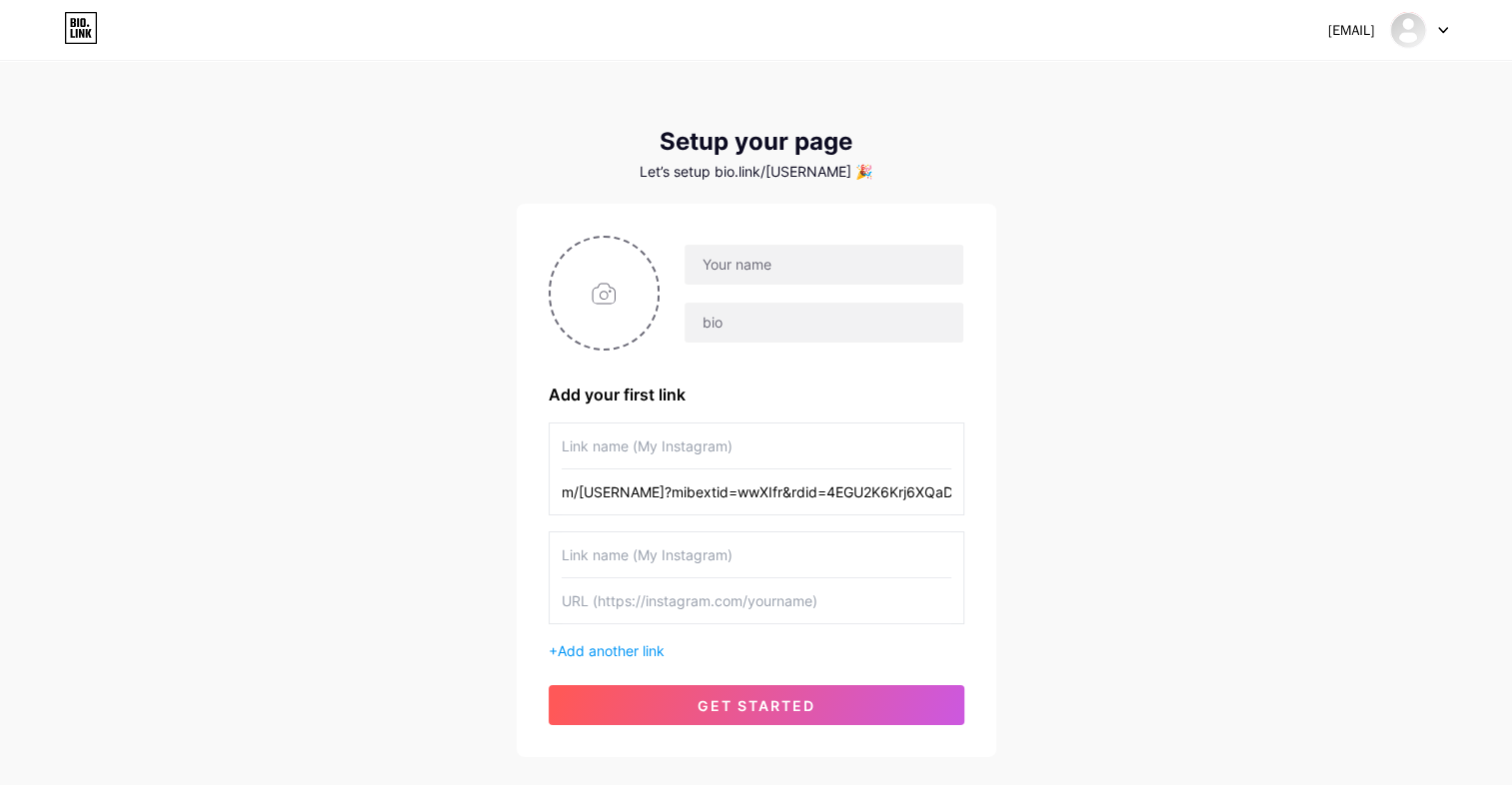 scroll, scrollTop: 0, scrollLeft: 0, axis: both 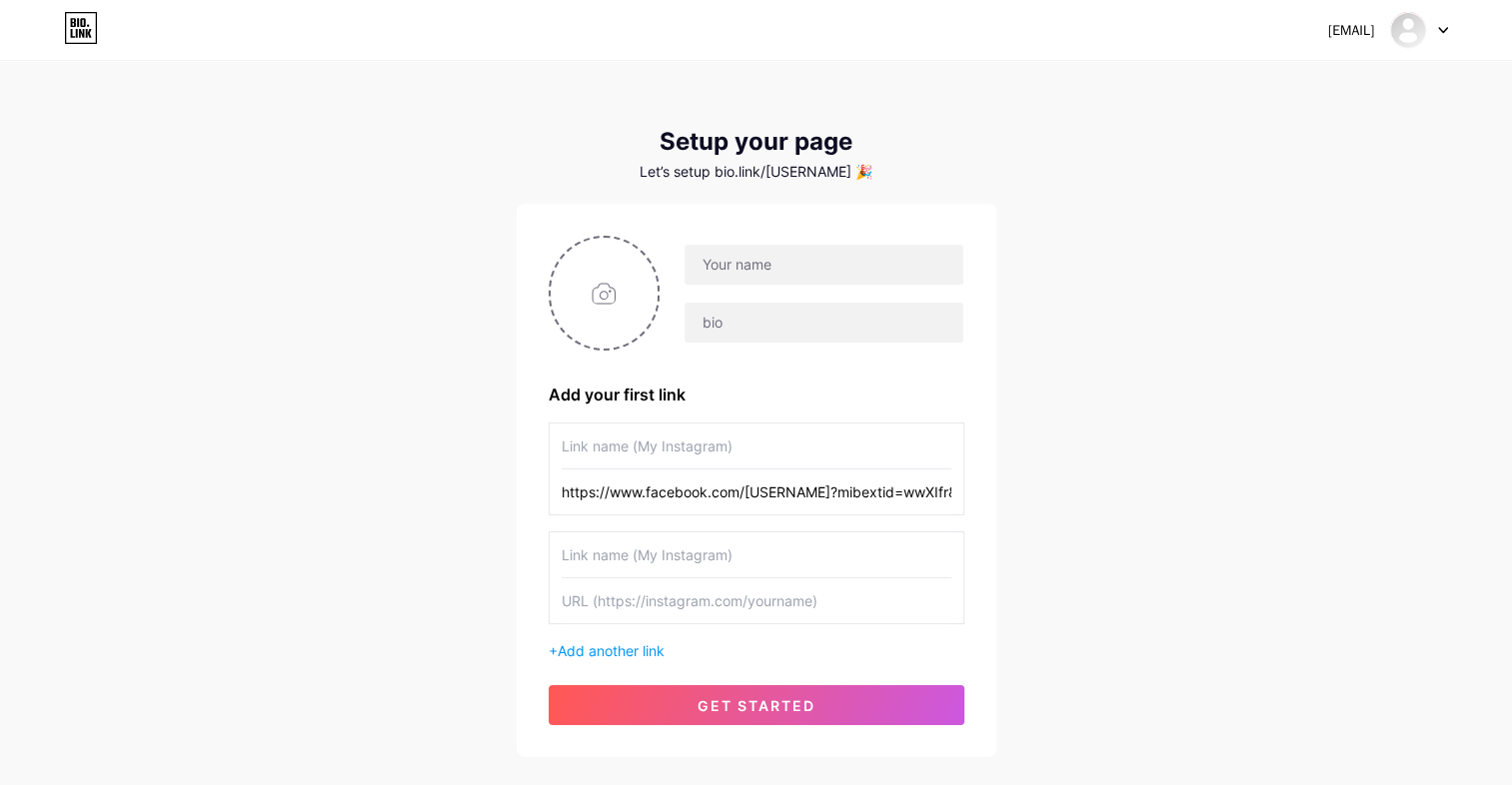 click on "https://www.facebook.com/ako2gago?mibextid=wwXIfr&rdid=4EGU2K6Krj6XQaDk#" at bounding box center (756, 491) 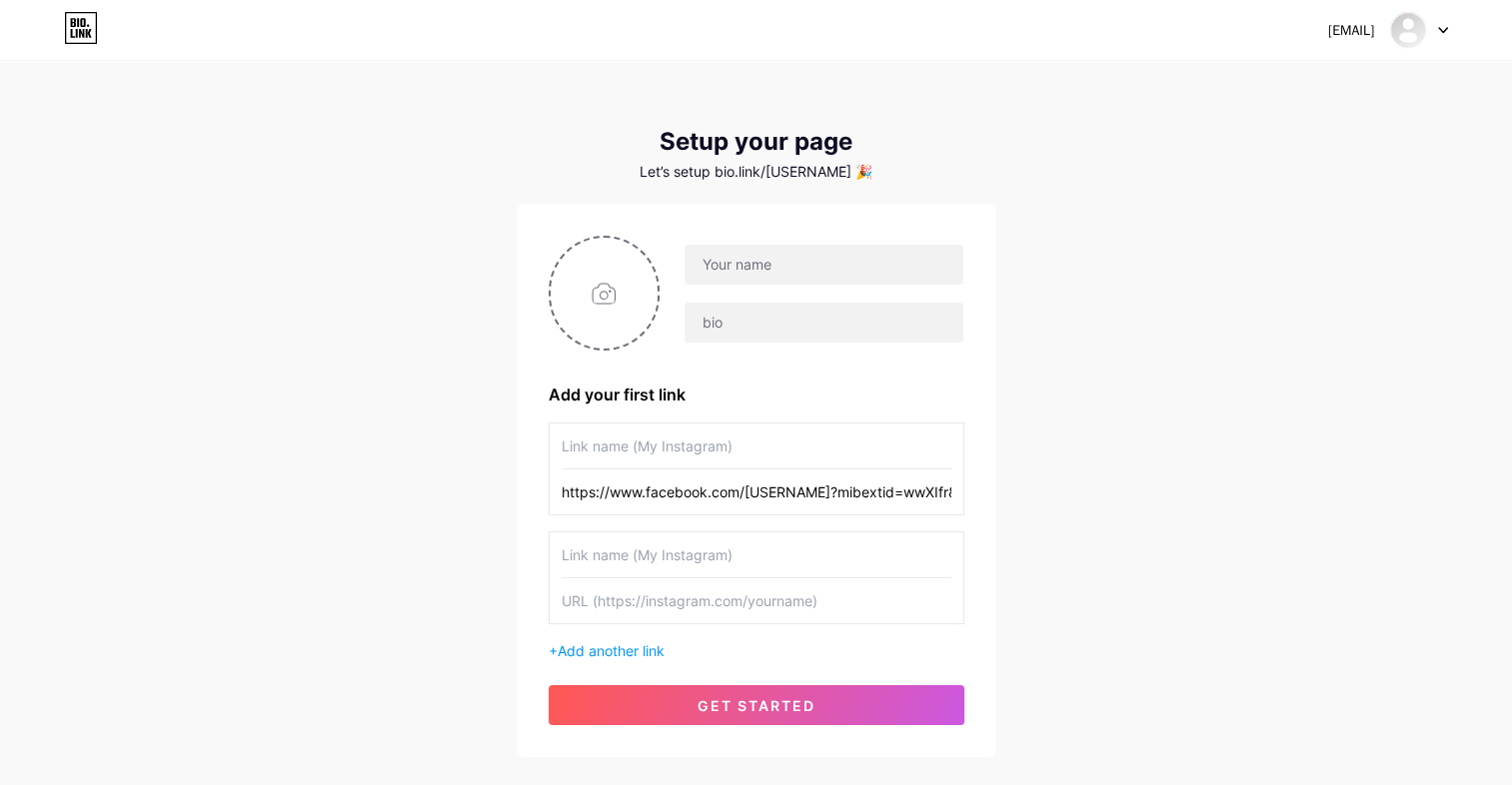 scroll, scrollTop: 0, scrollLeft: 166, axis: horizontal 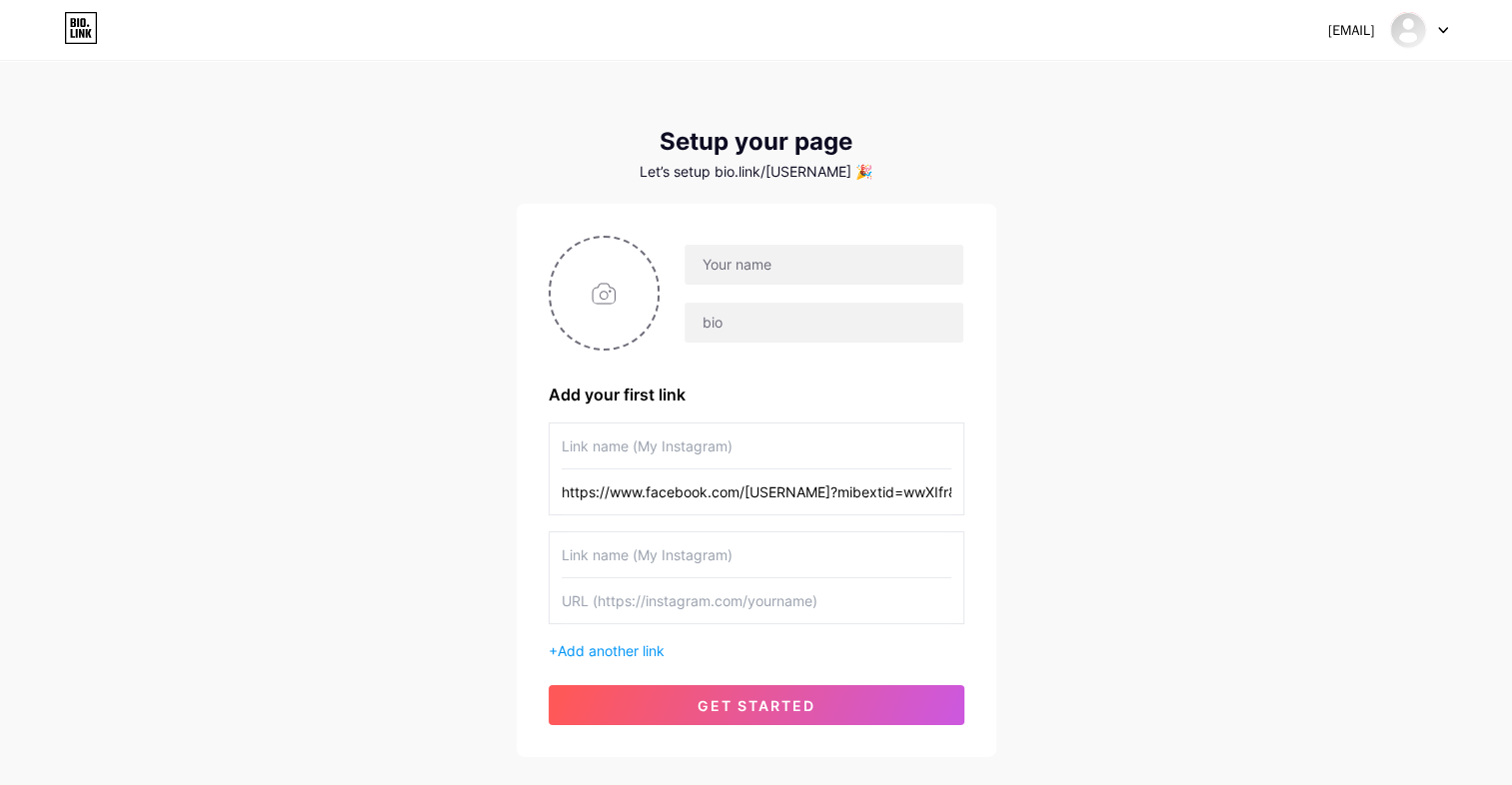 click at bounding box center (756, 600) 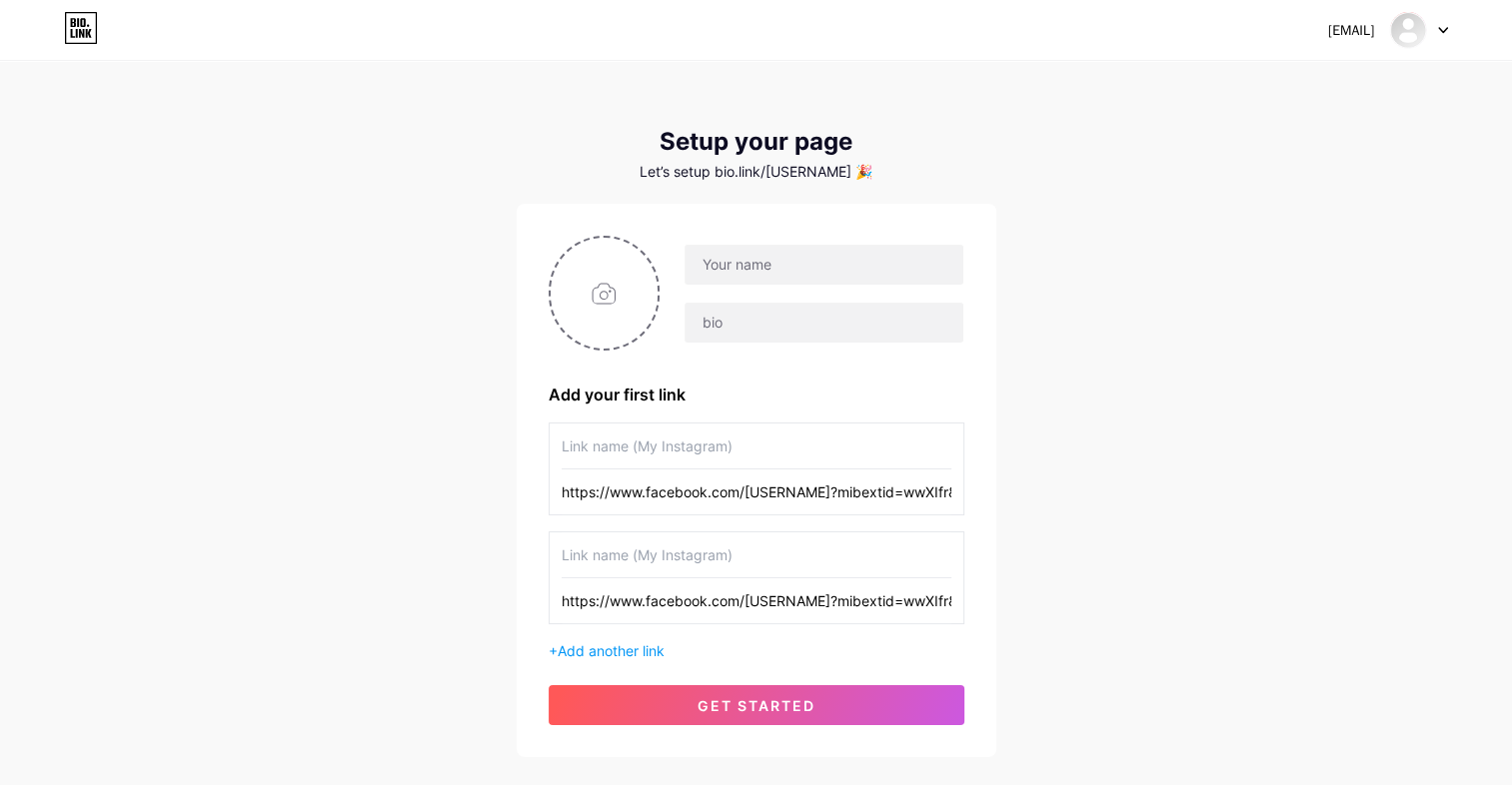 scroll, scrollTop: 0, scrollLeft: 198, axis: horizontal 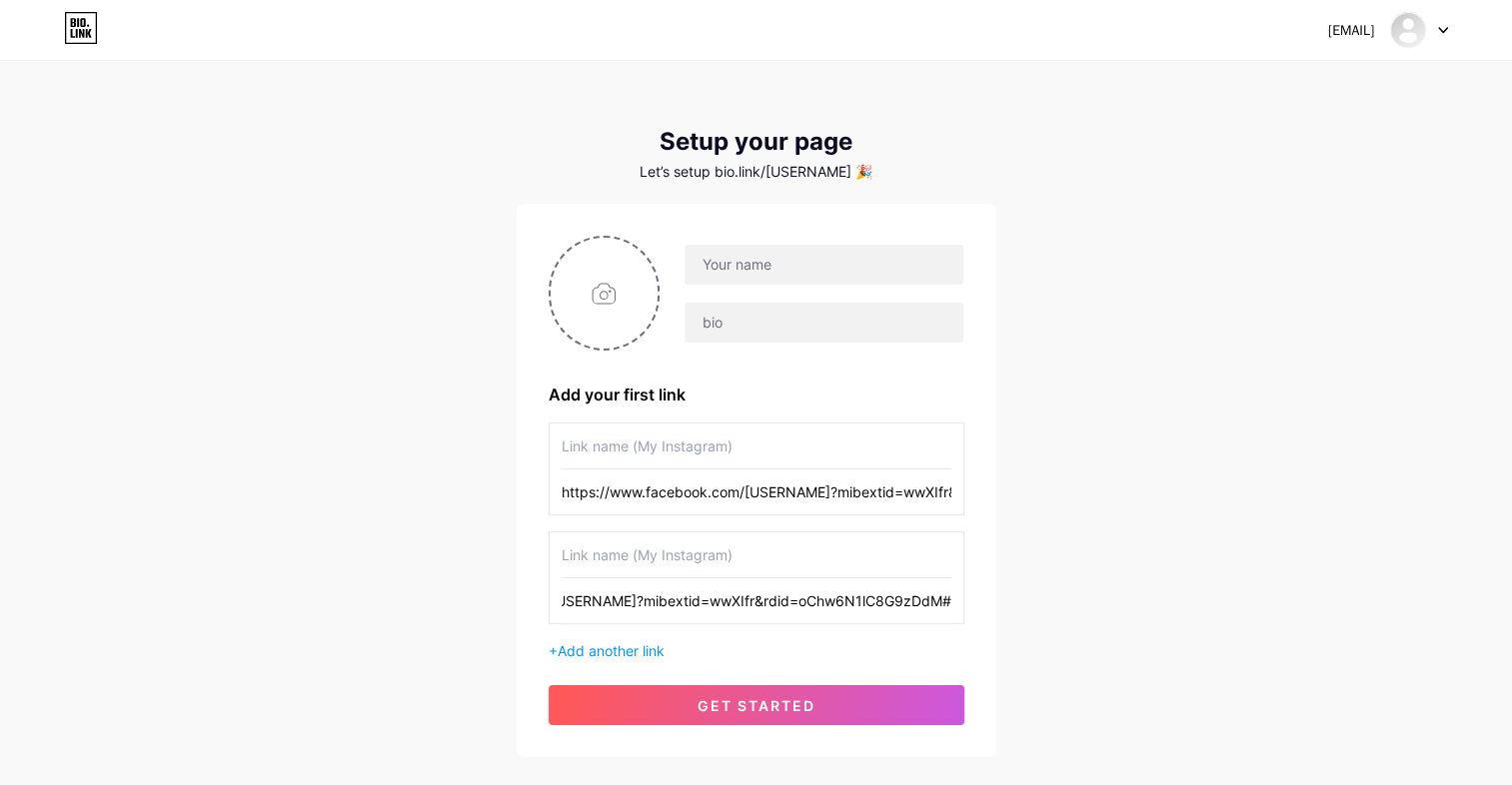 type on "https://www.facebook.com/pogingaraullo?mibextid=wwXIfr&rdid=oChw6N1lC8G9zDdM#" 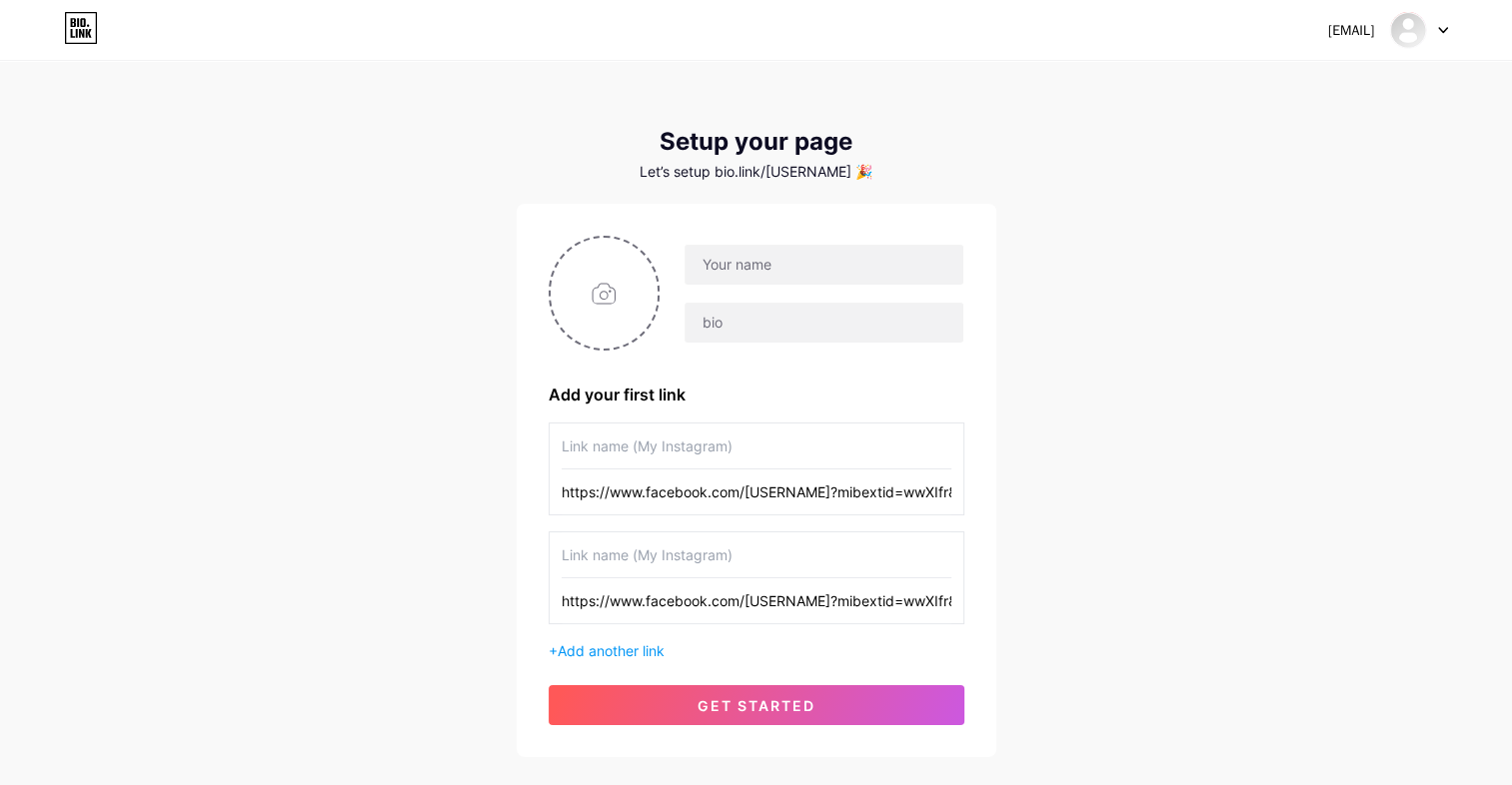 click at bounding box center (756, 445) 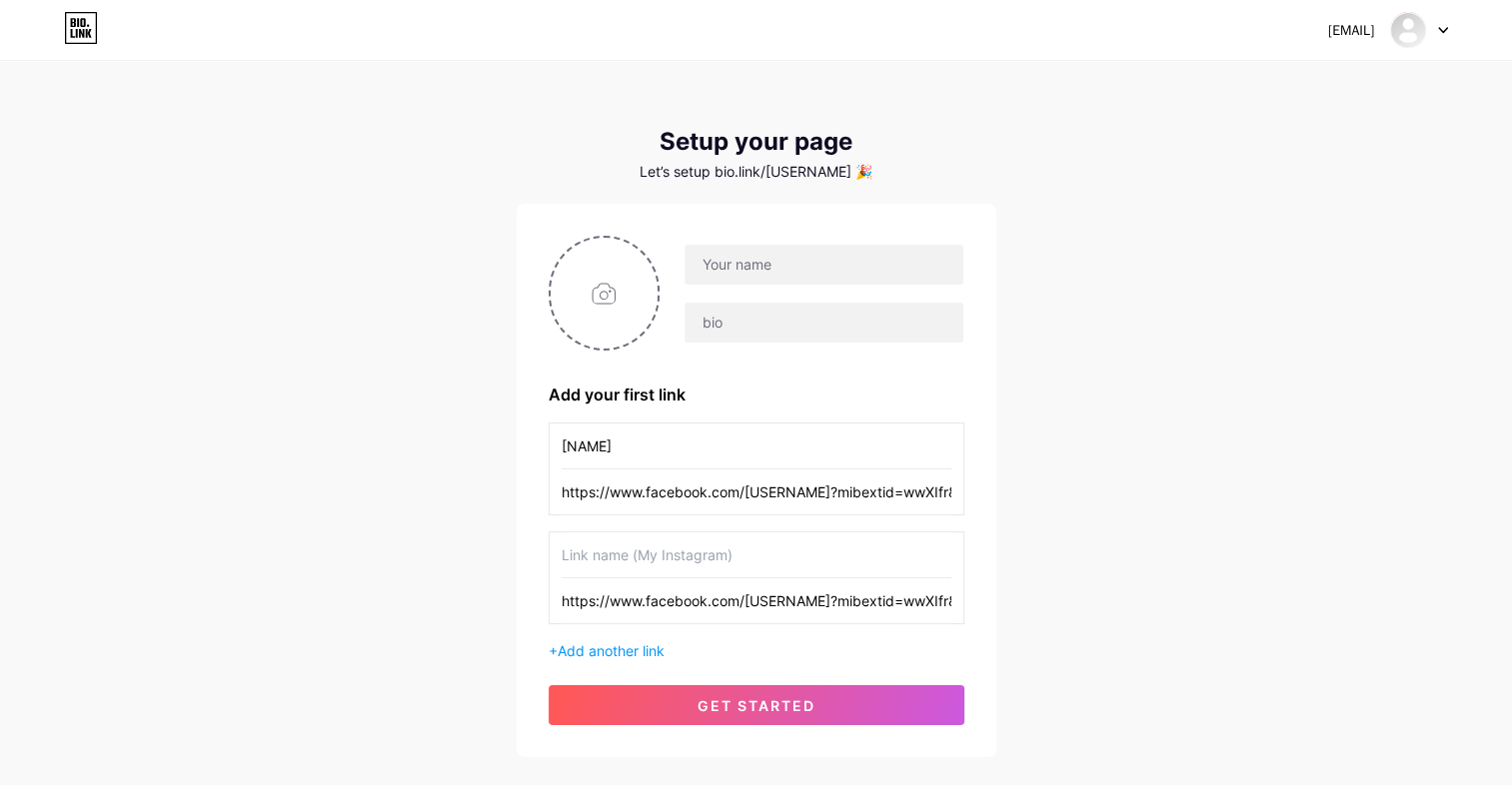 type on "Ella" 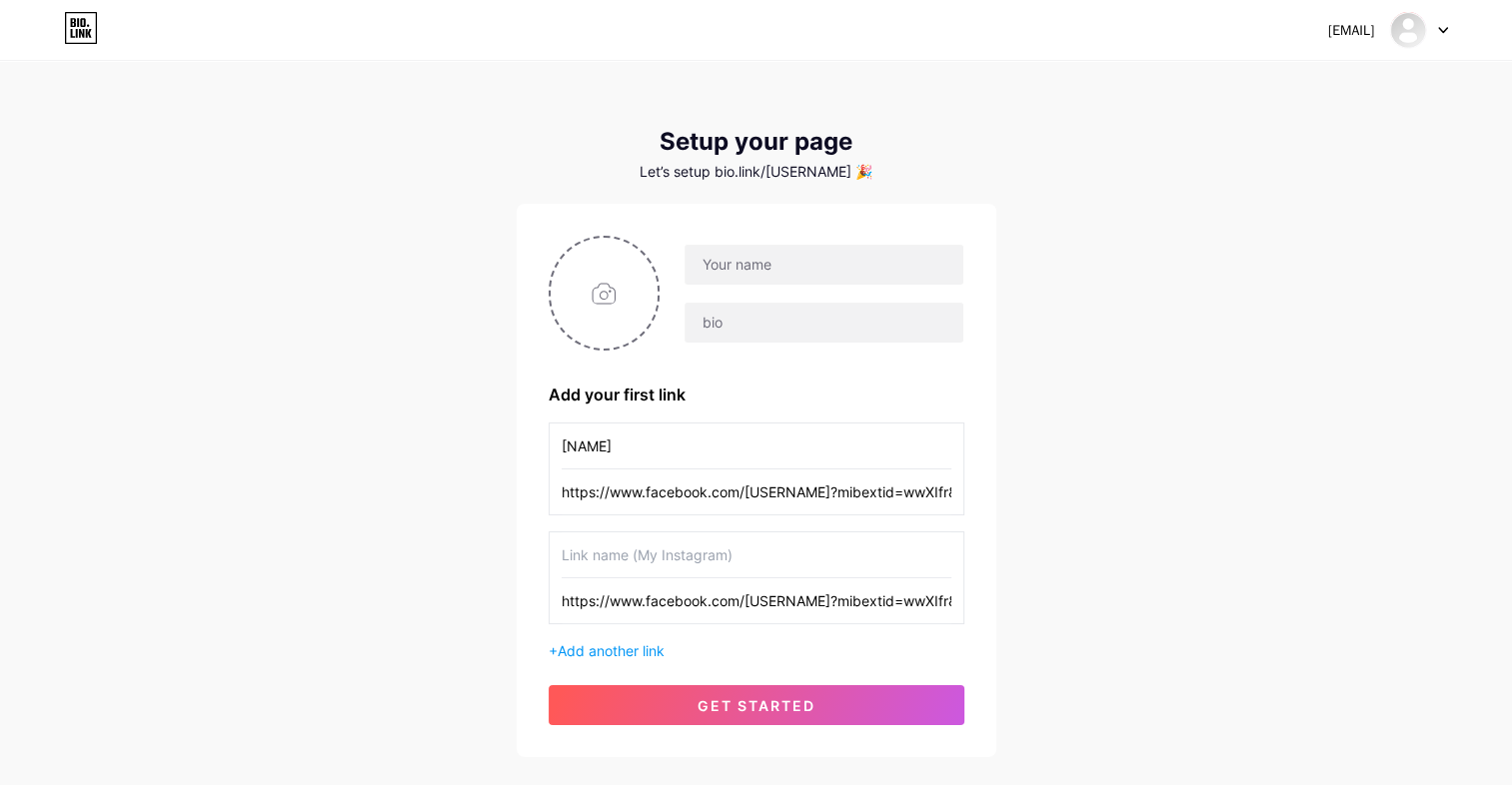 click at bounding box center (756, 554) 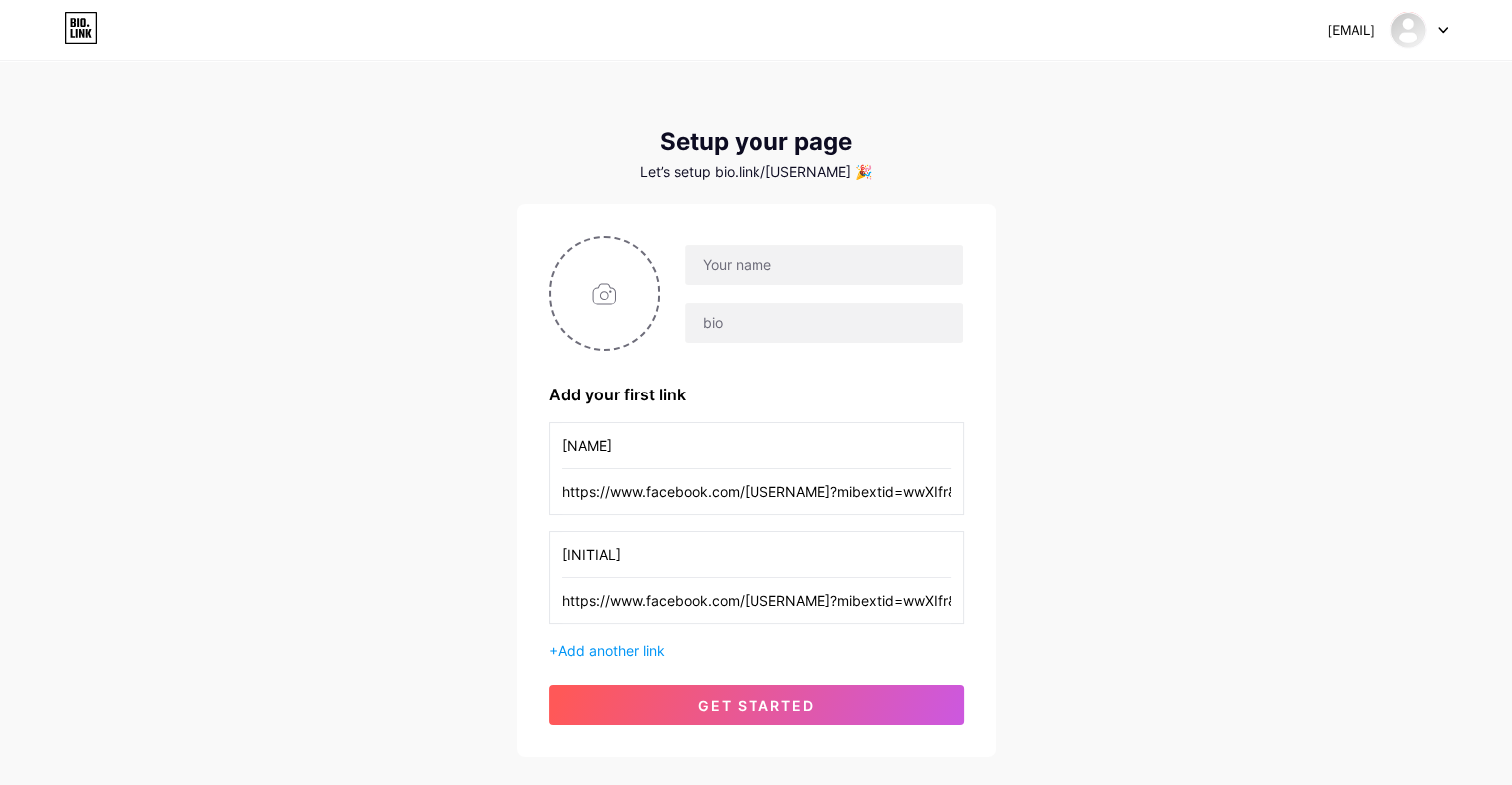 type on "Jm" 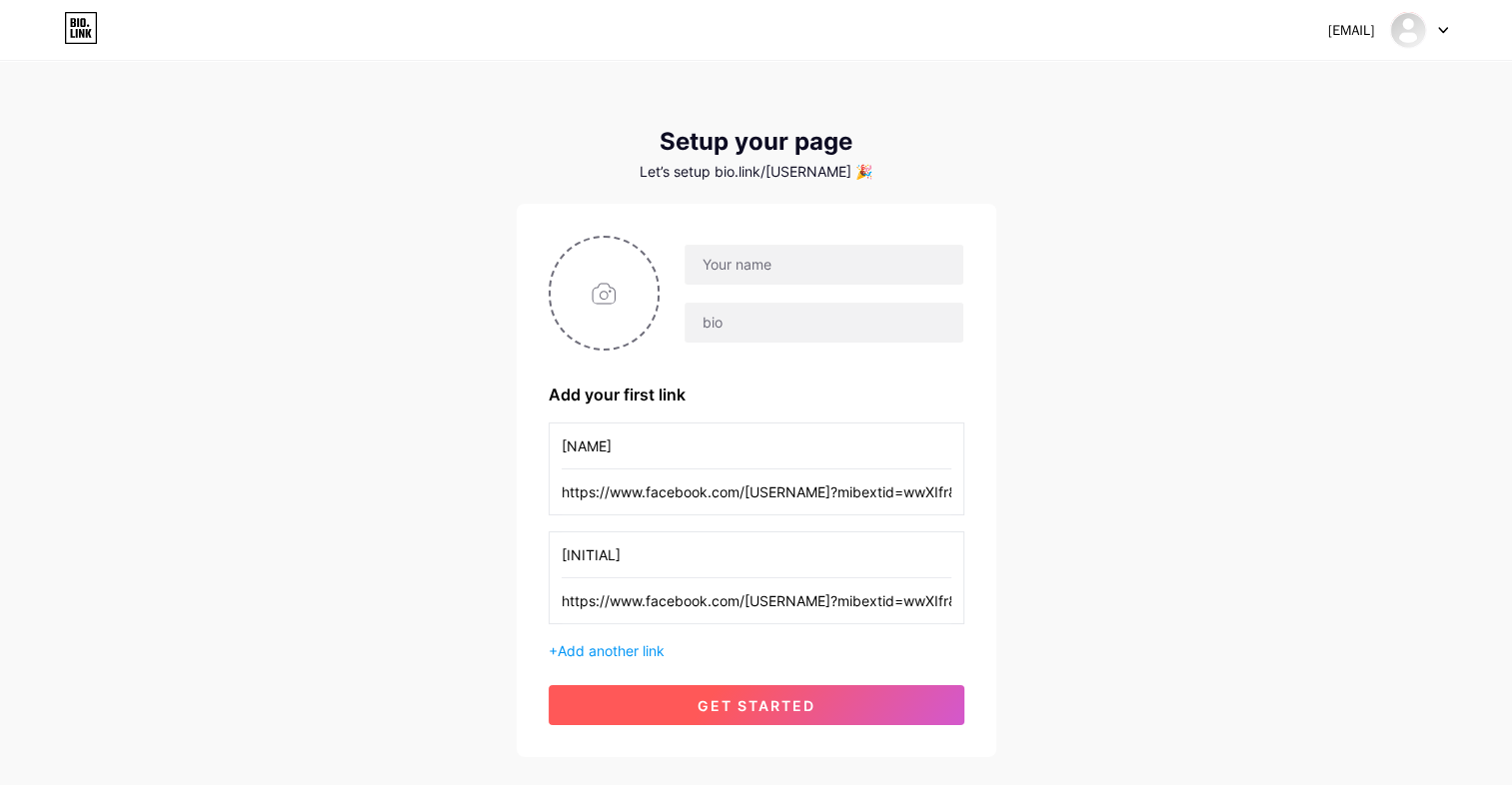 click on "get started" at bounding box center (756, 705) 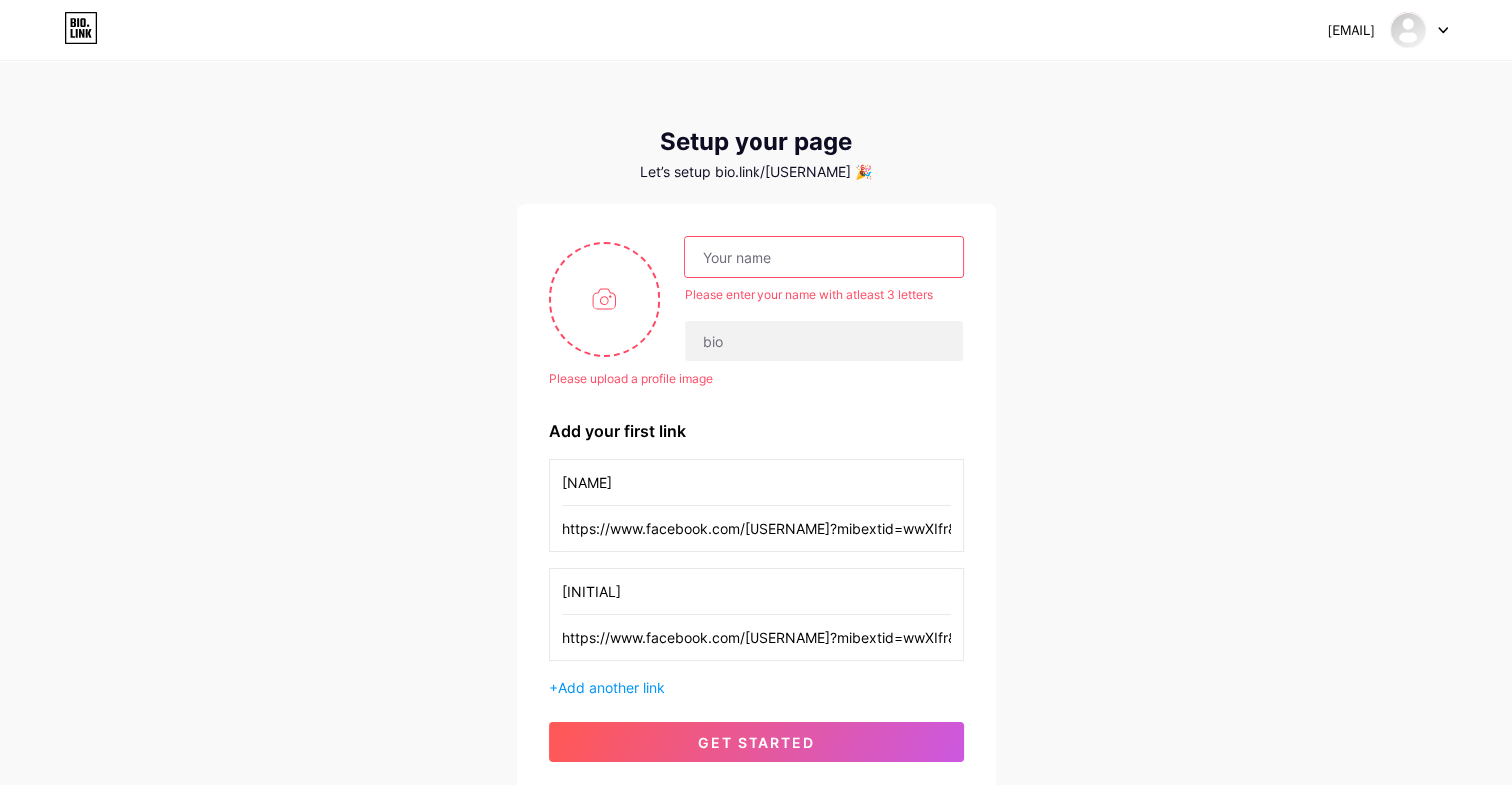 click at bounding box center [823, 257] 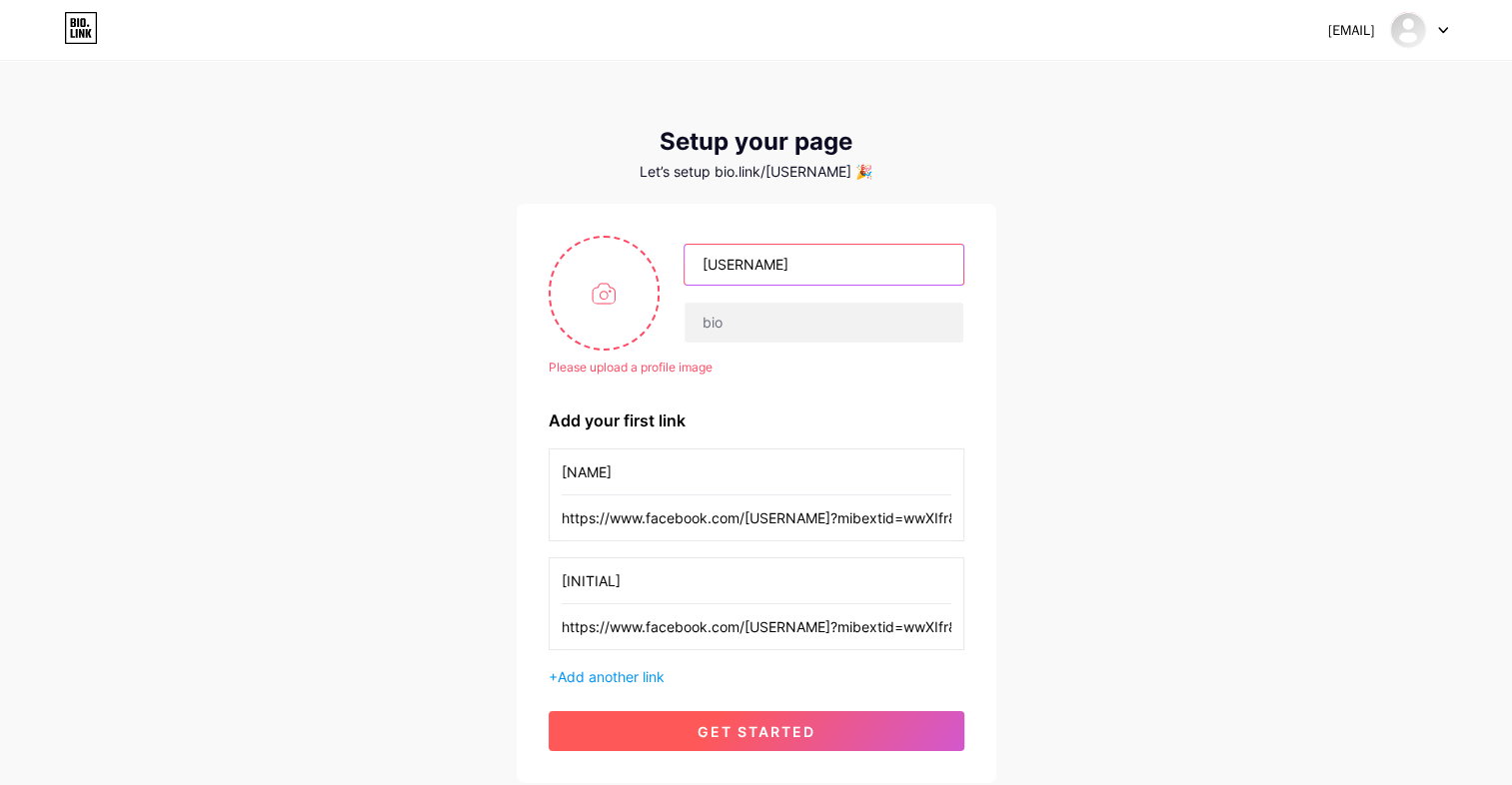 type on "3kings Silog" 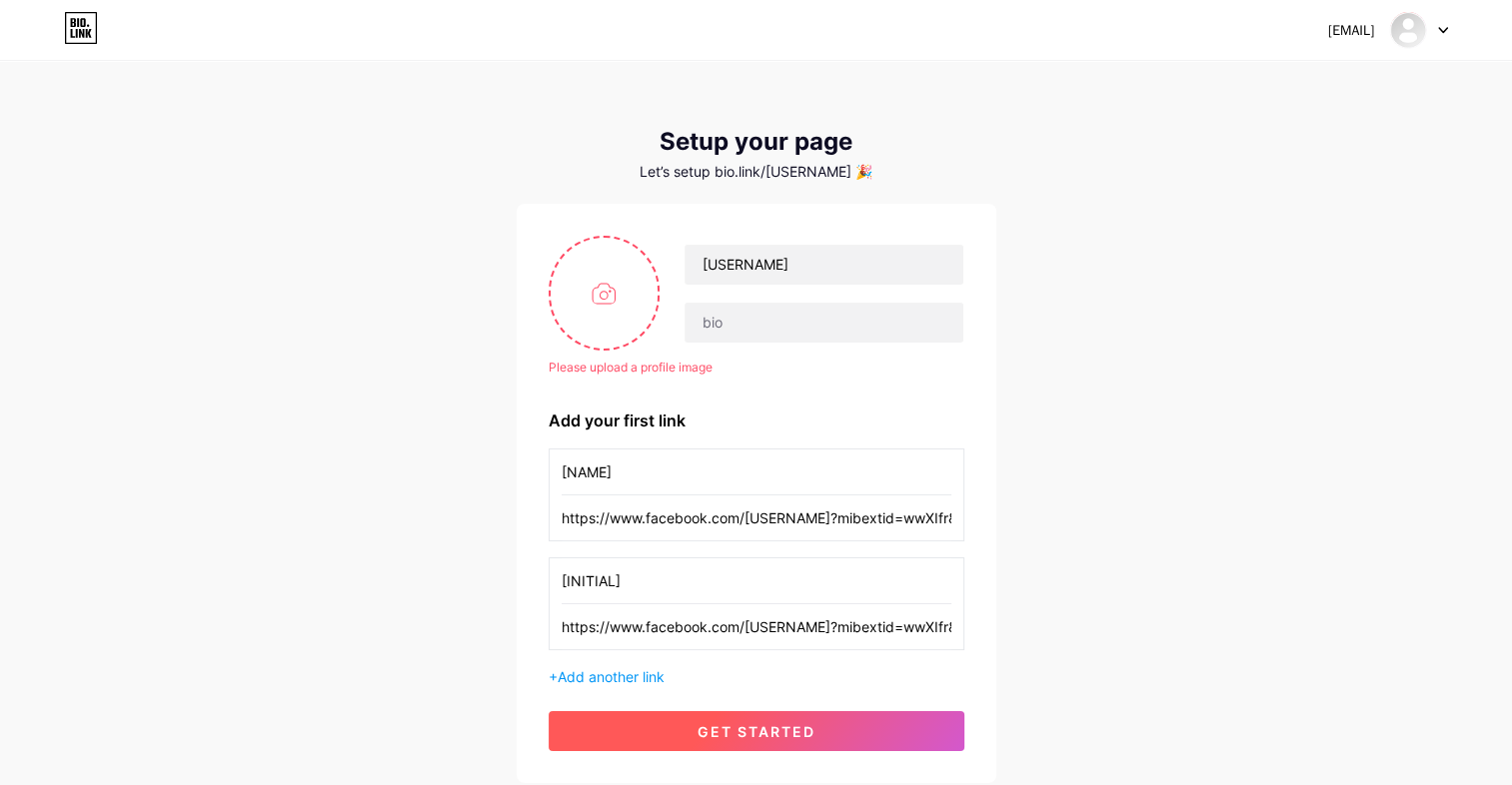 click on "get started" at bounding box center [756, 731] 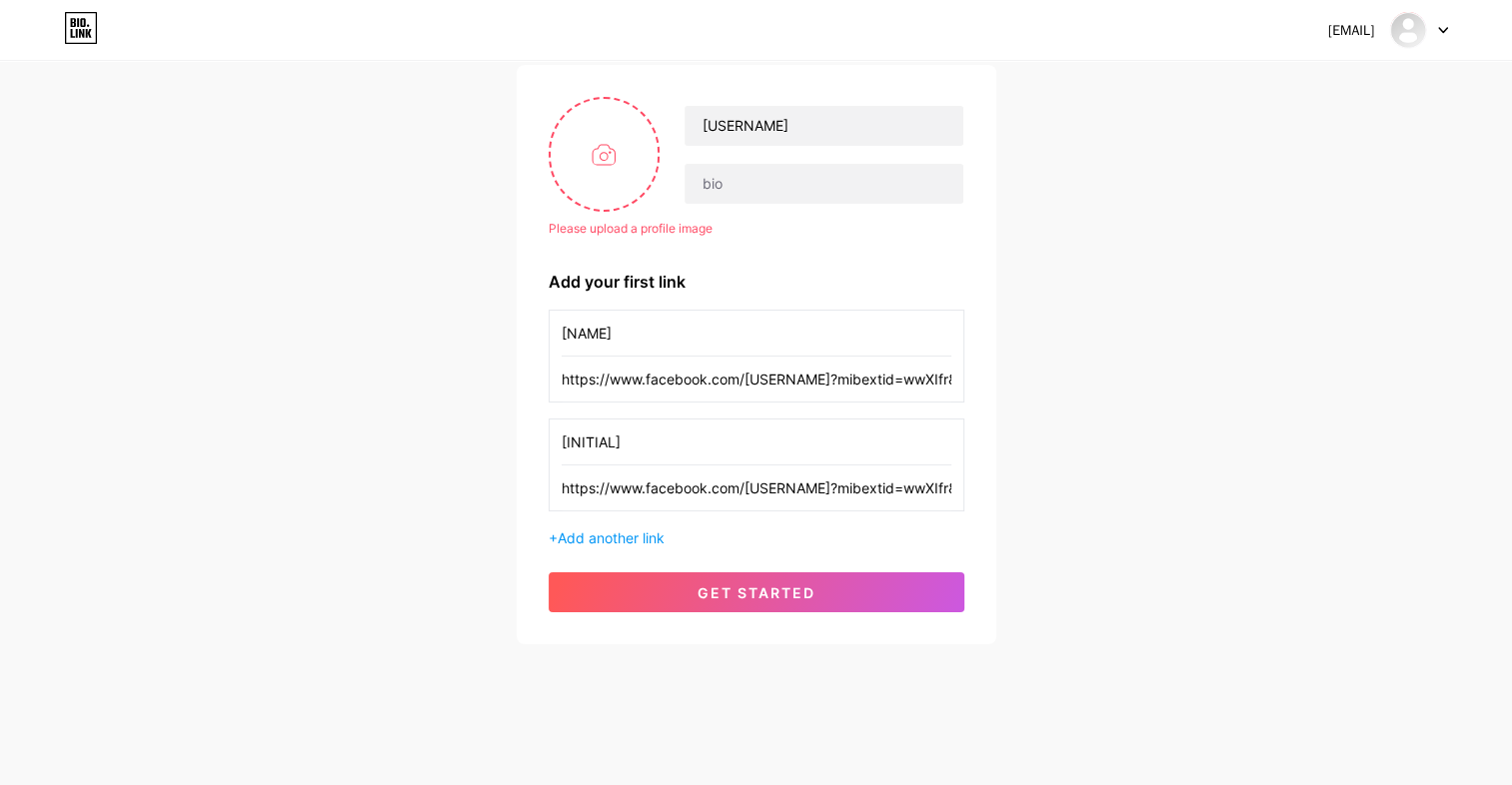 scroll, scrollTop: 141, scrollLeft: 0, axis: vertical 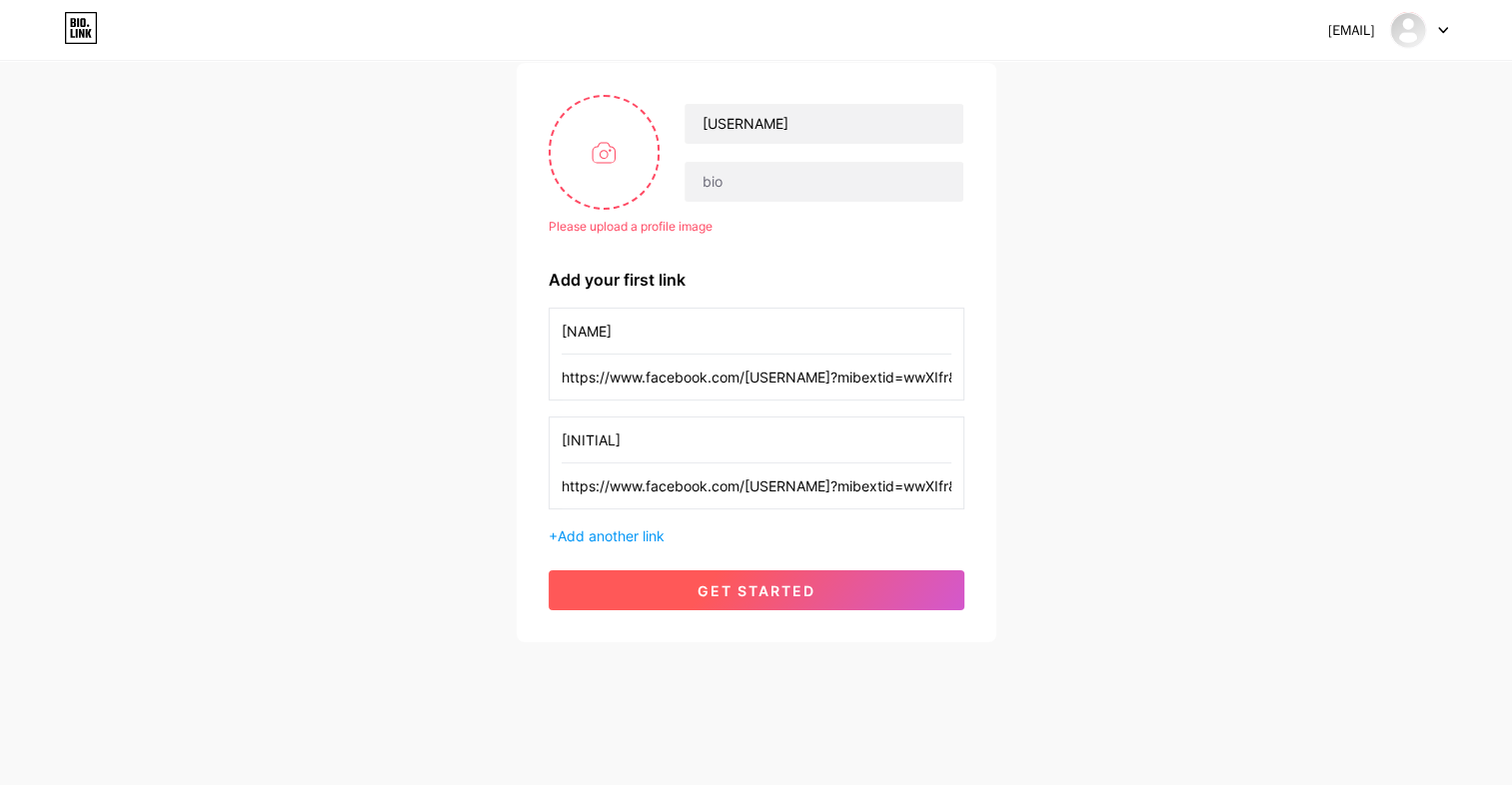 click on "get started" at bounding box center [756, 590] 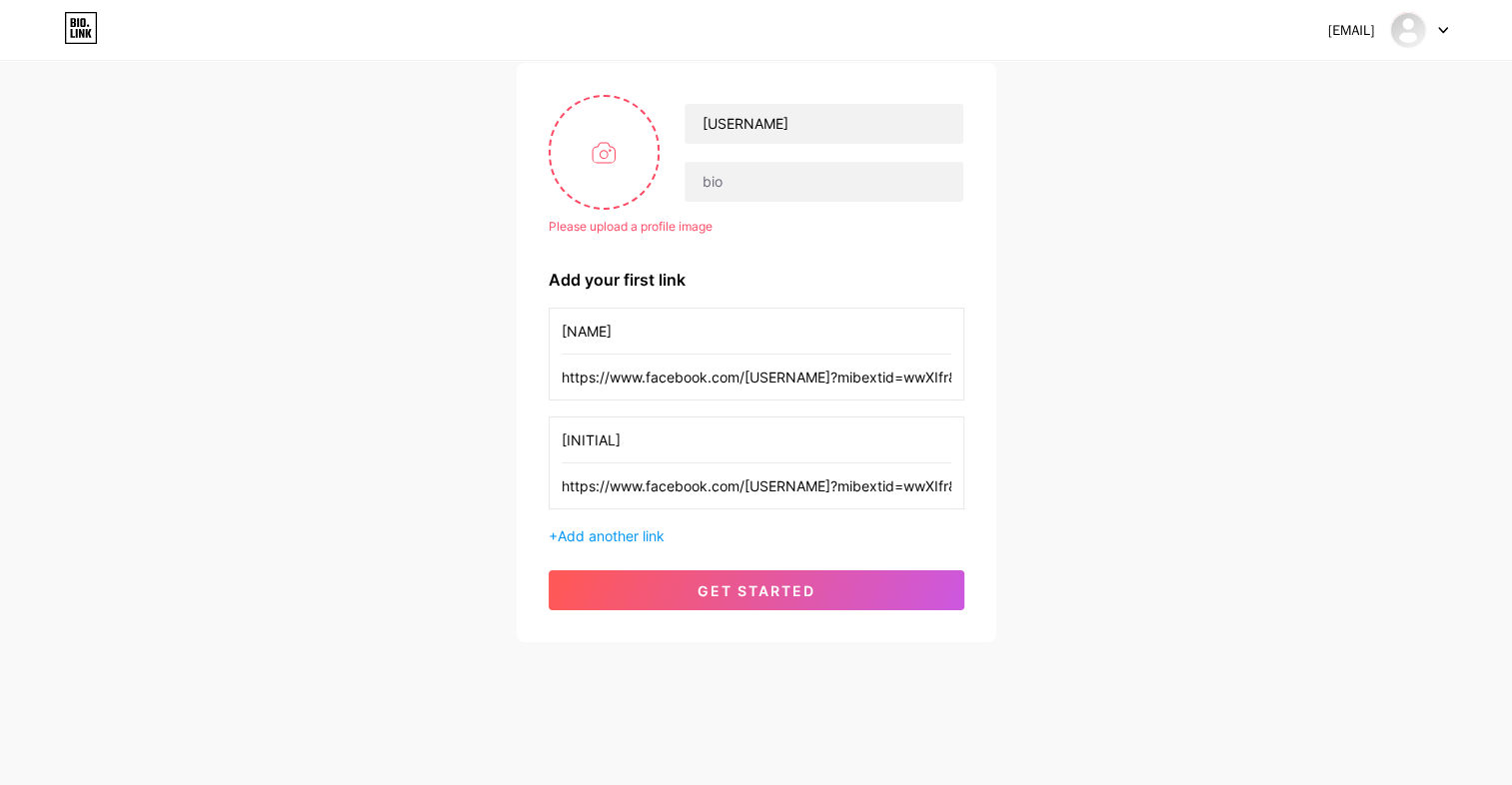 click on "hafova2344@efpaper.com           Dashboard     Logout   Setup your page   Let’s setup bio.link/3kingssilog 🎉             Please upload a profile image   3kings Silog       Please upload a profile image   Add your first link   Ella   https://www.facebook.com/ako2gago?mibextid=wwXIfr&rdid=4EGU2K6Krj6XQaDk#   Jm   https://www.facebook.com/pogingaraullo?mibextid=wwXIfr&rdid=oChw6N1lC8G9zDdM#
+  Add another link     get started" at bounding box center [756, 283] 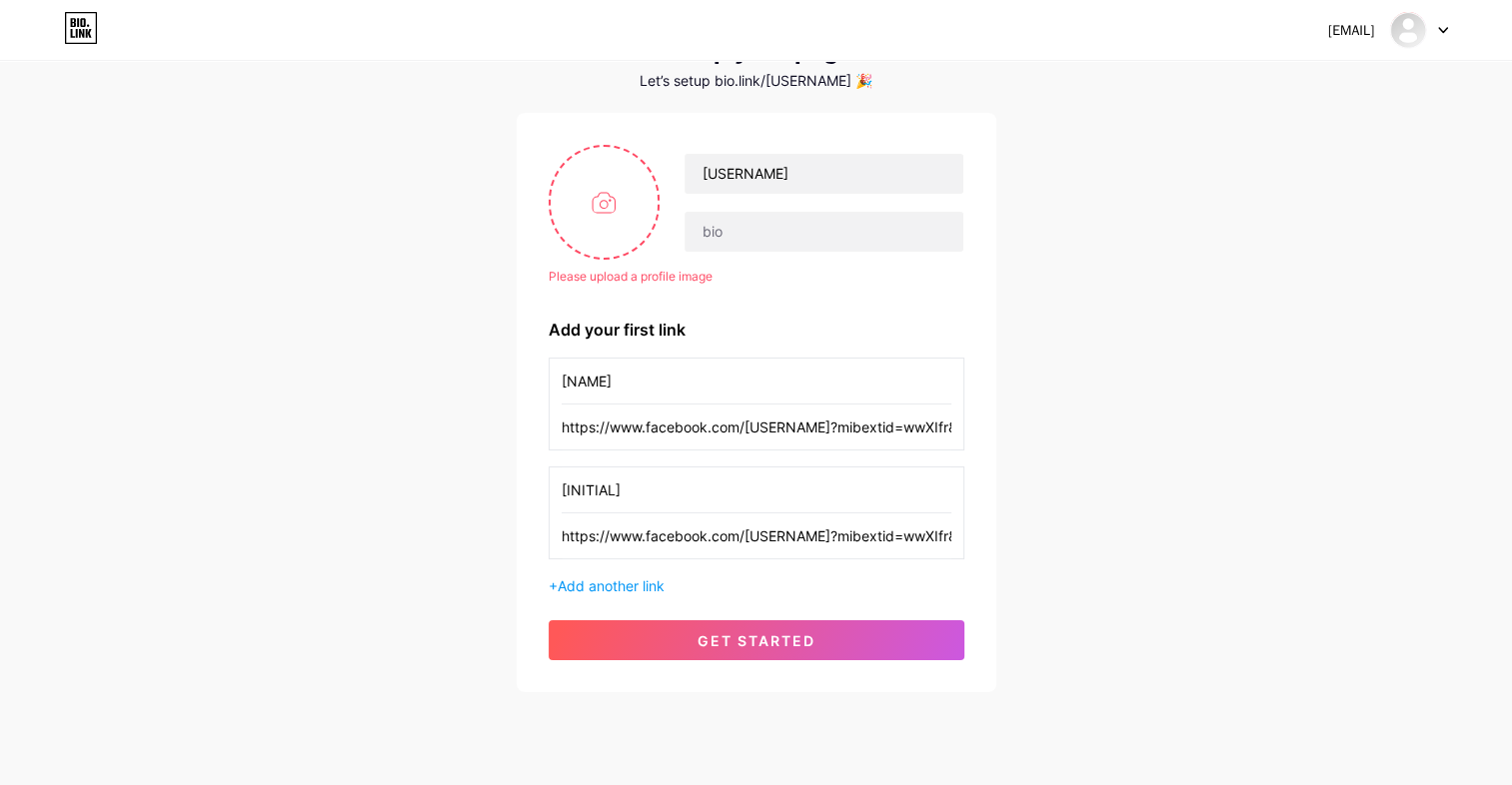 scroll, scrollTop: 100, scrollLeft: 0, axis: vertical 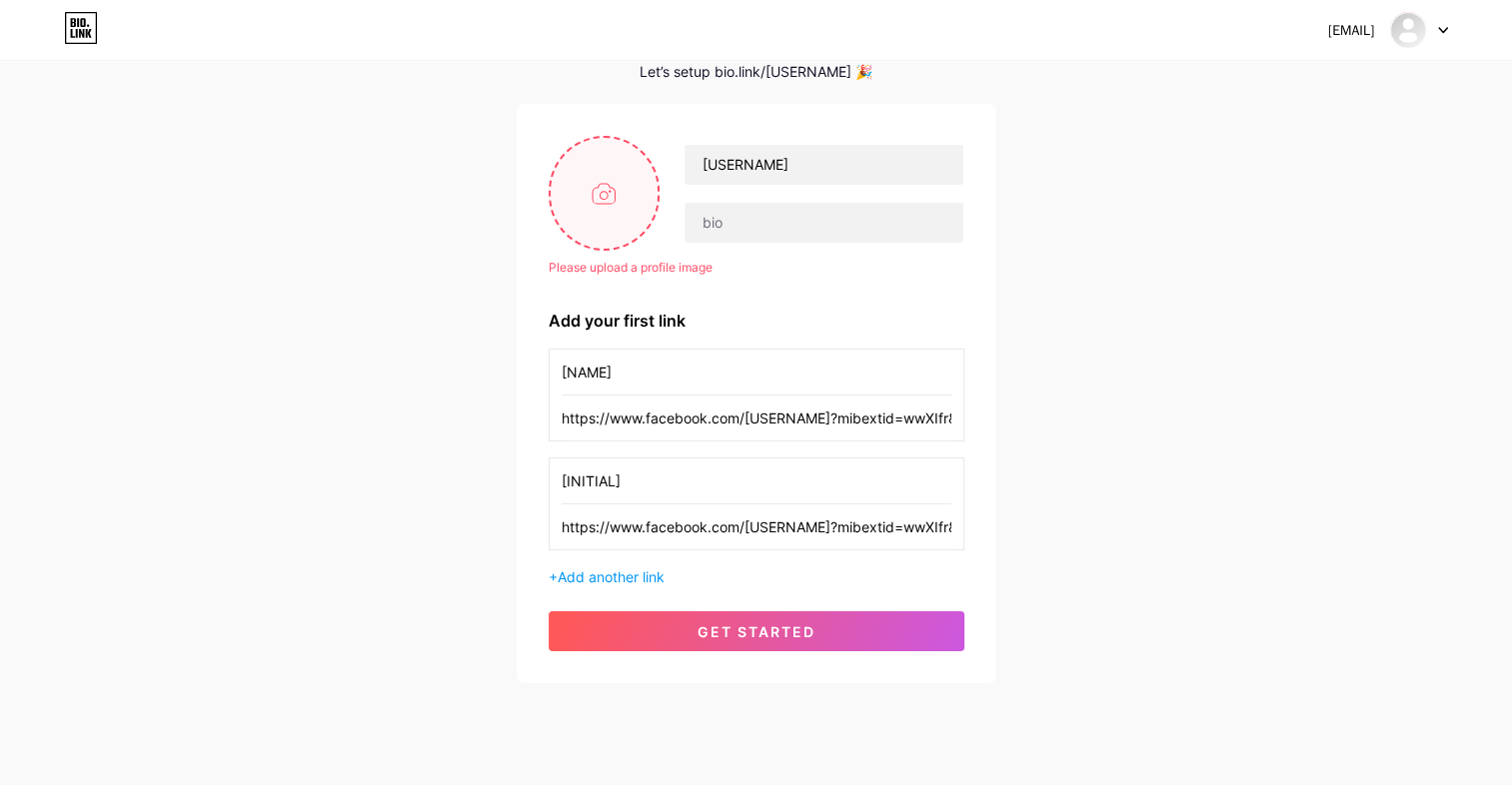 click at bounding box center [605, 193] 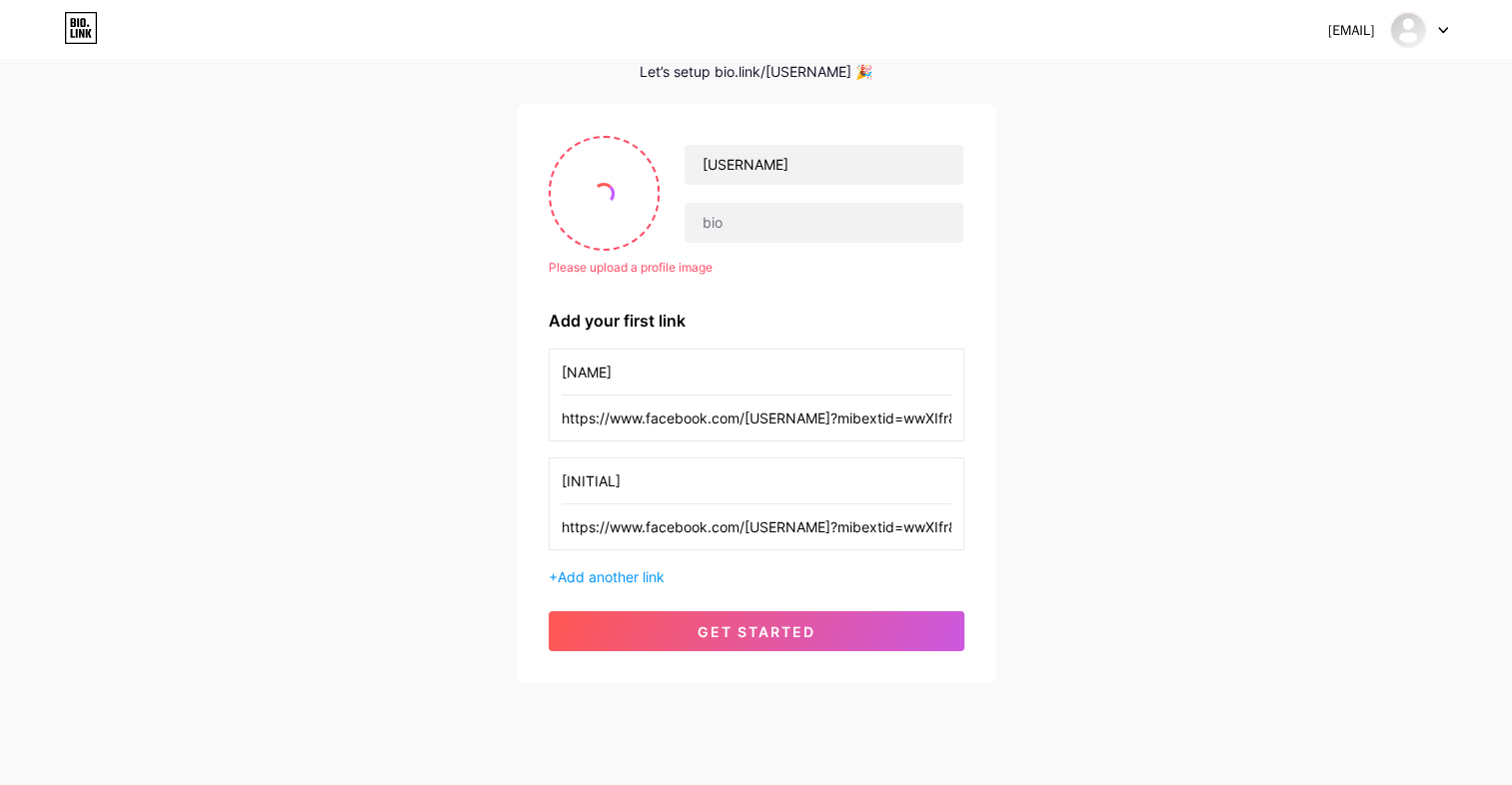 click on "hafova2344@efpaper.com           Dashboard     Logout   Setup your page   Let’s setup bio.link/3kingssilog 🎉         Please upload a profile image   3kings Silog       Please upload a profile image   Add your first link   Ella   https://www.facebook.com/ako2gago?mibextid=wwXIfr&rdid=4EGU2K6Krj6XQaDk#   Jm   https://www.facebook.com/pogingaraullo?mibextid=wwXIfr&rdid=oChw6N1lC8G9zDdM#
+  Add another link     get started" at bounding box center (756, 324) 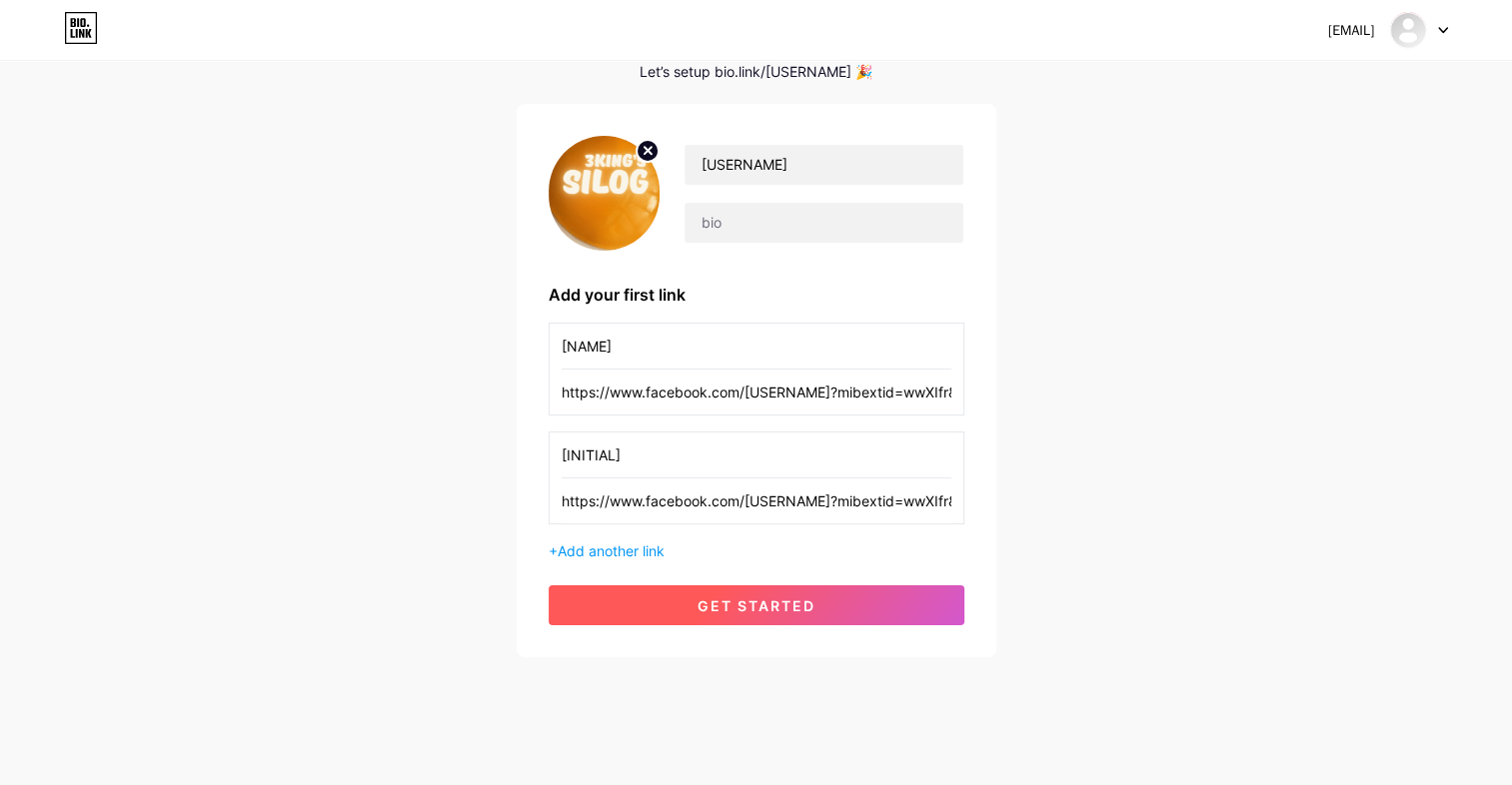 click on "get started" at bounding box center (756, 605) 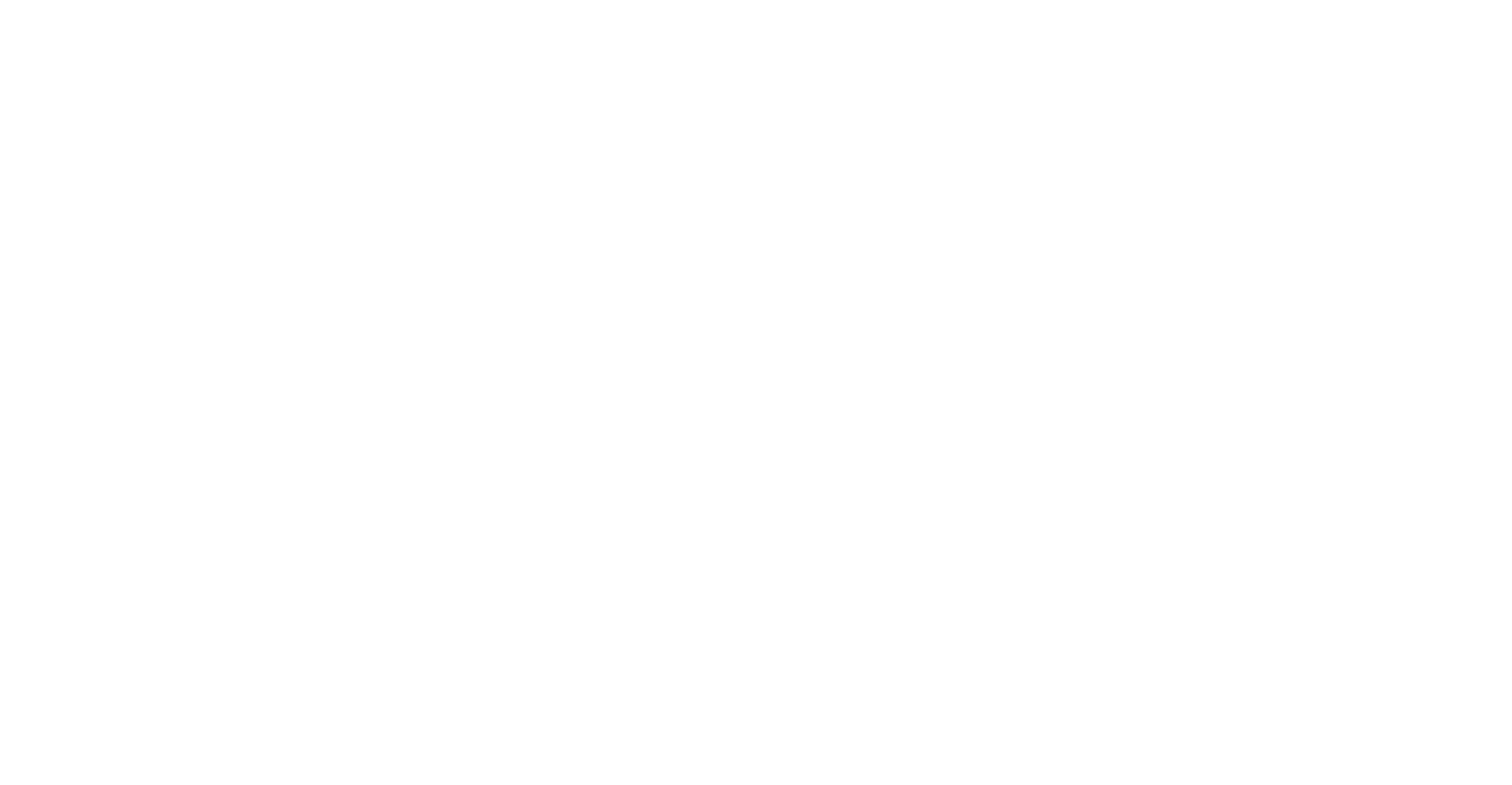 scroll, scrollTop: 0, scrollLeft: 0, axis: both 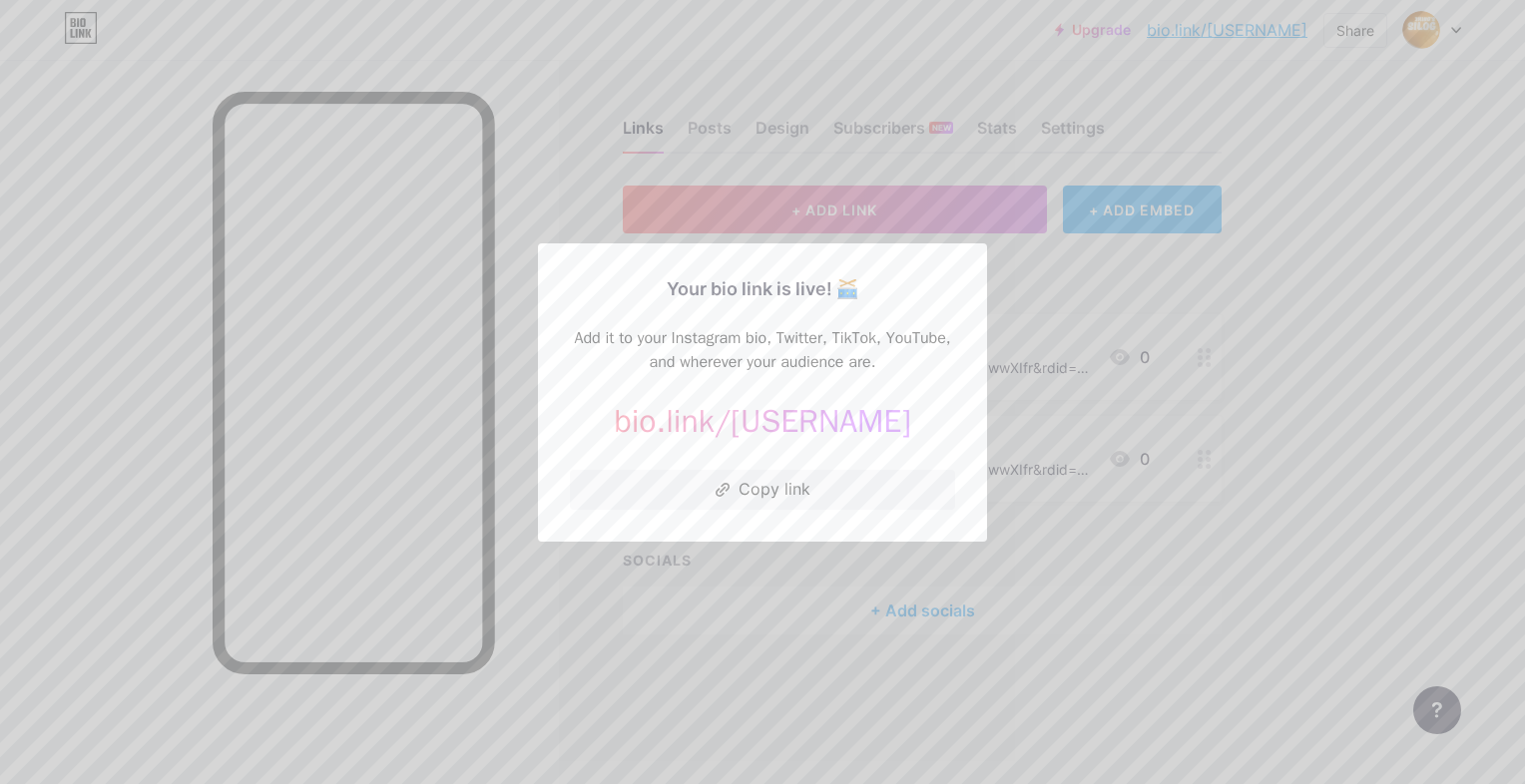 click at bounding box center (762, 392) 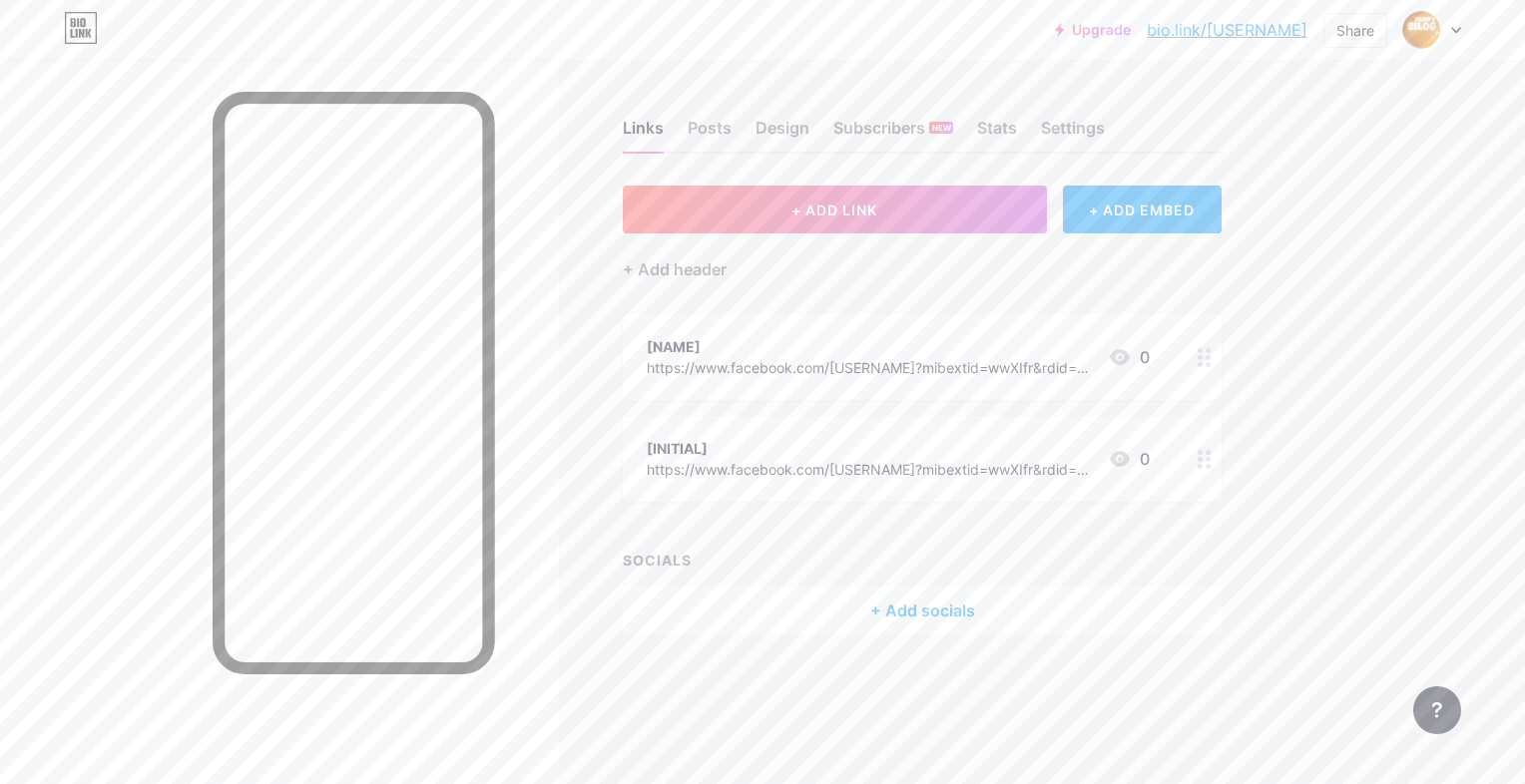 click on "Upgrade   bio.link/3kings...   bio.link/3kingssilog   Share               Switch accounts     3kings Silog   bio.link/3kingssilog       + Add a new page        Account settings   Logout   Link Copied
Links
Posts
Design
Subscribers
NEW
Stats
Settings       + ADD LINK     + ADD EMBED
+ Add header
Ella
https://www.facebook.com/ako2gago?mibextid=wwXIfr&rdid=4EGU2K6Krj6XQaDk#
0
Jm
https://www.facebook.com/pogingaraullo?mibextid=wwXIfr&rdid=oChw6N1lC8G9zDdM#
0
SOCIALS     + Add socials                       Feature requests             Help center         Contact support" at bounding box center [762, 392] 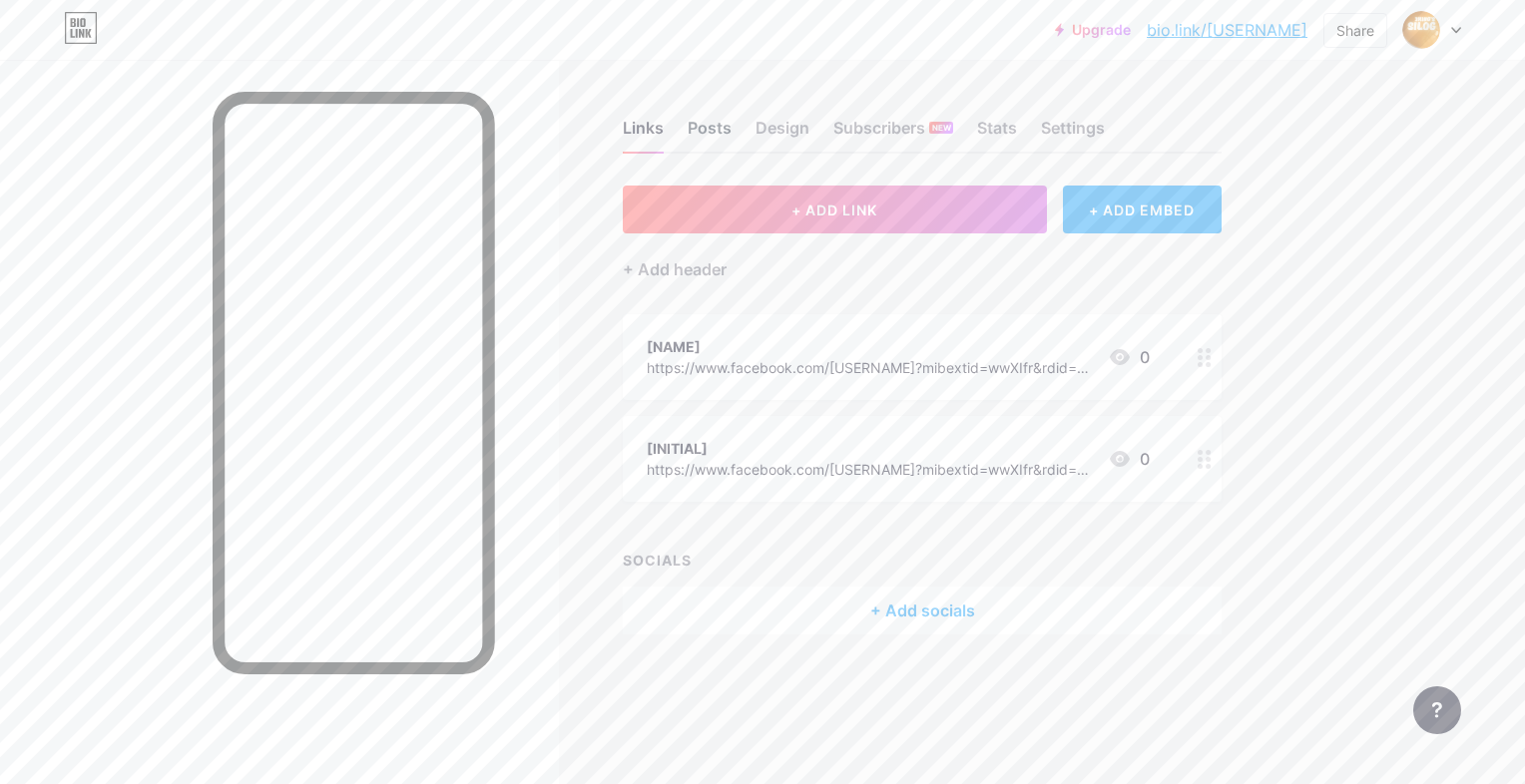 click on "Posts" at bounding box center [710, 134] 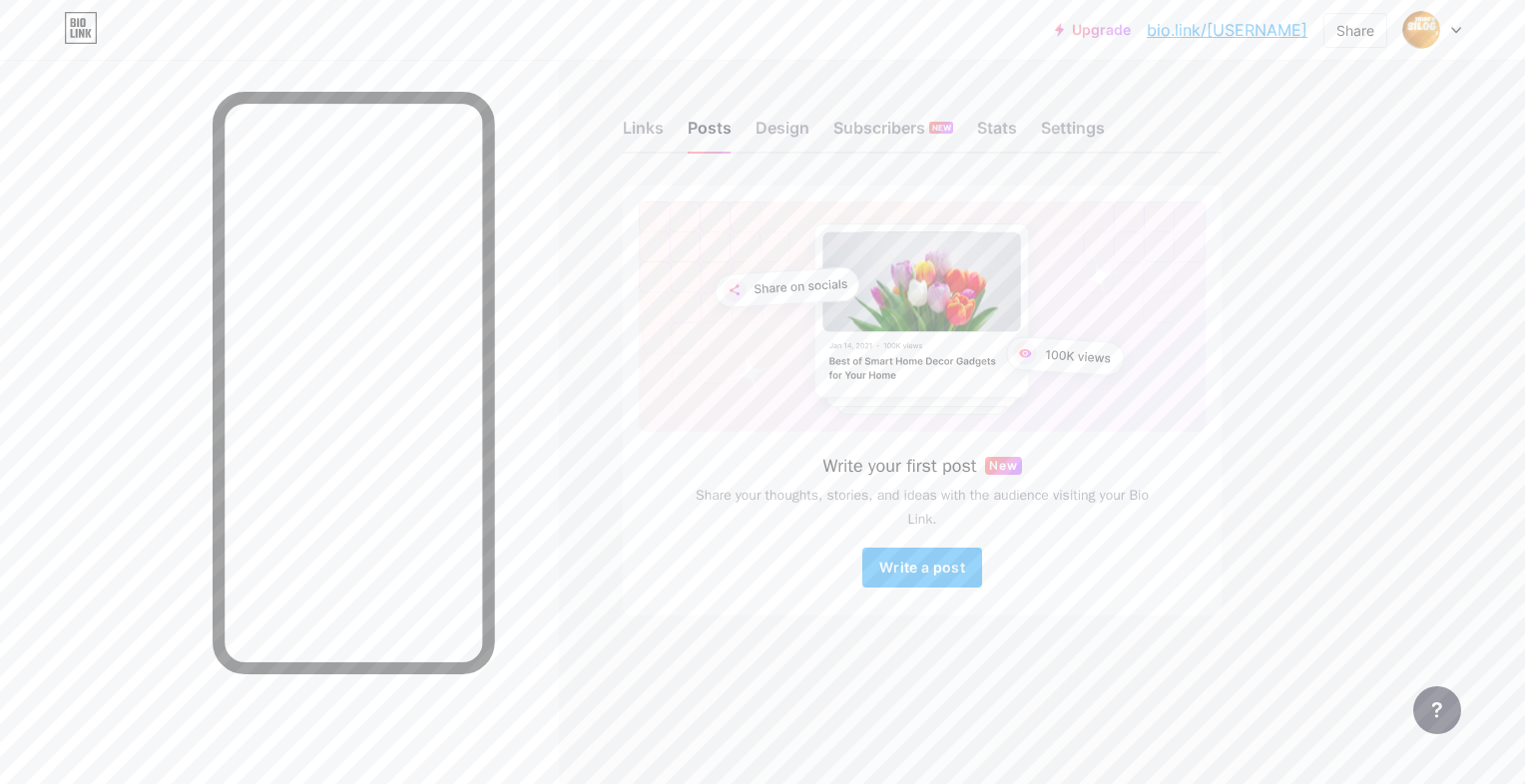 click on "bio.link/3kingssilog" at bounding box center [1227, 30] 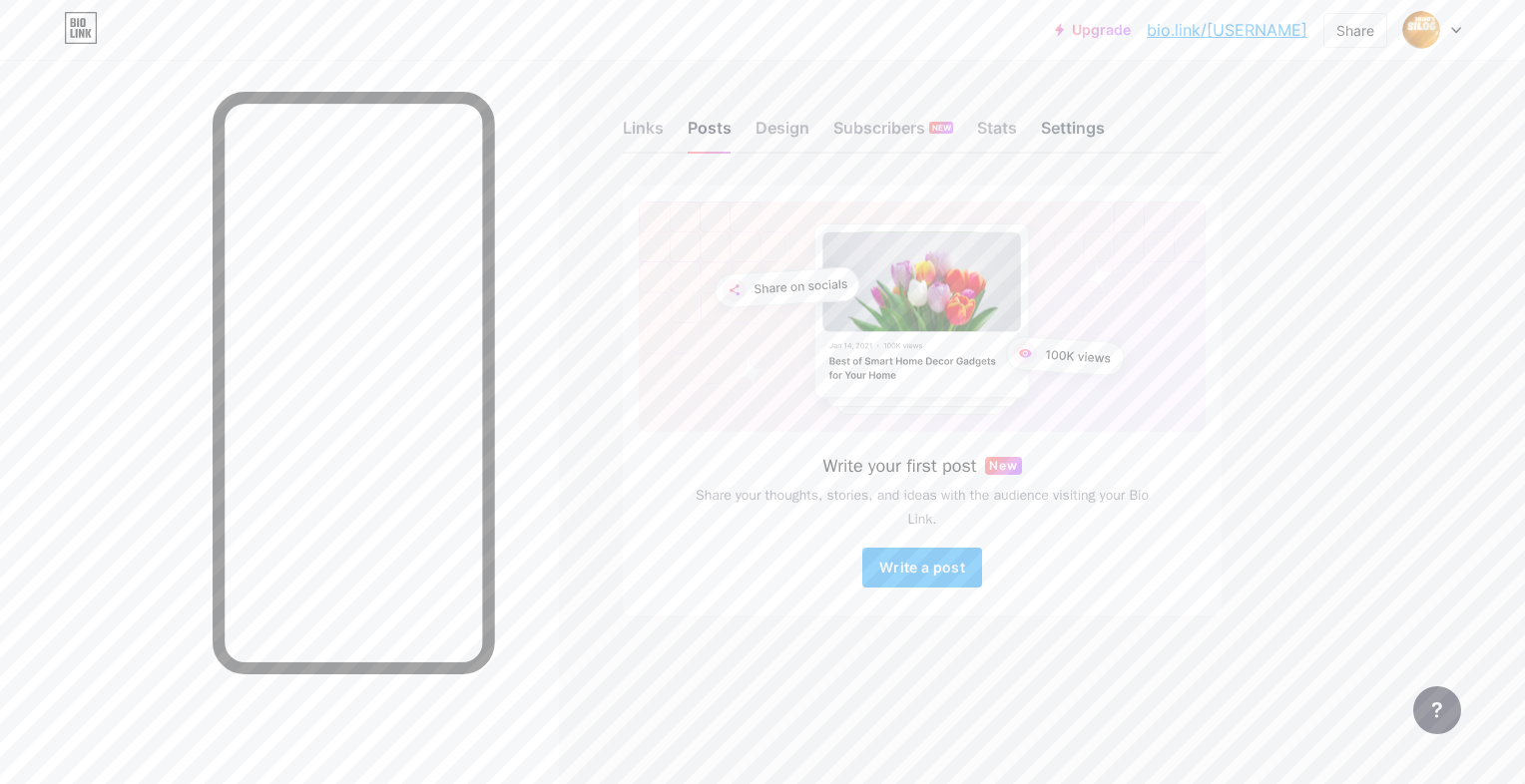 click on "Settings" at bounding box center [1073, 134] 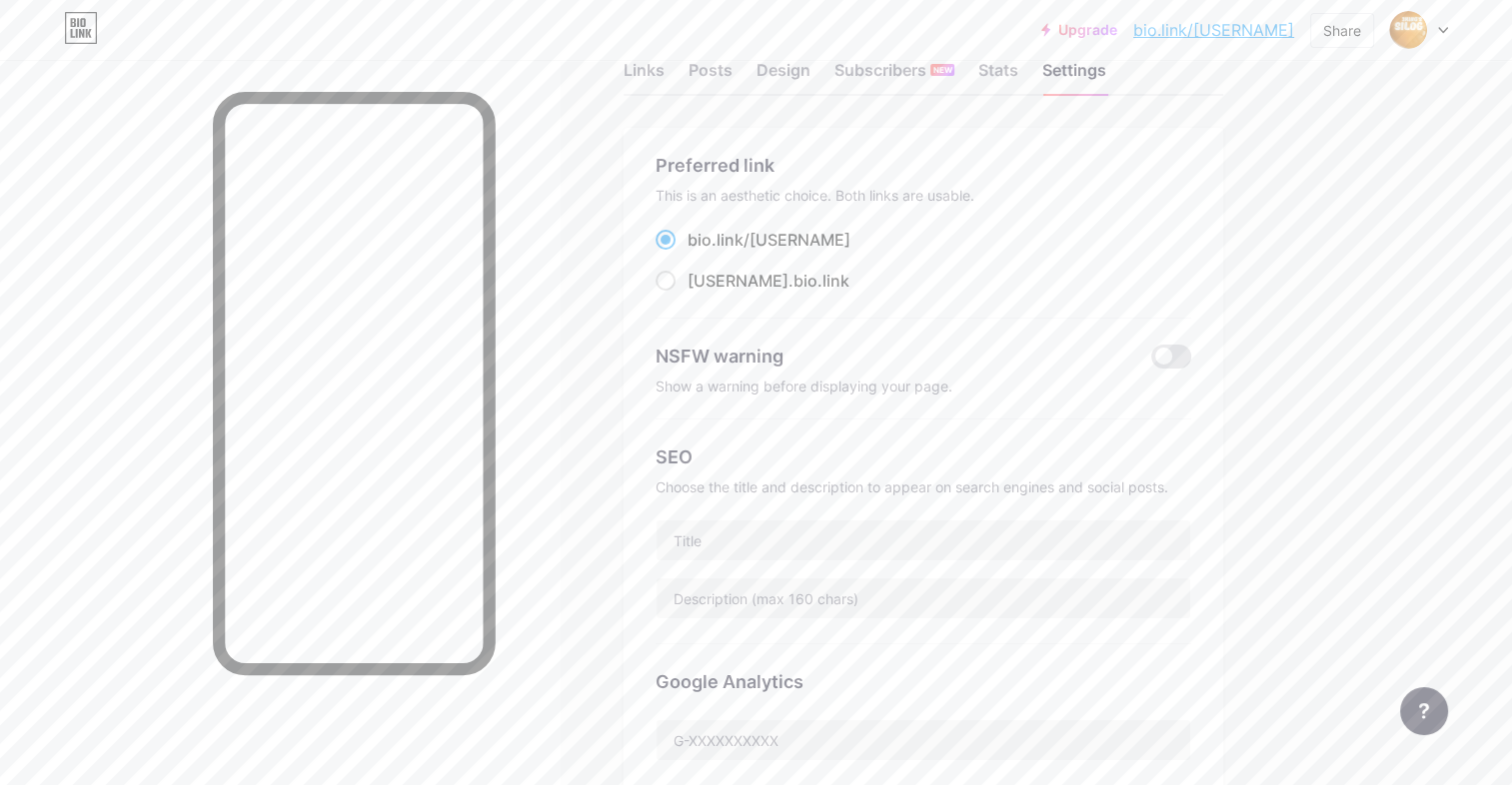 scroll, scrollTop: 0, scrollLeft: 0, axis: both 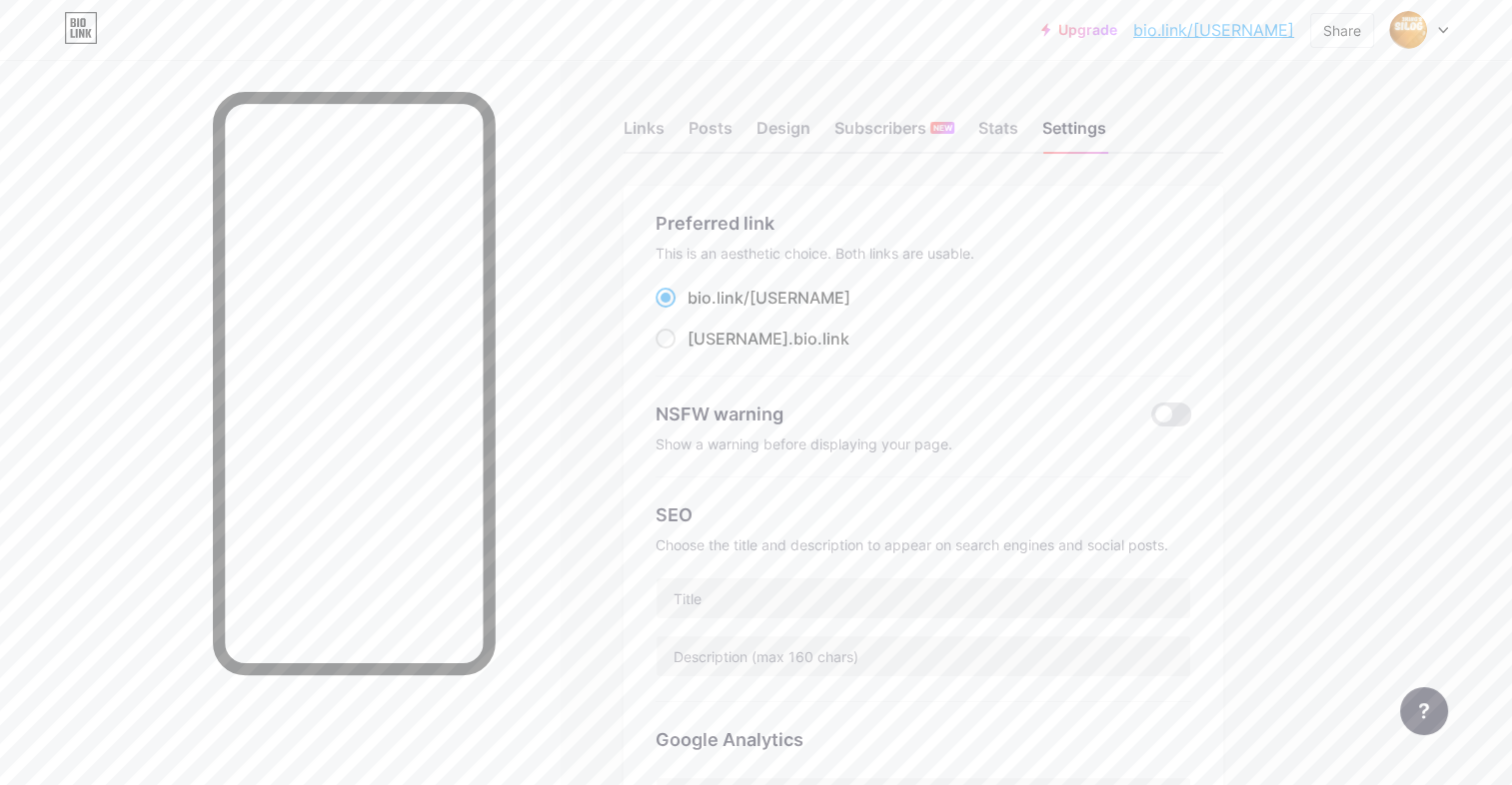 click 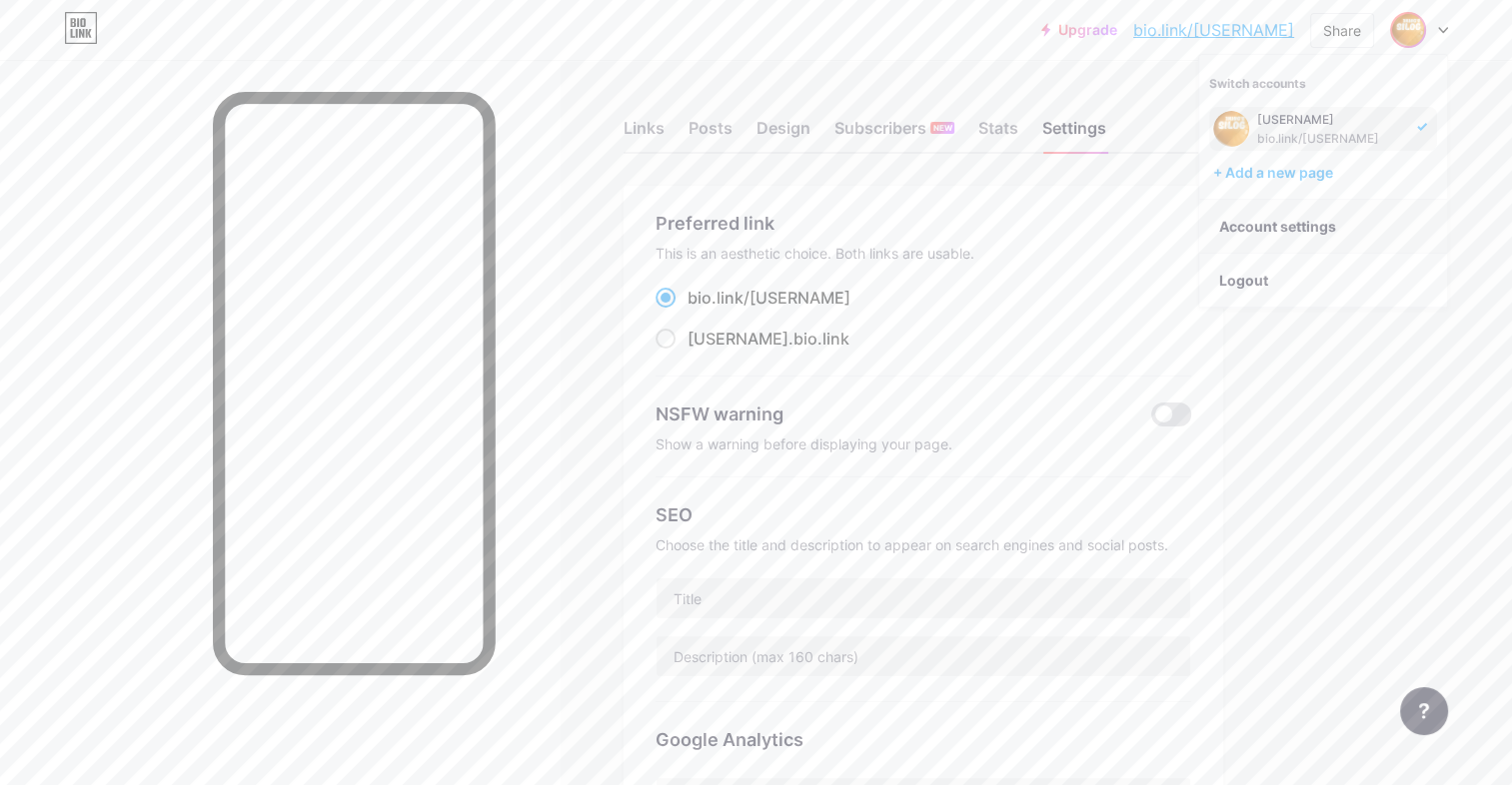 click on "Account settings" at bounding box center (1323, 227) 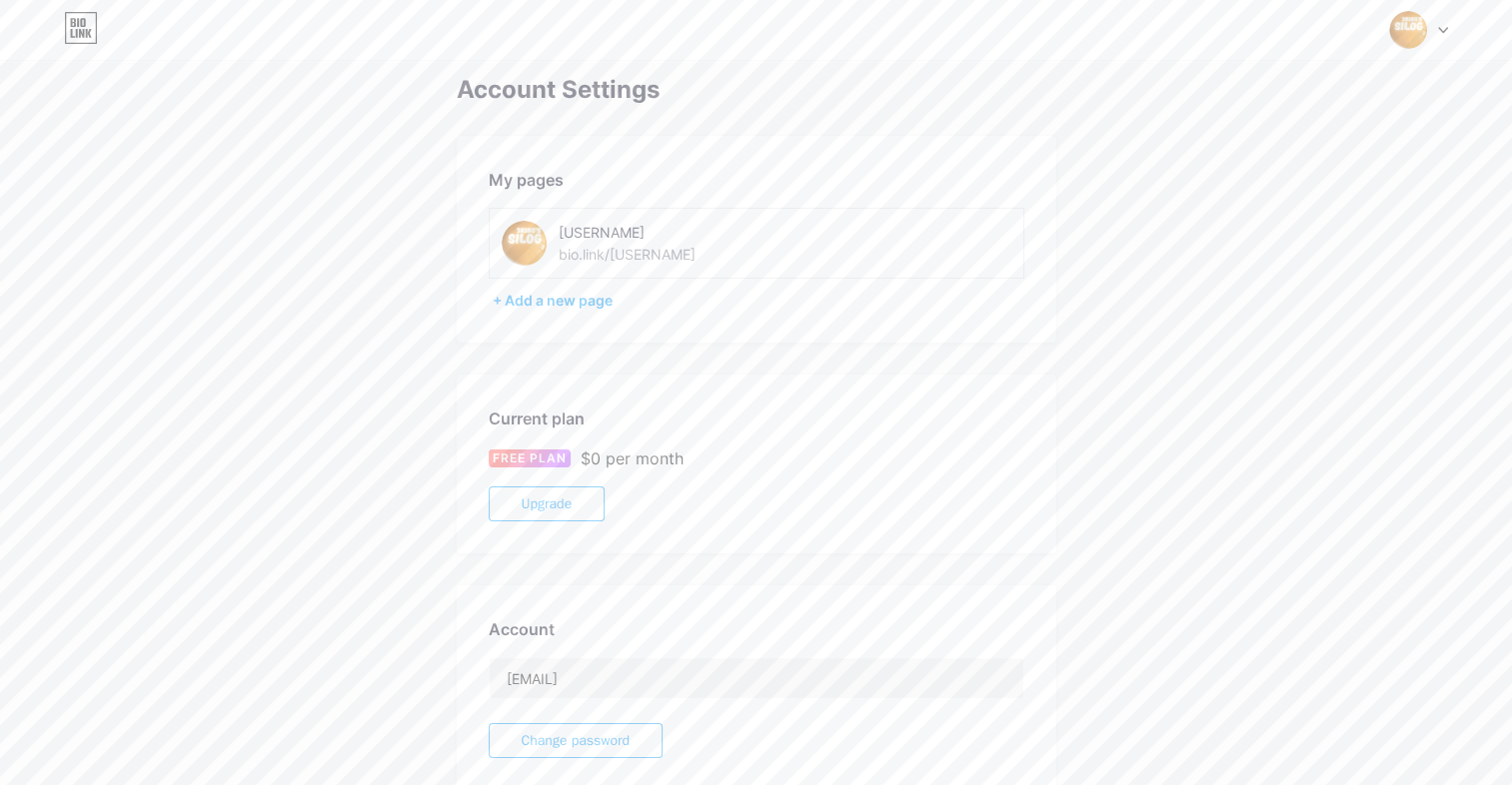 scroll, scrollTop: 328, scrollLeft: 0, axis: vertical 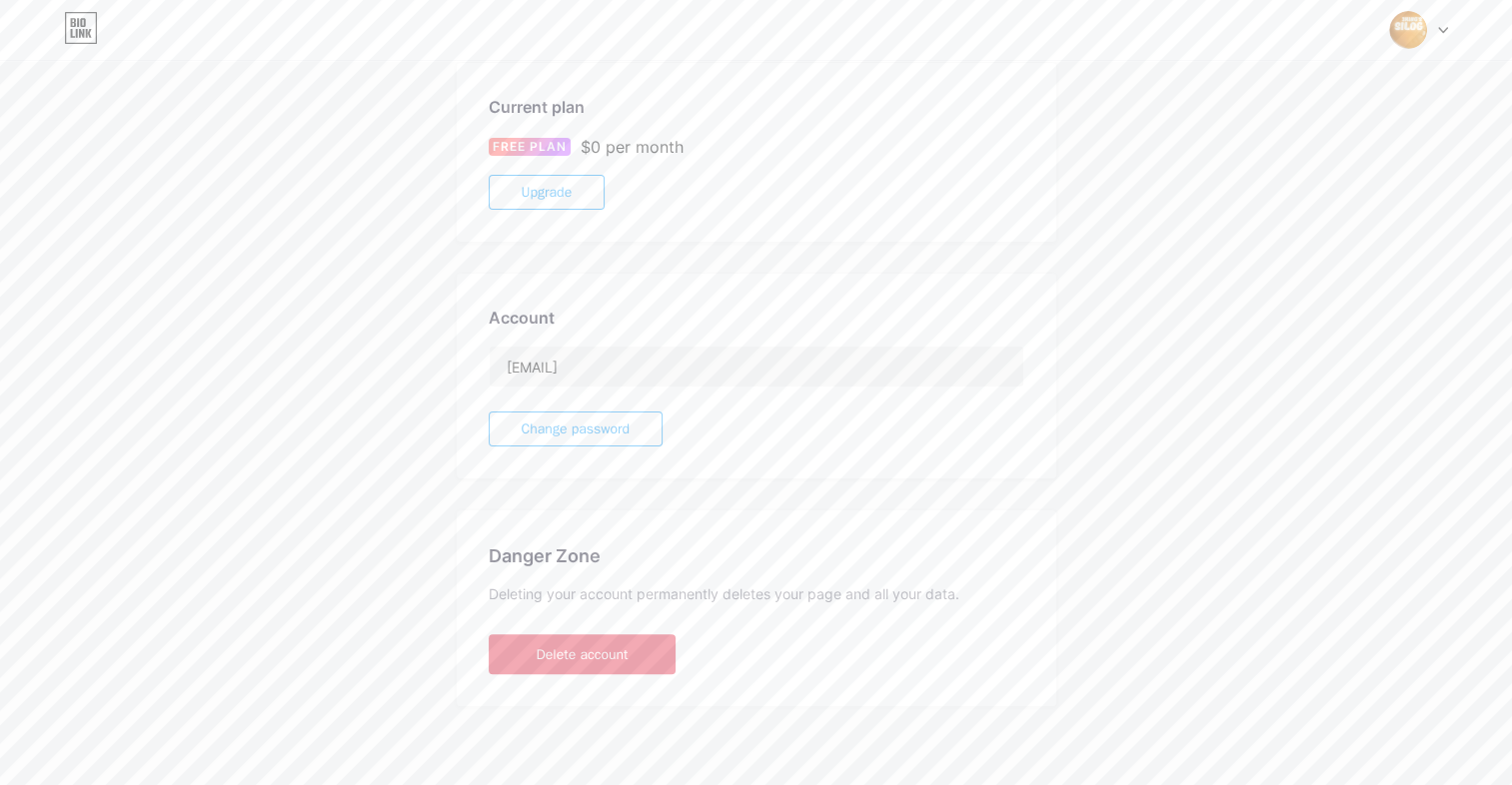 click on "Delete account" at bounding box center [583, 654] 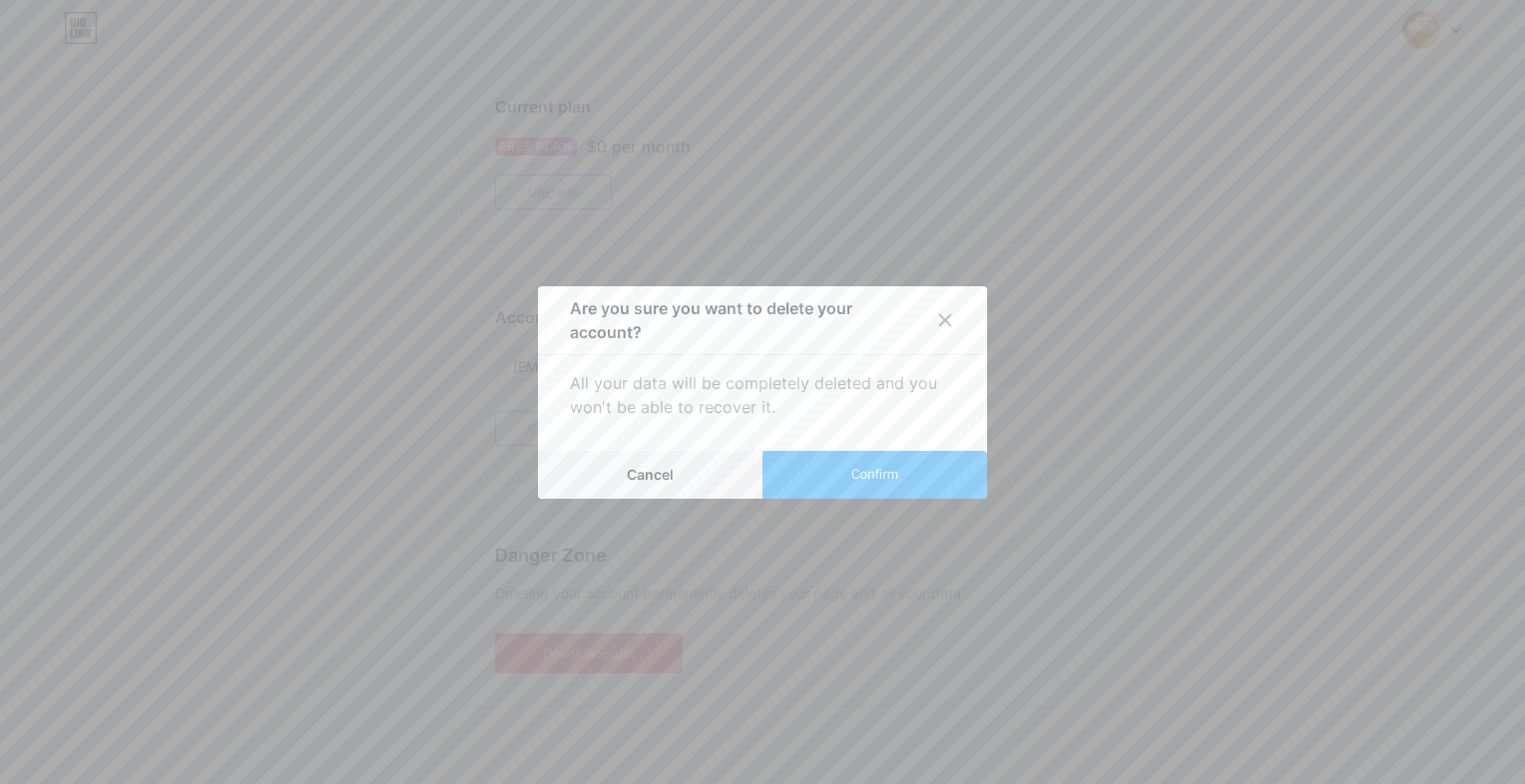 click on "Confirm" at bounding box center [874, 474] 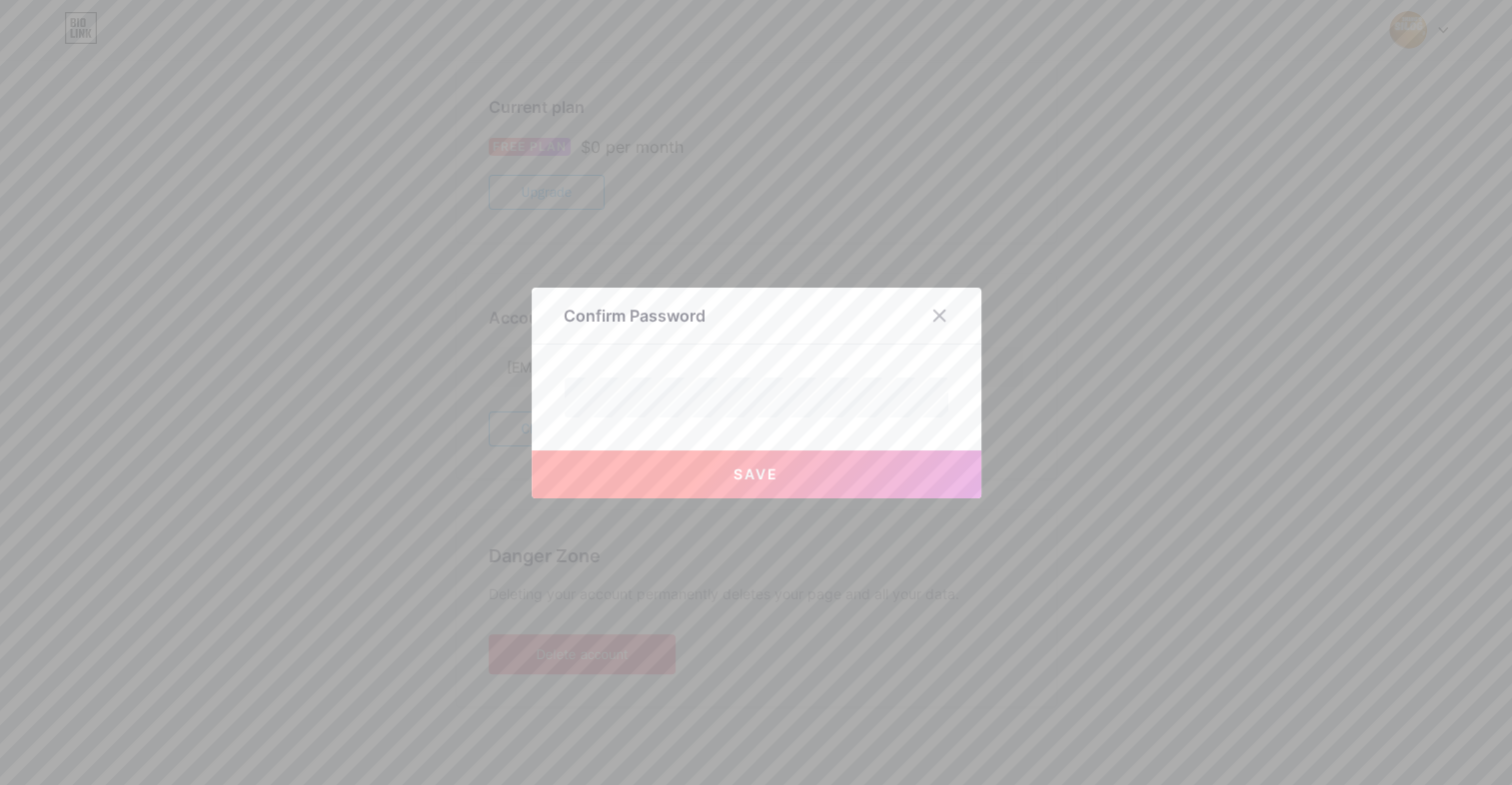 click on "Save" at bounding box center (756, 474) 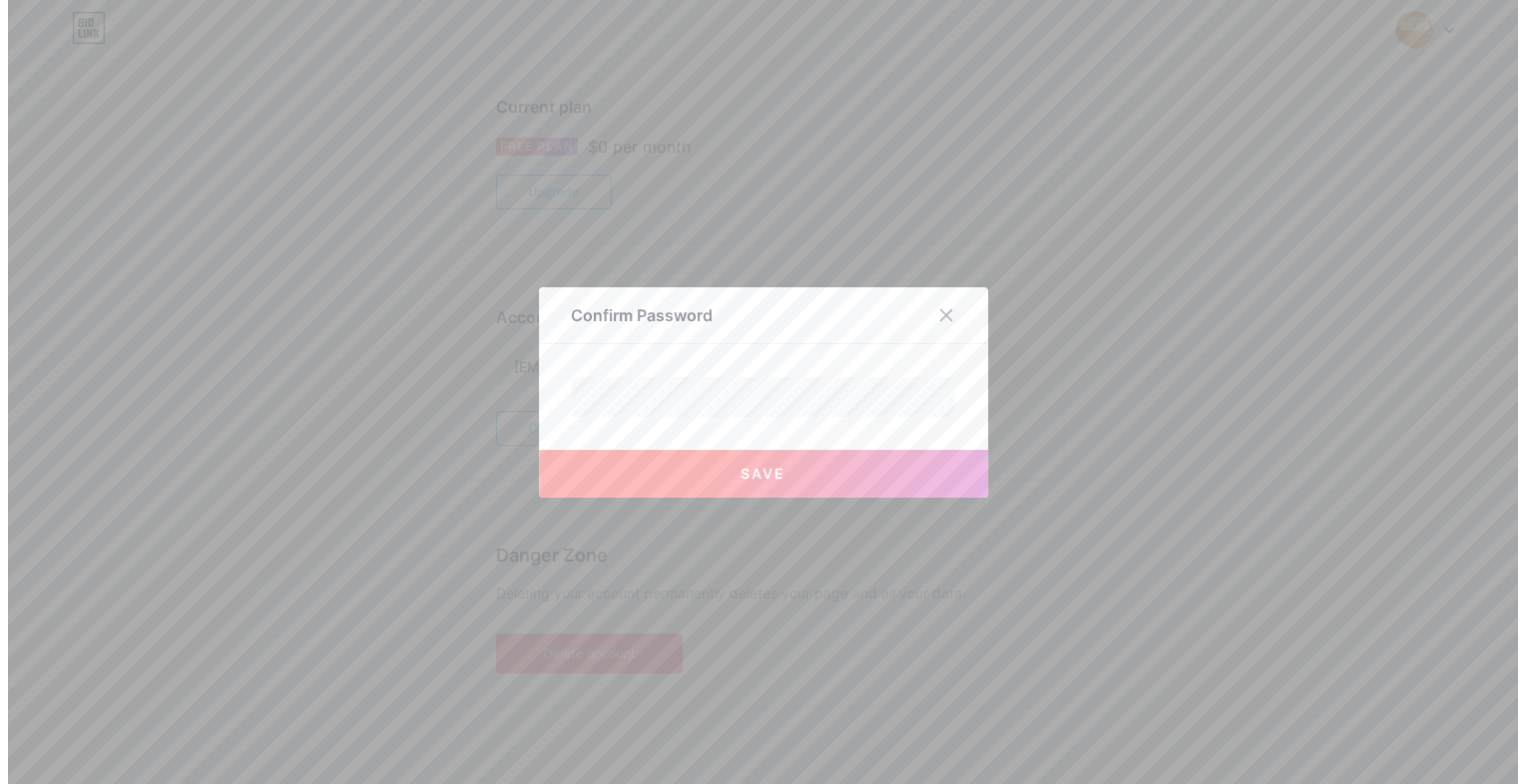 scroll, scrollTop: 0, scrollLeft: 0, axis: both 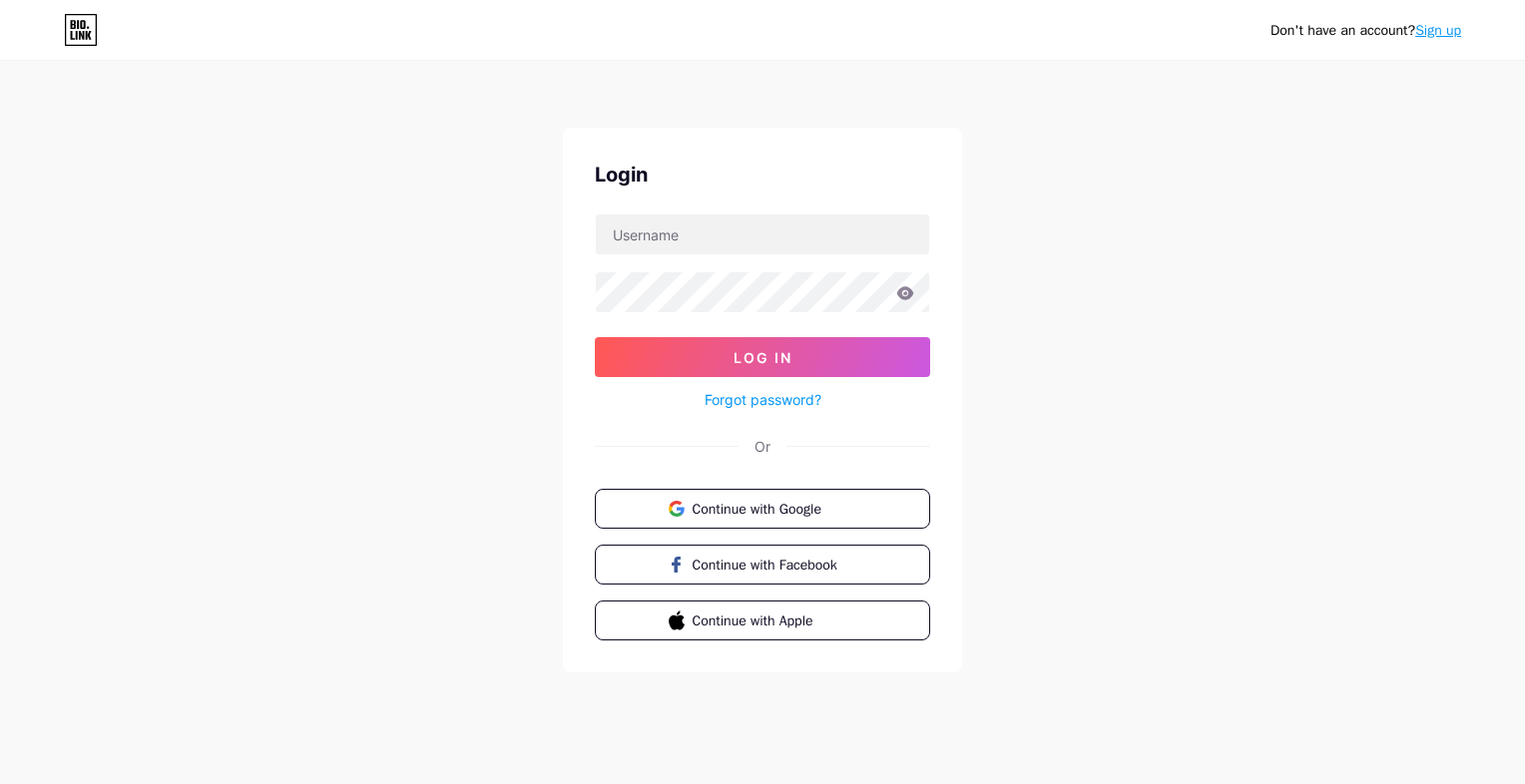 click on "Don't have an account?  Sign up   Login                   Log In
Forgot password?
Or       Continue with Google     Continue with Facebook
Continue with Apple" at bounding box center [762, 368] 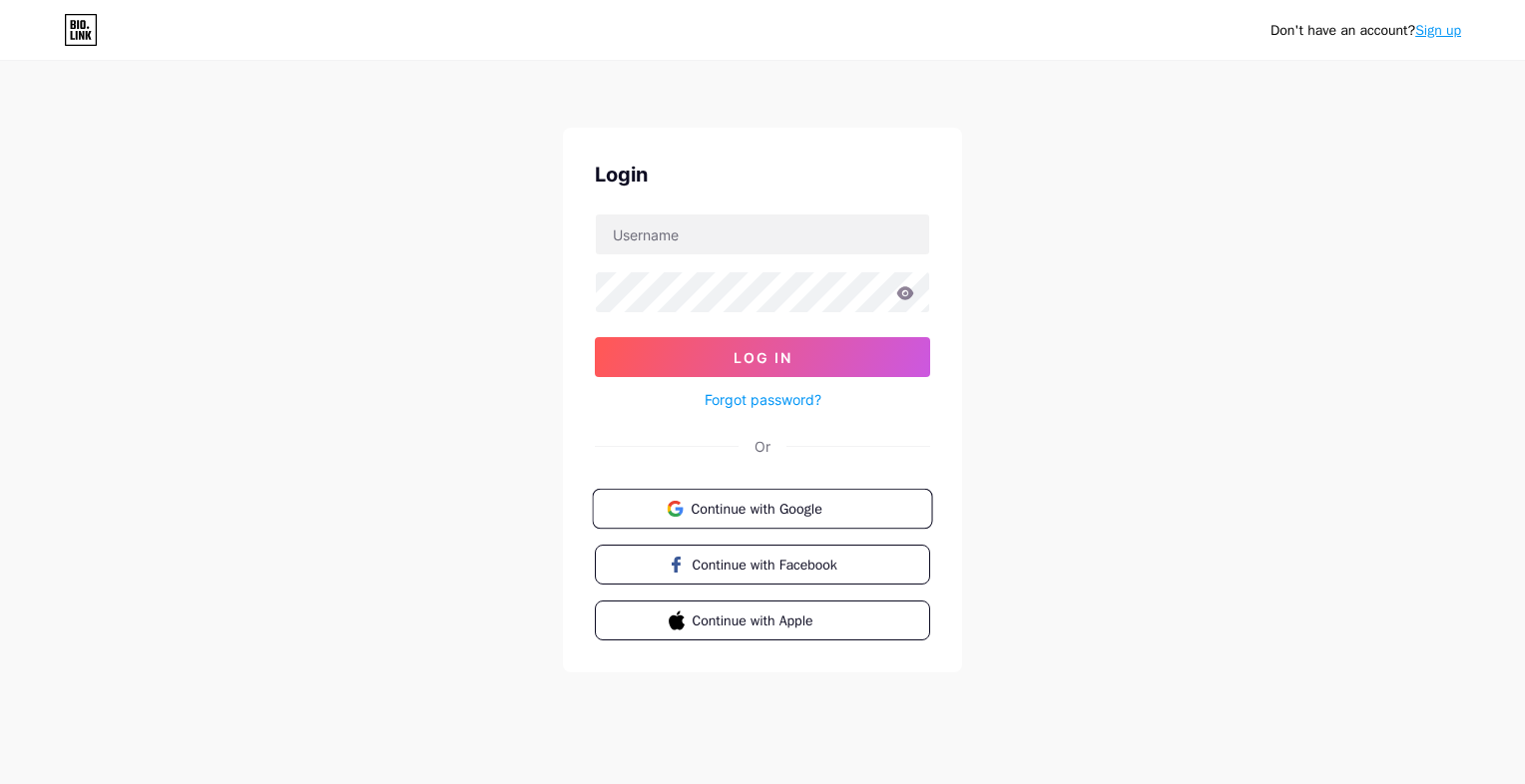 click on "Continue with Google" at bounding box center [773, 508] 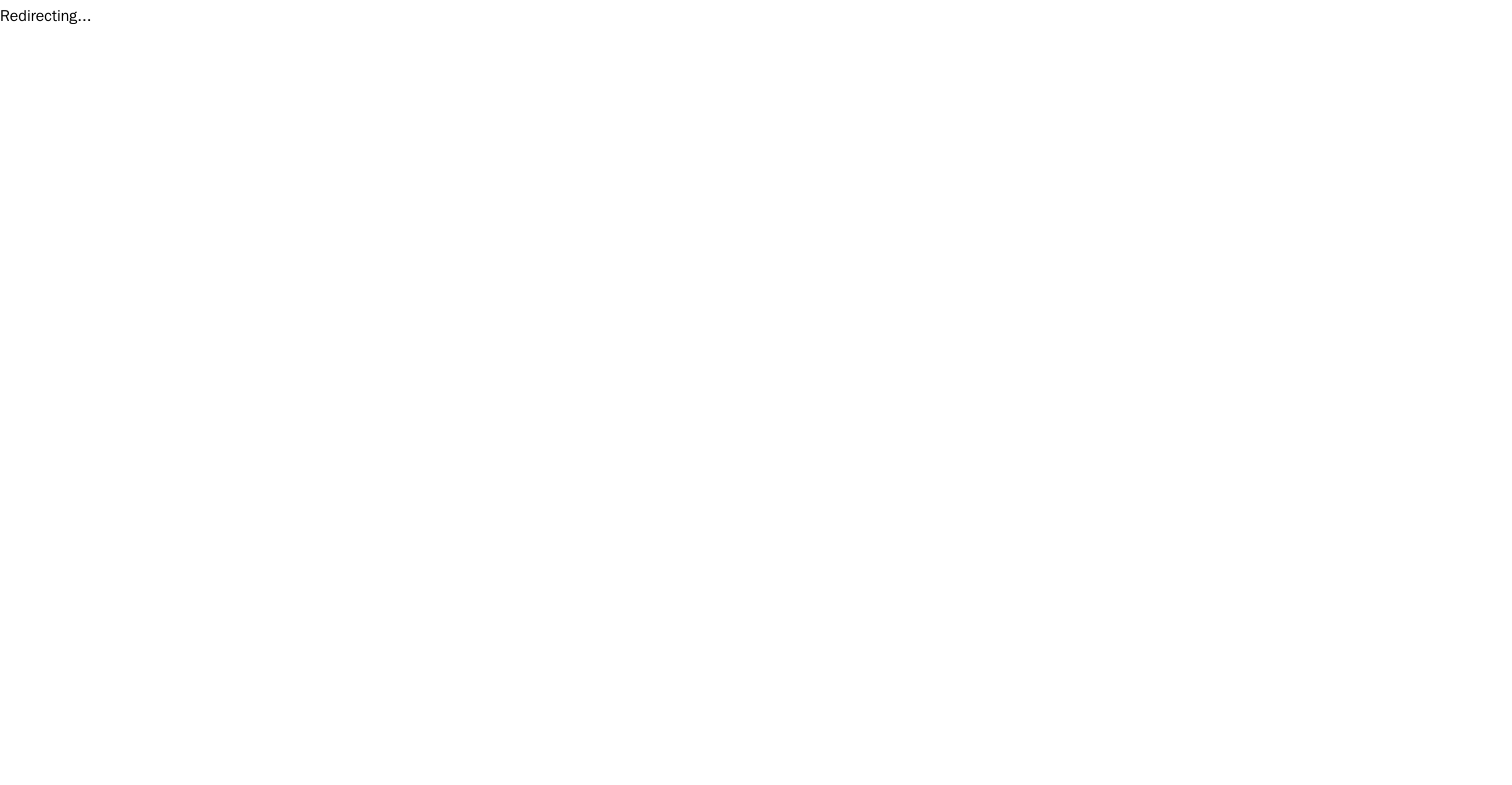 scroll, scrollTop: 0, scrollLeft: 0, axis: both 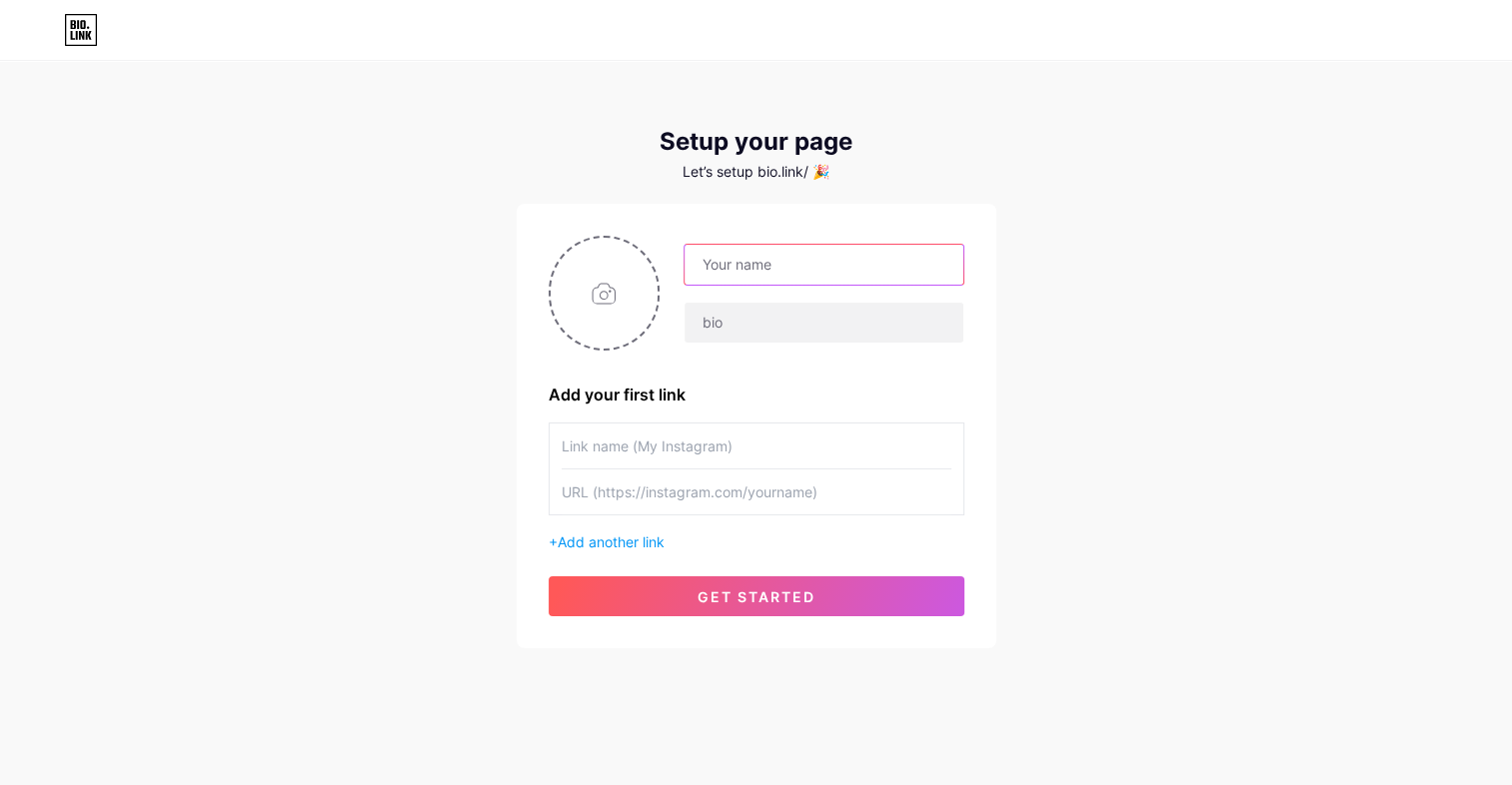 click at bounding box center (823, 265) 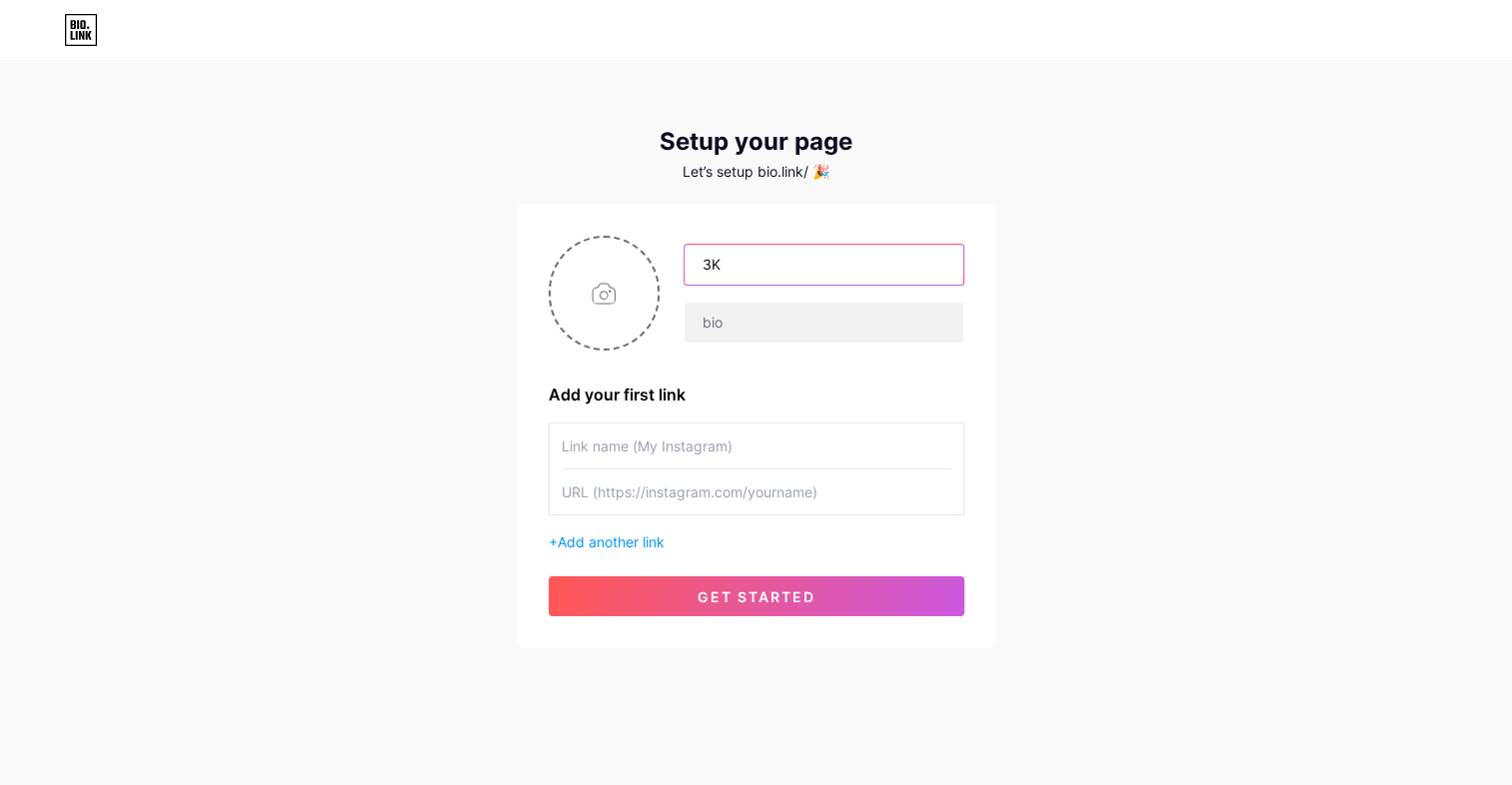 type on "3" 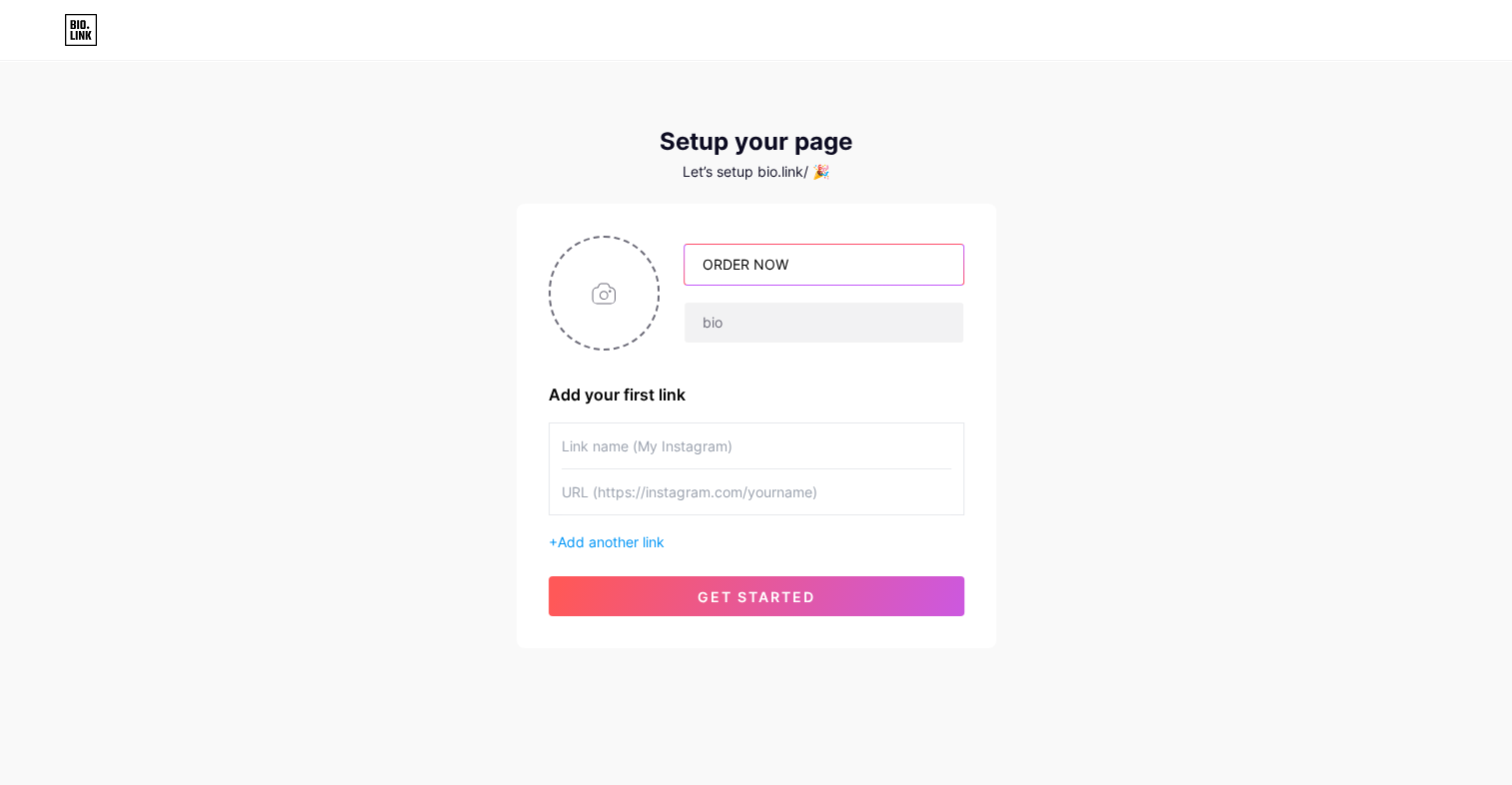 drag, startPoint x: 807, startPoint y: 269, endPoint x: 663, endPoint y: 254, distance: 144.7791 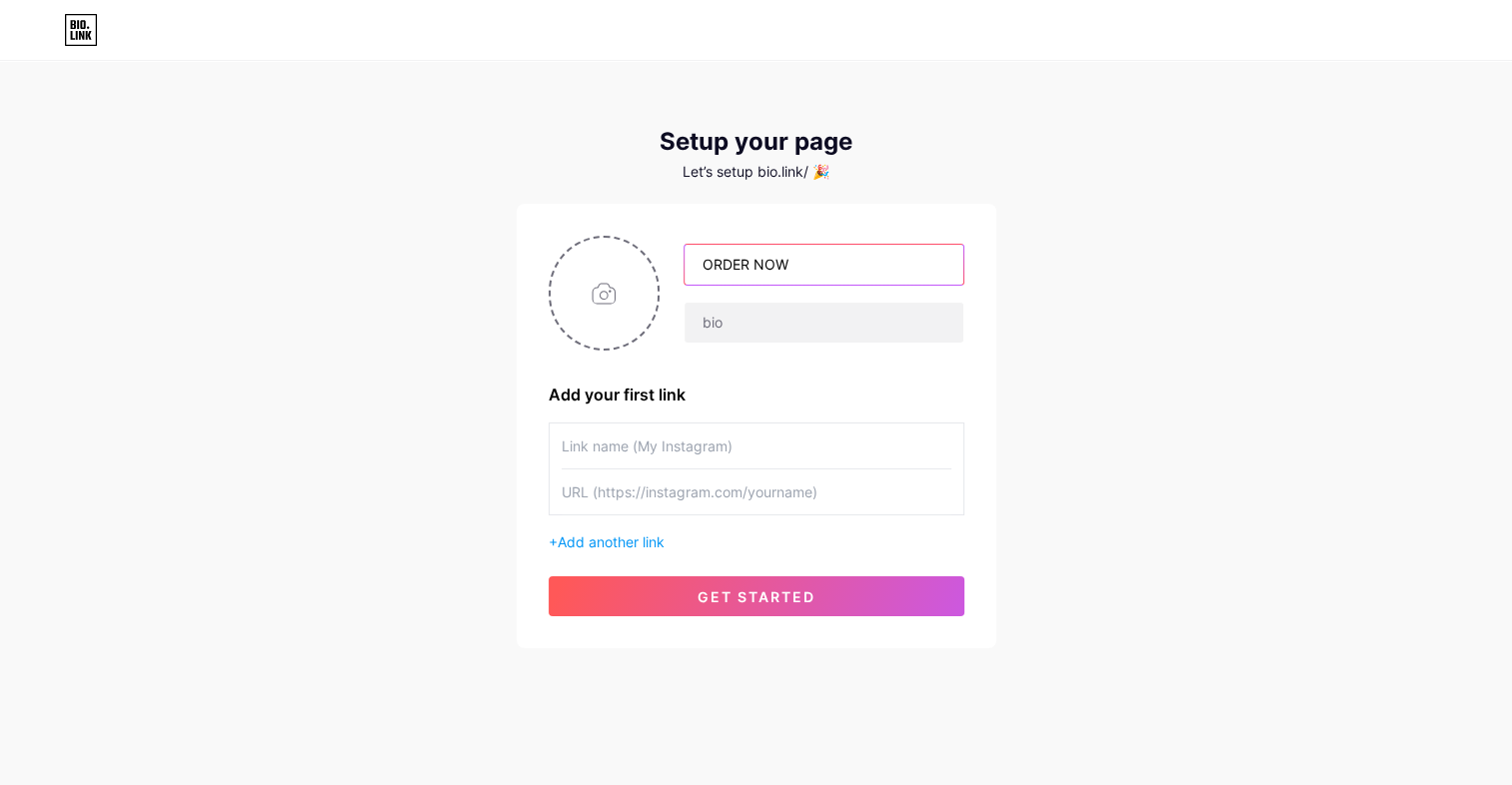 click on "ORDER NOW" at bounding box center (811, 294) 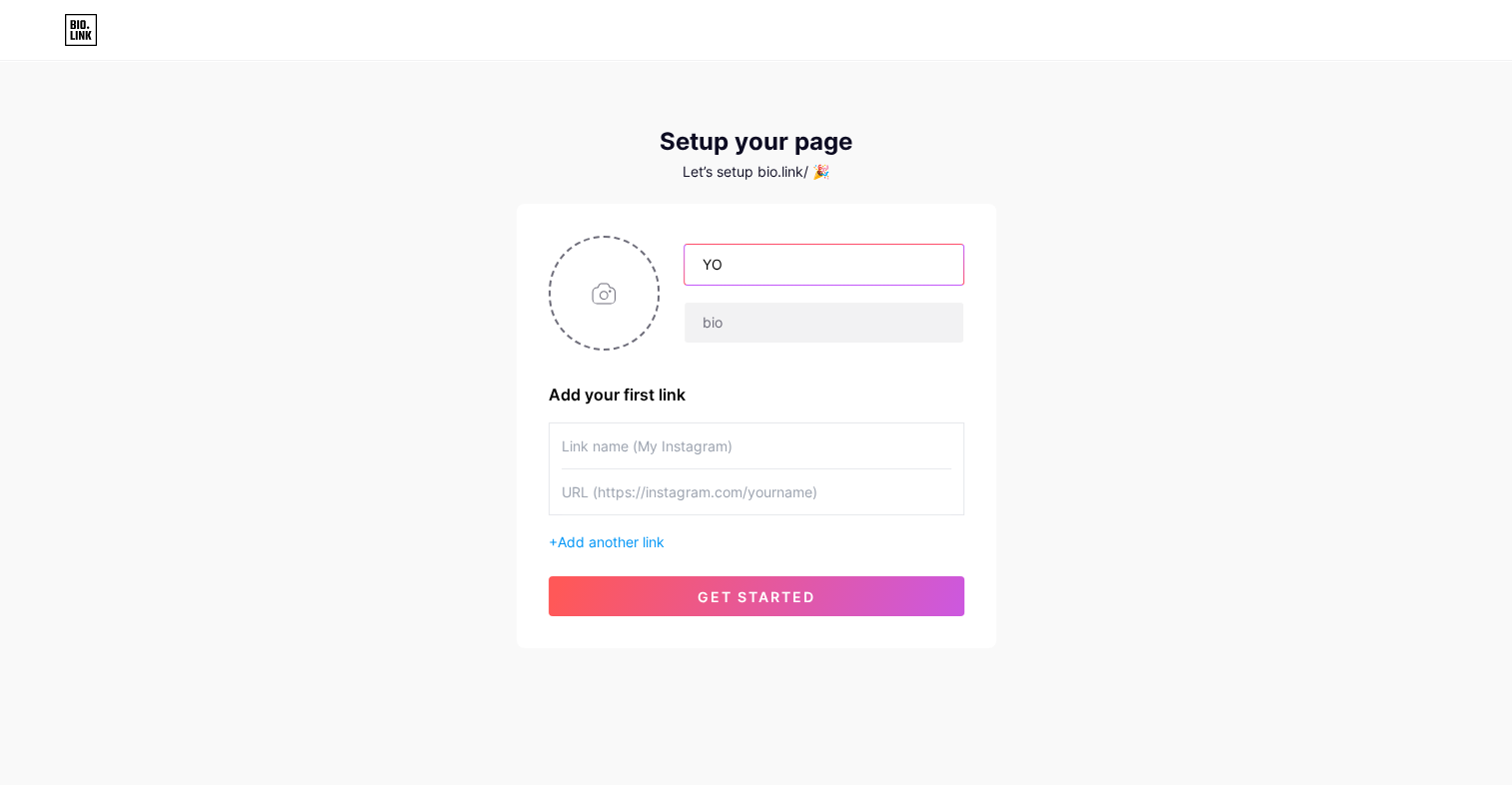 type on "Y" 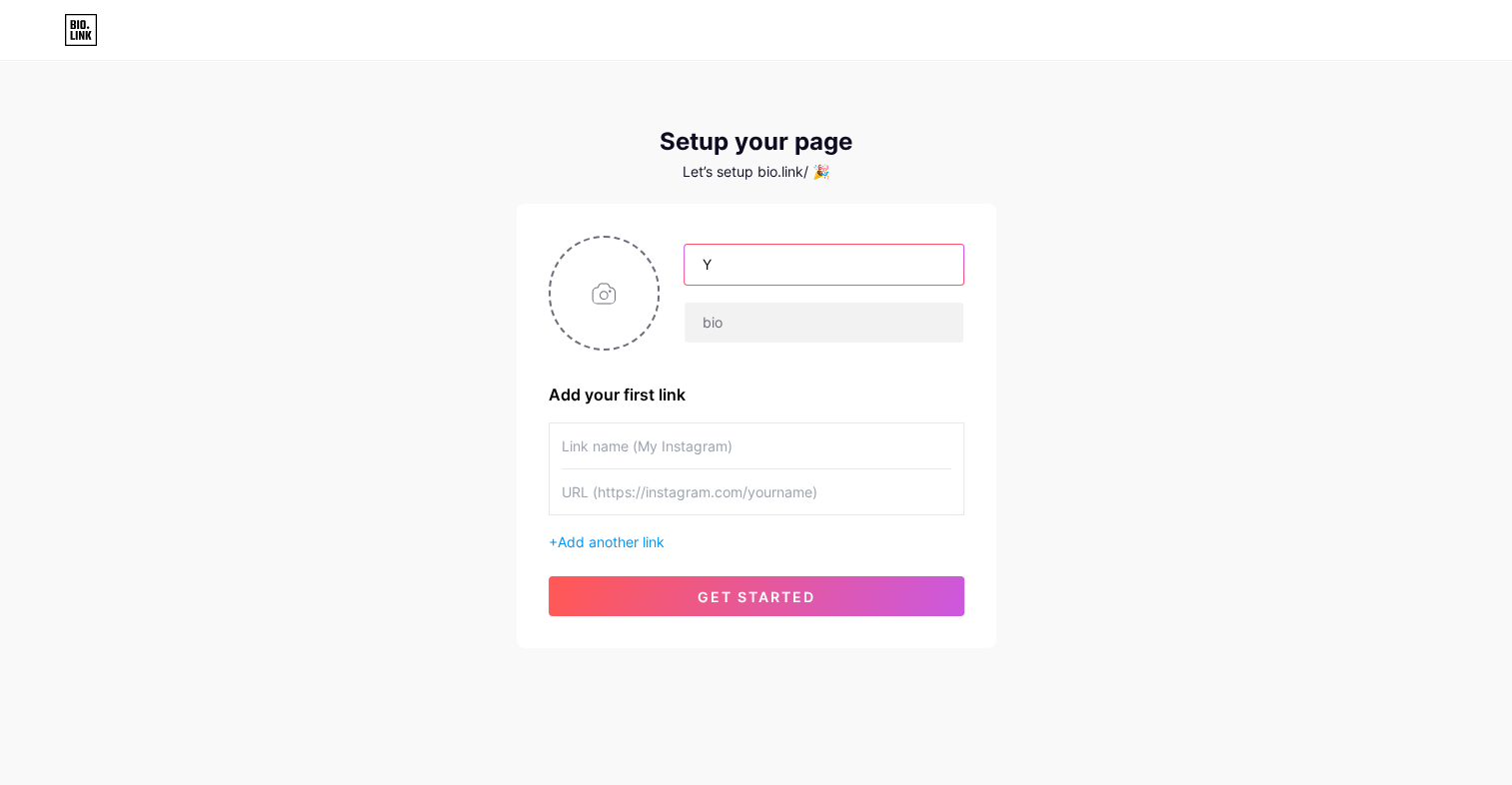 type 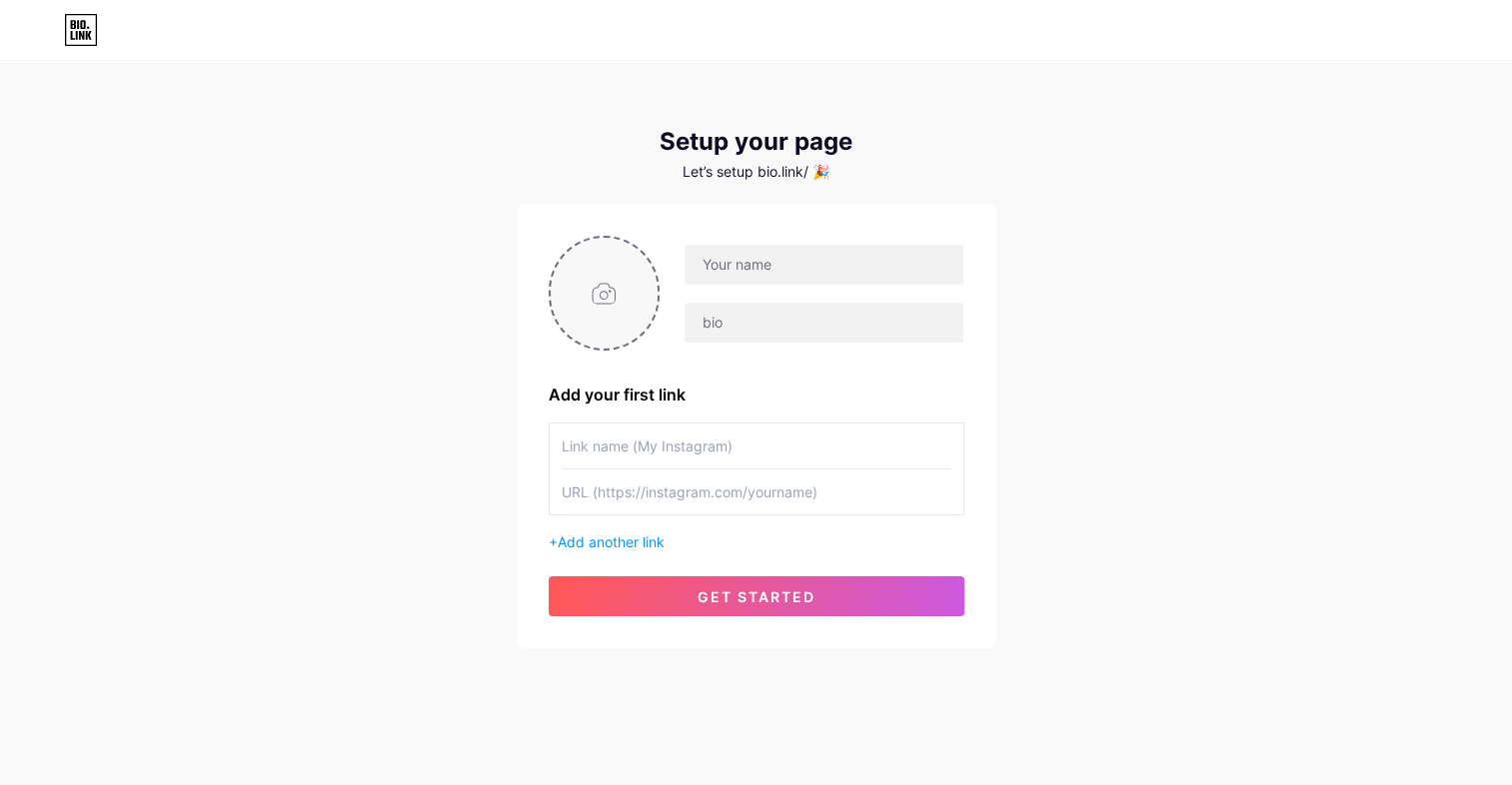 click at bounding box center [605, 293] 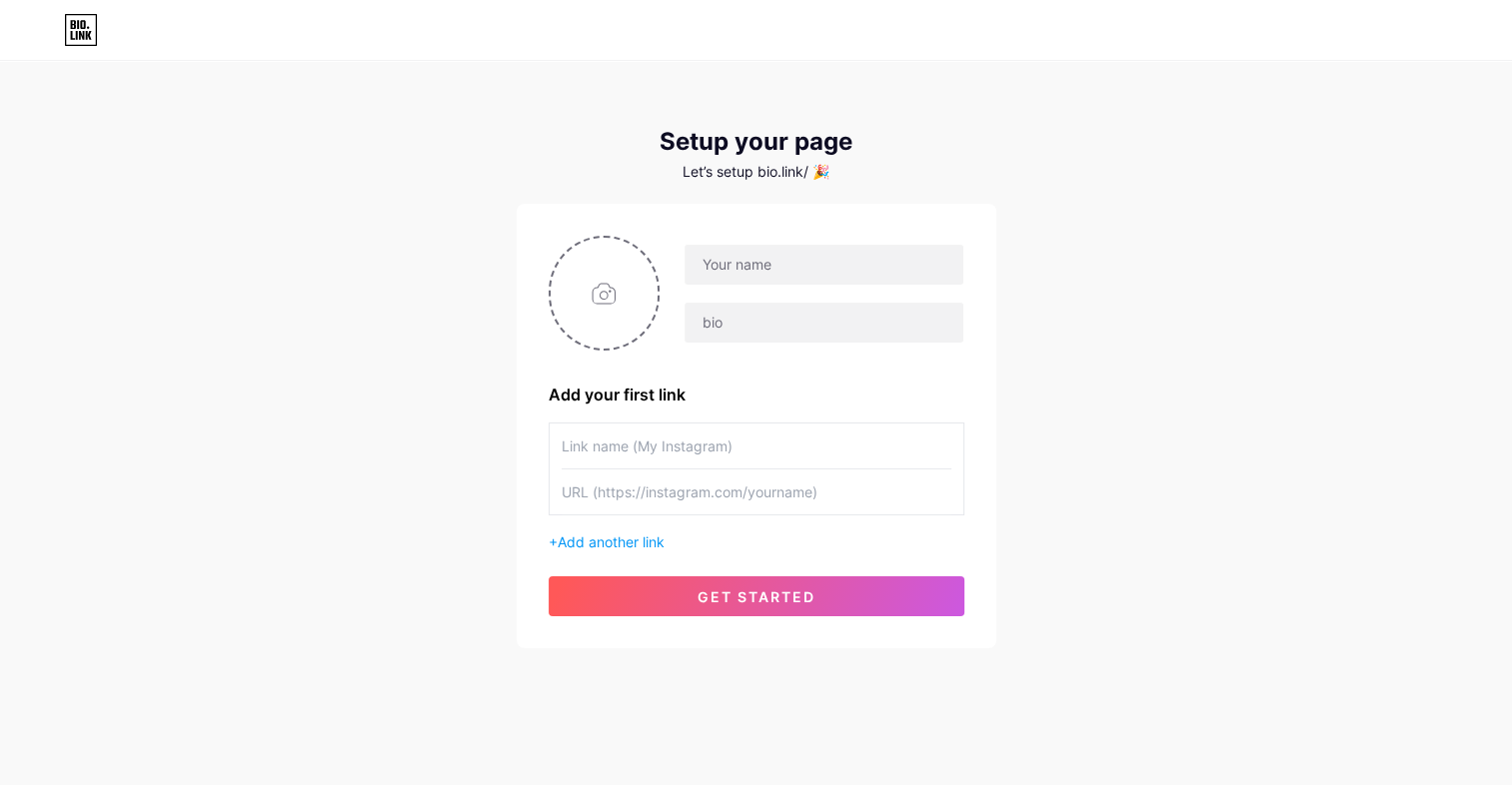 click at bounding box center (756, 30) 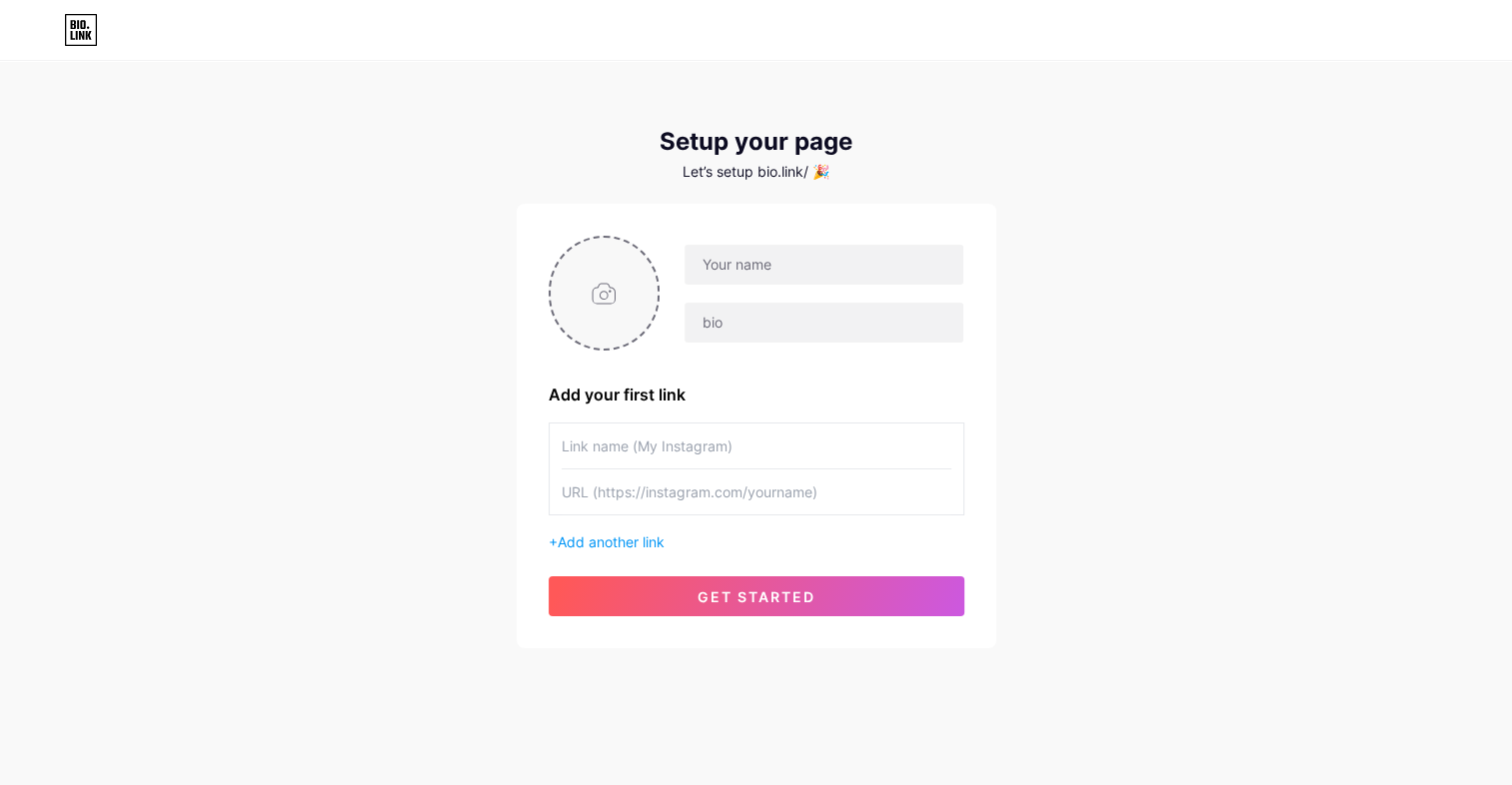 click at bounding box center [605, 293] 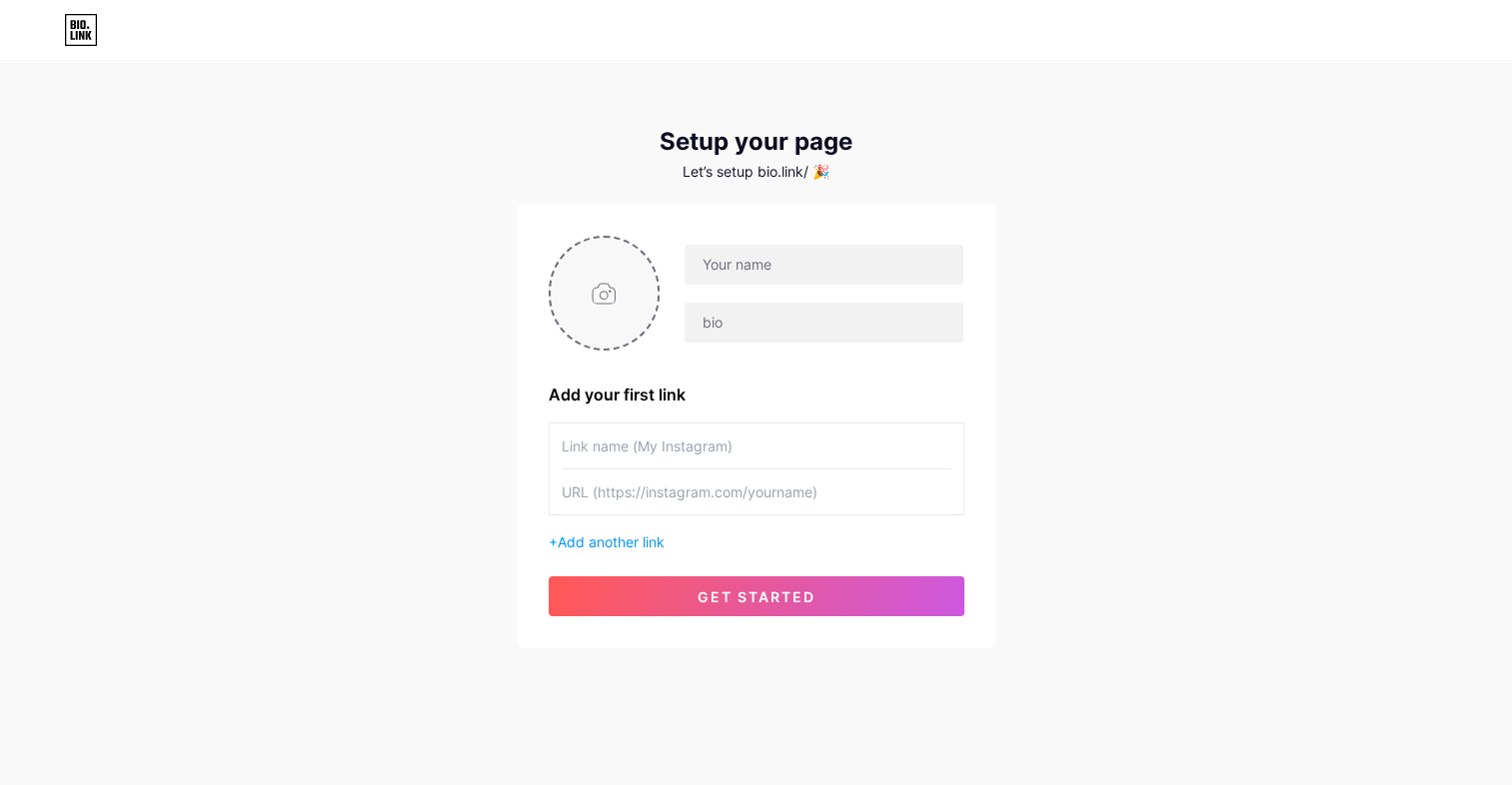 type on "C:\fakepath\silog.png" 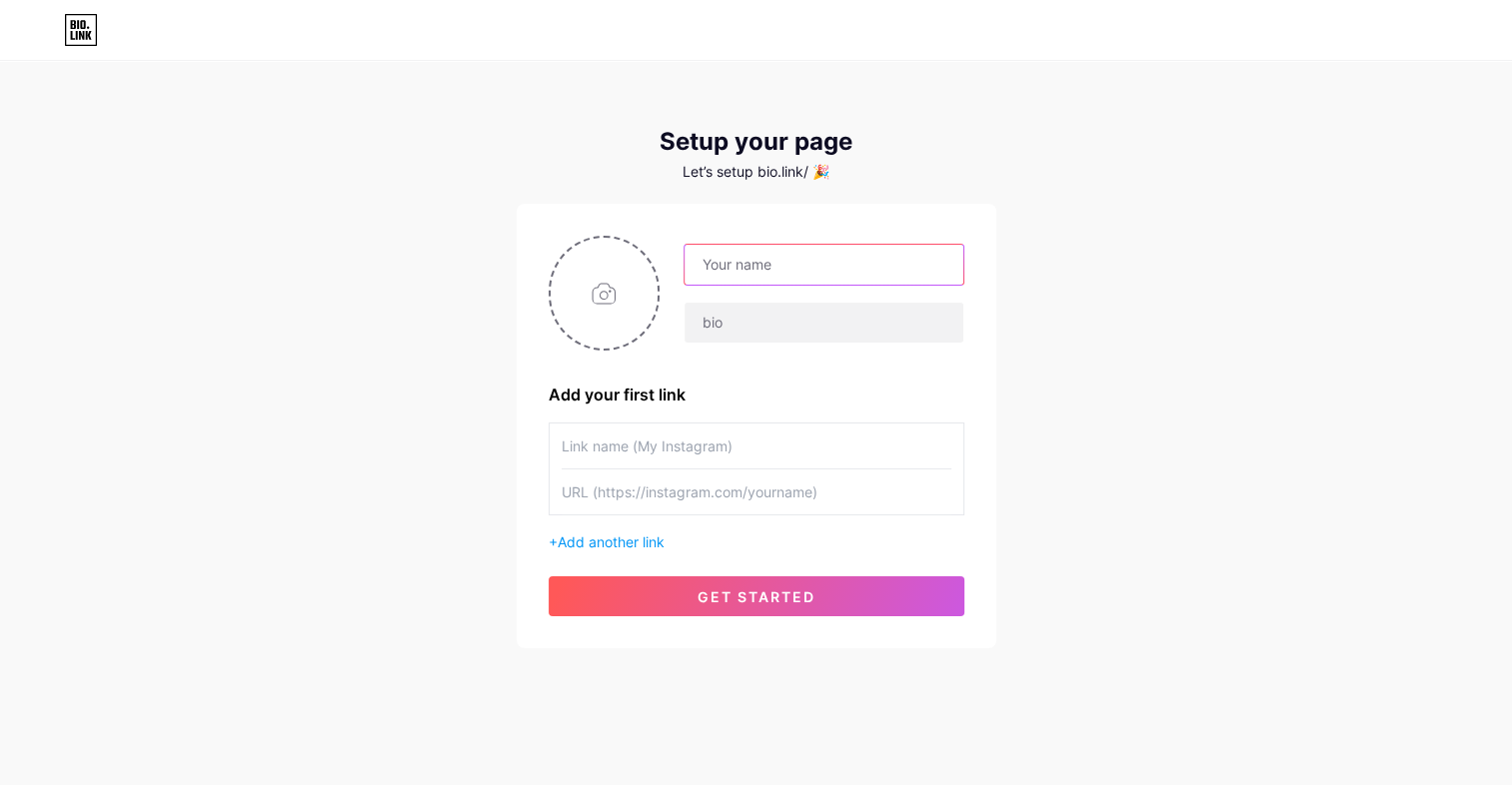 click at bounding box center [823, 265] 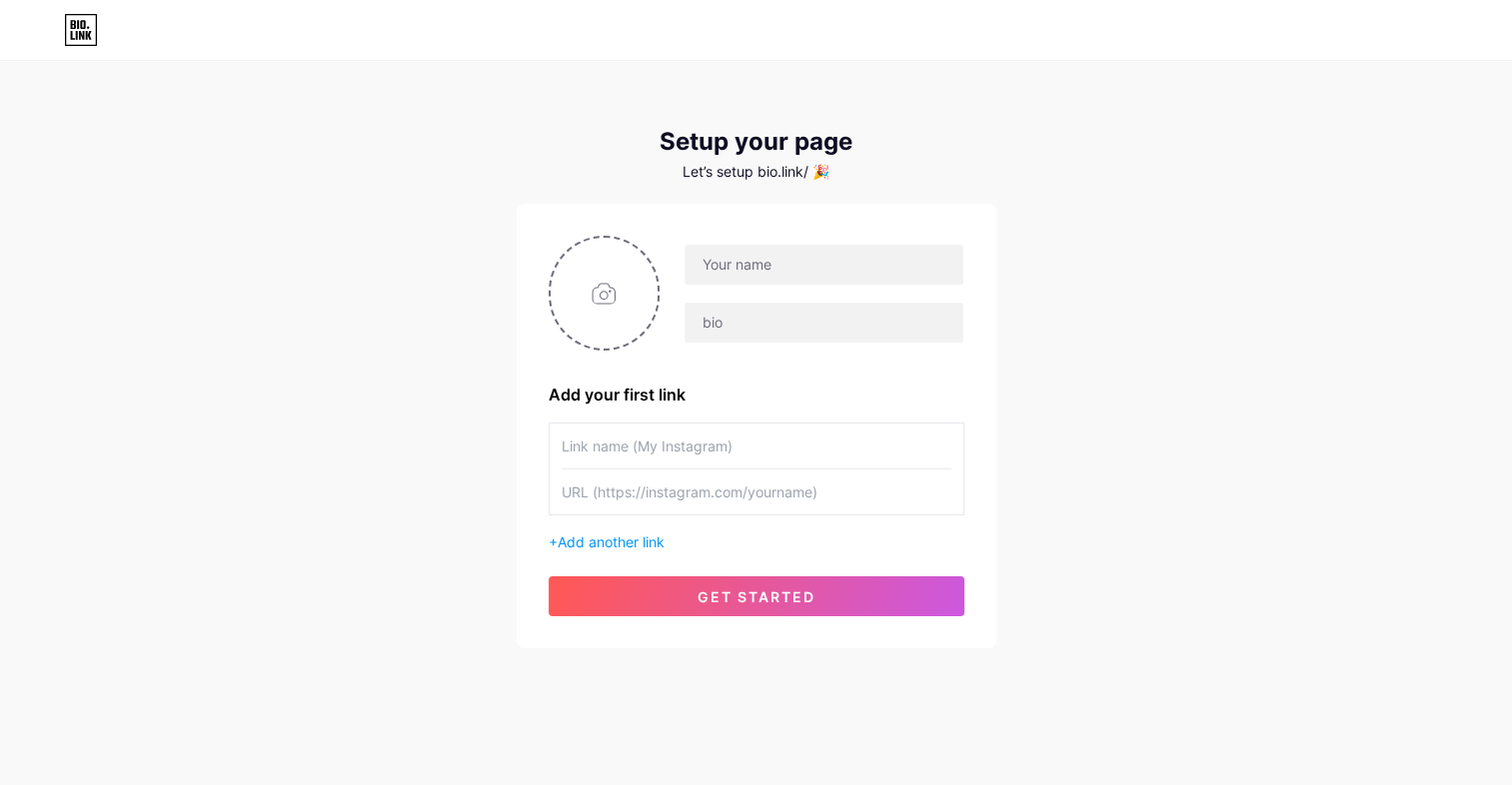 click on "Setup your page   Let’s setup bio.link/ 🎉                       Add your first link
+  Add another link     get started" at bounding box center [756, 356] 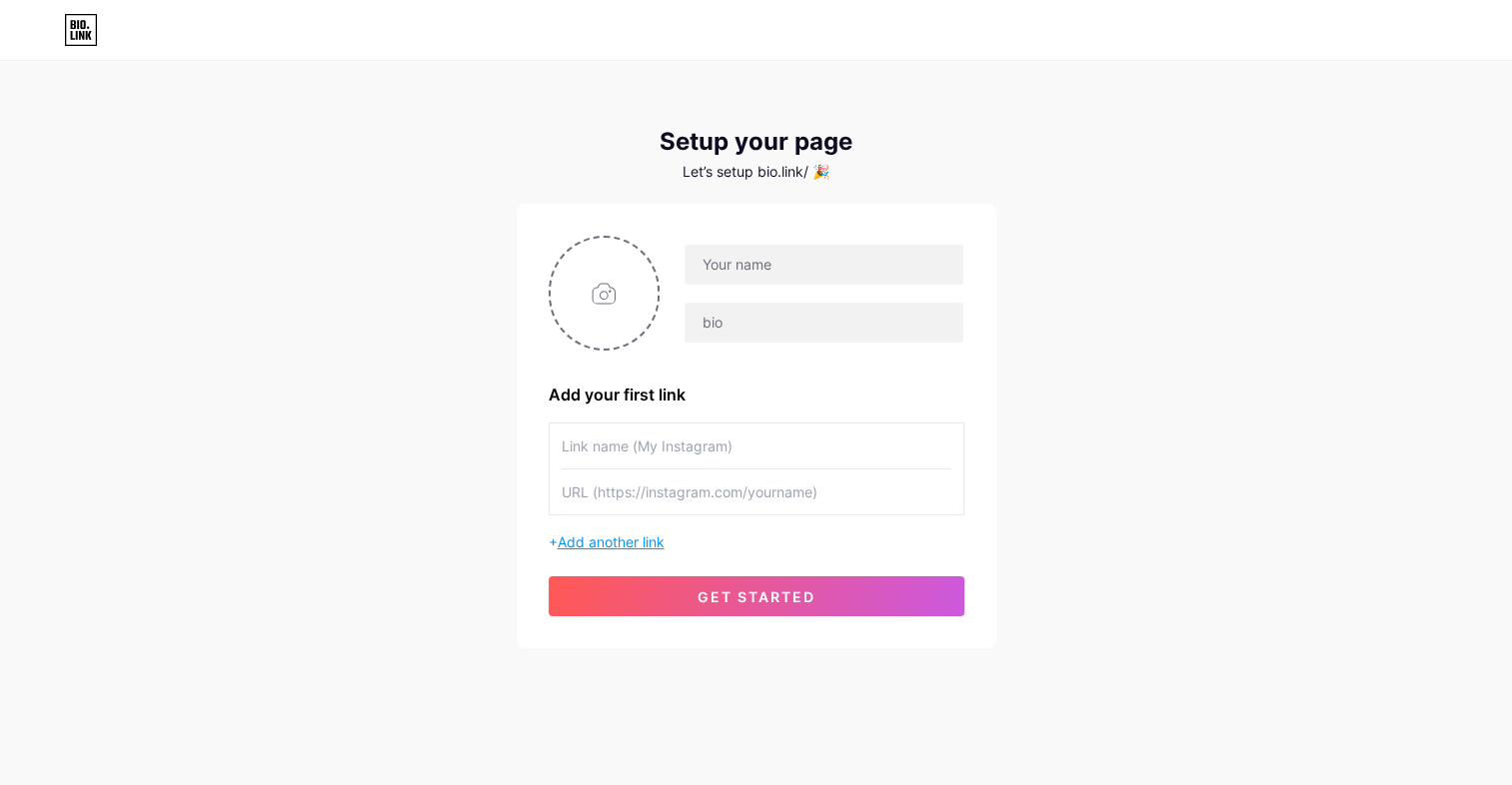 click on "Add another link" at bounding box center [611, 541] 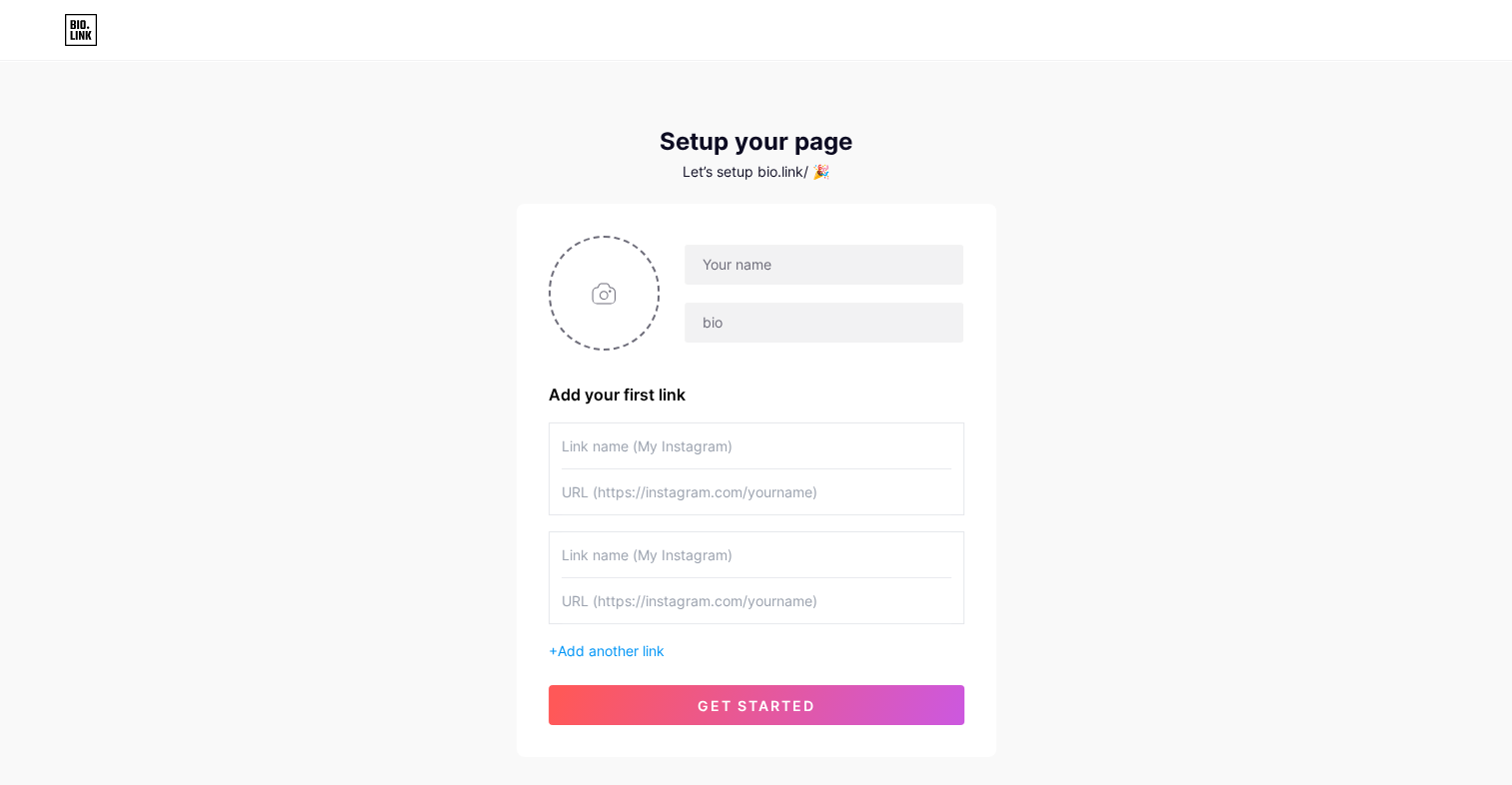 click on "Setup your page   Let’s setup bio.link/ 🎉                       Add your first link
+  Add another link     get started" at bounding box center [756, 410] 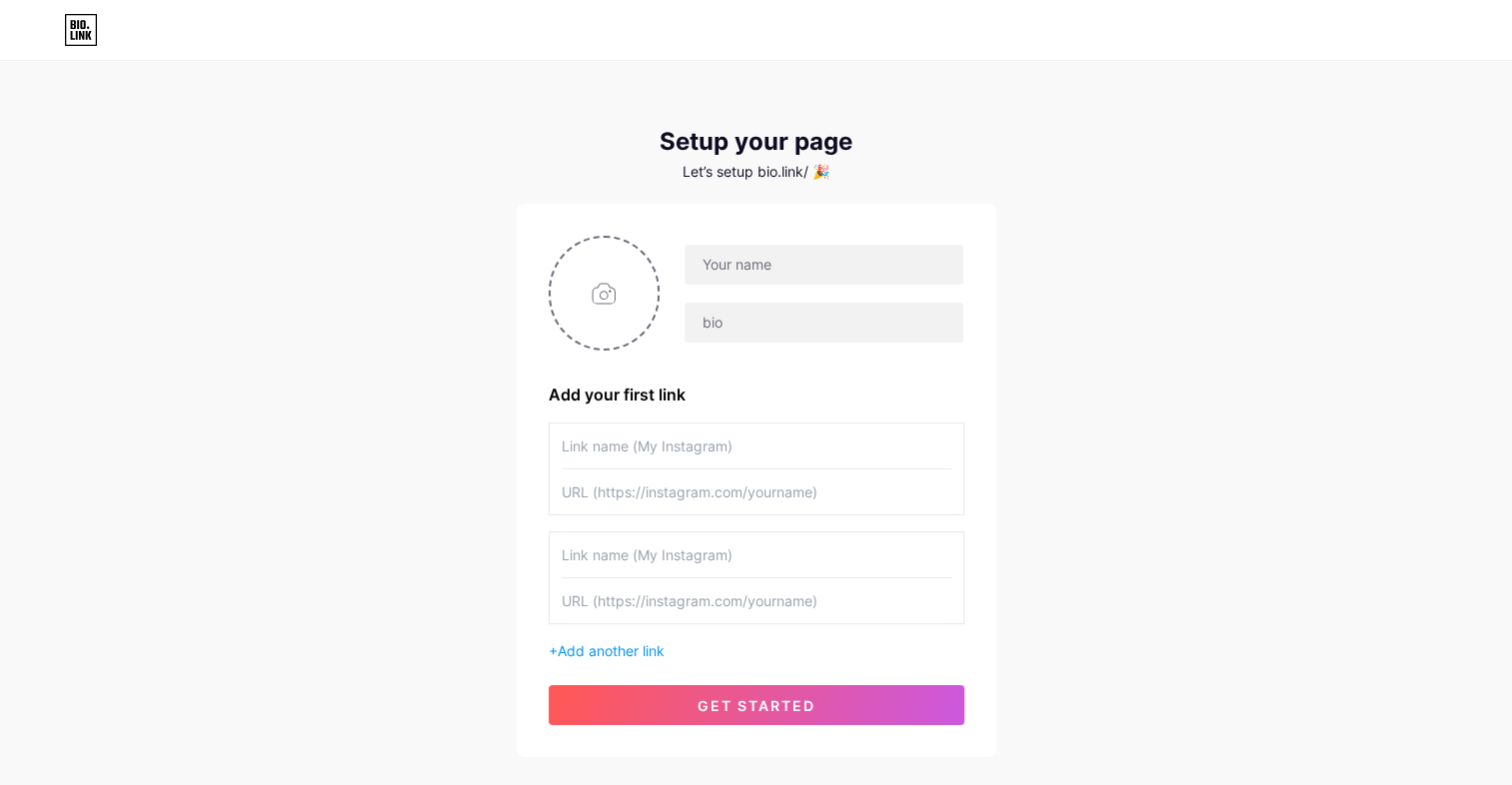 click on "Setup your page   Let’s setup bio.link/ 🎉                       Add your first link
+  Add another link     get started" at bounding box center [756, 410] 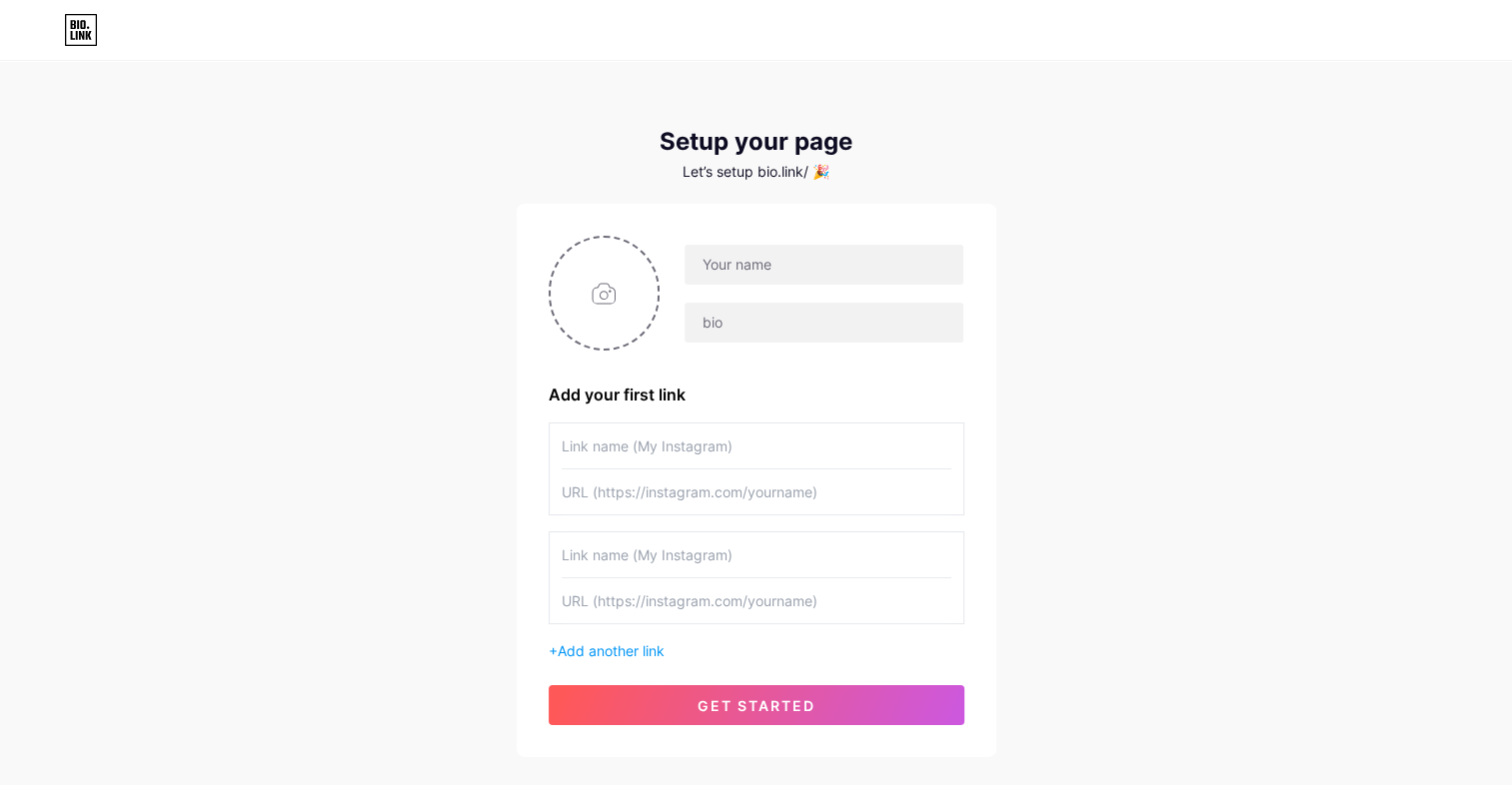 click on "Setup your page   Let’s setup bio.link/ 🎉                       Add your first link
+  Add another link     get started" at bounding box center [756, 410] 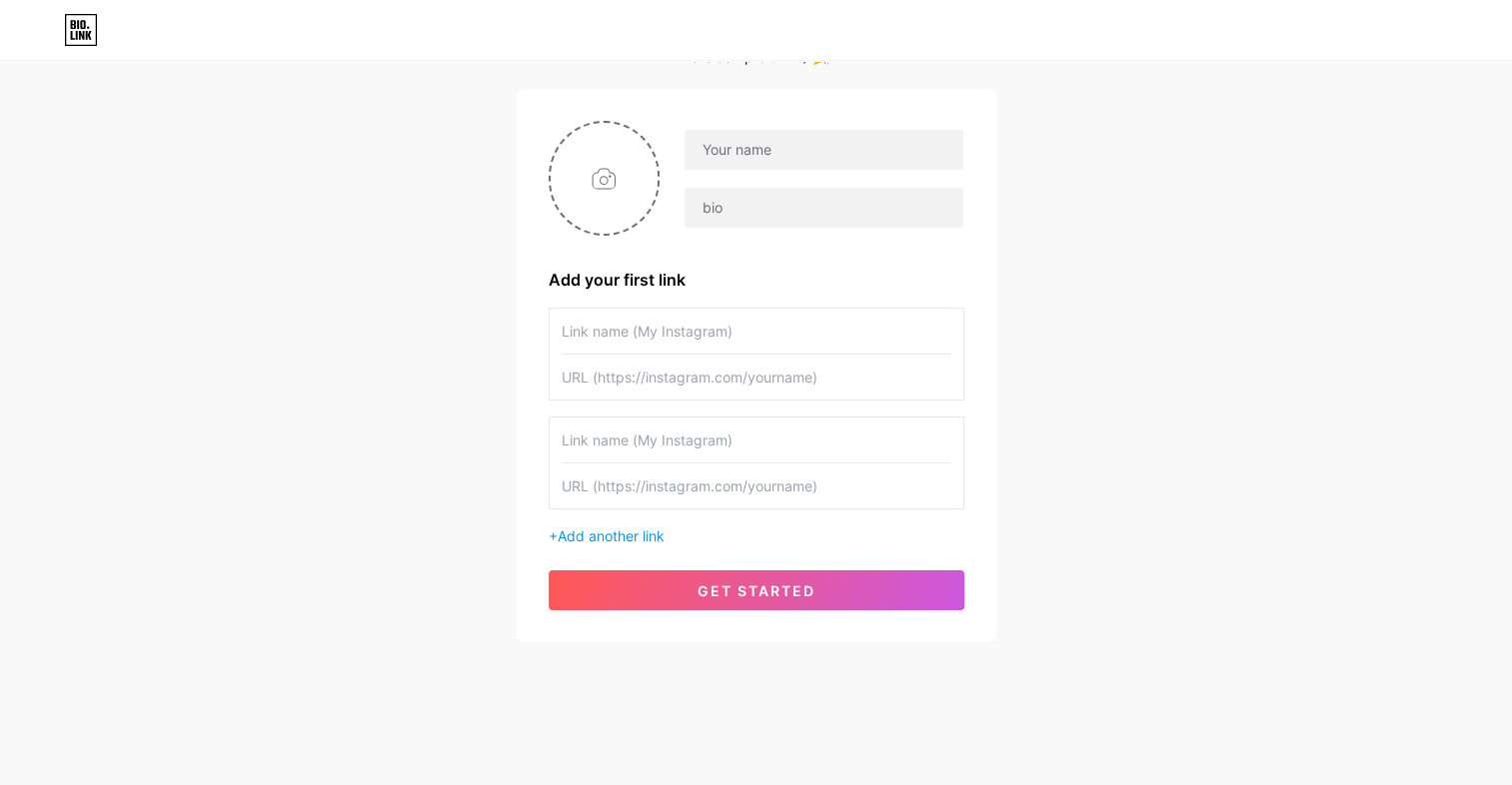 scroll, scrollTop: 0, scrollLeft: 0, axis: both 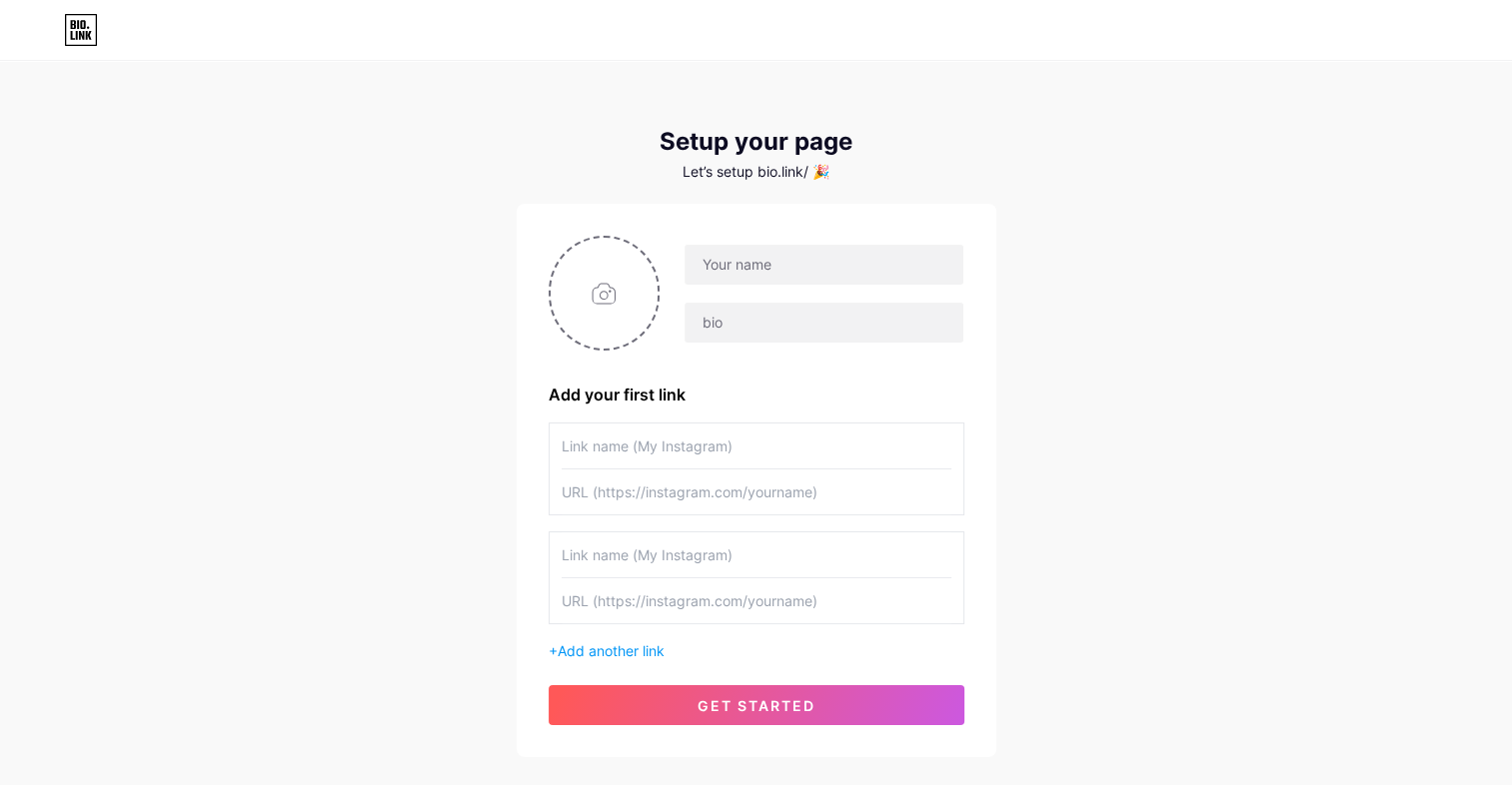 click on "Setup your page   Let’s setup bio.link/ 🎉                       Add your first link
+  Add another link     get started" at bounding box center (756, 410) 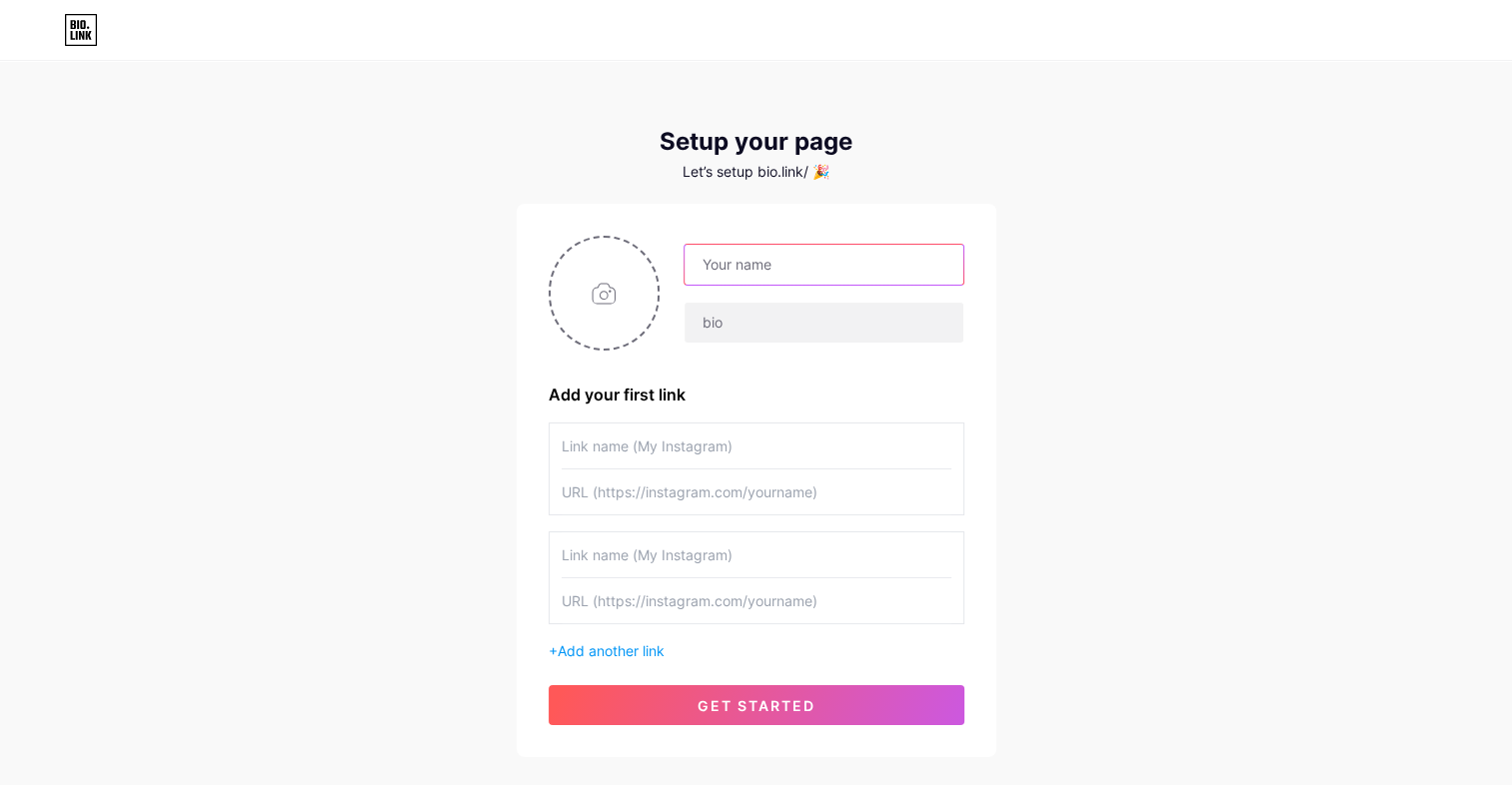 click at bounding box center (823, 265) 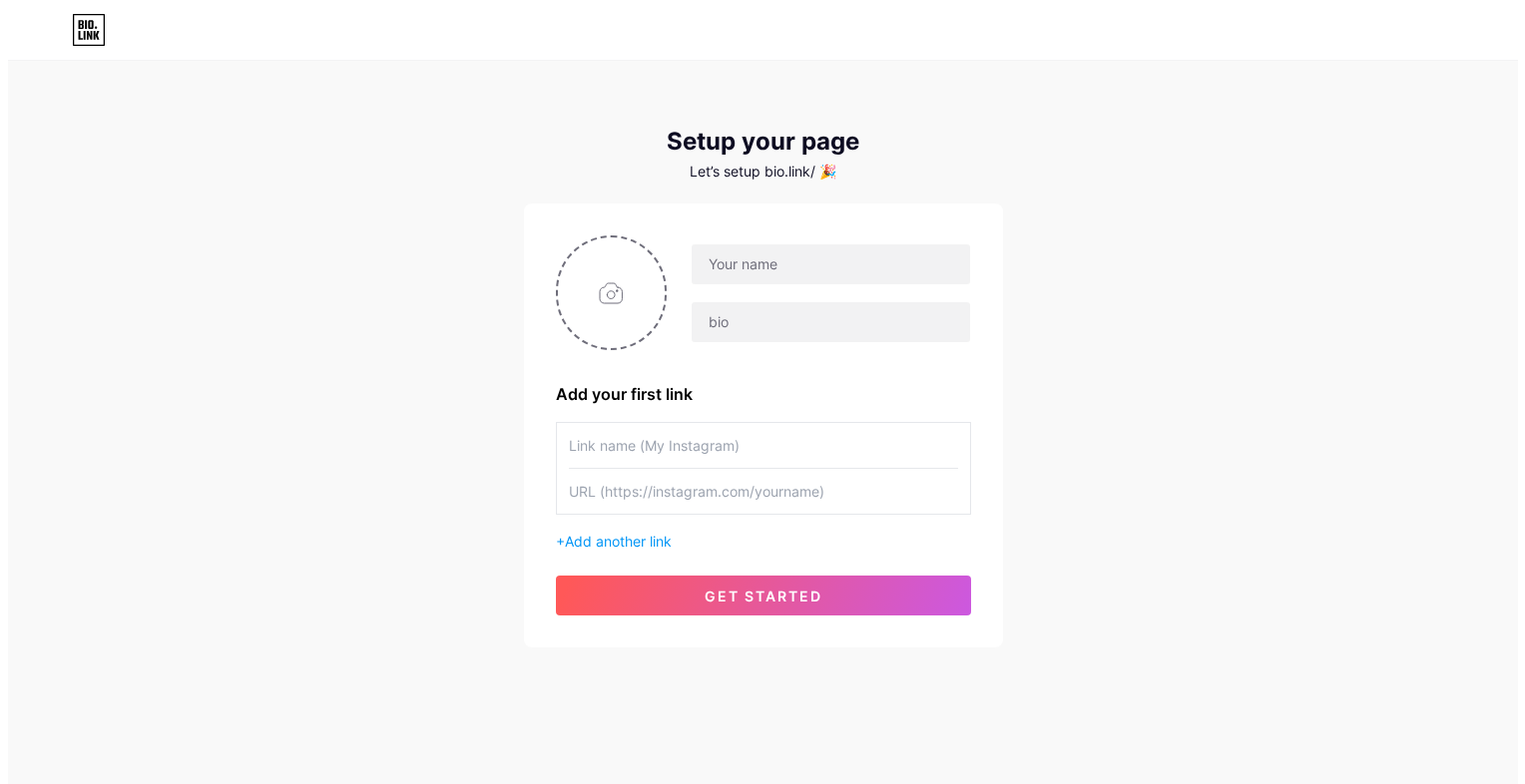 scroll, scrollTop: 0, scrollLeft: 0, axis: both 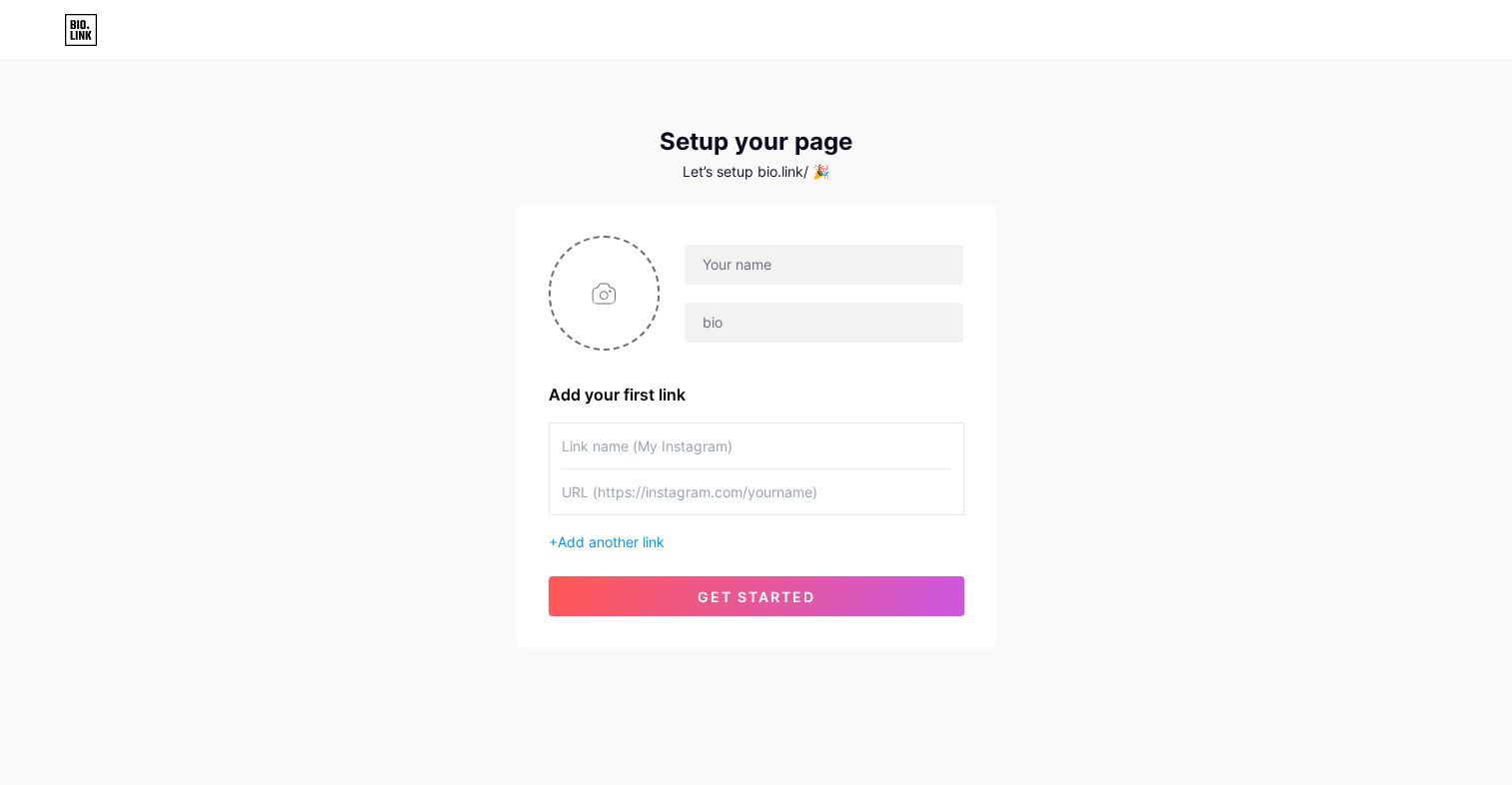 type on "C:\fakepath\silog.png" 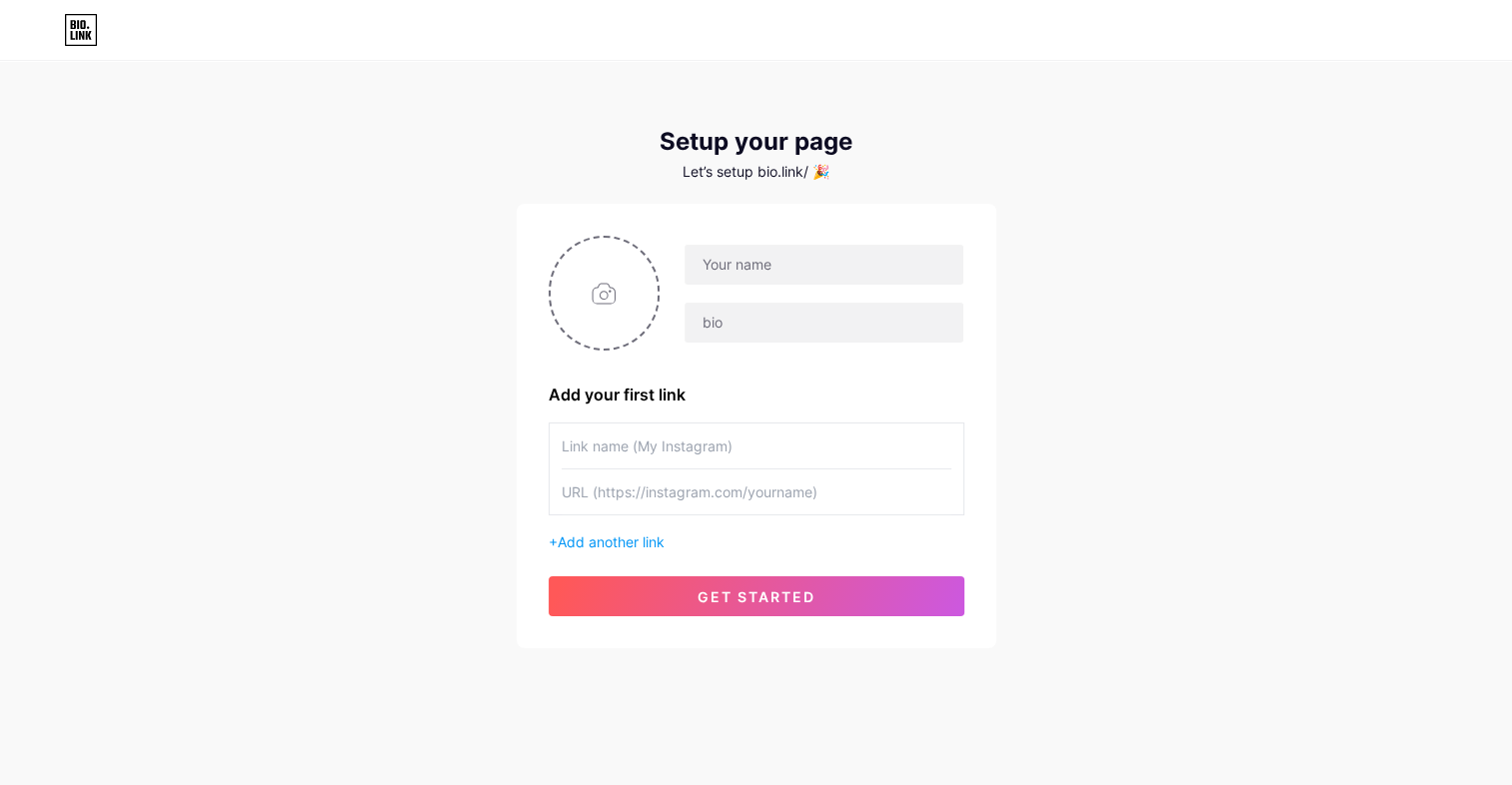 click 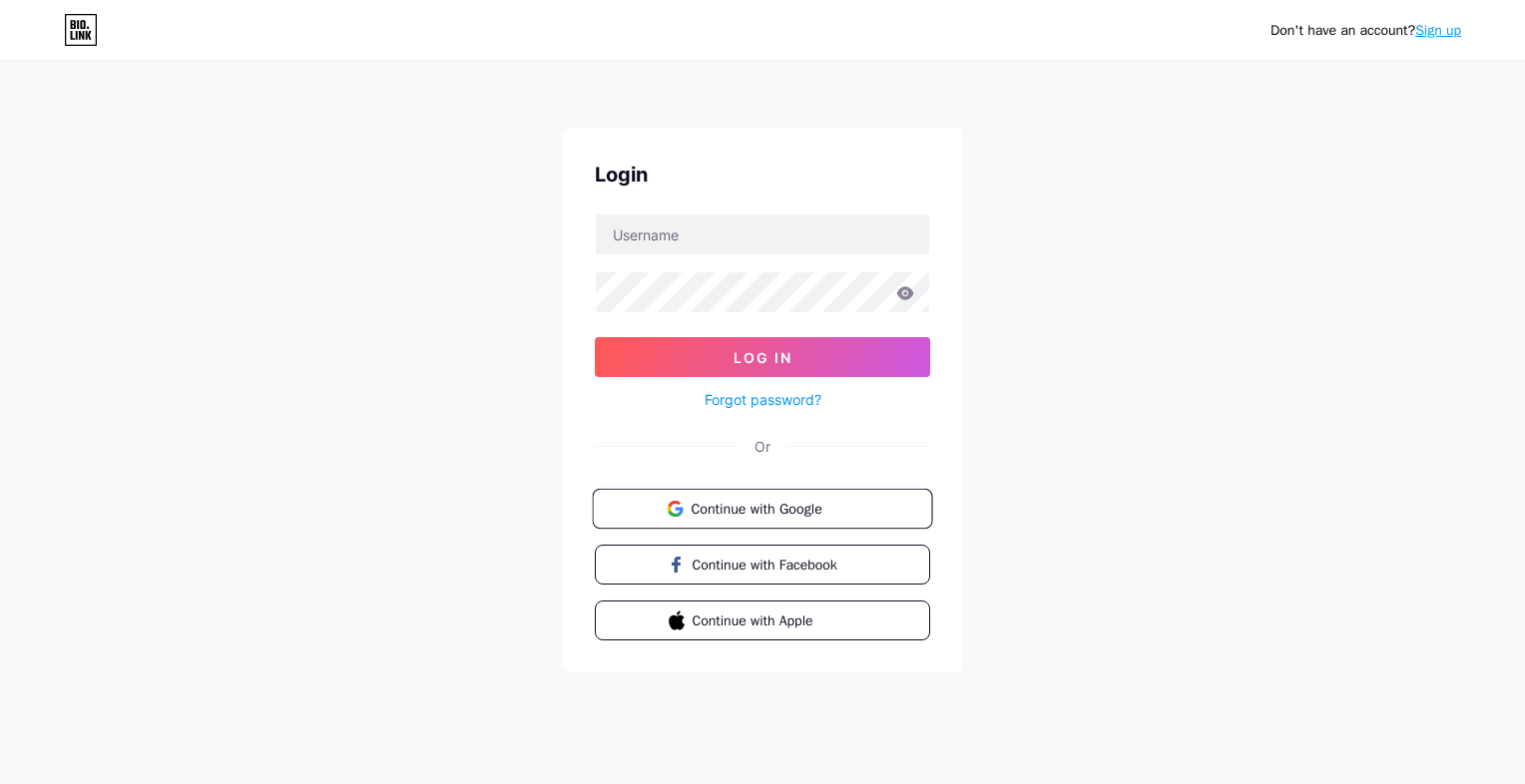 click on "Continue with Google" at bounding box center [762, 509] 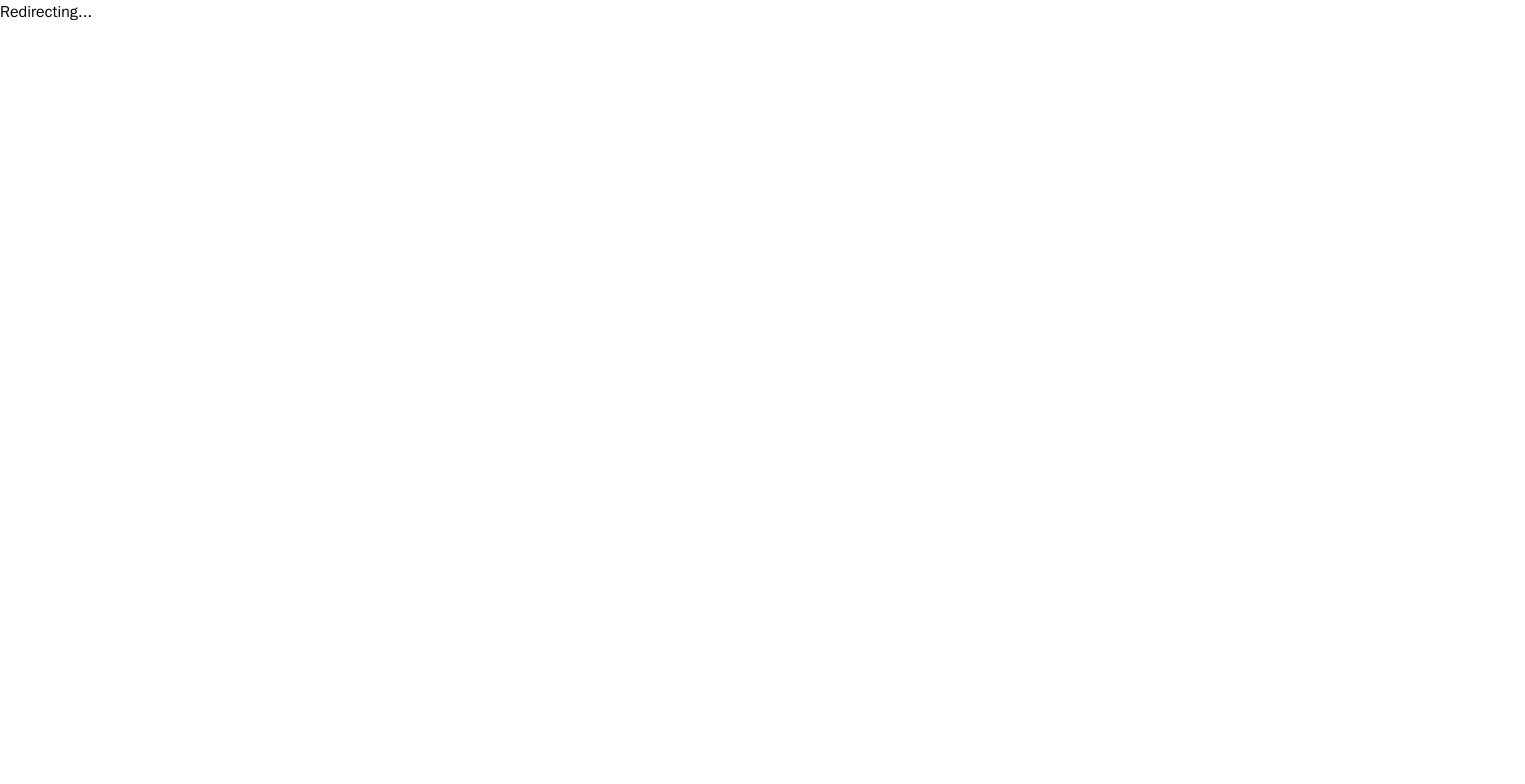 scroll, scrollTop: 0, scrollLeft: 0, axis: both 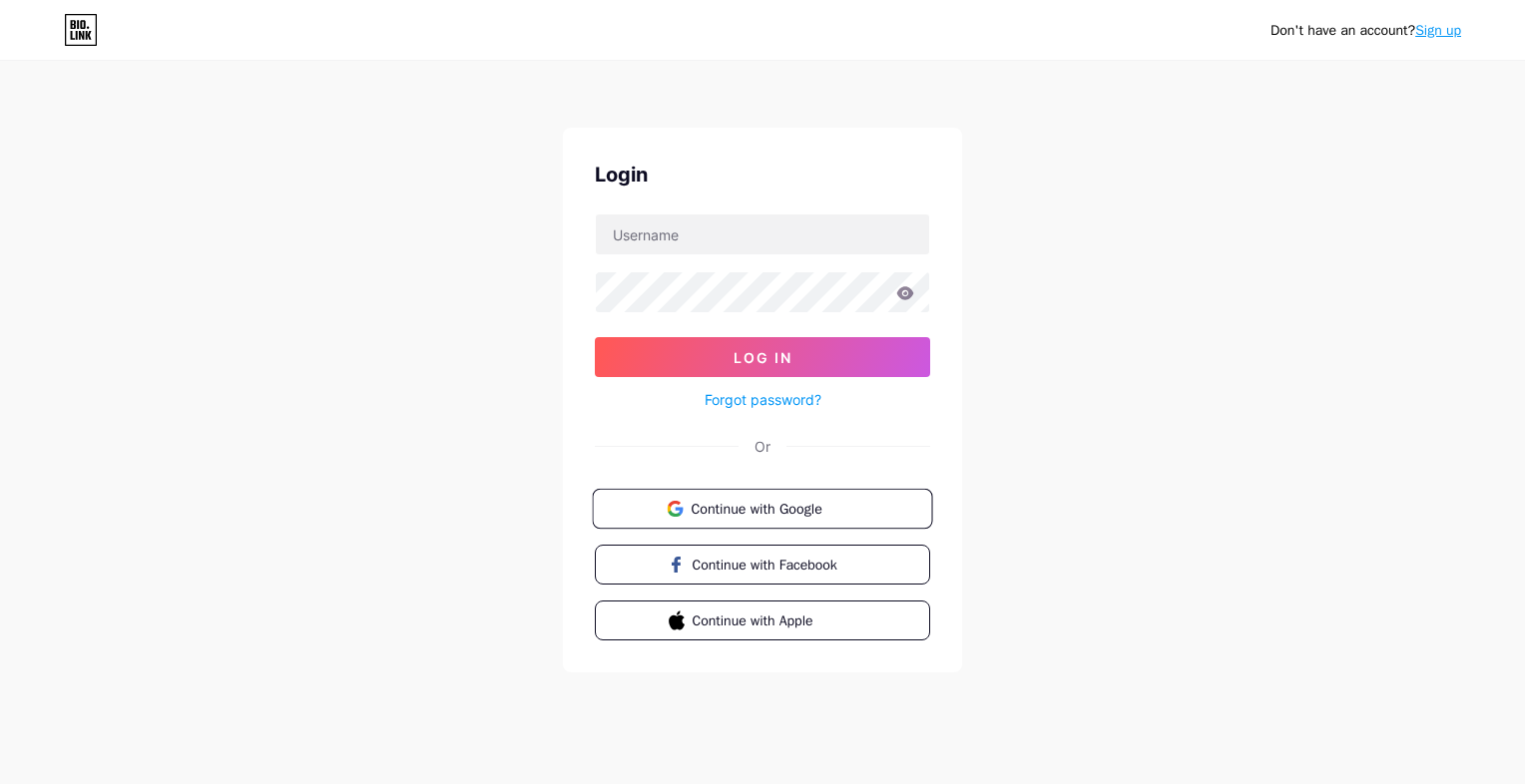 click on "Continue with Google" at bounding box center [773, 508] 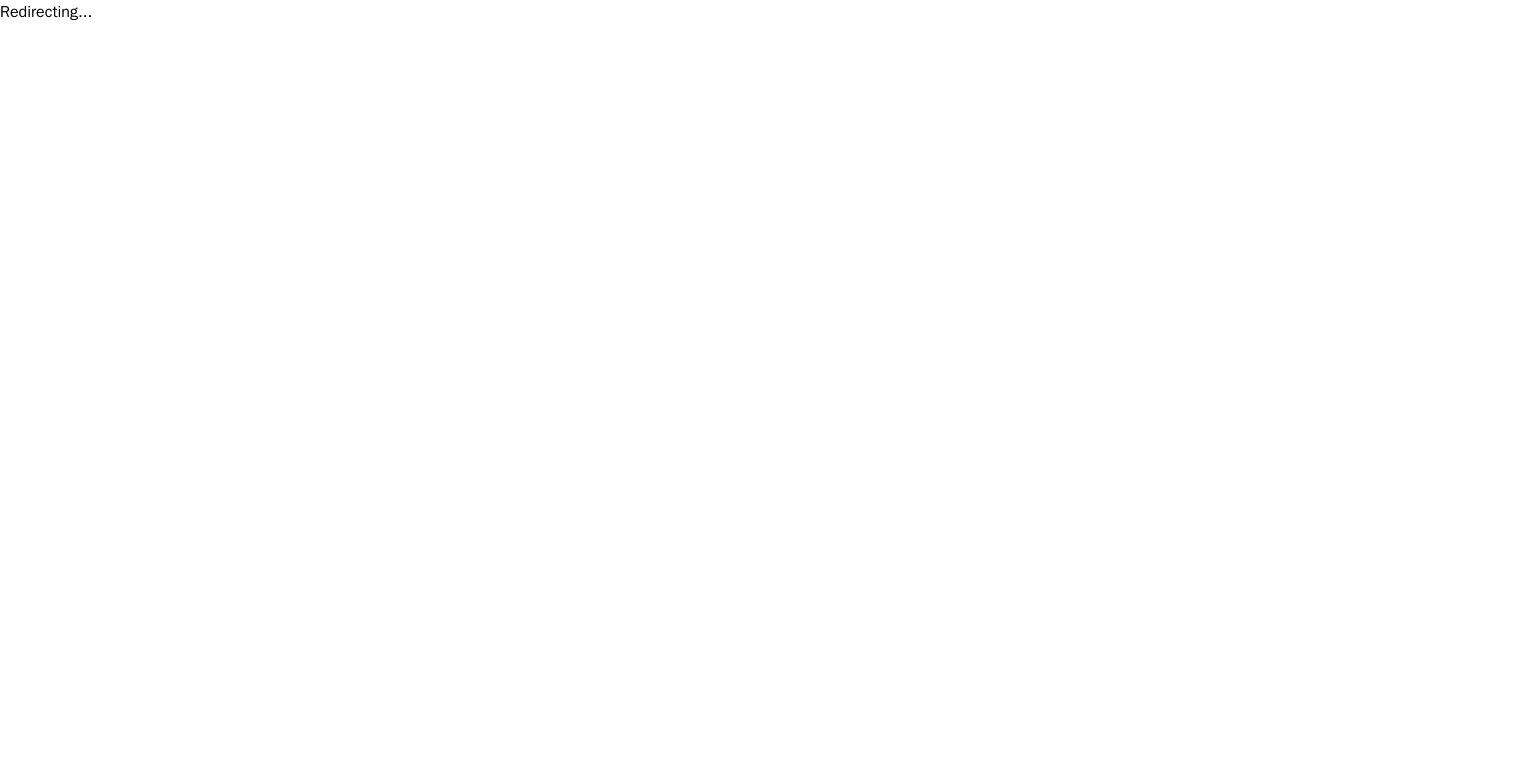 scroll, scrollTop: 0, scrollLeft: 0, axis: both 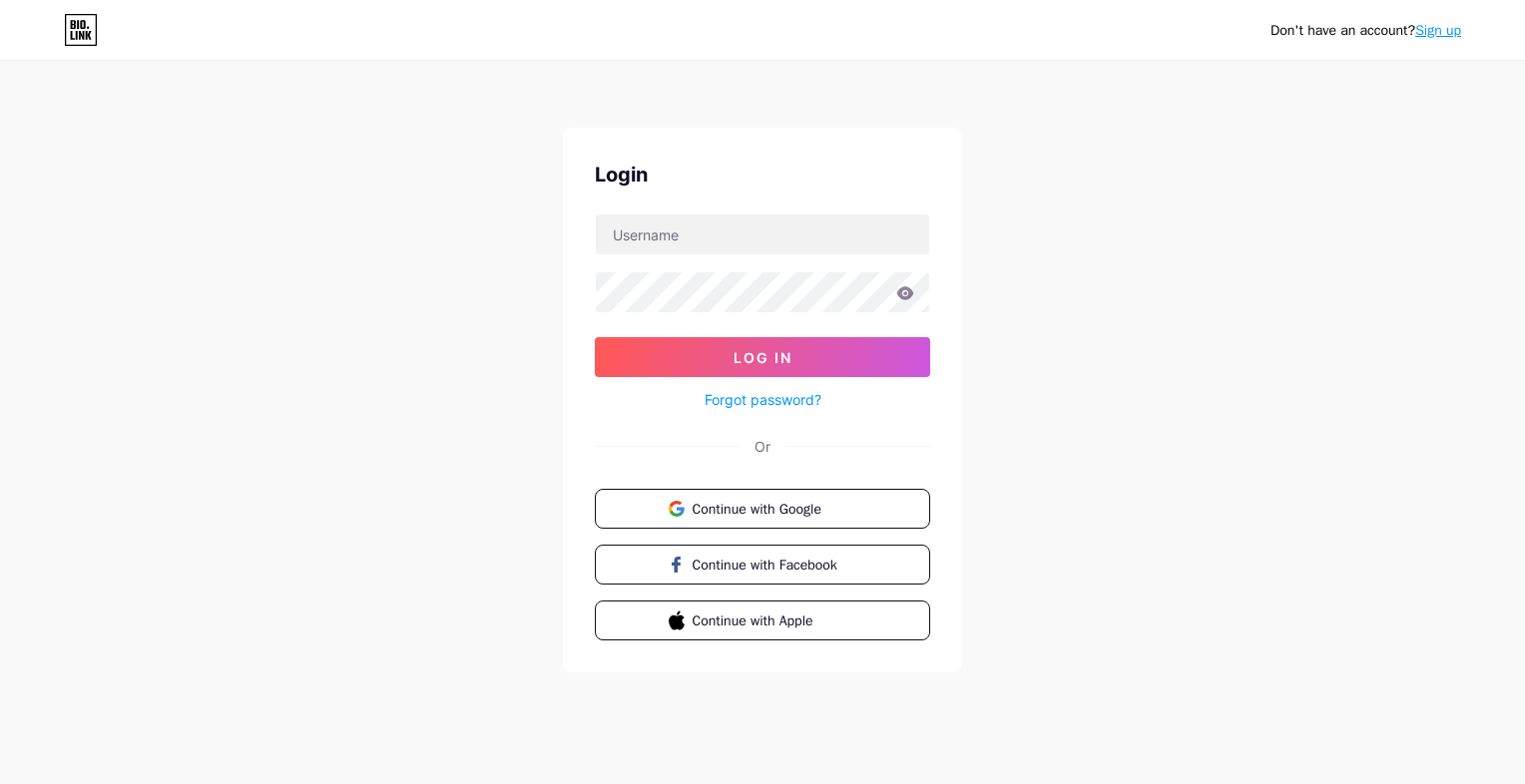 click on "Don't have an account?  Sign up   Login                   Log In
Forgot password?
Or       Continue with Google     Continue with Facebook
Continue with Apple" at bounding box center [762, 368] 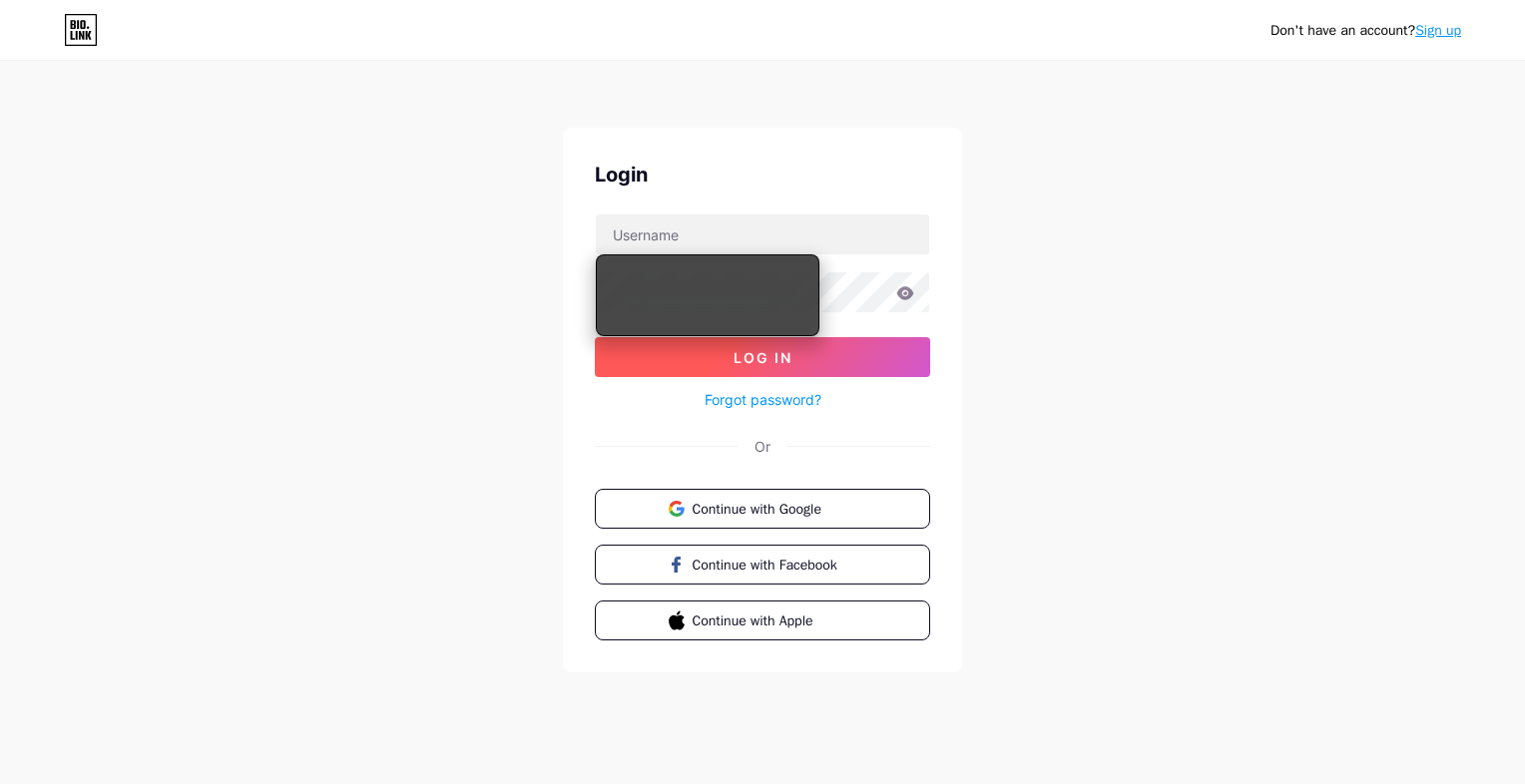 scroll, scrollTop: 0, scrollLeft: 0, axis: both 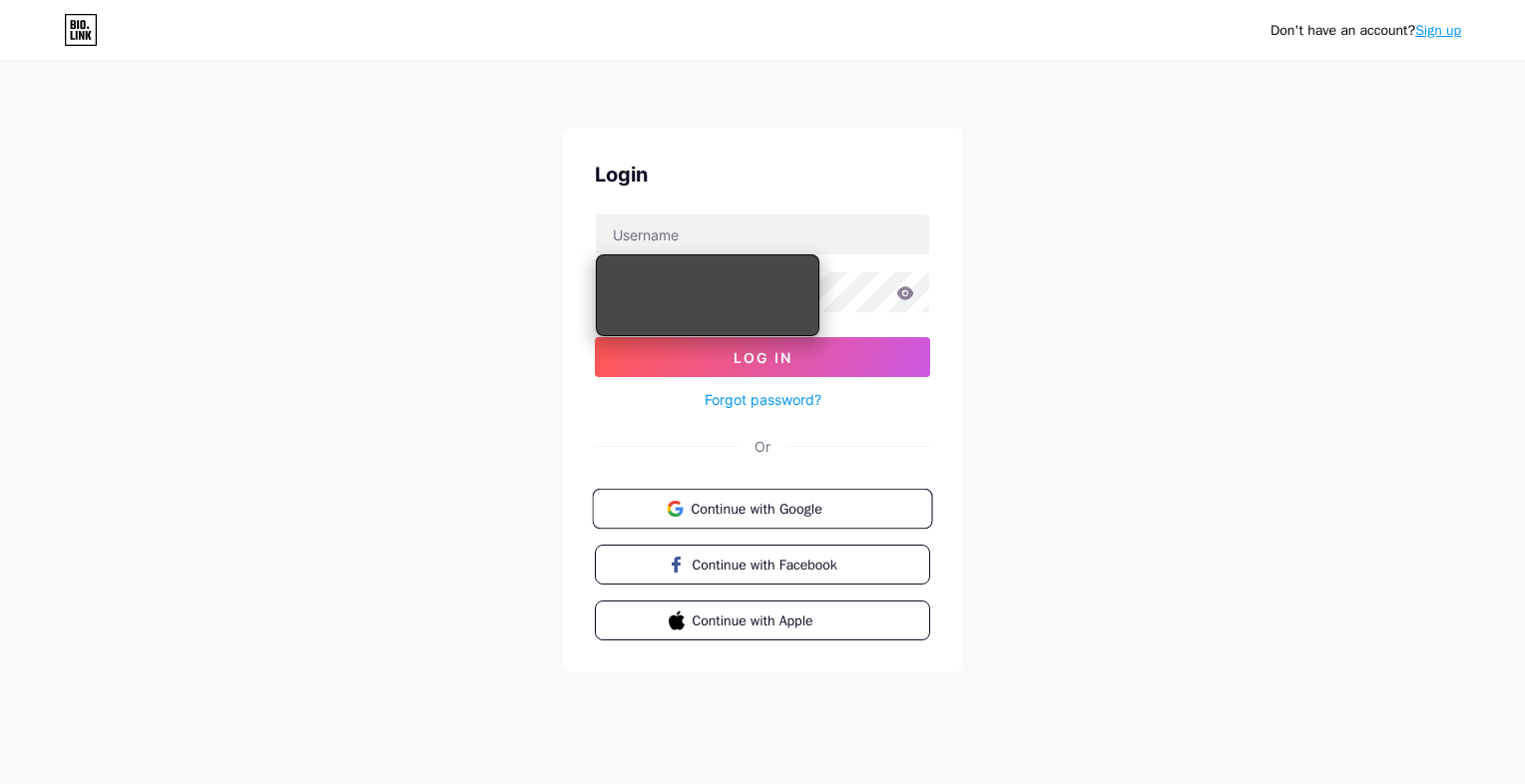 click on "Continue with Google" at bounding box center [773, 508] 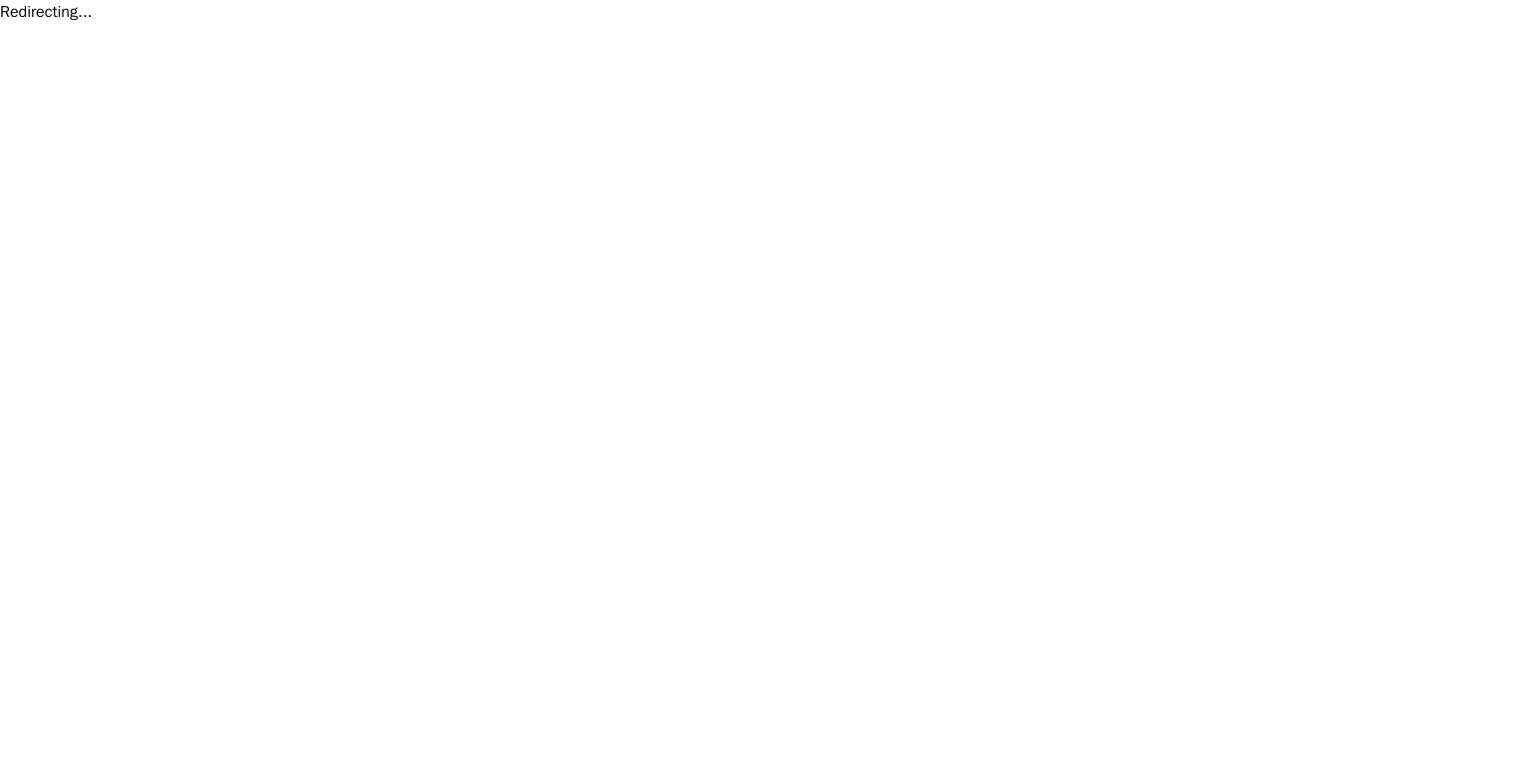 scroll, scrollTop: 0, scrollLeft: 0, axis: both 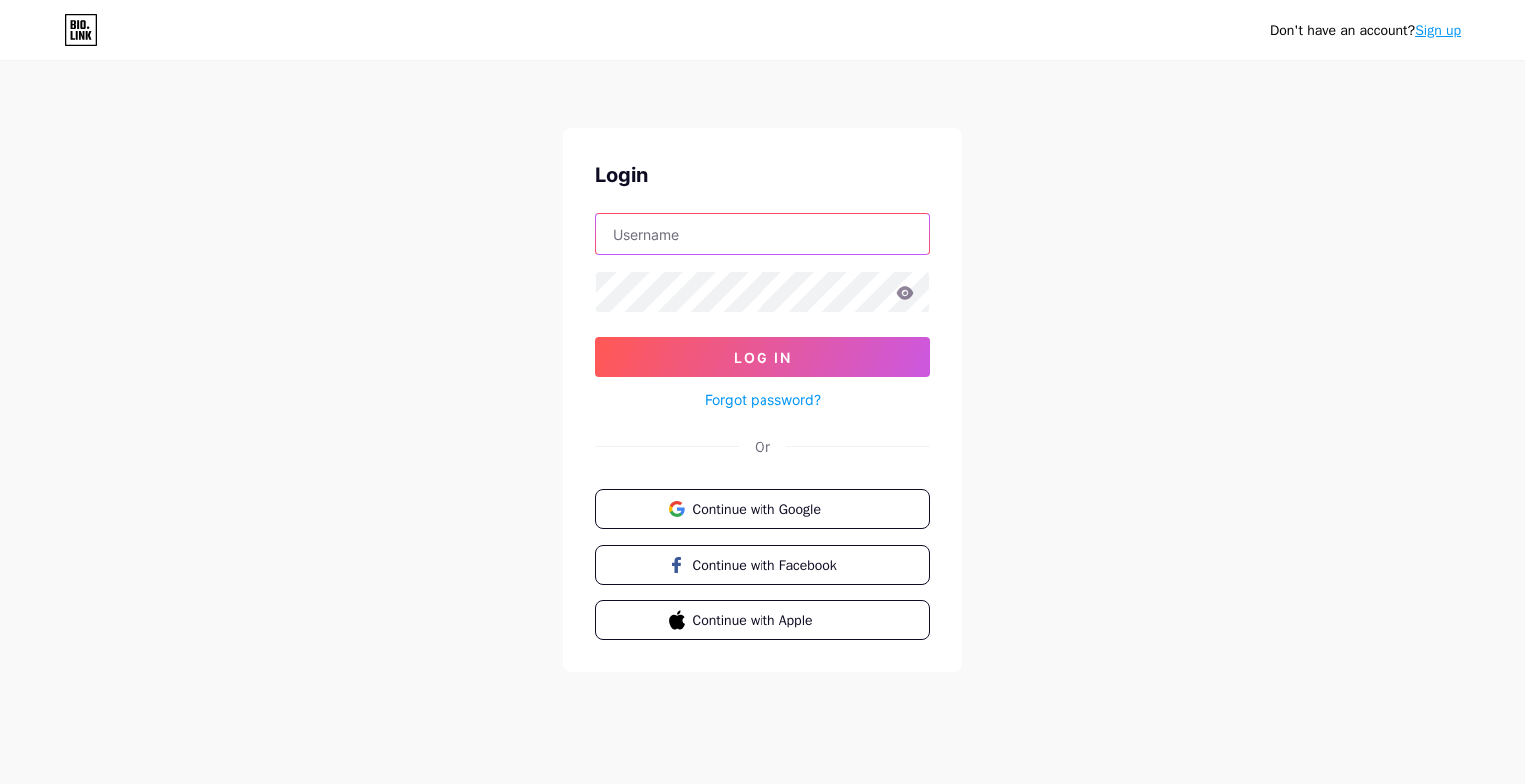 click at bounding box center (762, 234) 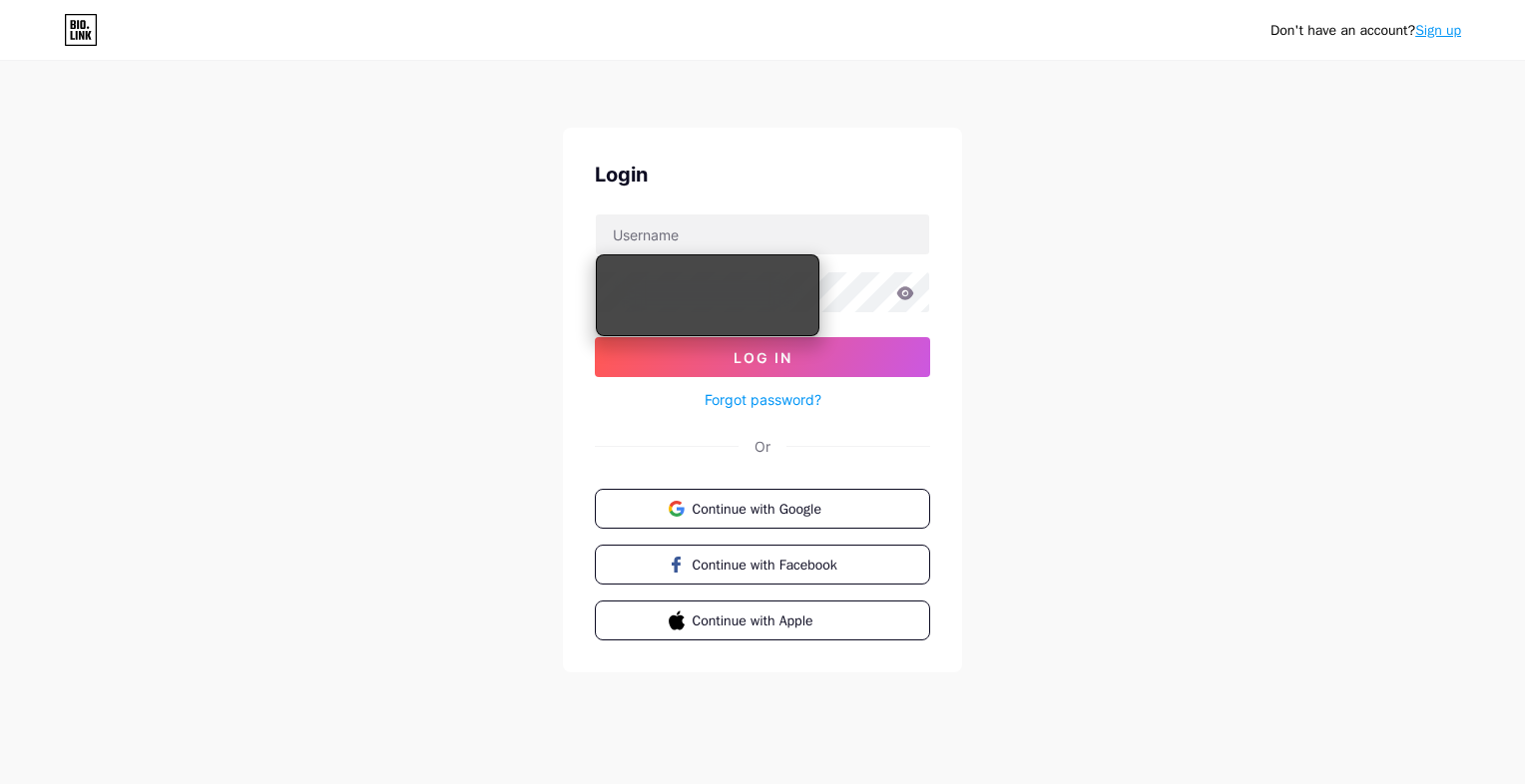 click on "Don't have an account?  Sign up   Login                   Log In
Forgot password?
Or       Continue with Google     Continue with Facebook
Continue with Apple" at bounding box center (762, 368) 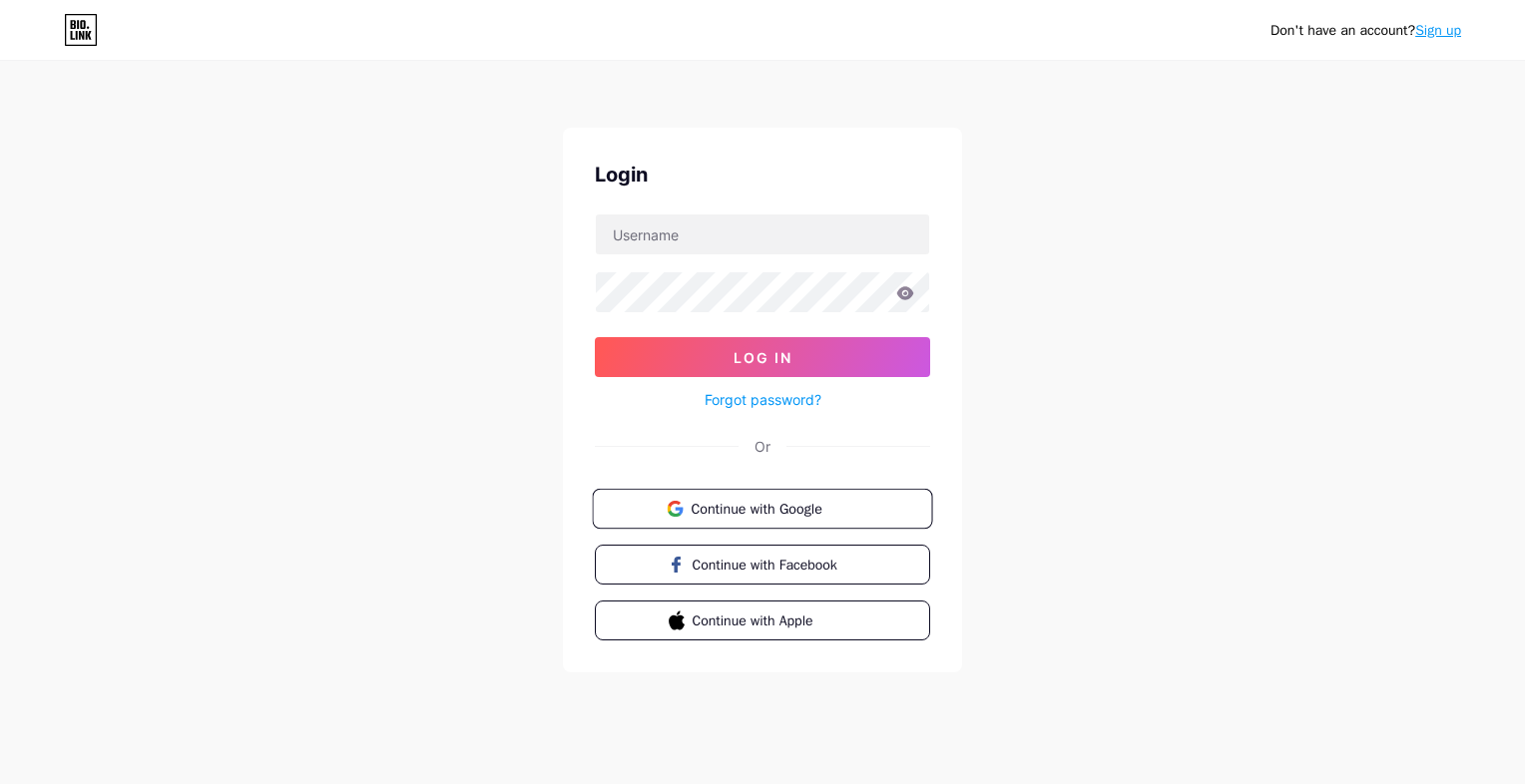 click on "Continue with Google" at bounding box center (762, 509) 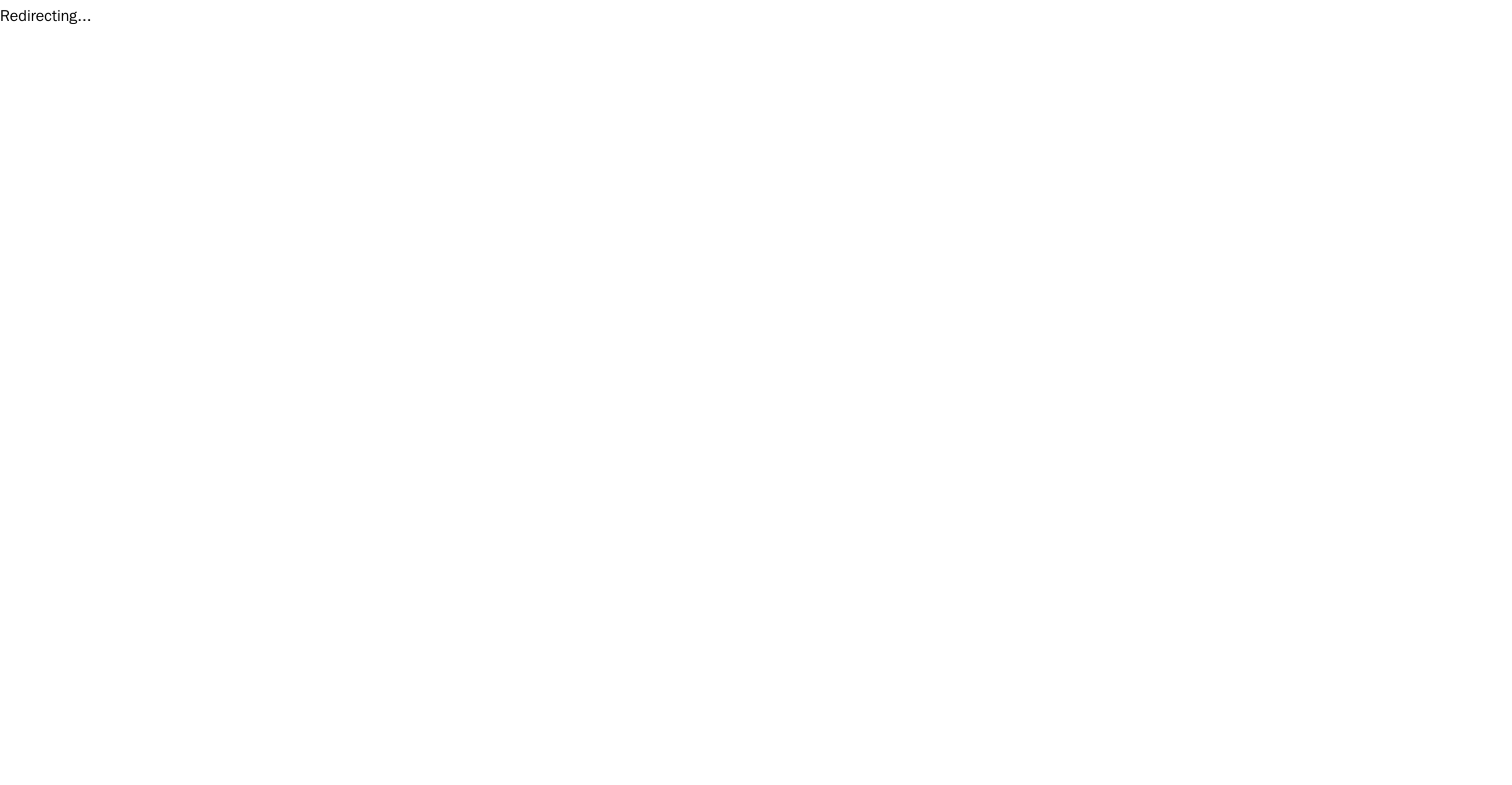 scroll, scrollTop: 0, scrollLeft: 0, axis: both 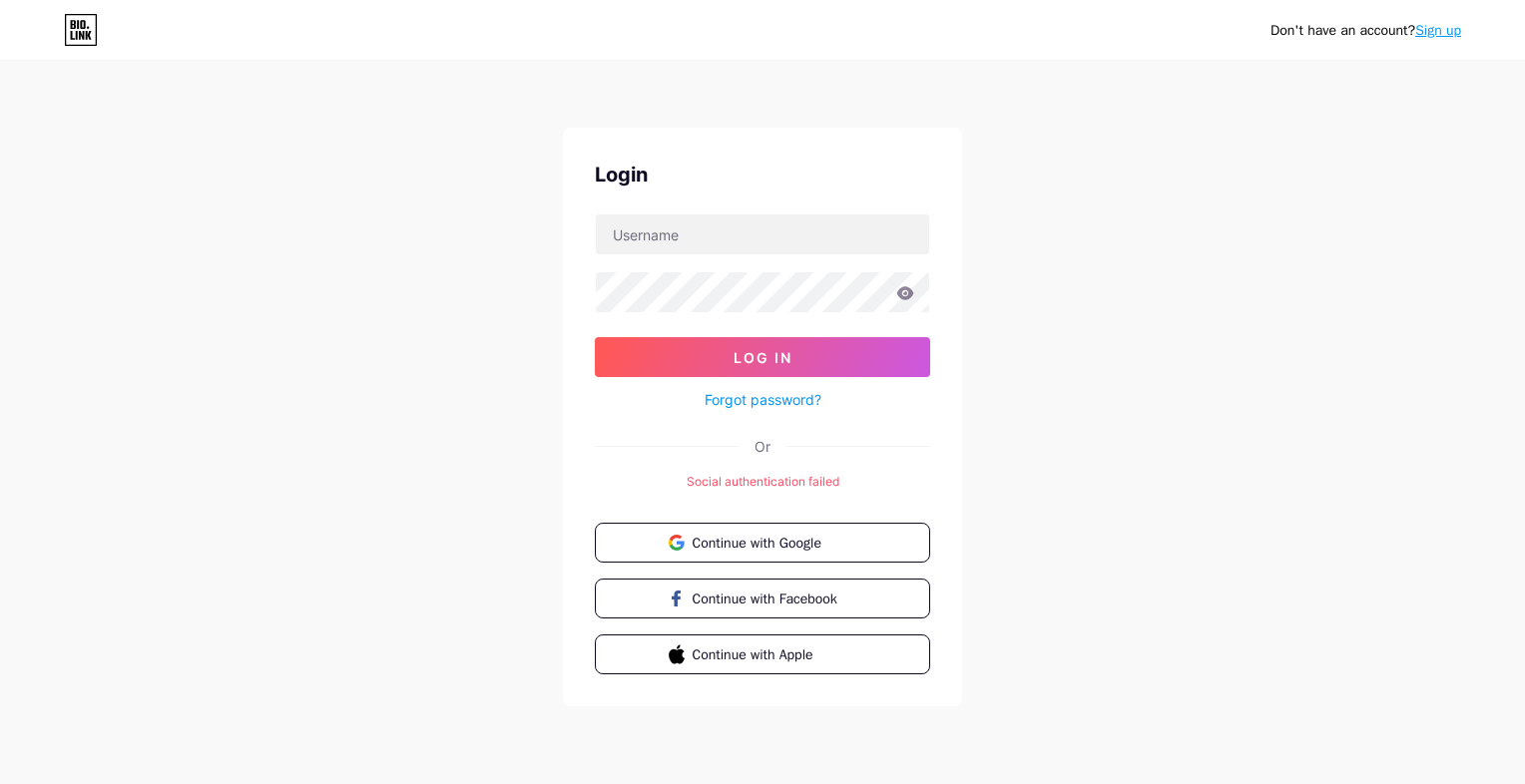 click on "Social authentication failed" at bounding box center (762, 482) 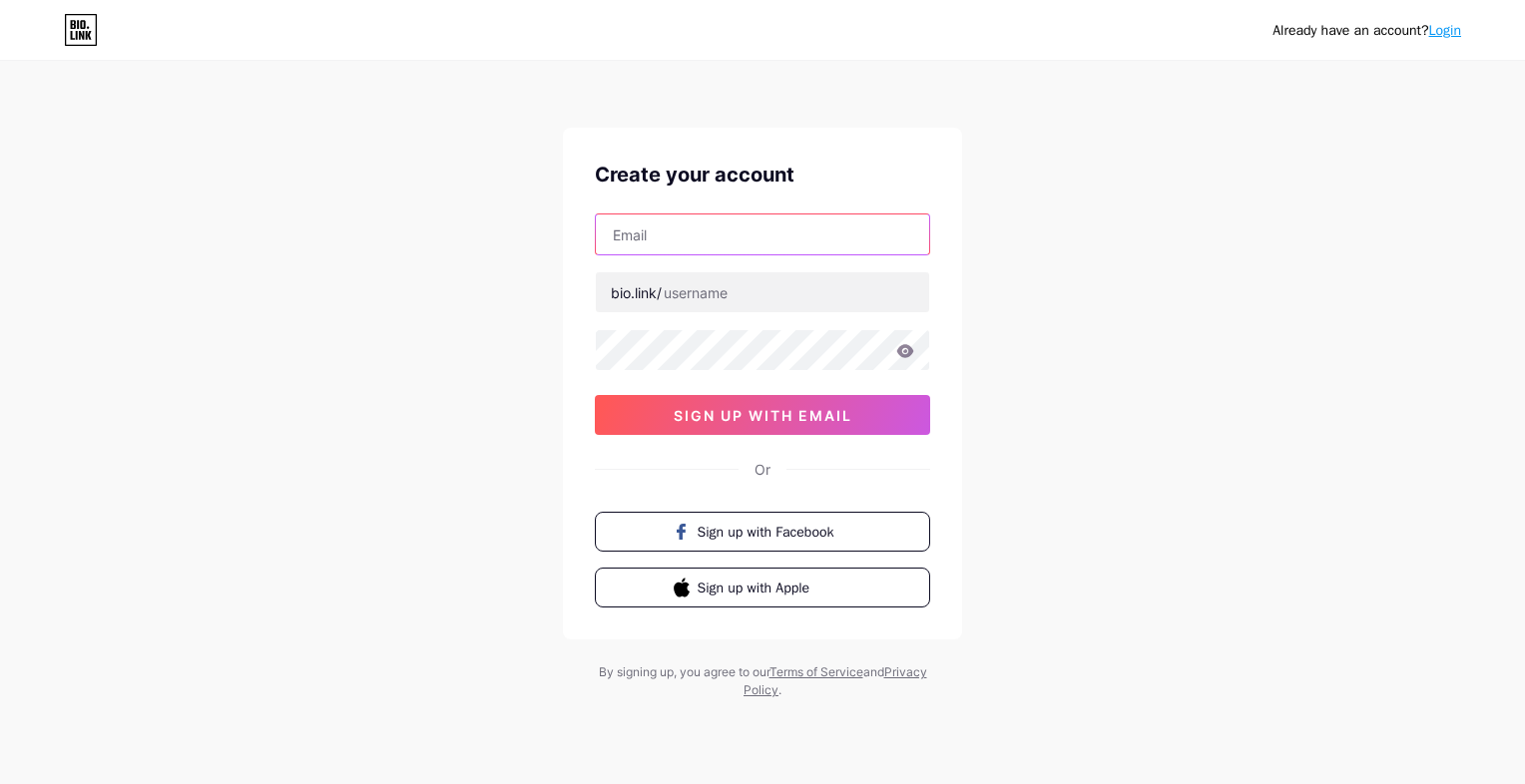 click at bounding box center (762, 234) 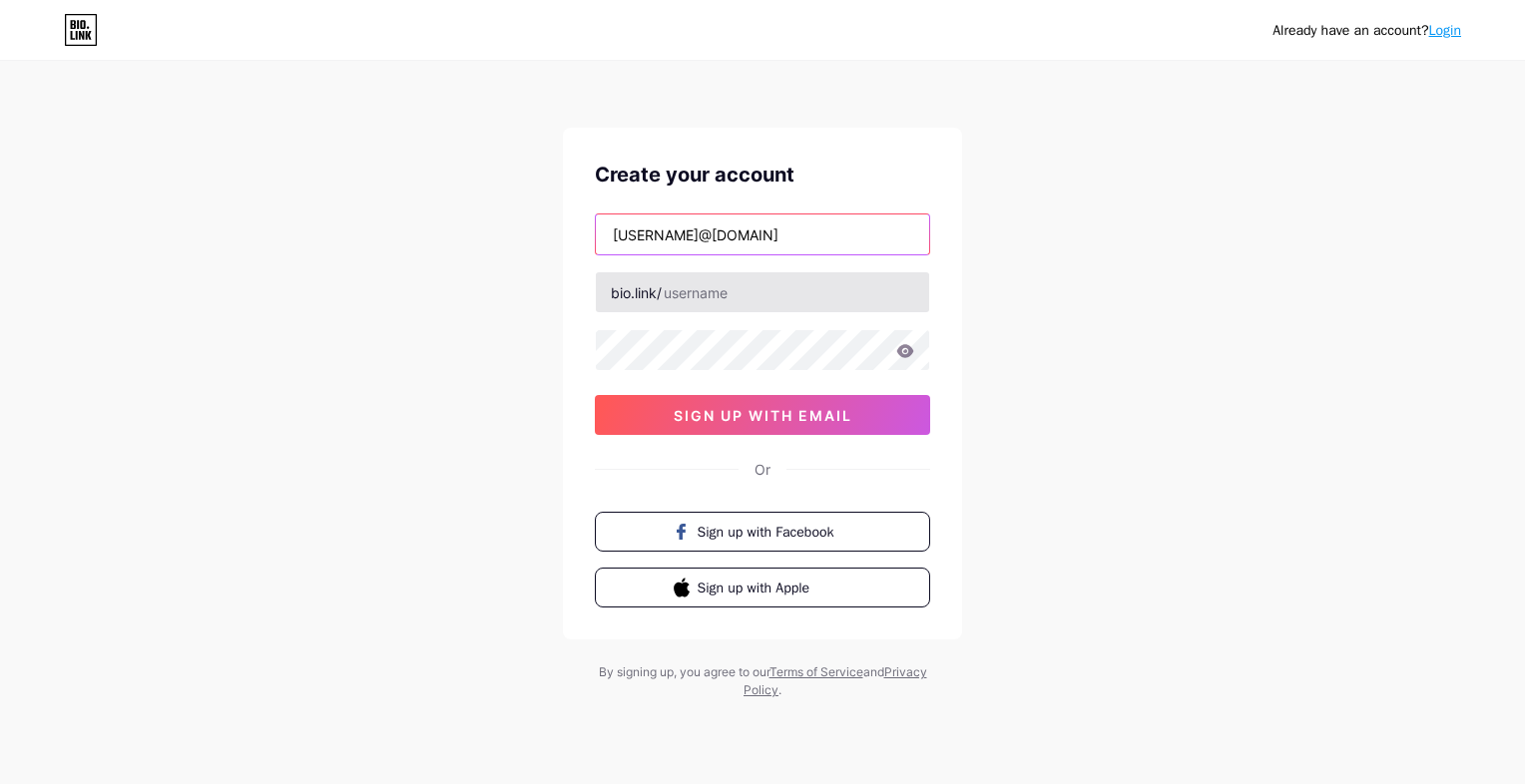 type on "[USERNAME]@[DOMAIN]" 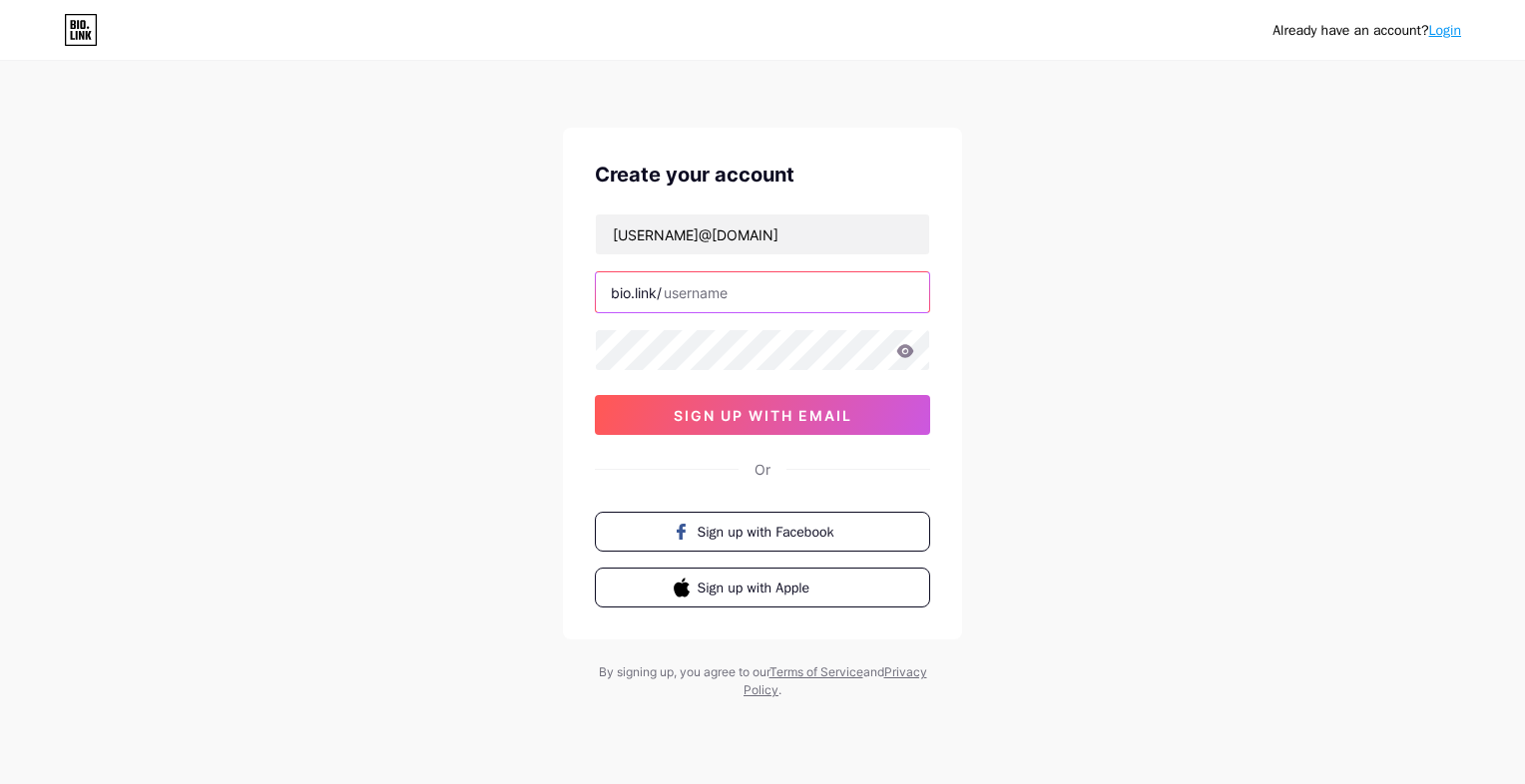 click at bounding box center (762, 292) 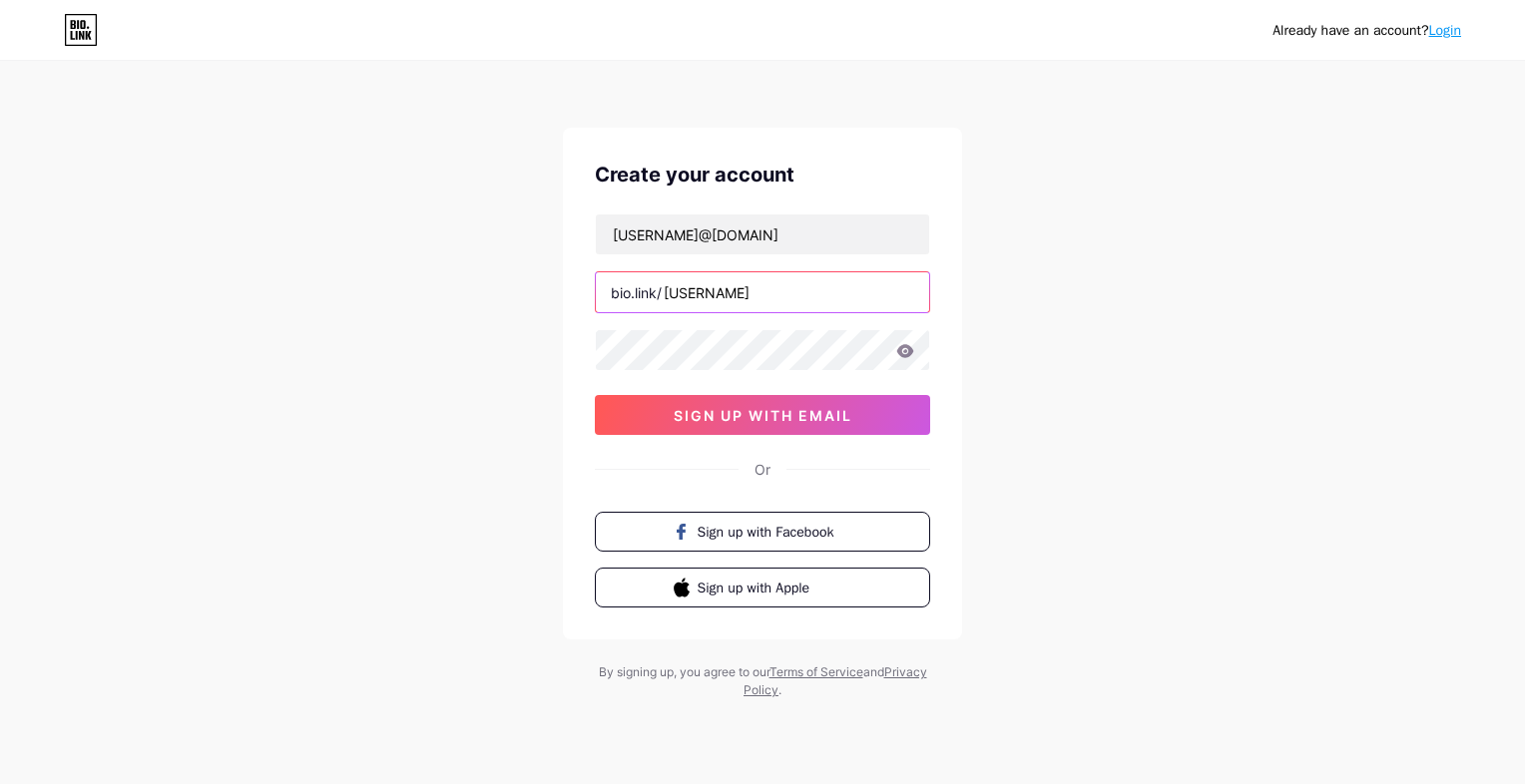 type on "3" 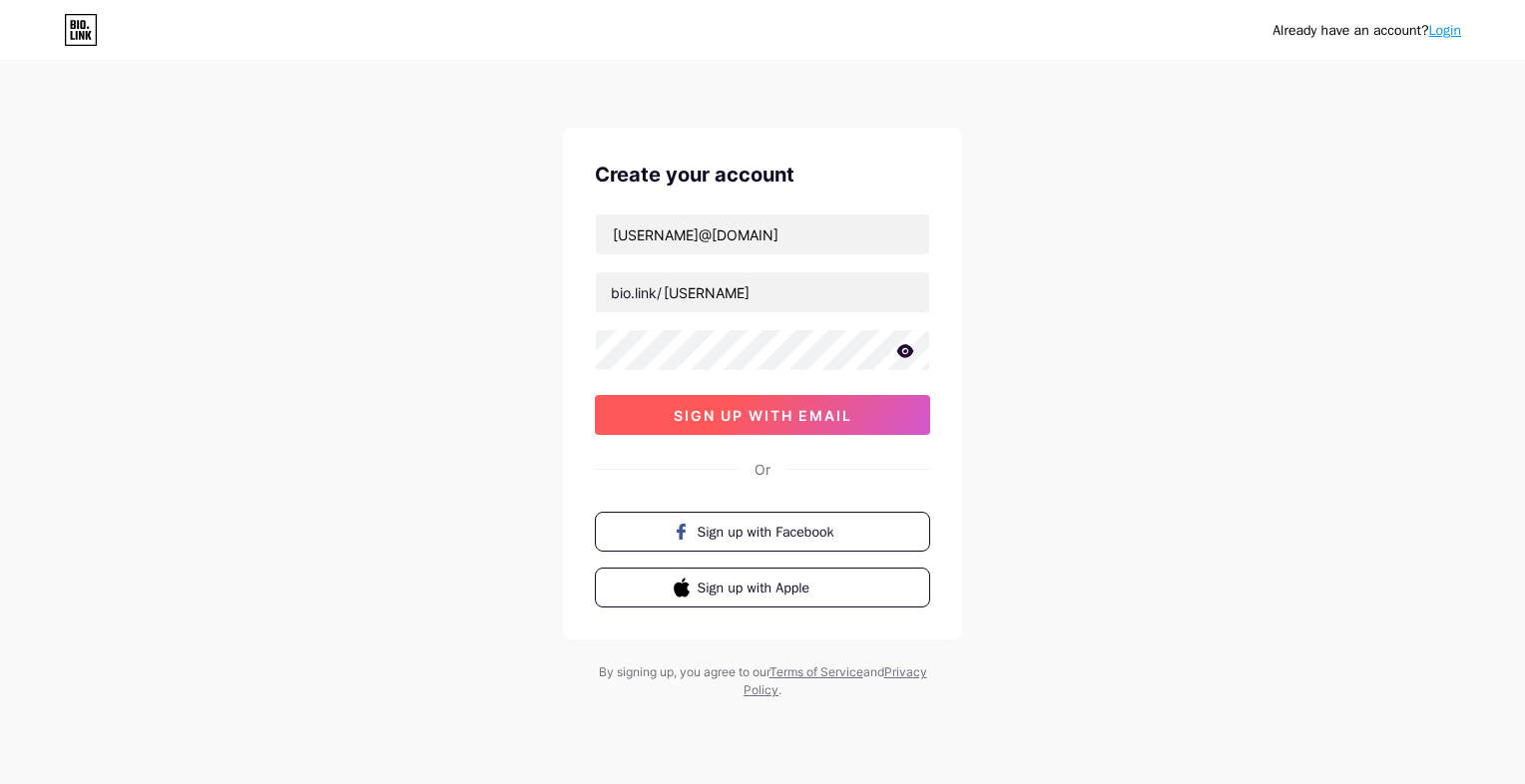 click on "sign up with email" at bounding box center (762, 415) 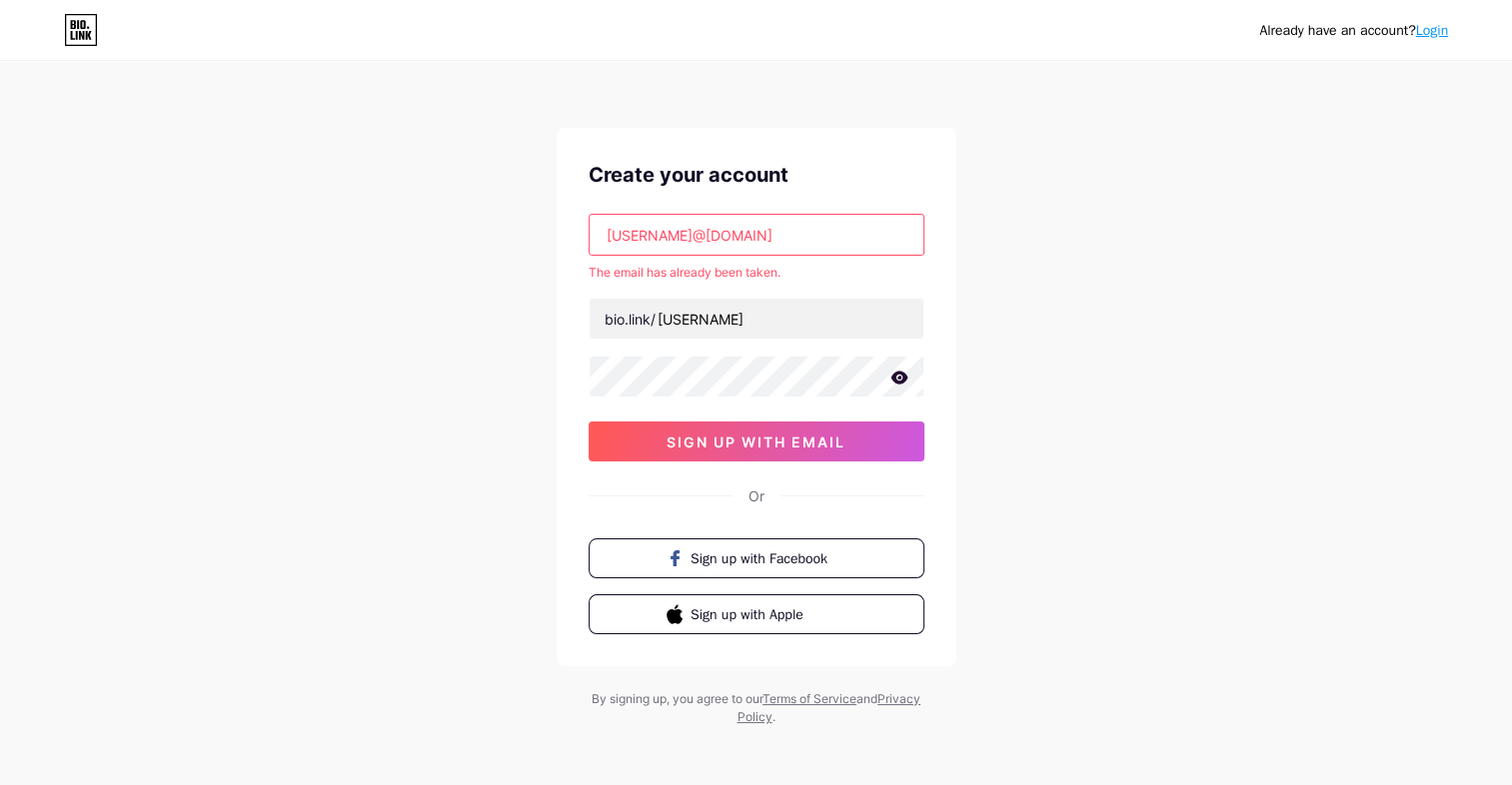 click 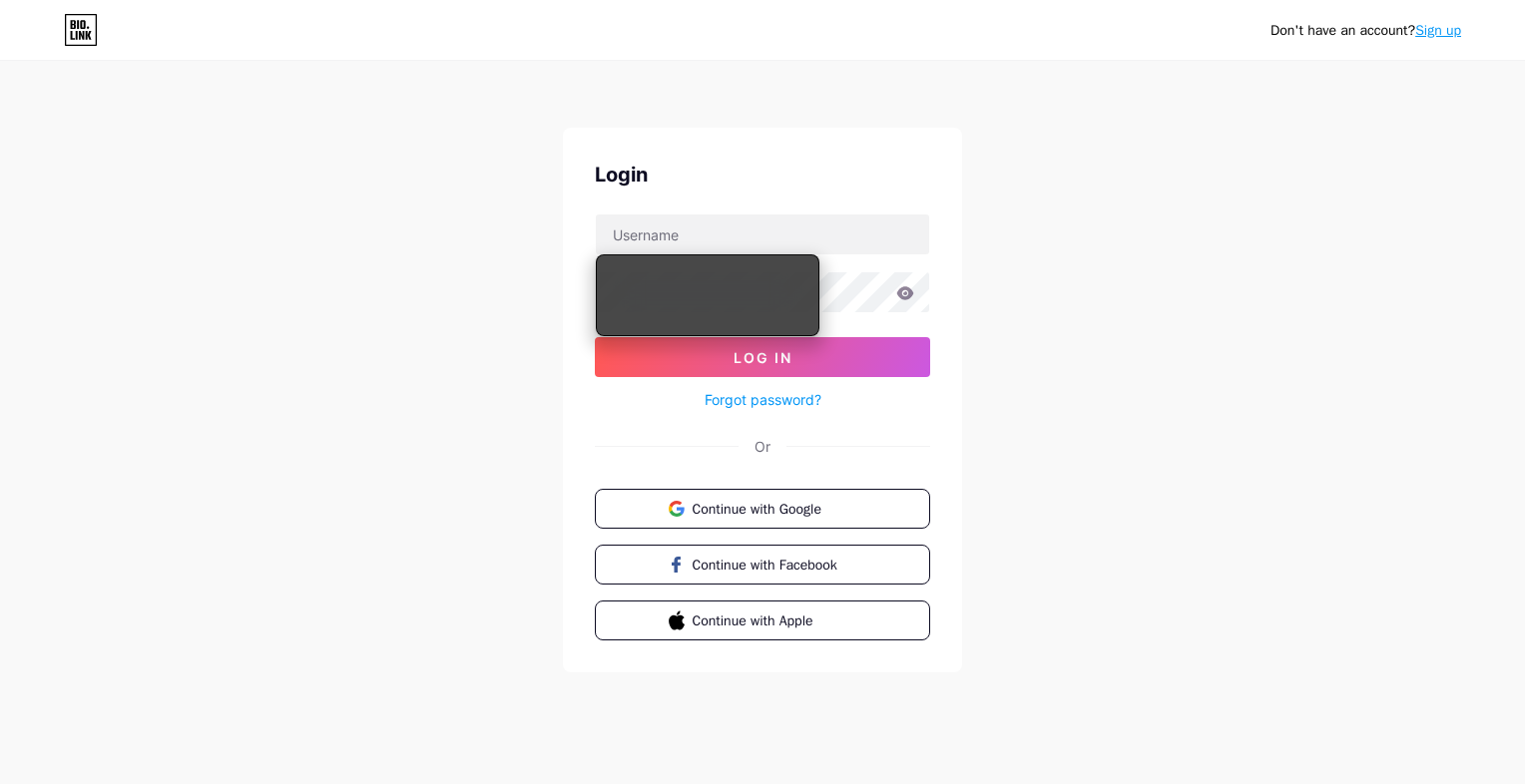 scroll, scrollTop: 0, scrollLeft: 0, axis: both 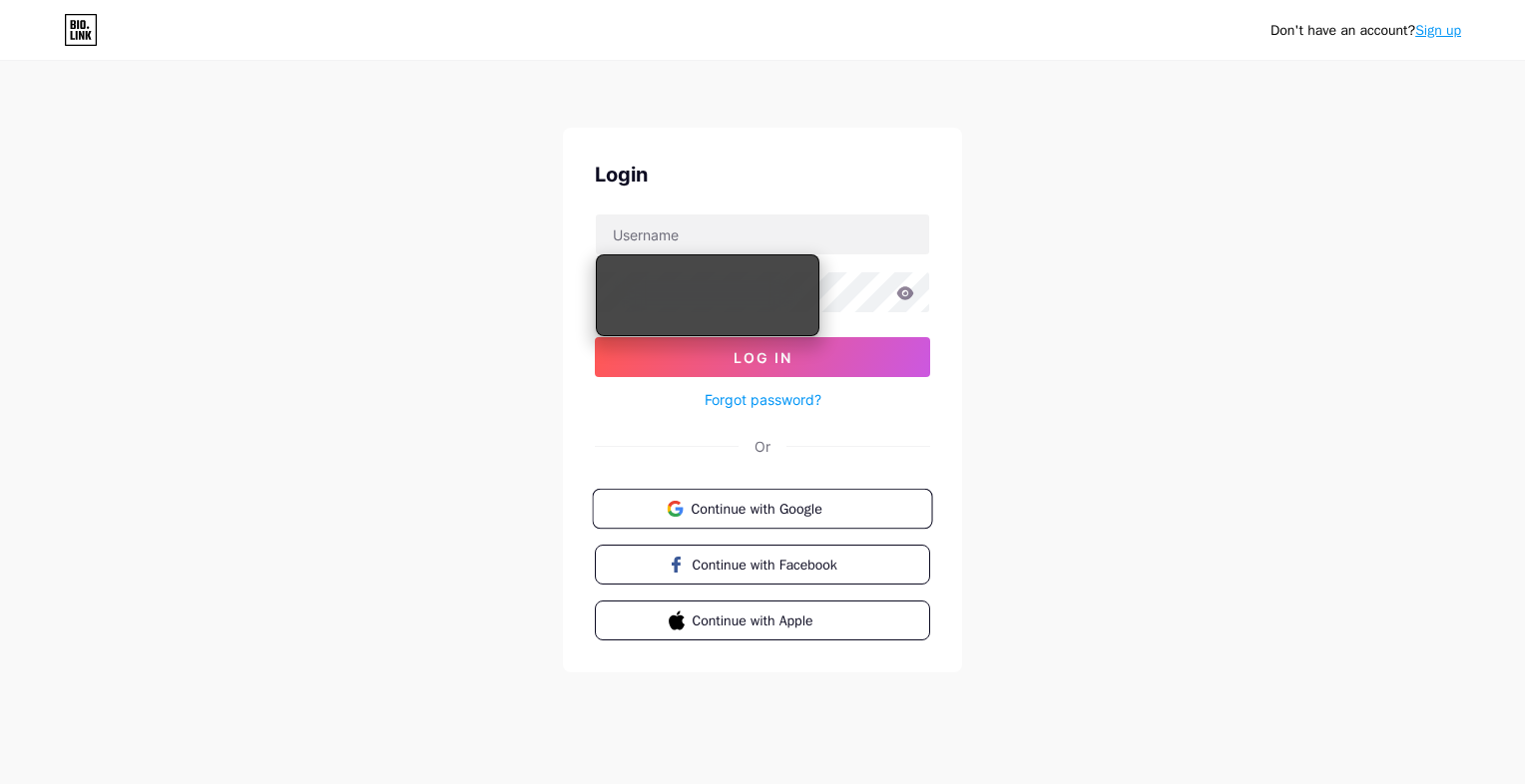 click on "Continue with Google" at bounding box center [762, 509] 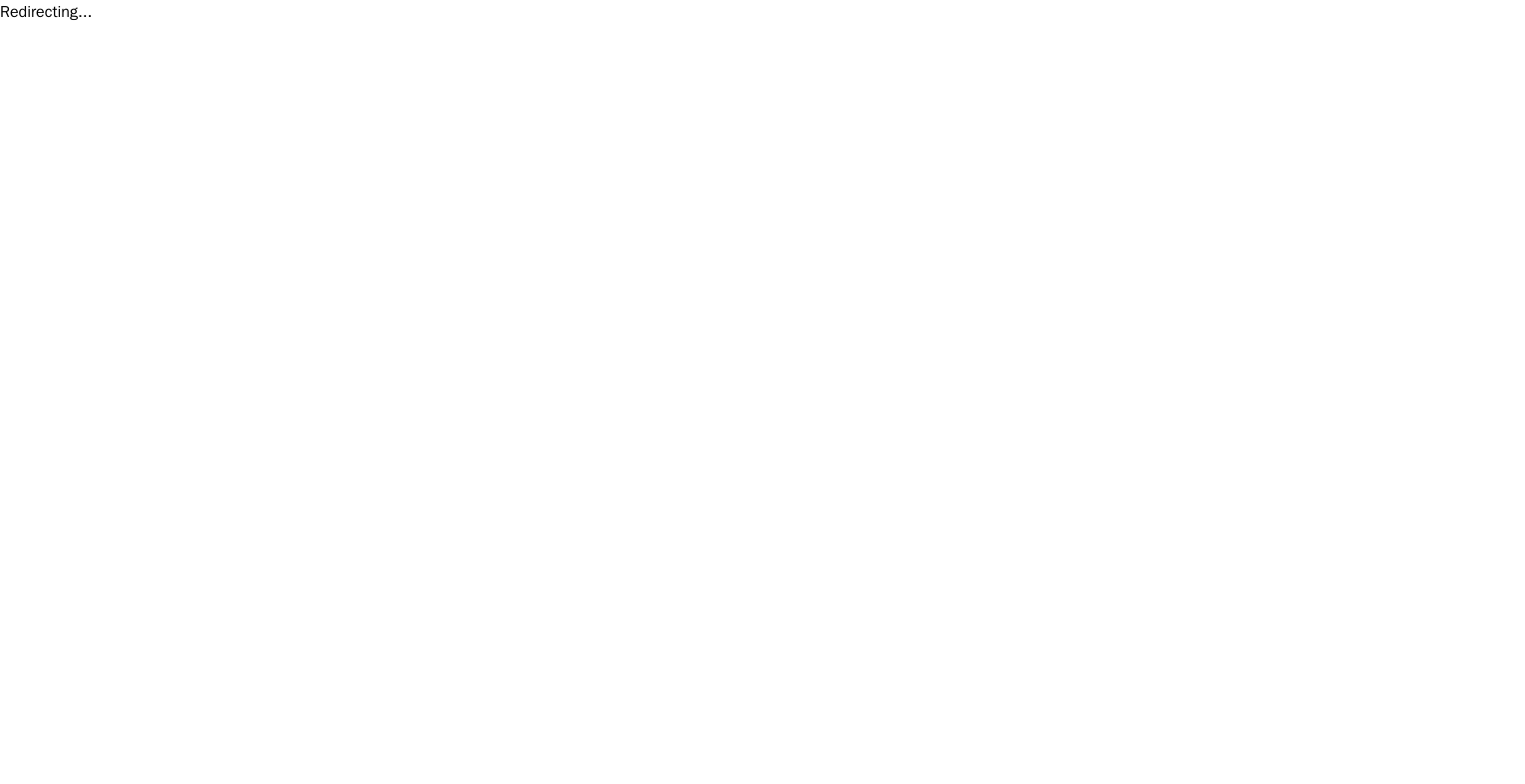 scroll, scrollTop: 0, scrollLeft: 0, axis: both 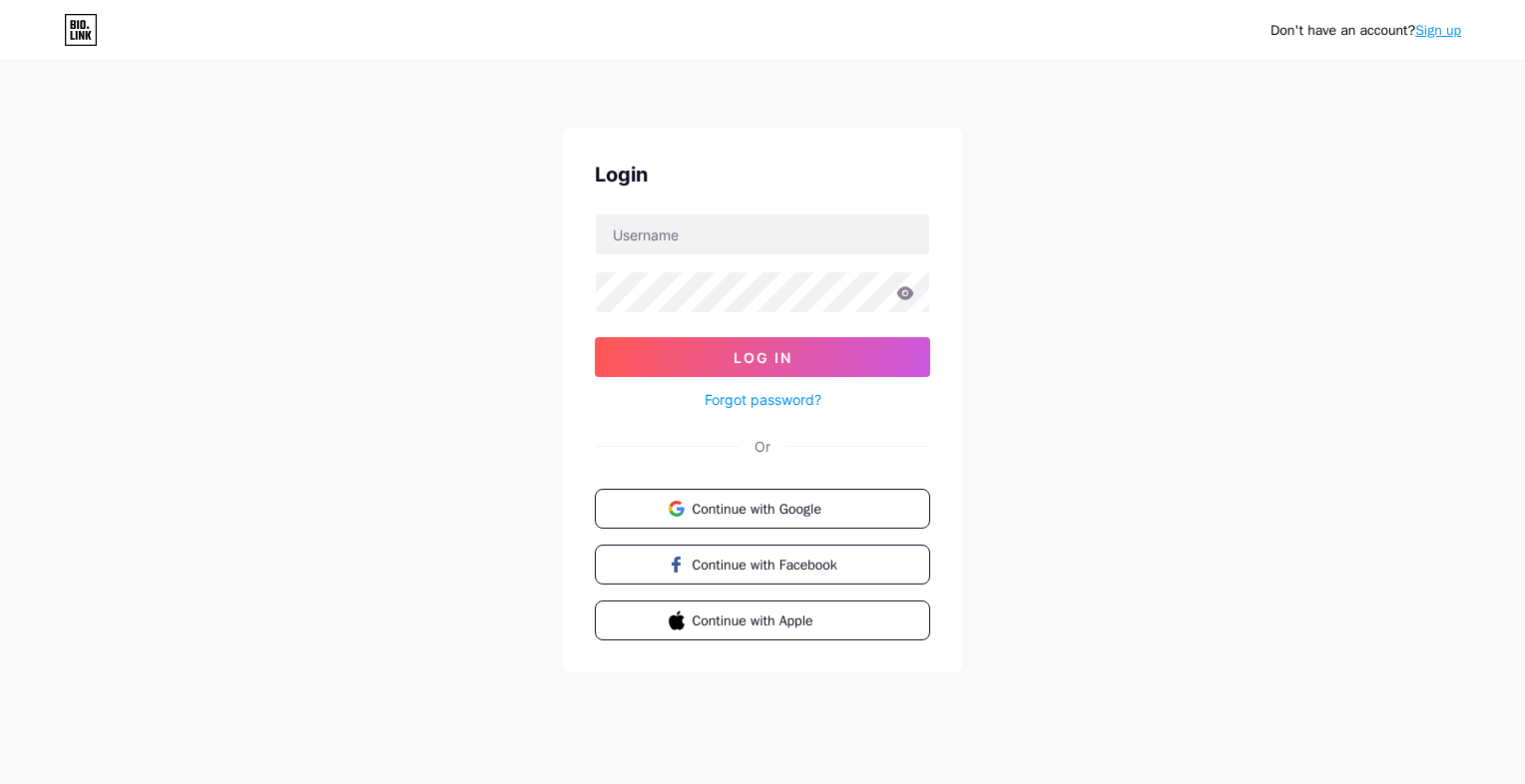 click on "Don't have an account?  Sign up   Login                   Log In
Forgot password?
Or       Continue with Google     Continue with Facebook
Continue with Apple" at bounding box center [762, 368] 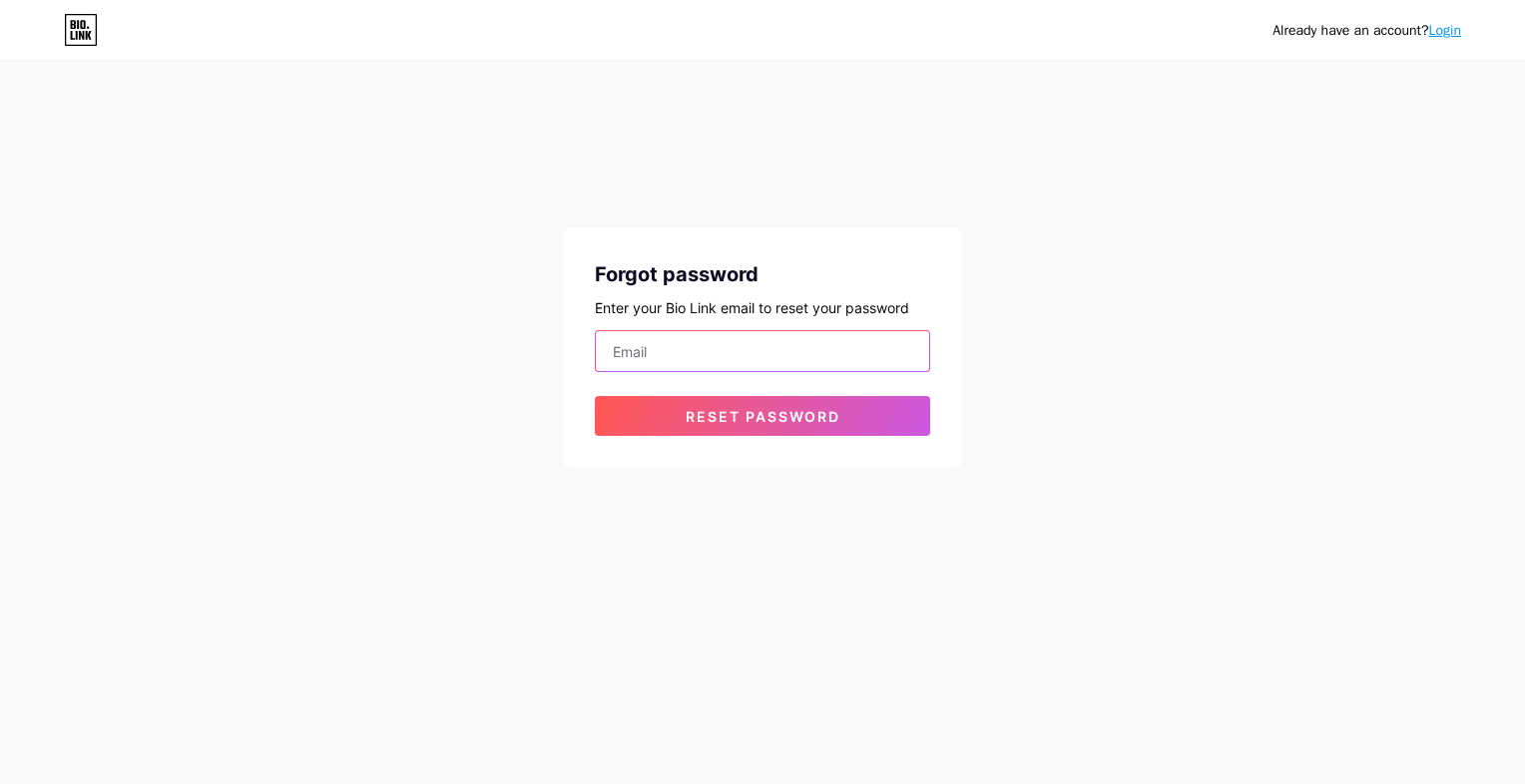 click at bounding box center (762, 351) 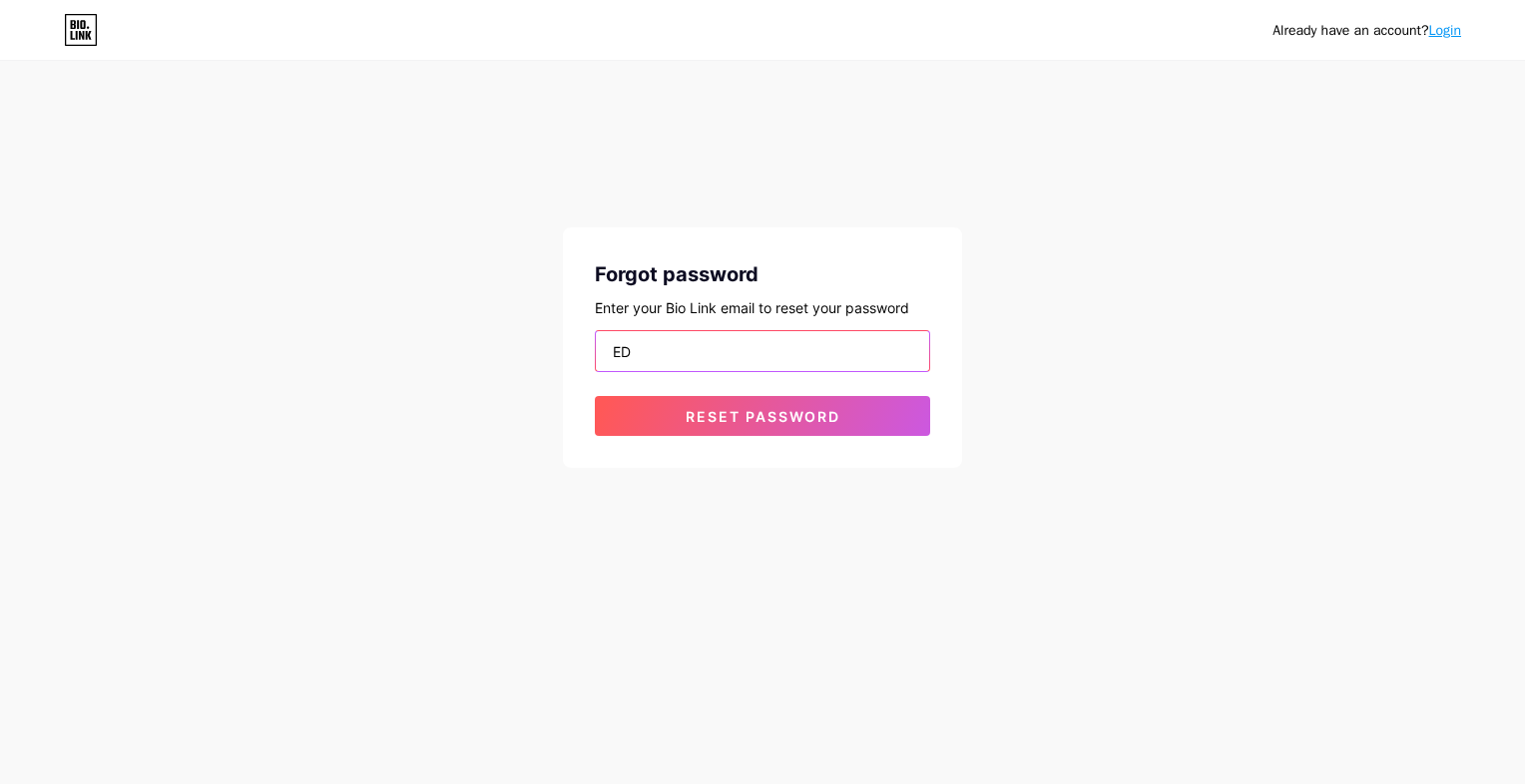 type on "E" 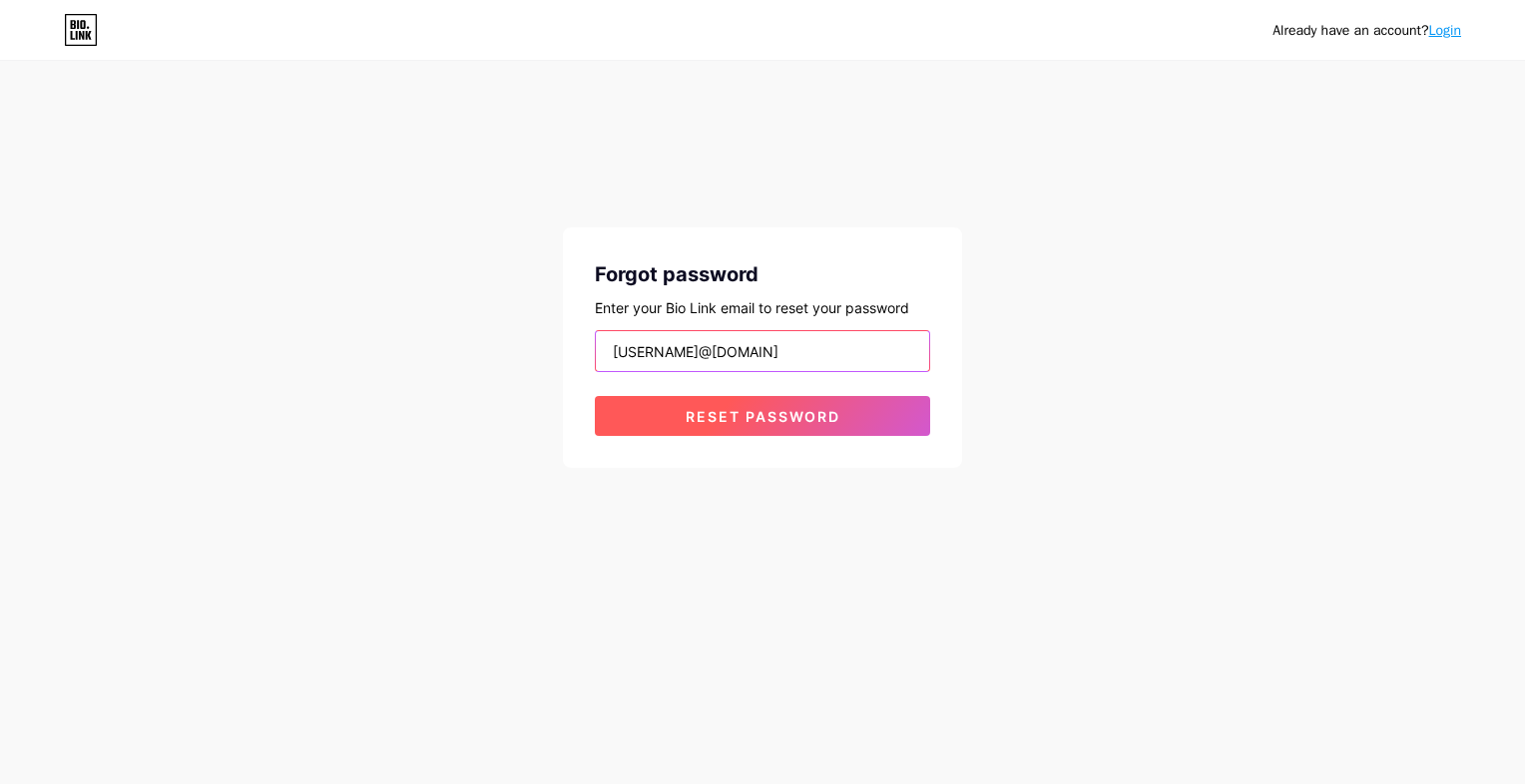 type on "[USERNAME]@[DOMAIN]" 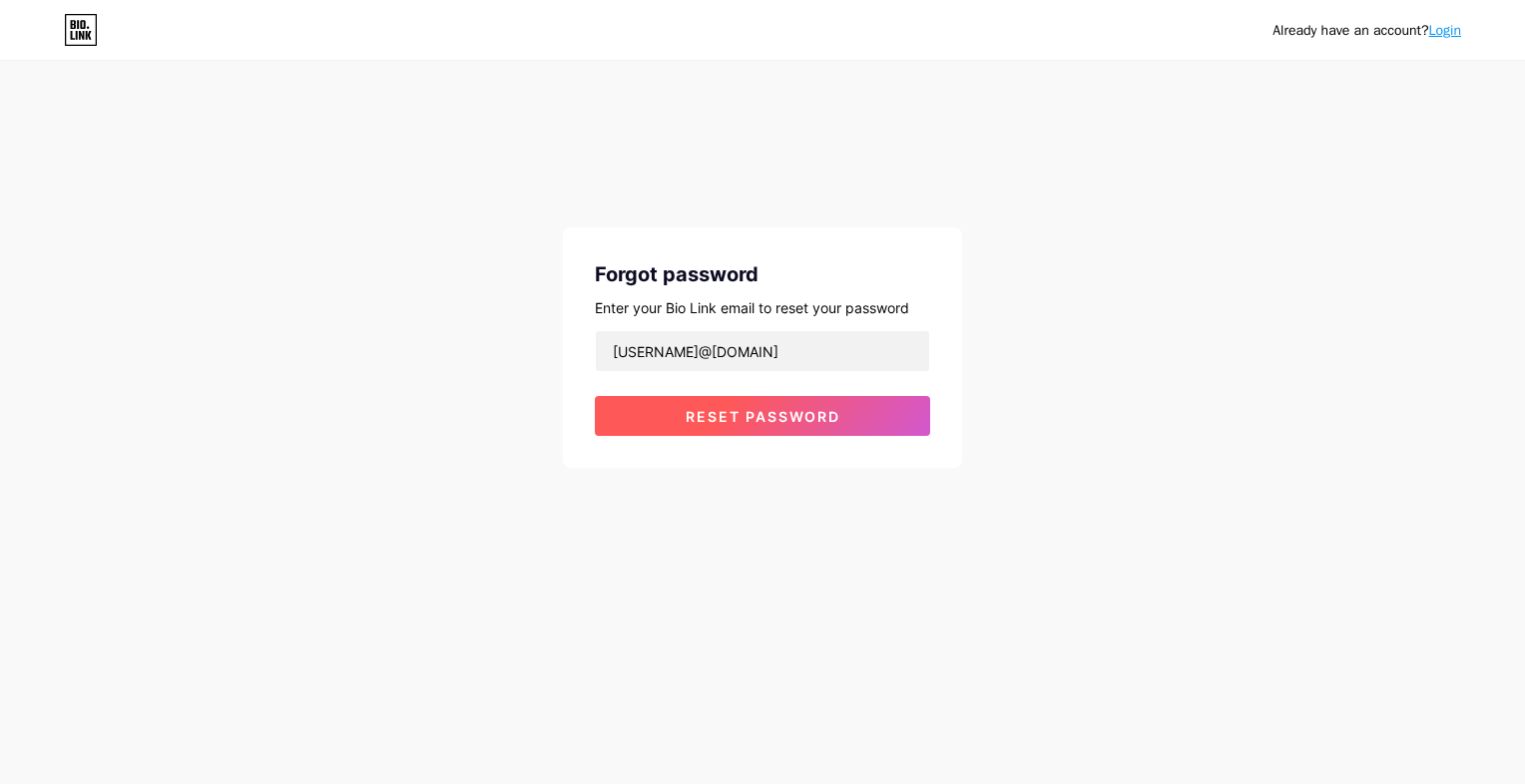 click on "Reset password" at bounding box center [762, 416] 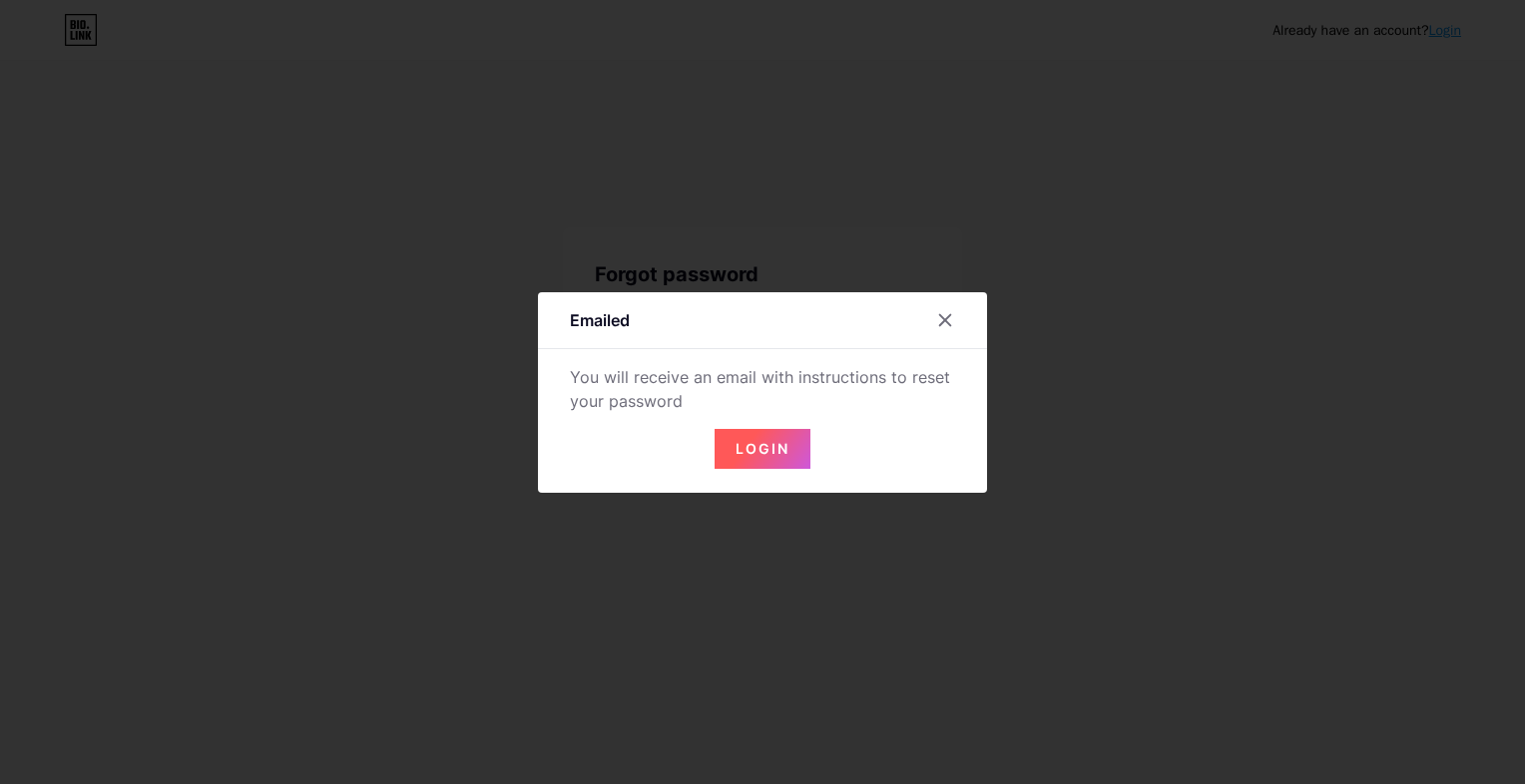 click on "Login" at bounding box center [762, 448] 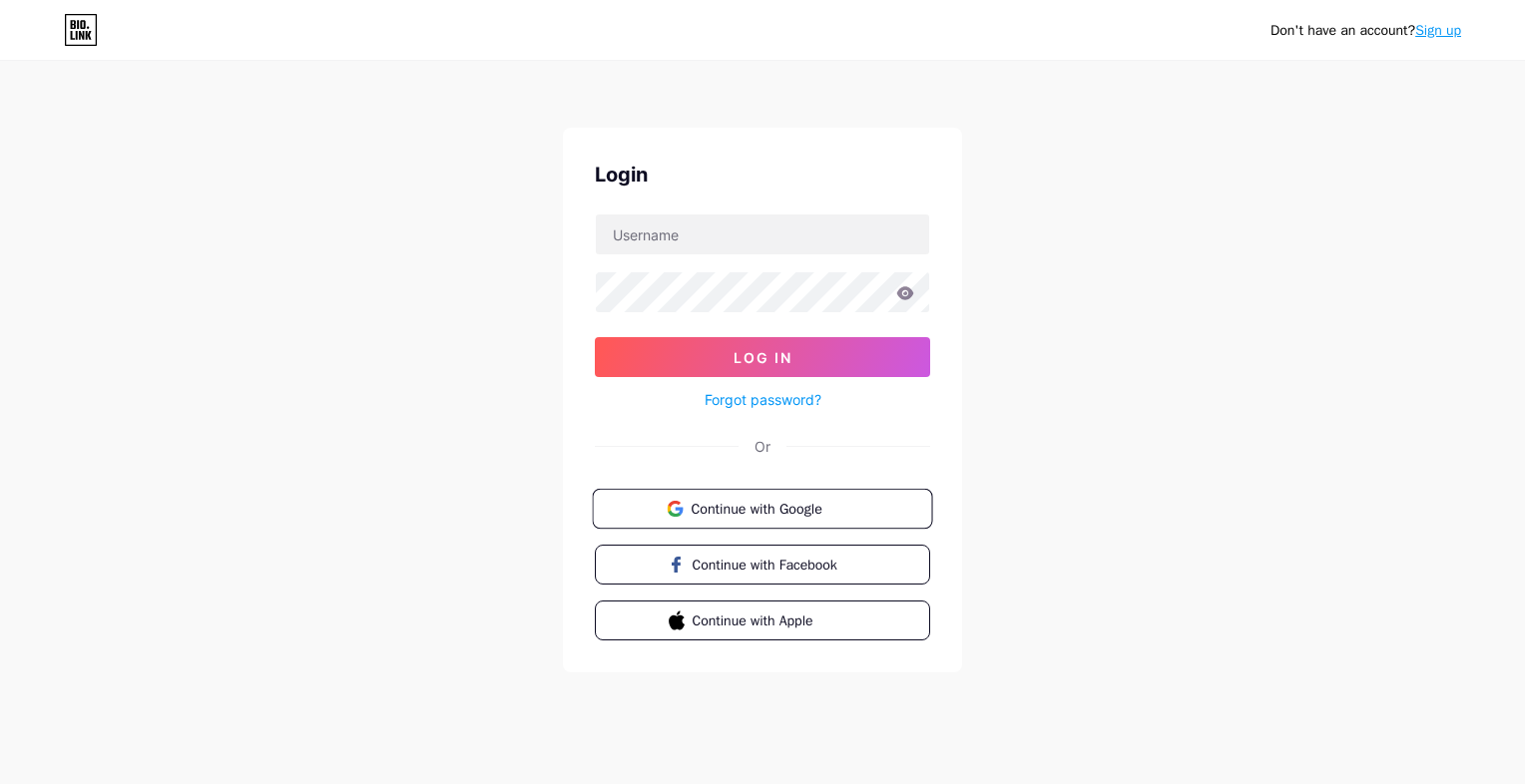 click on "Continue with Google" at bounding box center (773, 508) 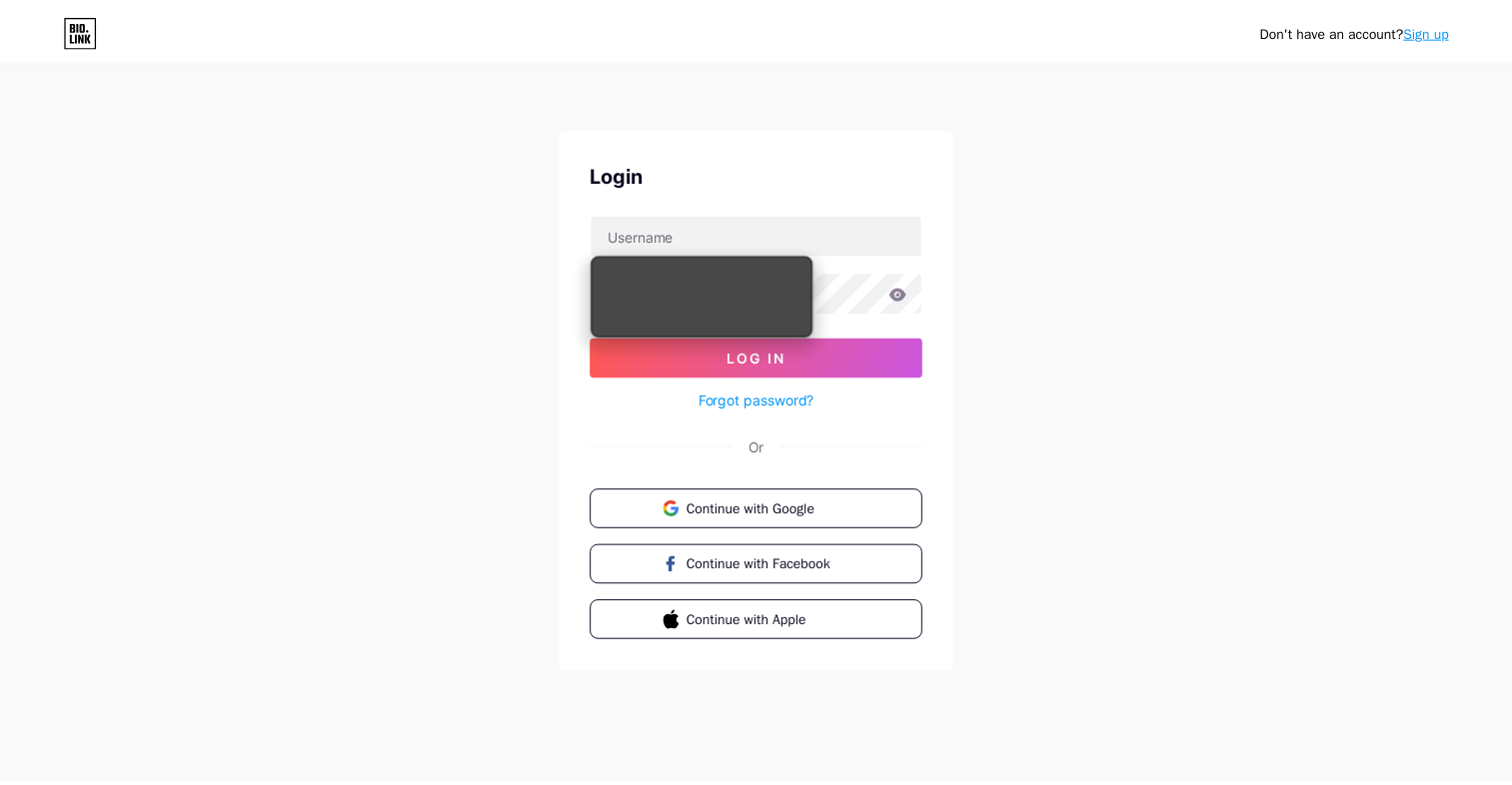 scroll, scrollTop: 0, scrollLeft: 0, axis: both 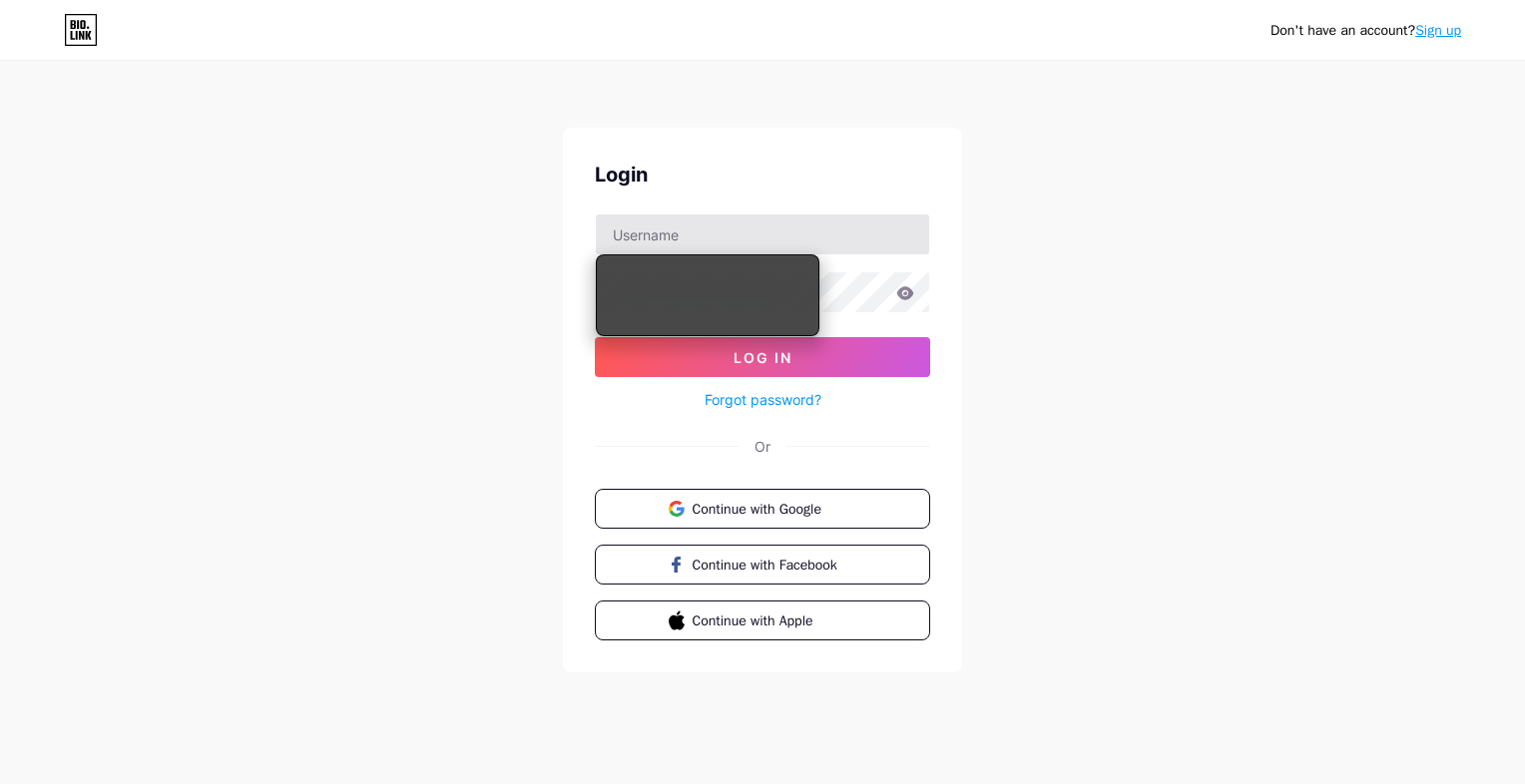 click at bounding box center [762, 234] 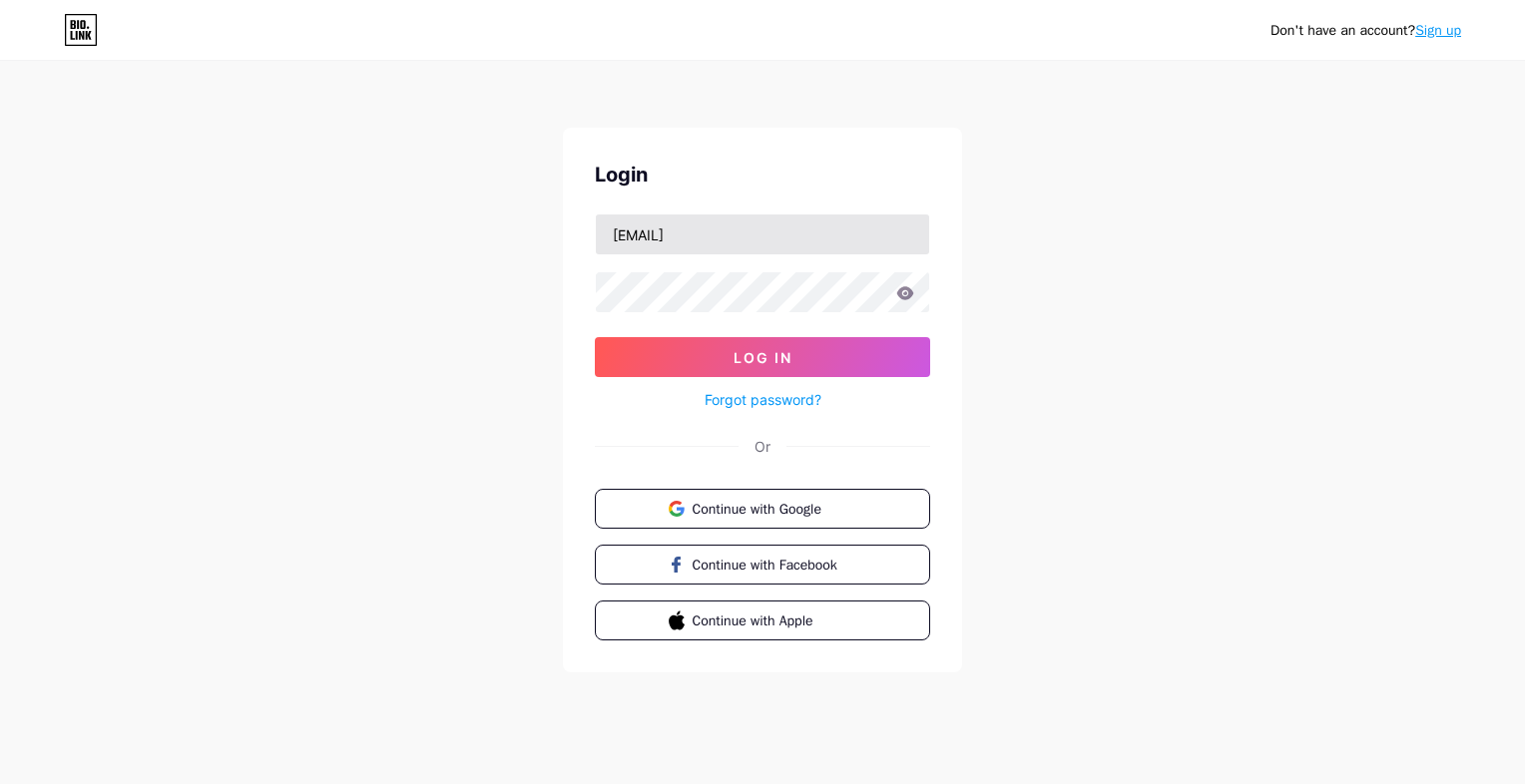 type on "[EMAIL]" 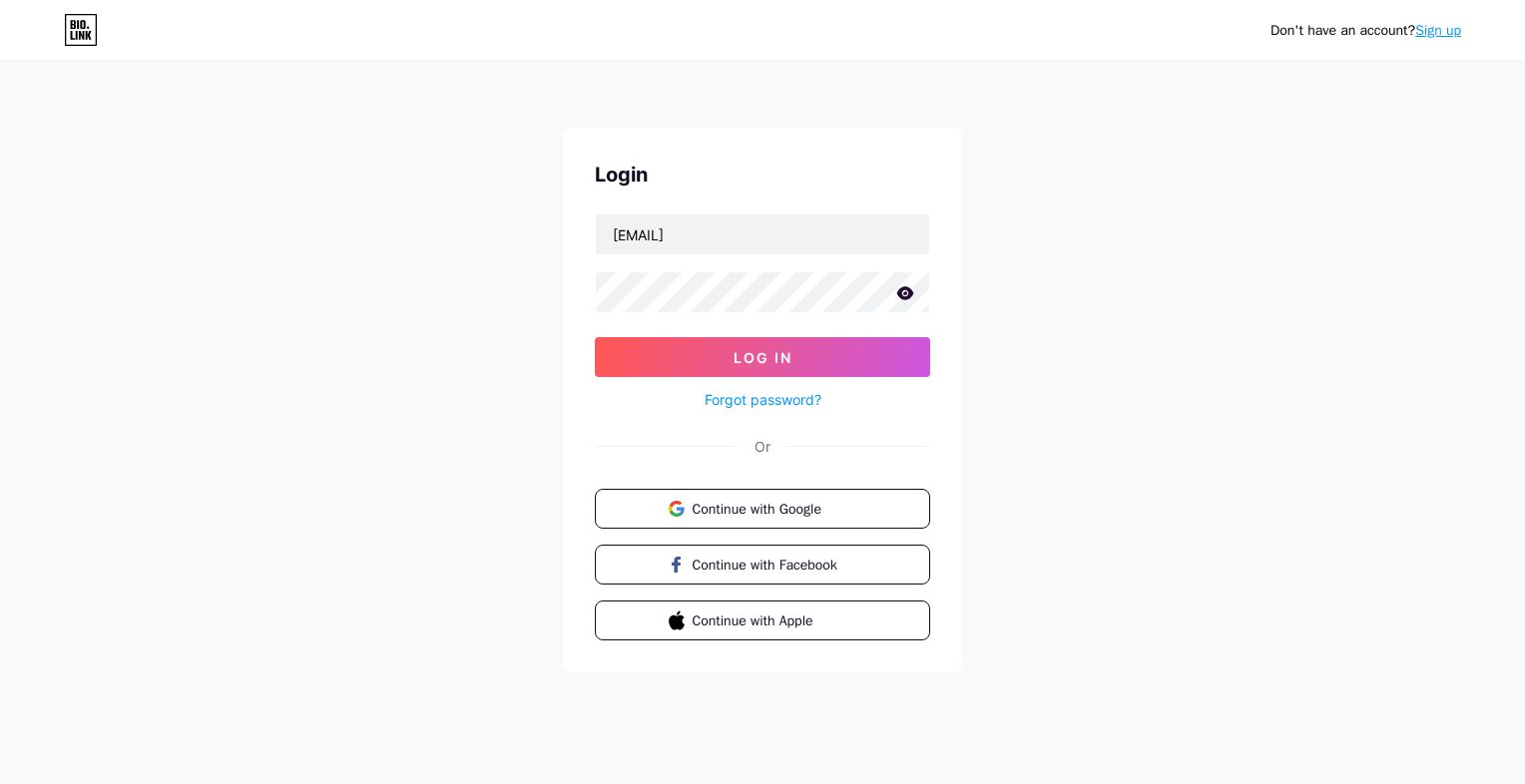 click on "[EMAIL] Log In Forgot password?" at bounding box center [762, 312] 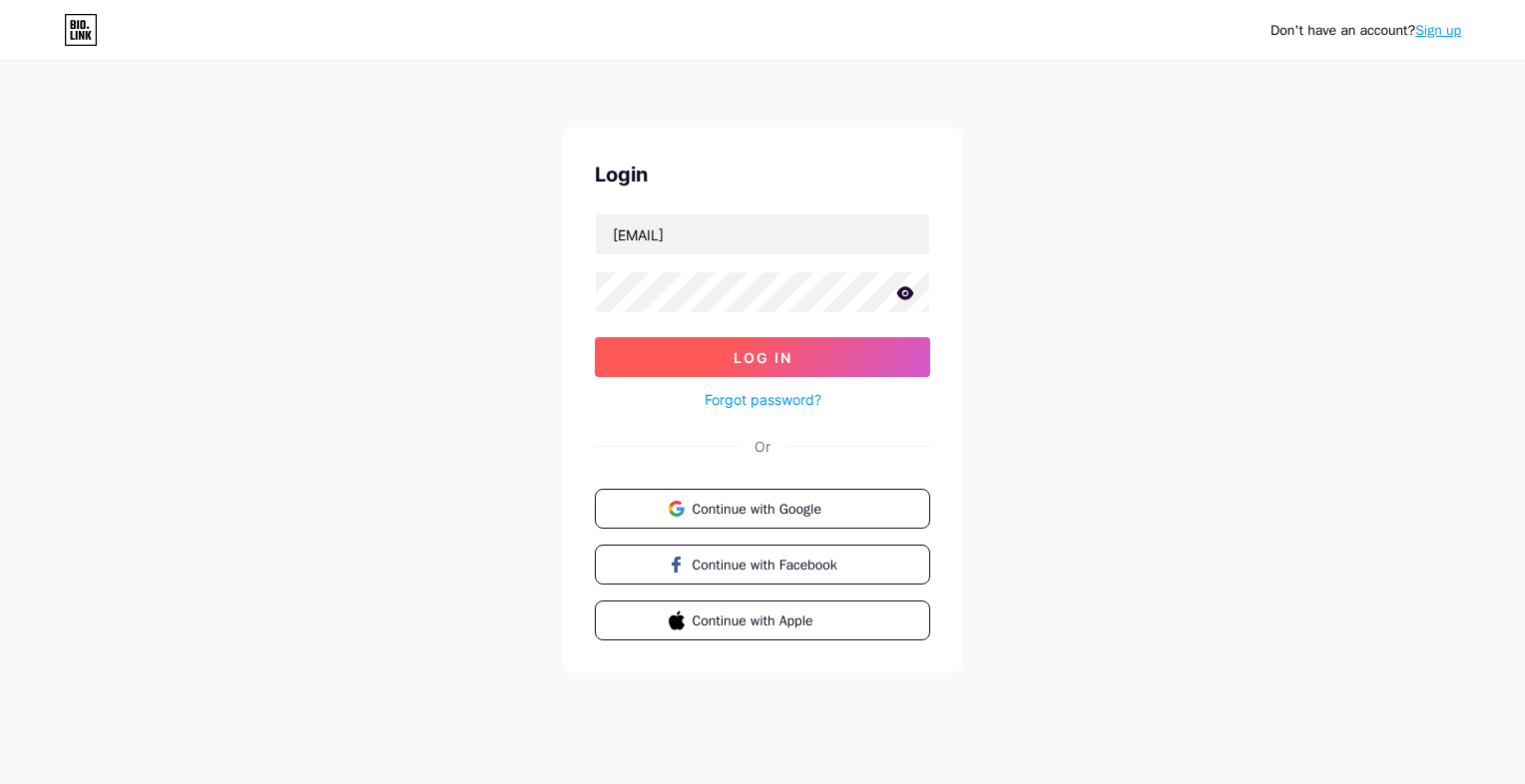 click on "Log In" at bounding box center [762, 357] 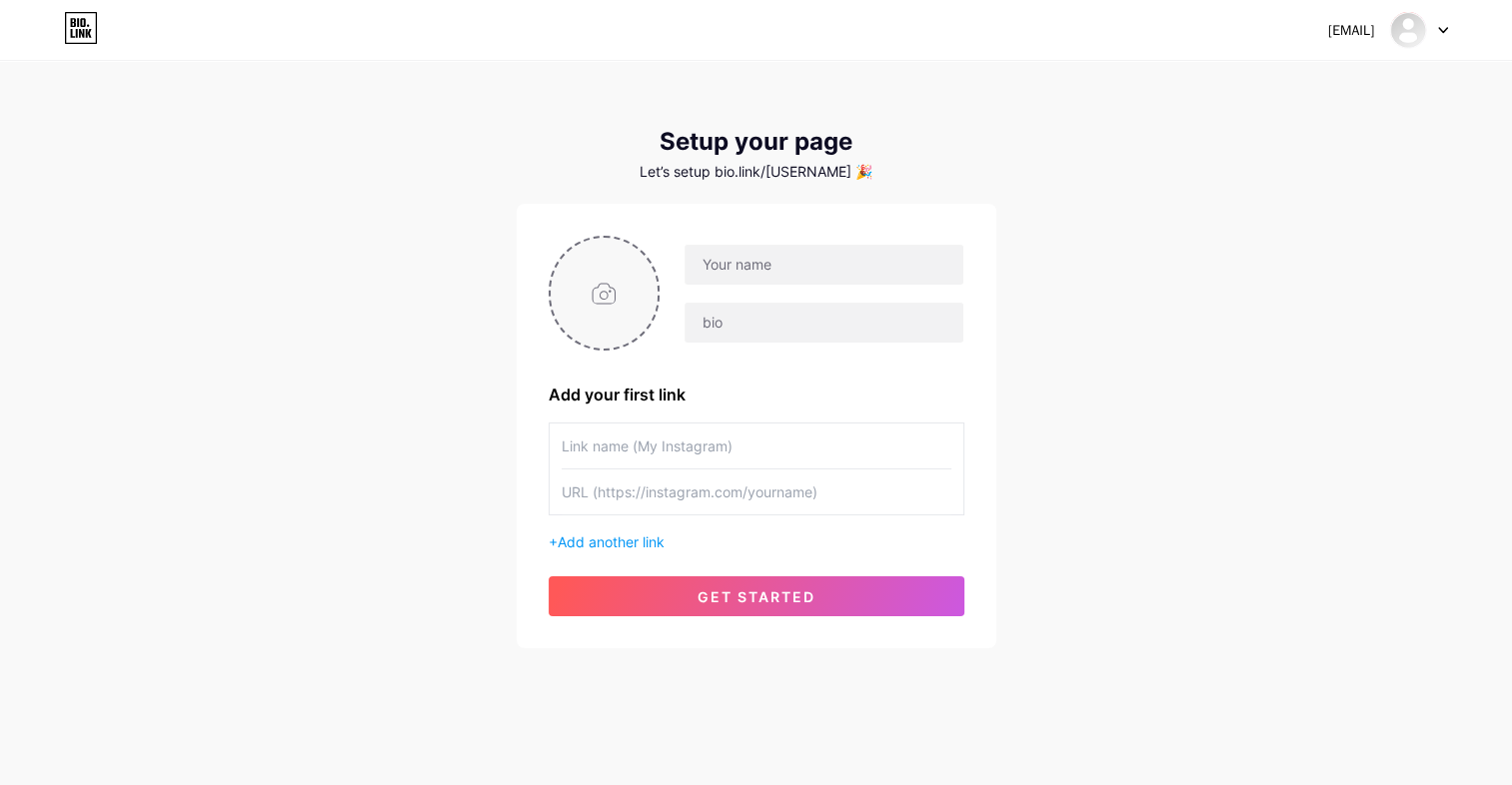 click at bounding box center (605, 293) 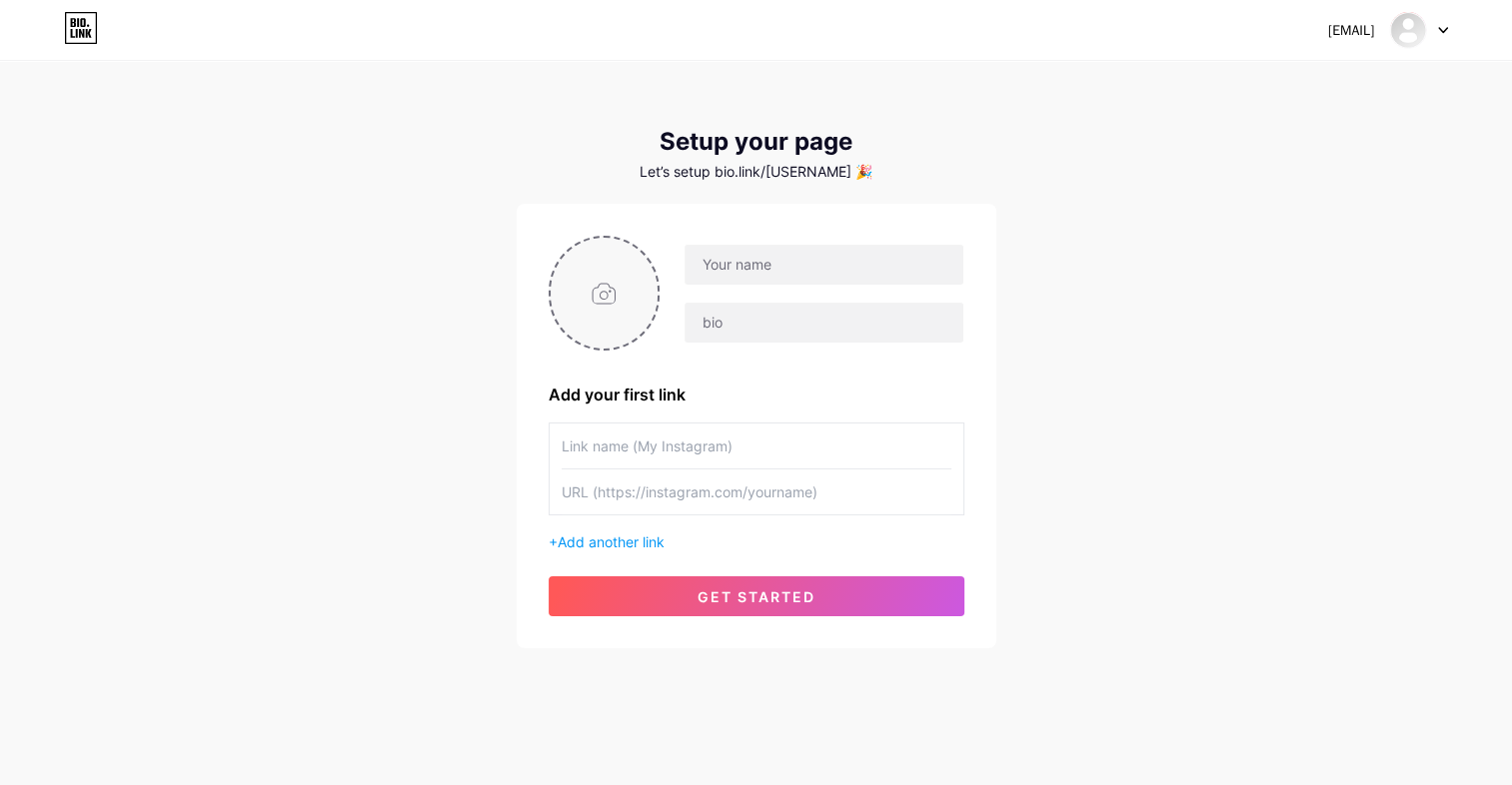 type on "C:\fakepath\silog.png" 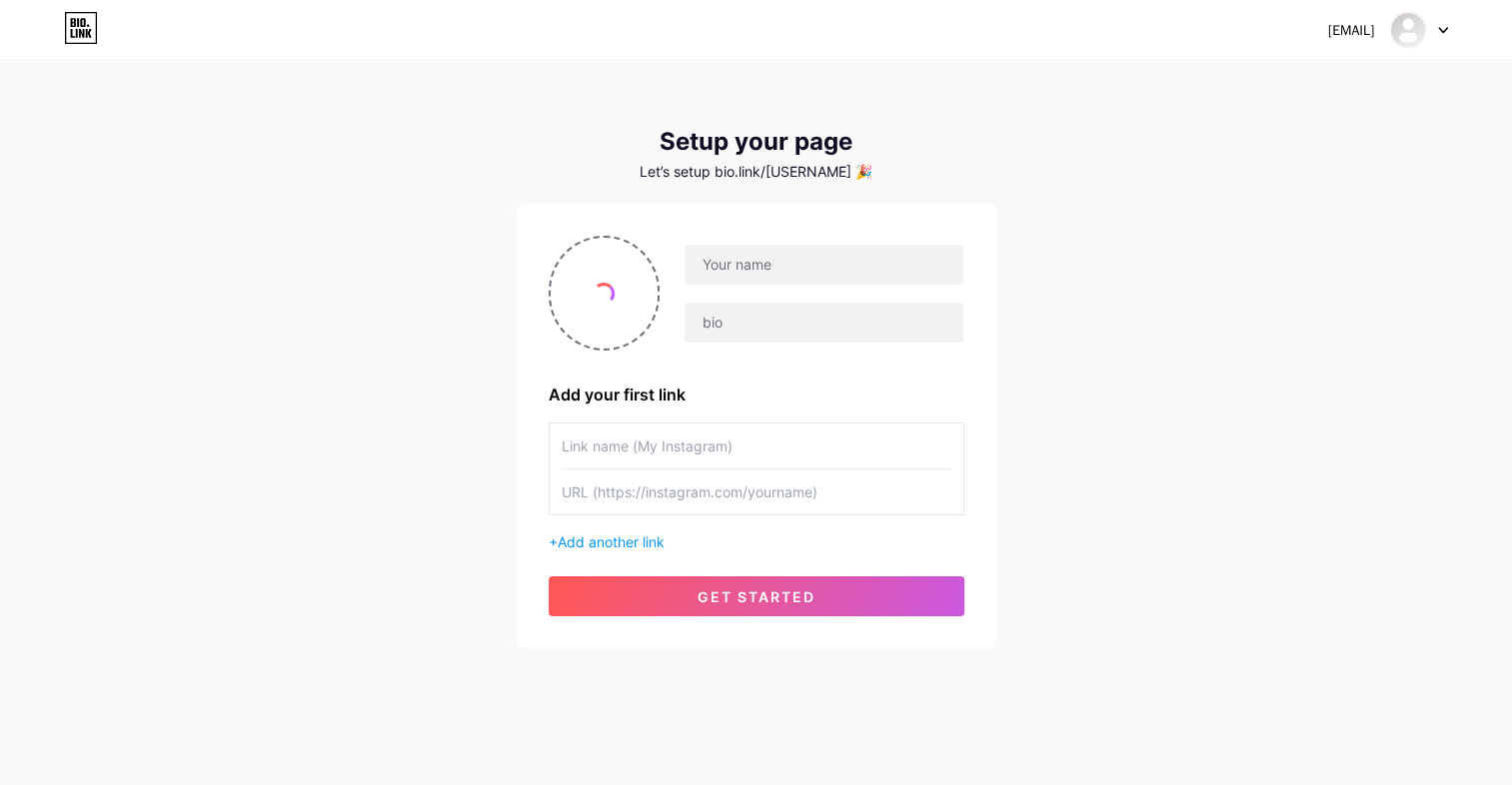 click on "[EMAIL] Dashboard Logout Setup your page Let’s setup bio.link/[USERNAME] 🎉 Add your first link + Add another link get started" at bounding box center [756, 356] 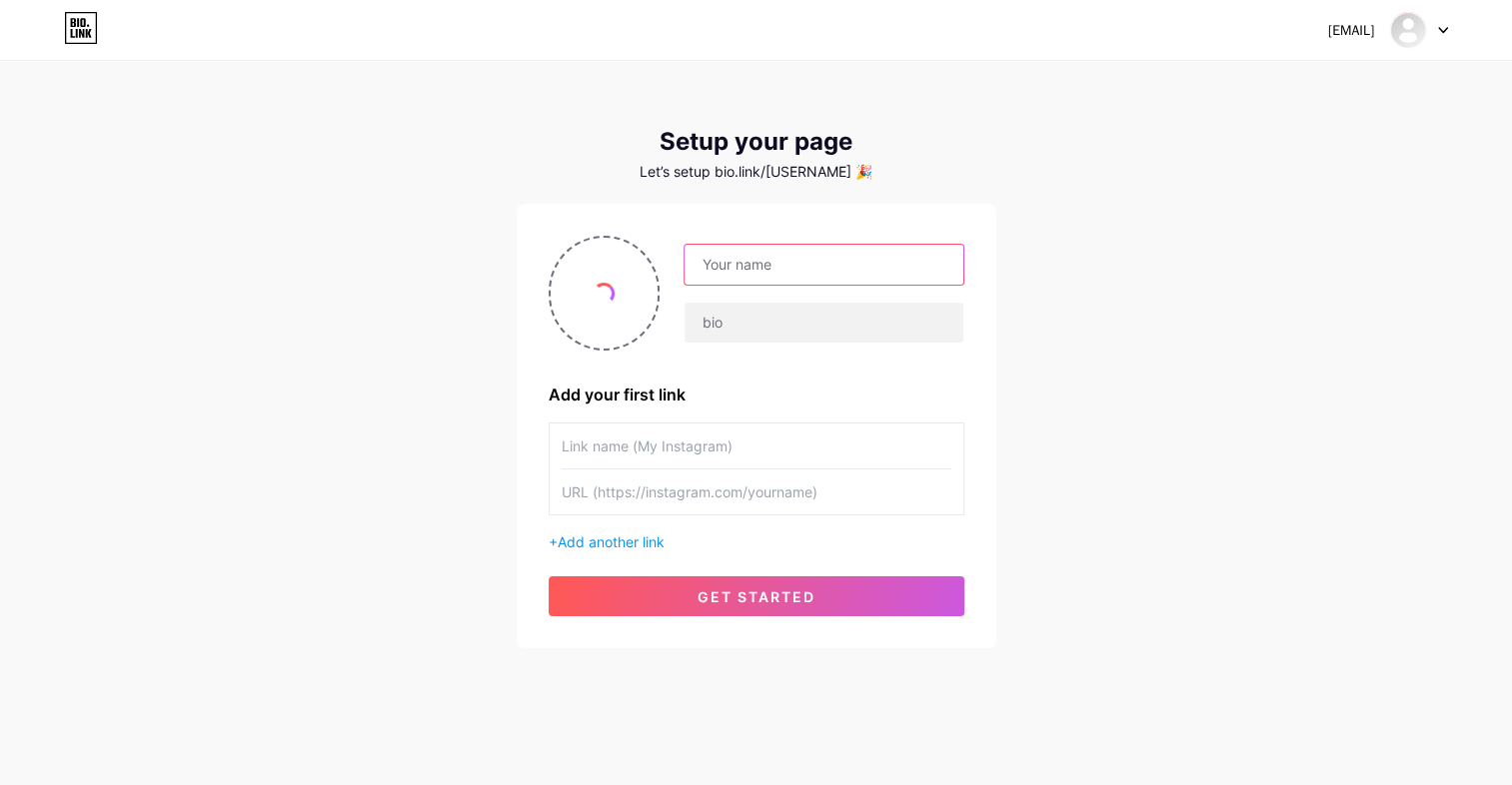 click at bounding box center [823, 265] 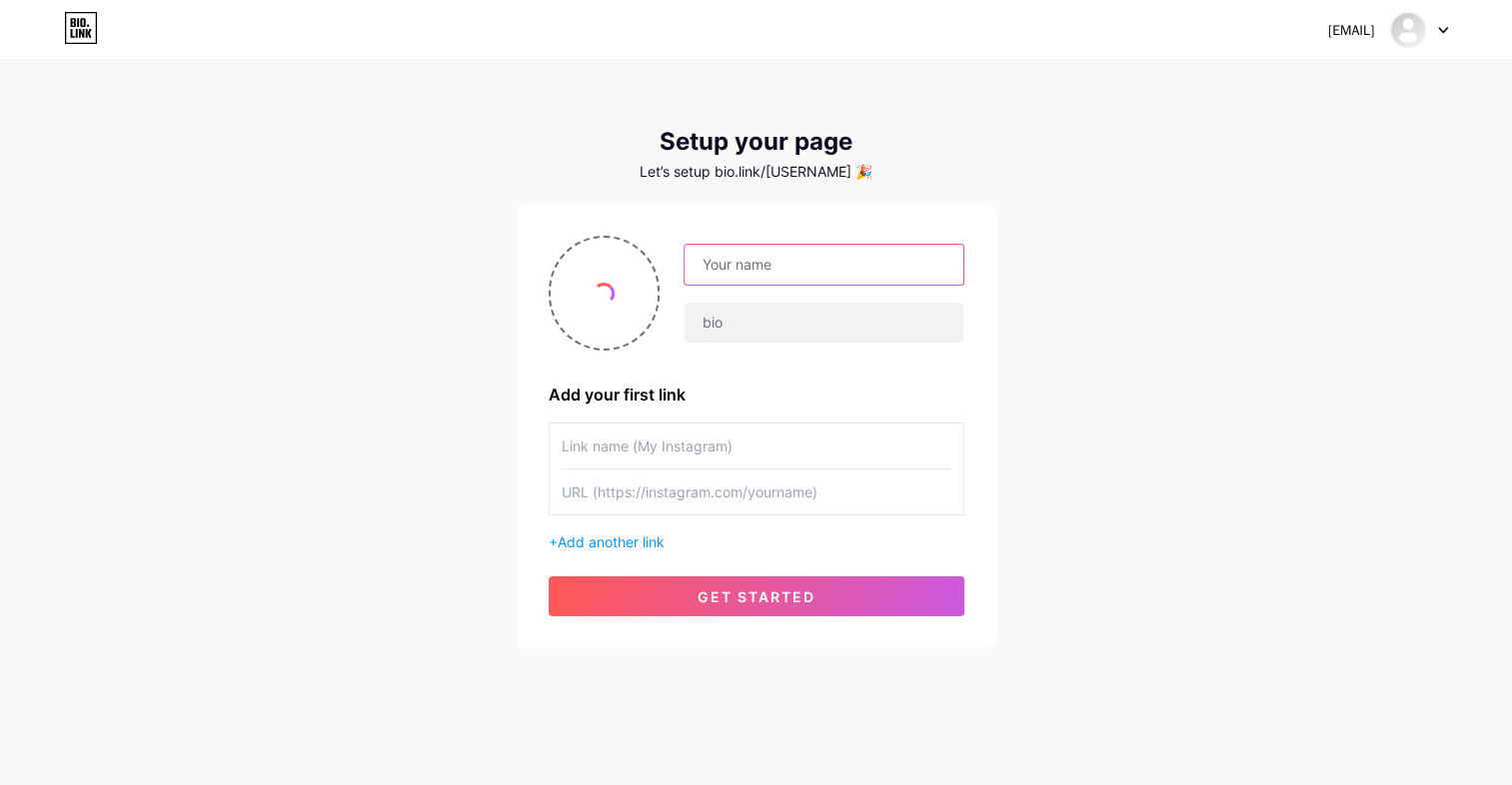 type on "#" 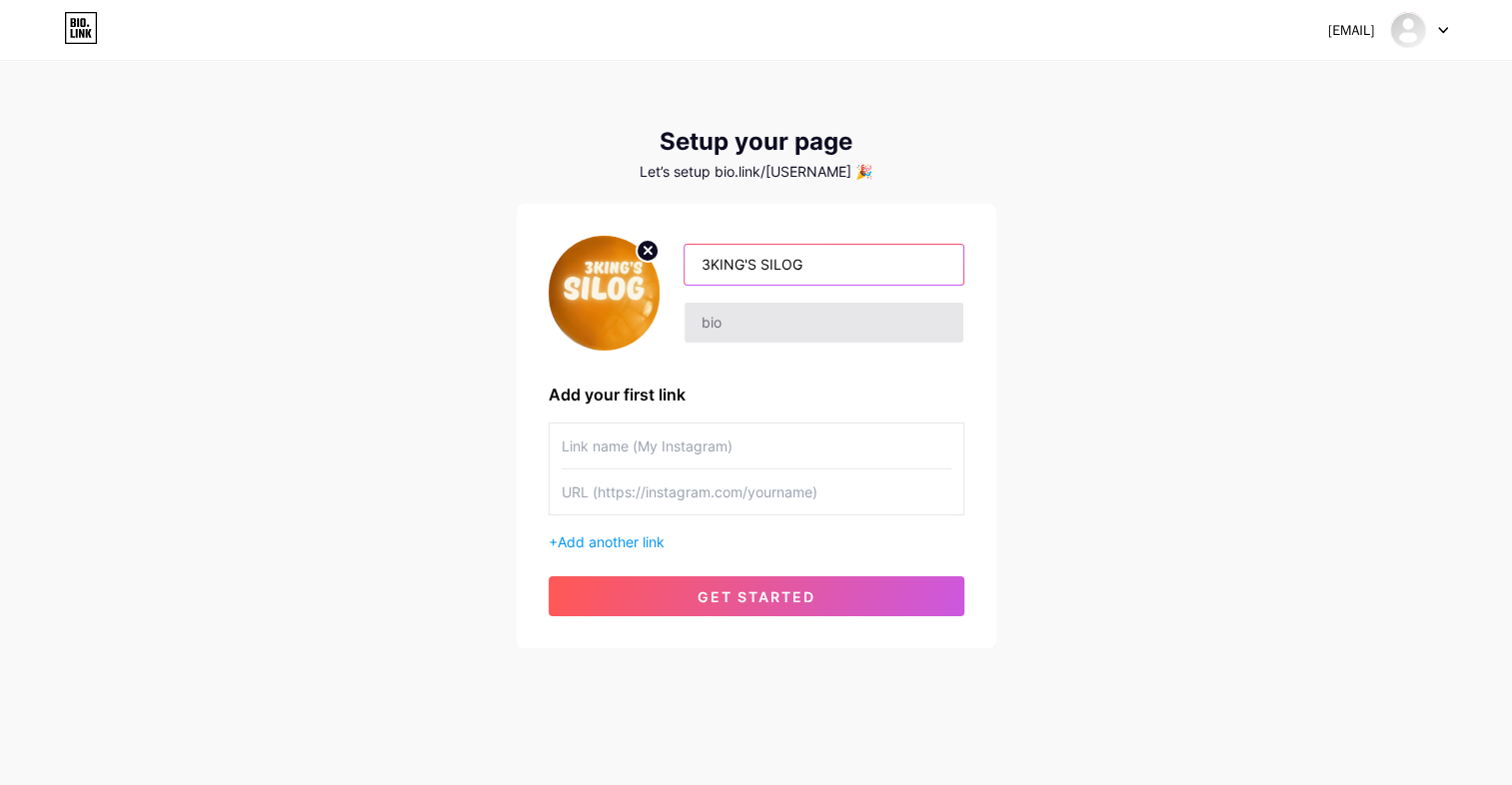 type on "3KING'S SILOG" 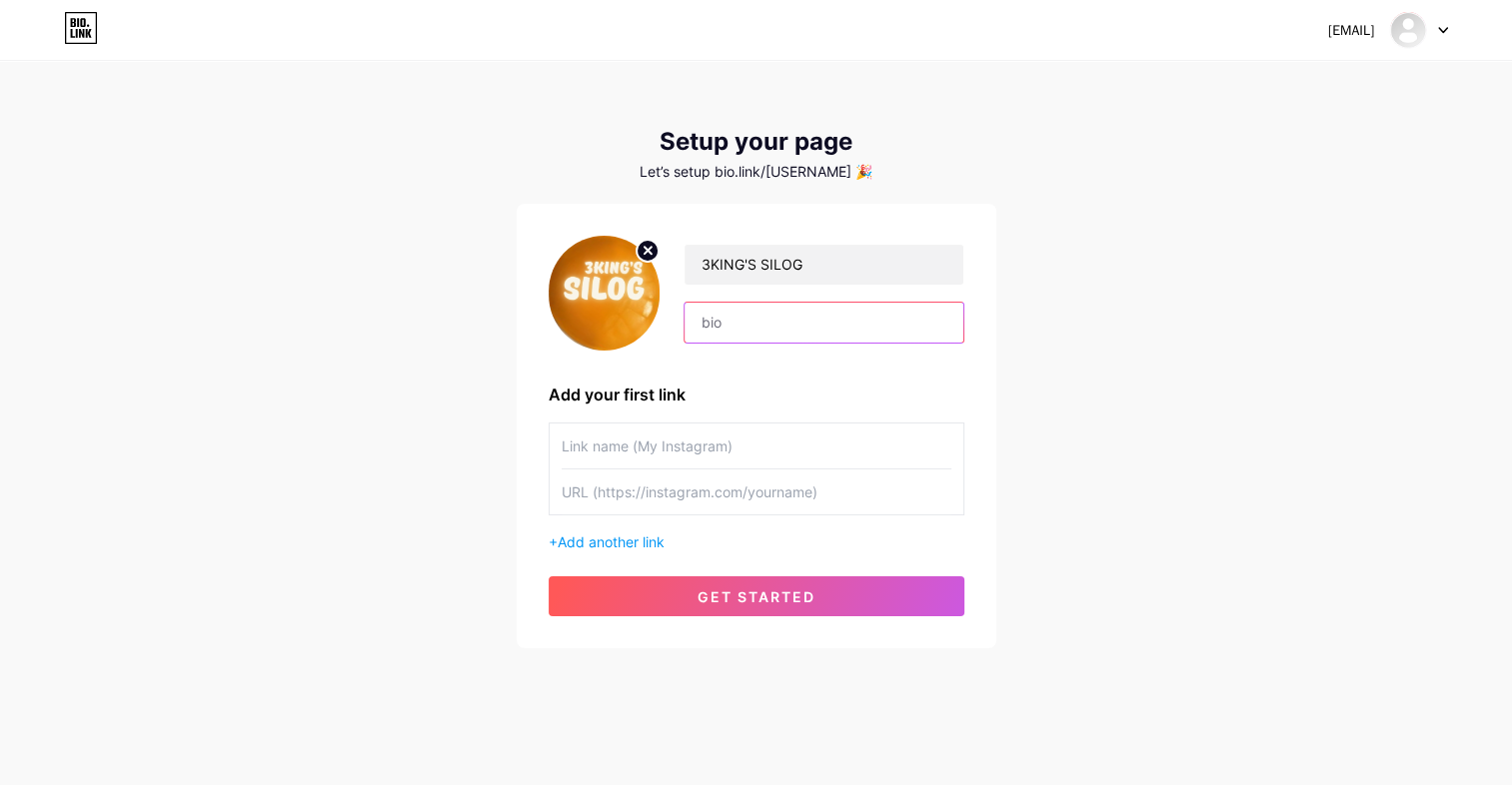 click at bounding box center [823, 323] 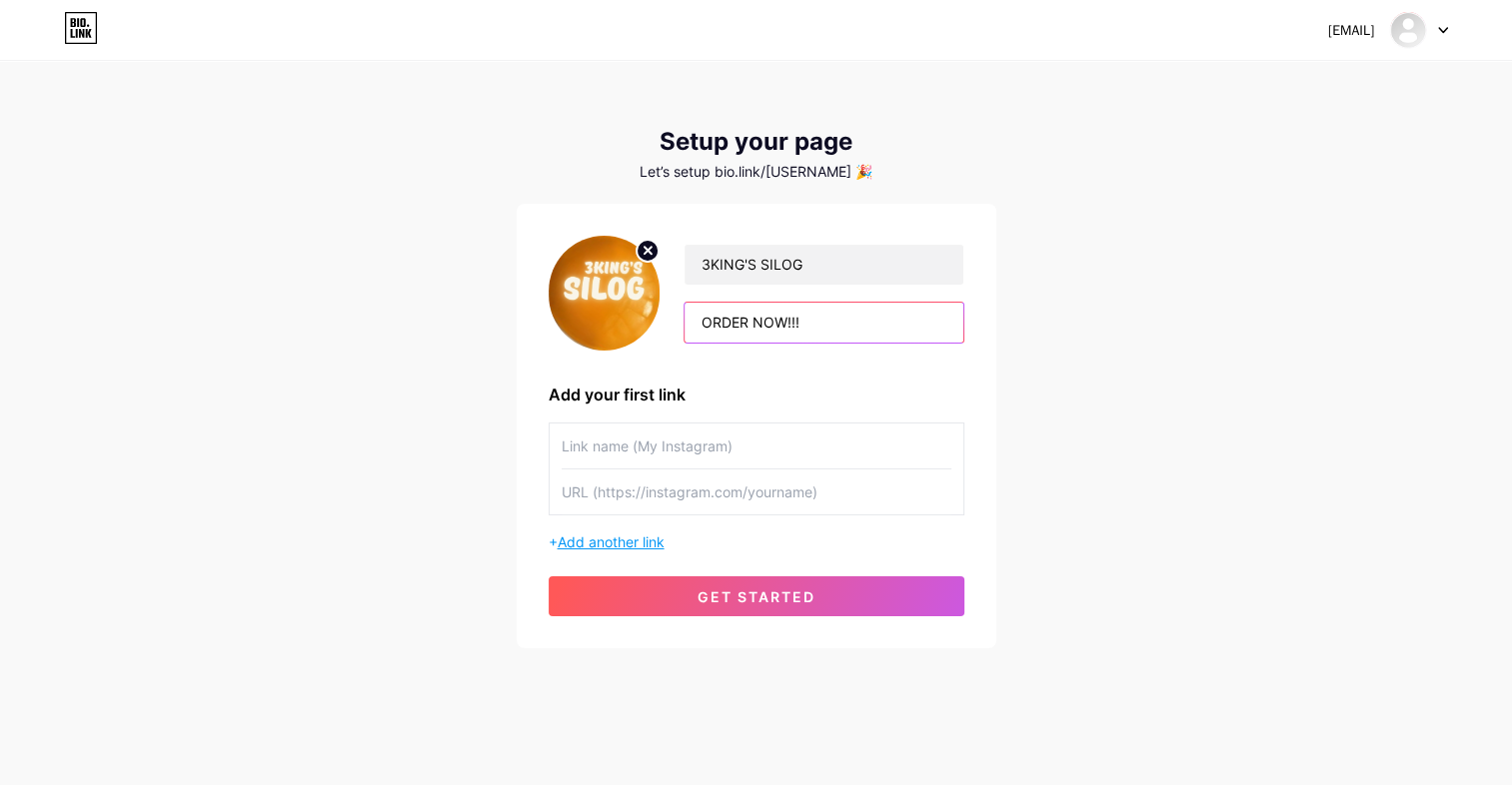 type on "ORDER NOW!!!" 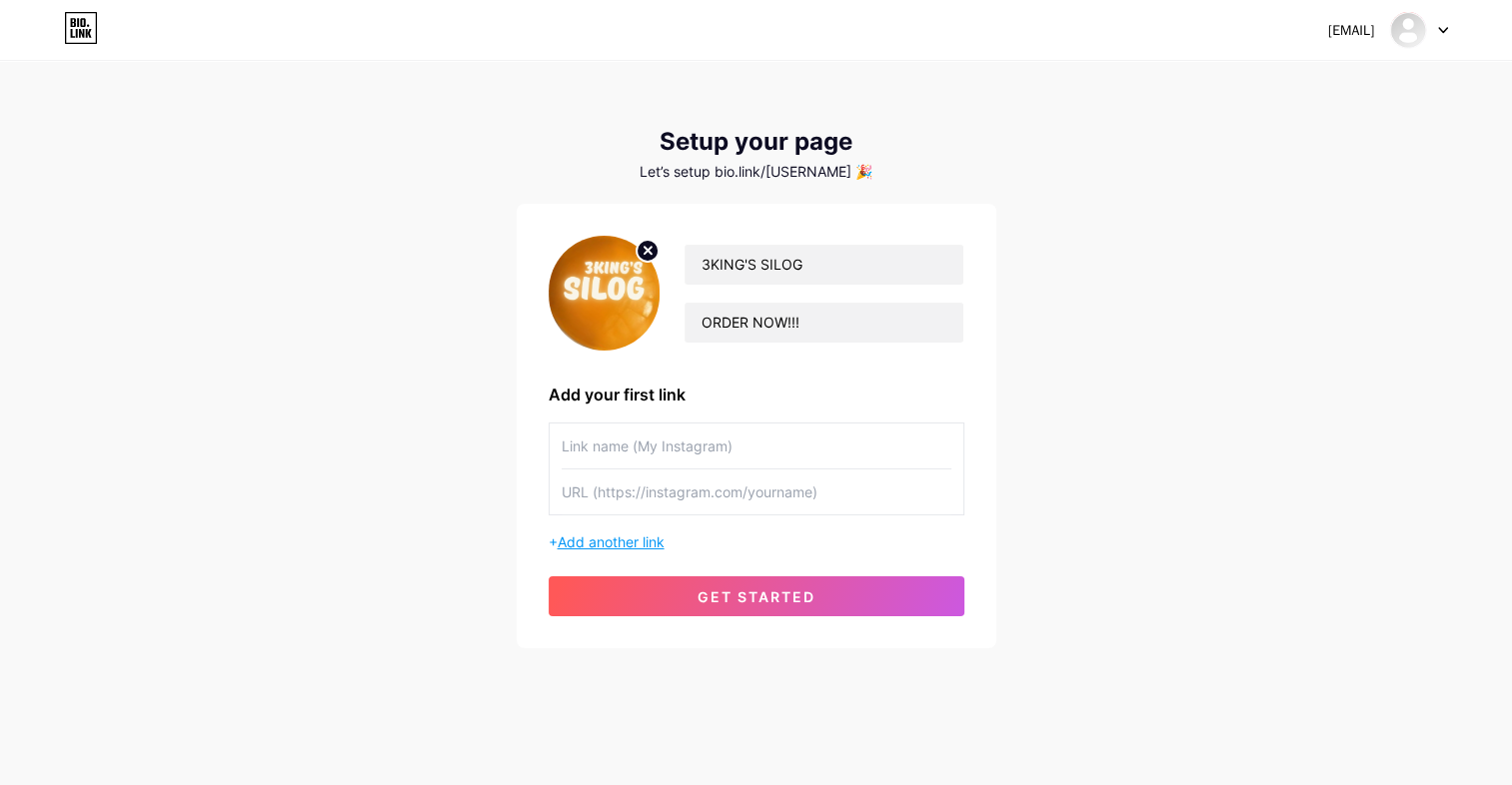 click on "Add another link" at bounding box center [611, 541] 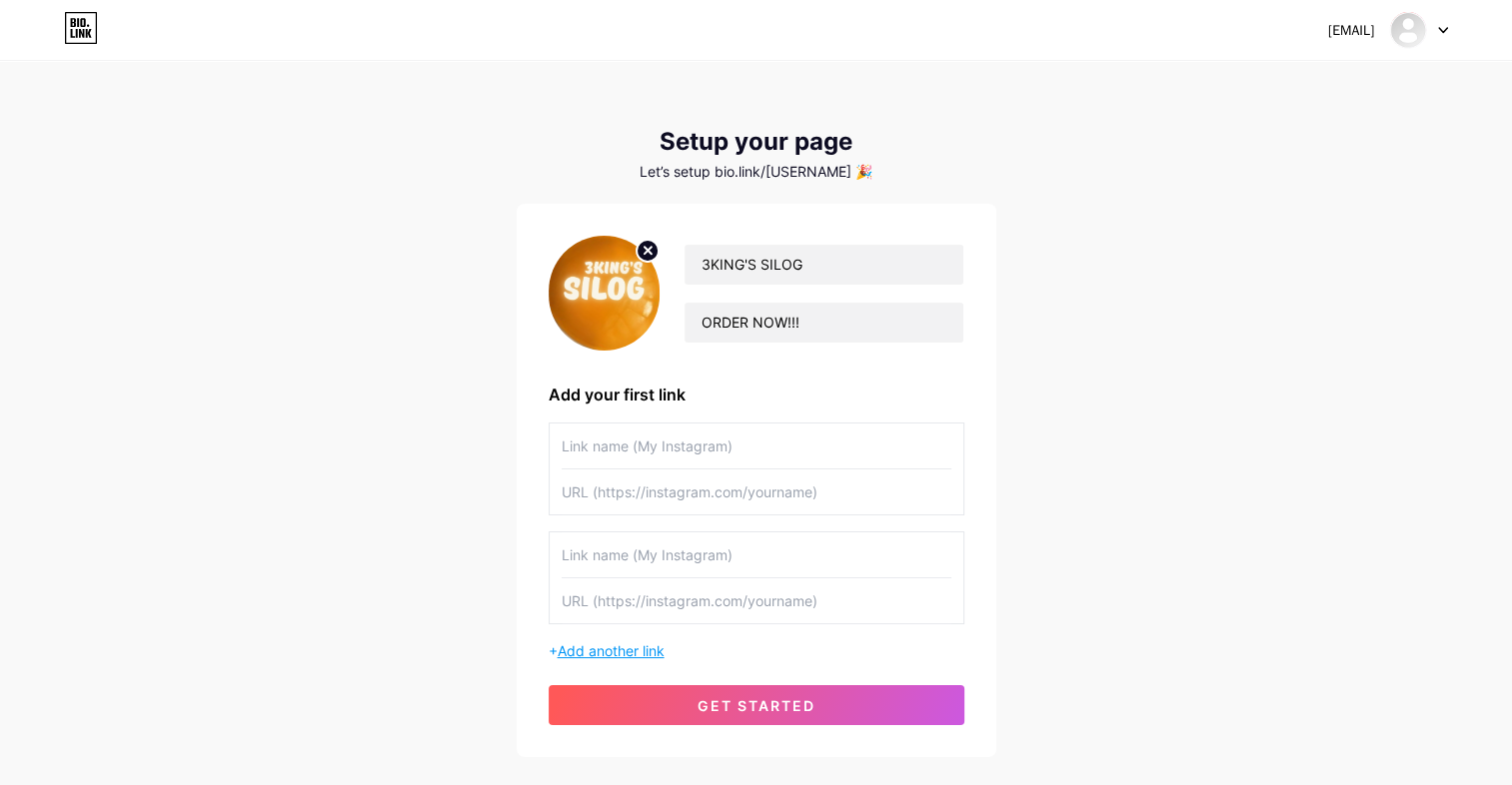 click on "+  Add another link" at bounding box center [756, 650] 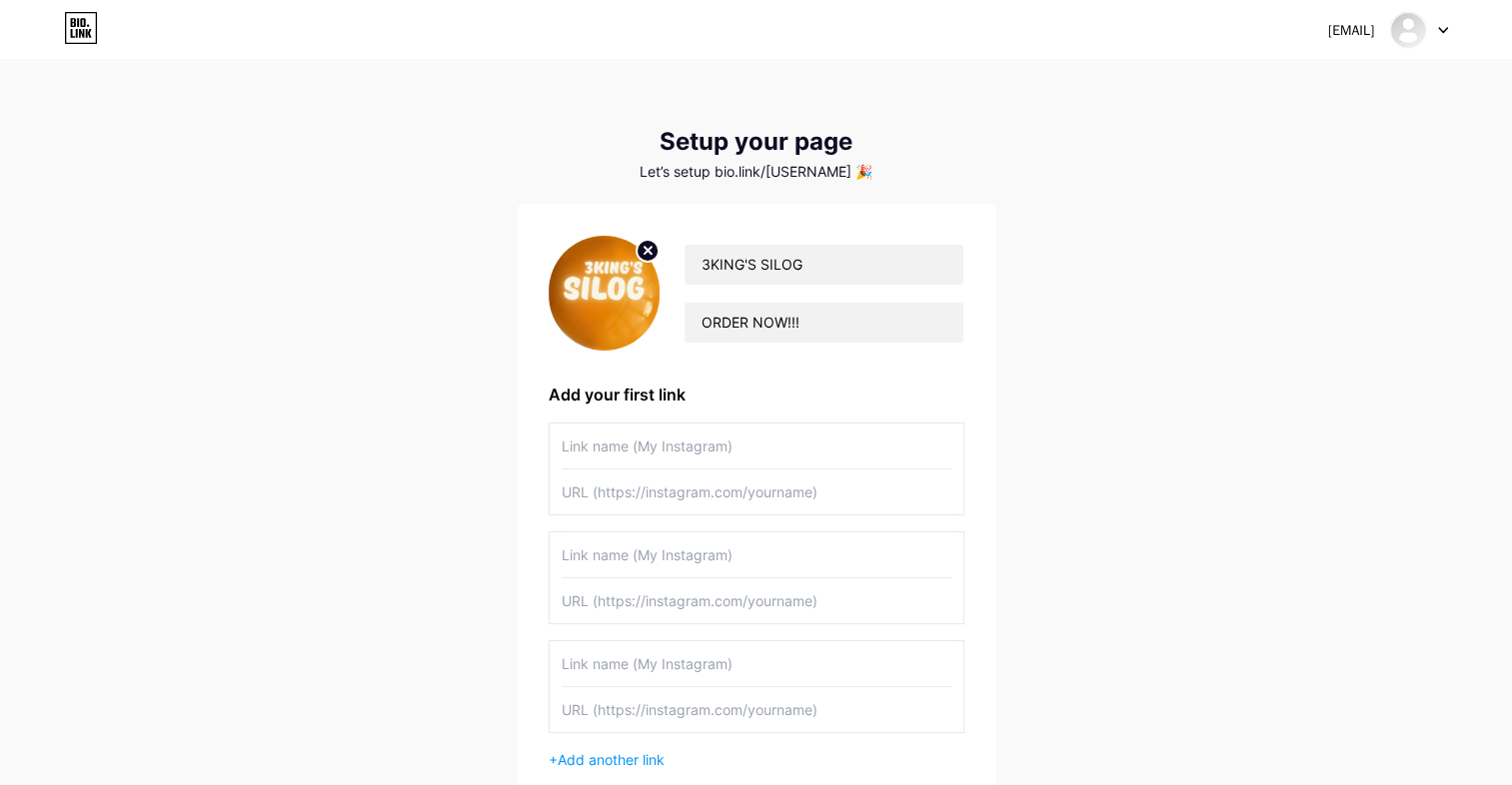 click on "[EMAIL] Dashboard Logout Setup your page Let’s setup bio.link/[USERNAME] 🎉 Add your first link + Add another link get started" at bounding box center [756, 464] 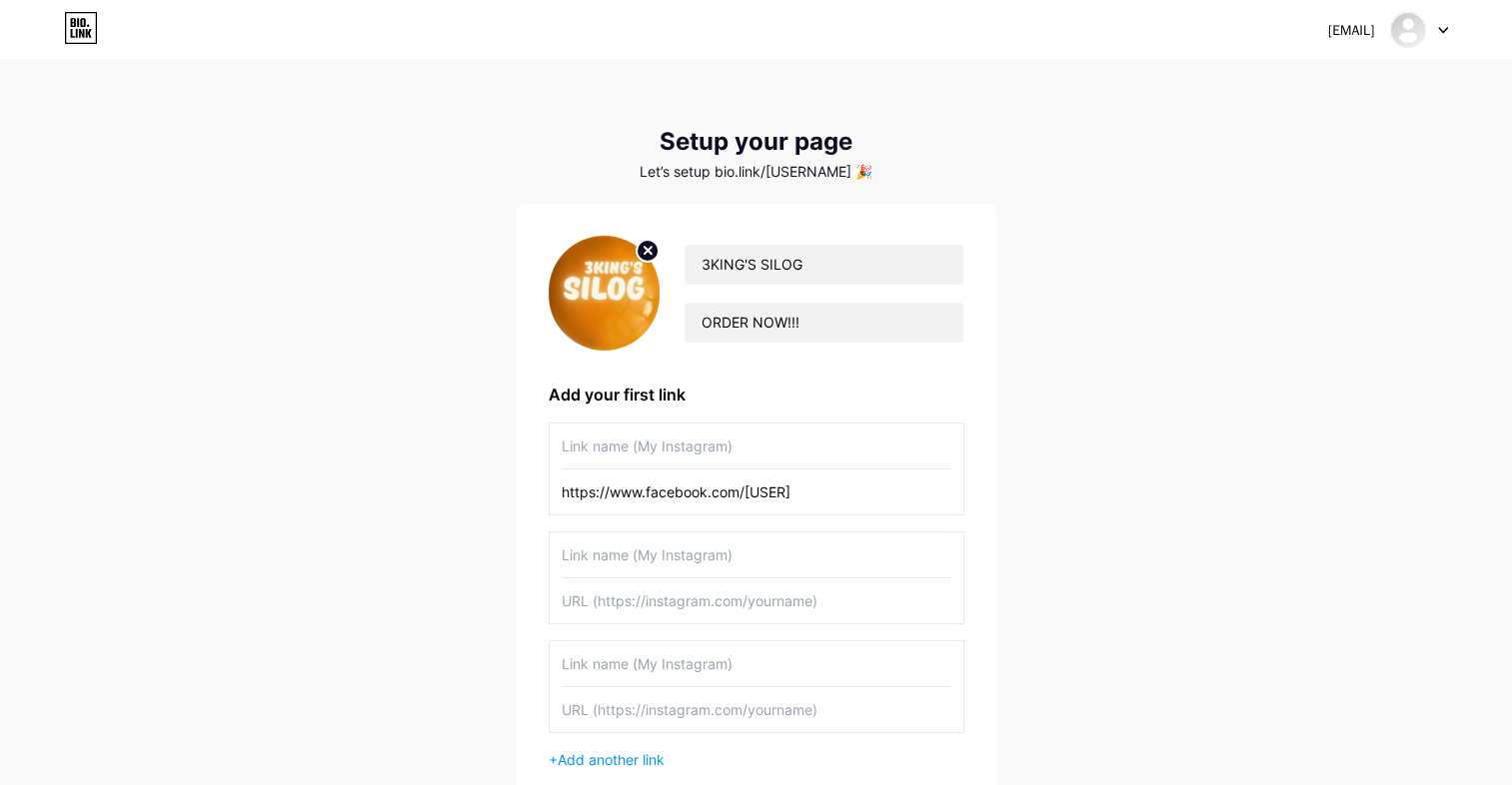 type on "https://www.facebook.com/[USER]" 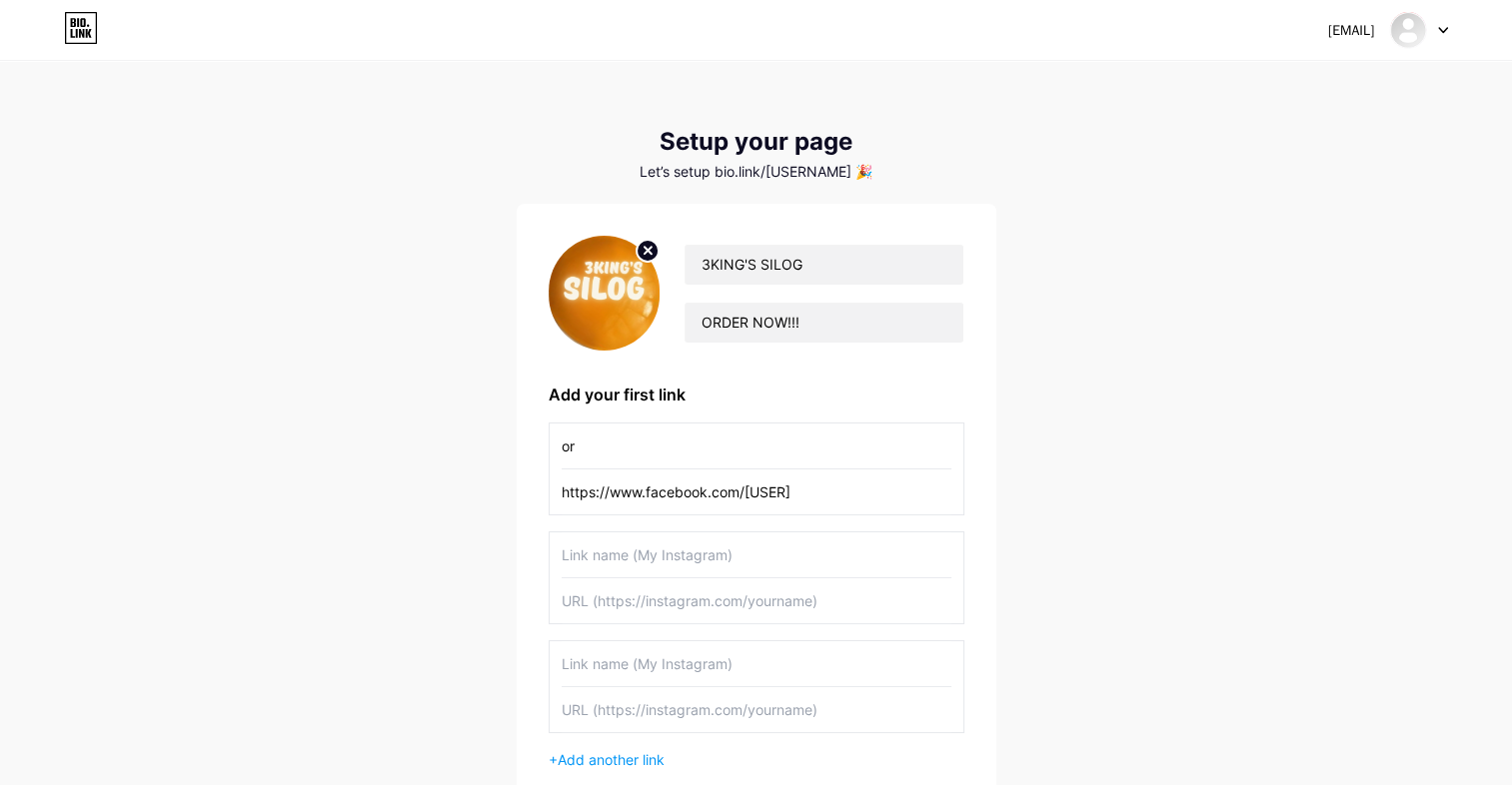 type on "o" 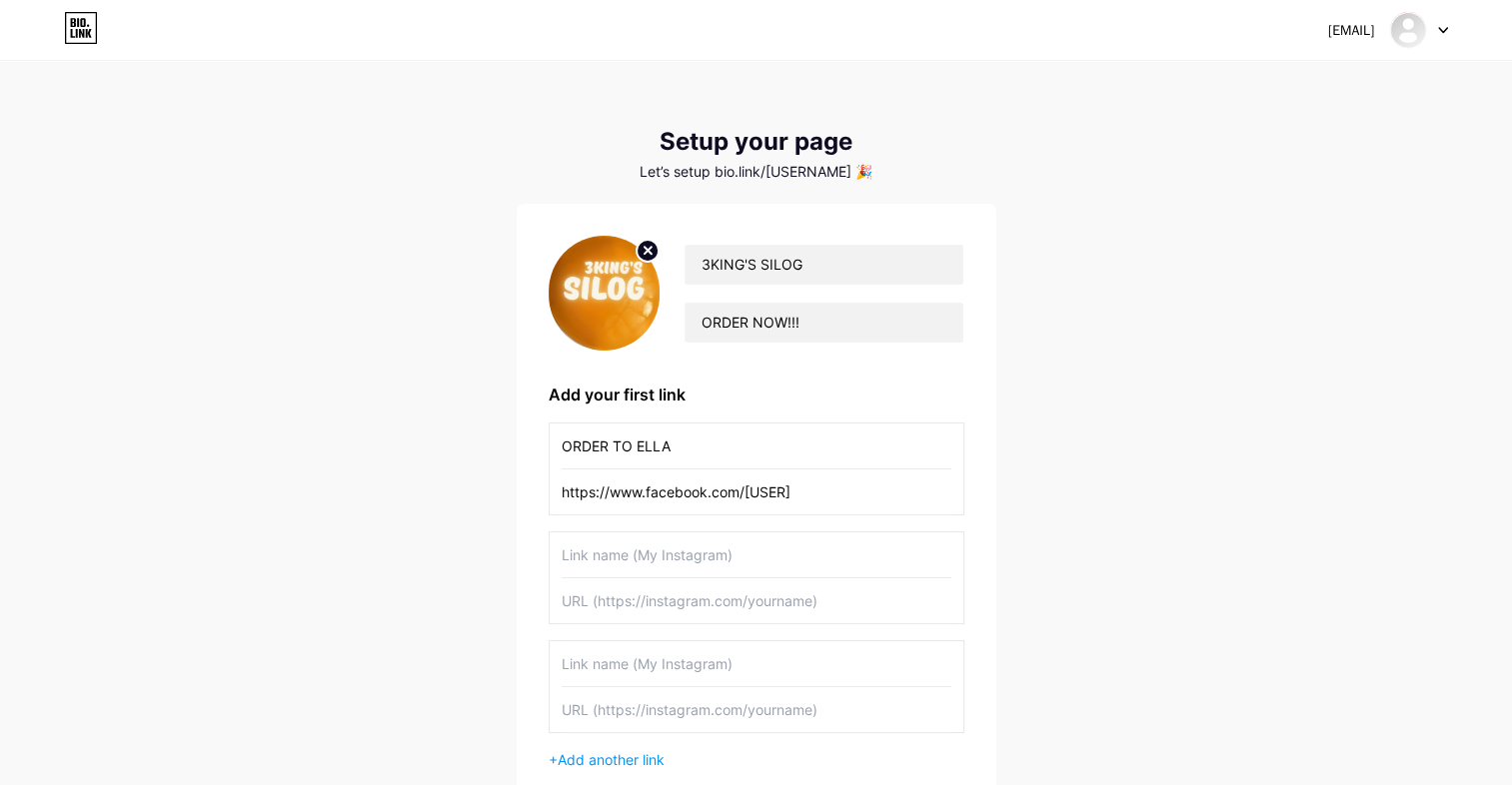 drag, startPoint x: 700, startPoint y: 436, endPoint x: 553, endPoint y: 430, distance: 147.1224 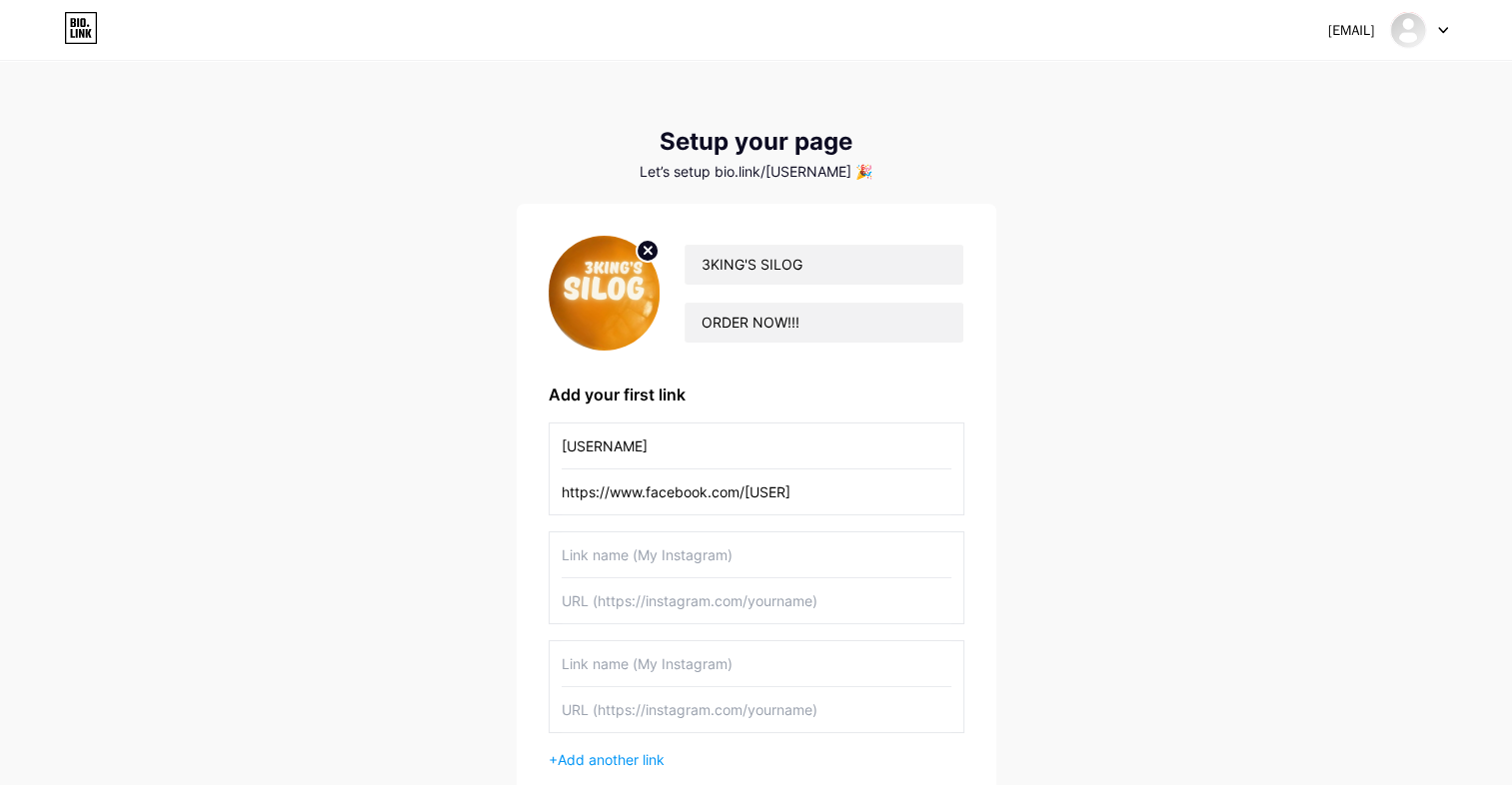 type on "[USERNAME]" 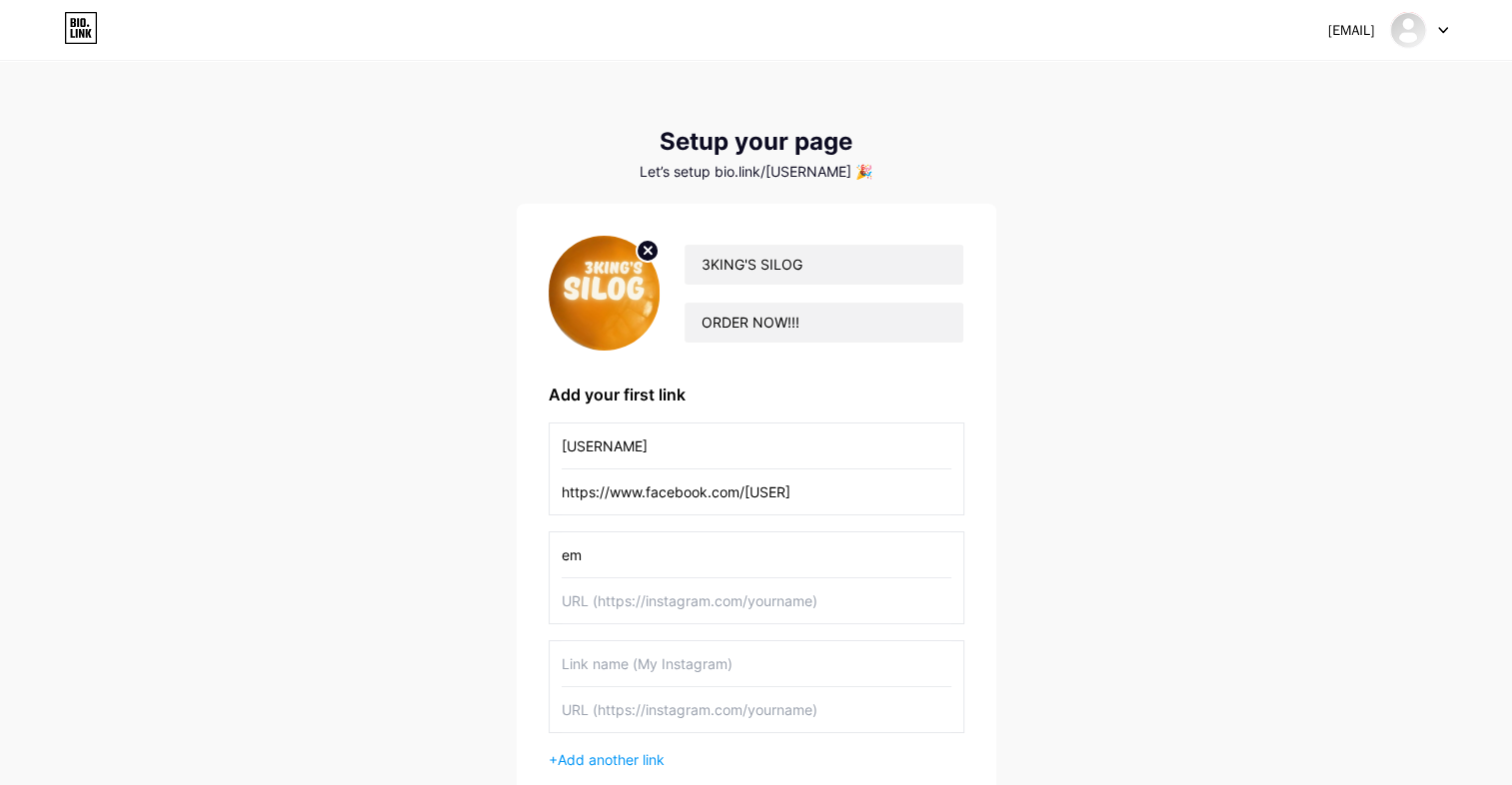 drag, startPoint x: 616, startPoint y: 554, endPoint x: 491, endPoint y: 537, distance: 126.1507 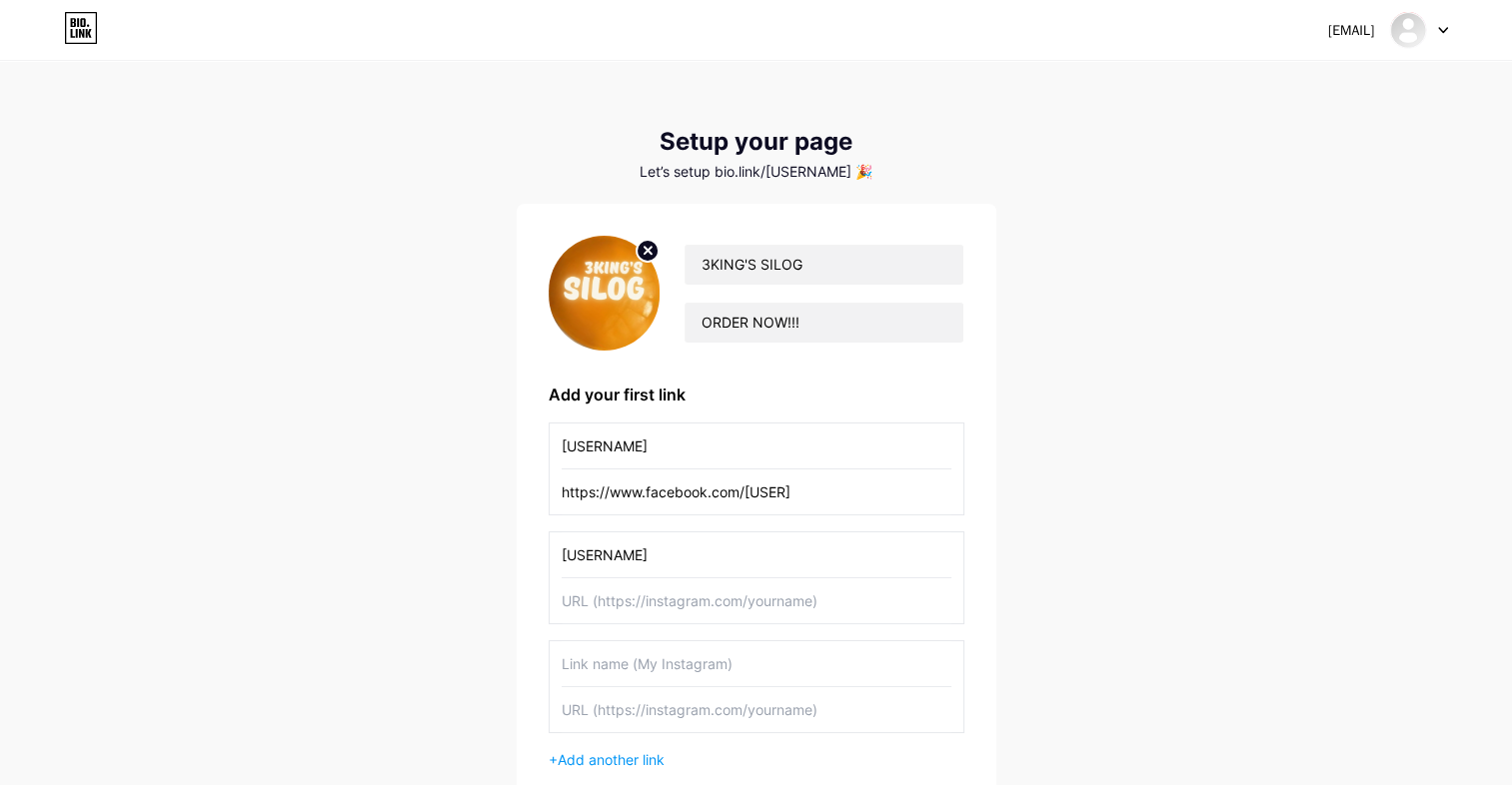 type on "[USERNAME]" 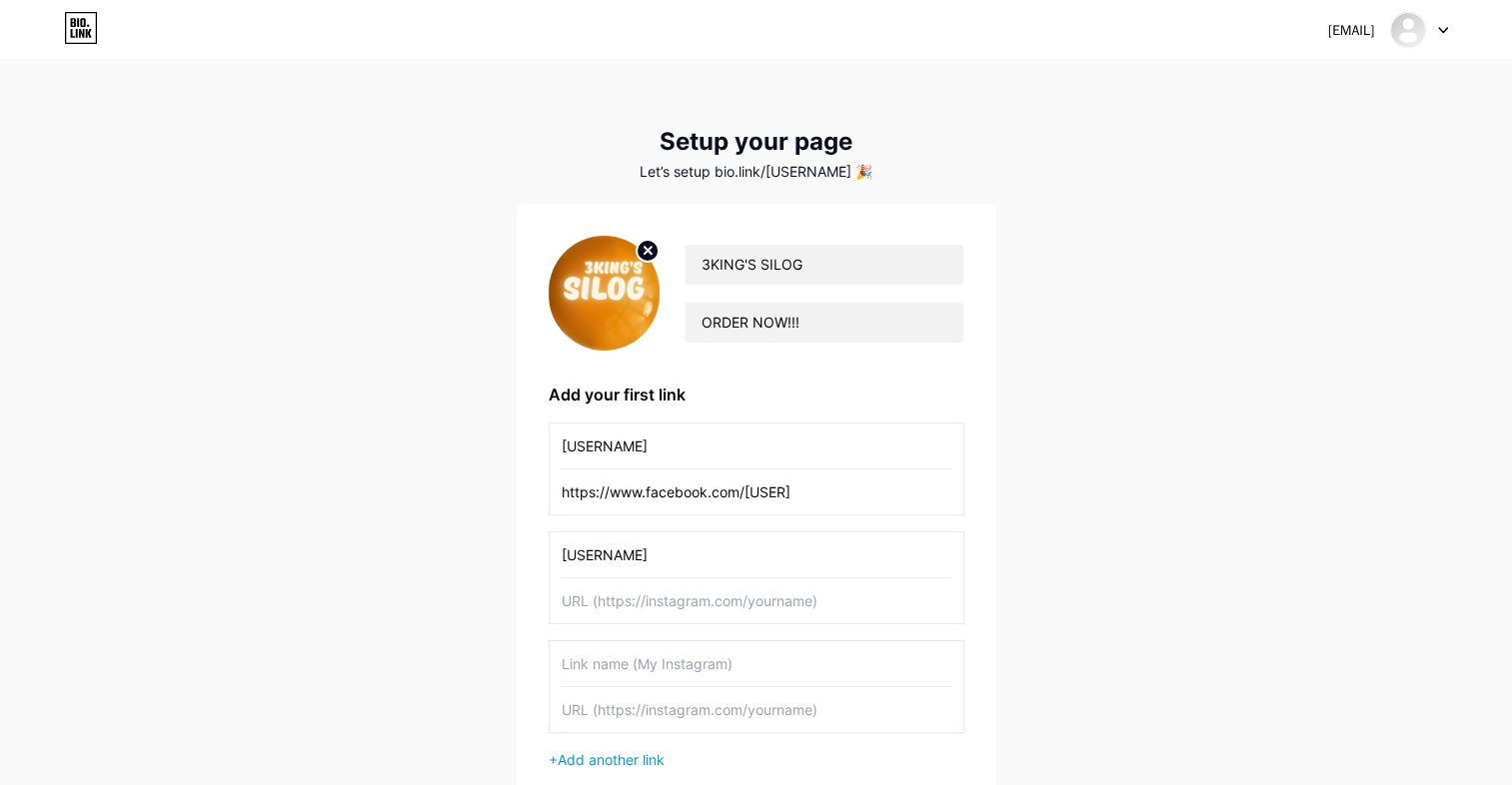 click at bounding box center (756, 600) 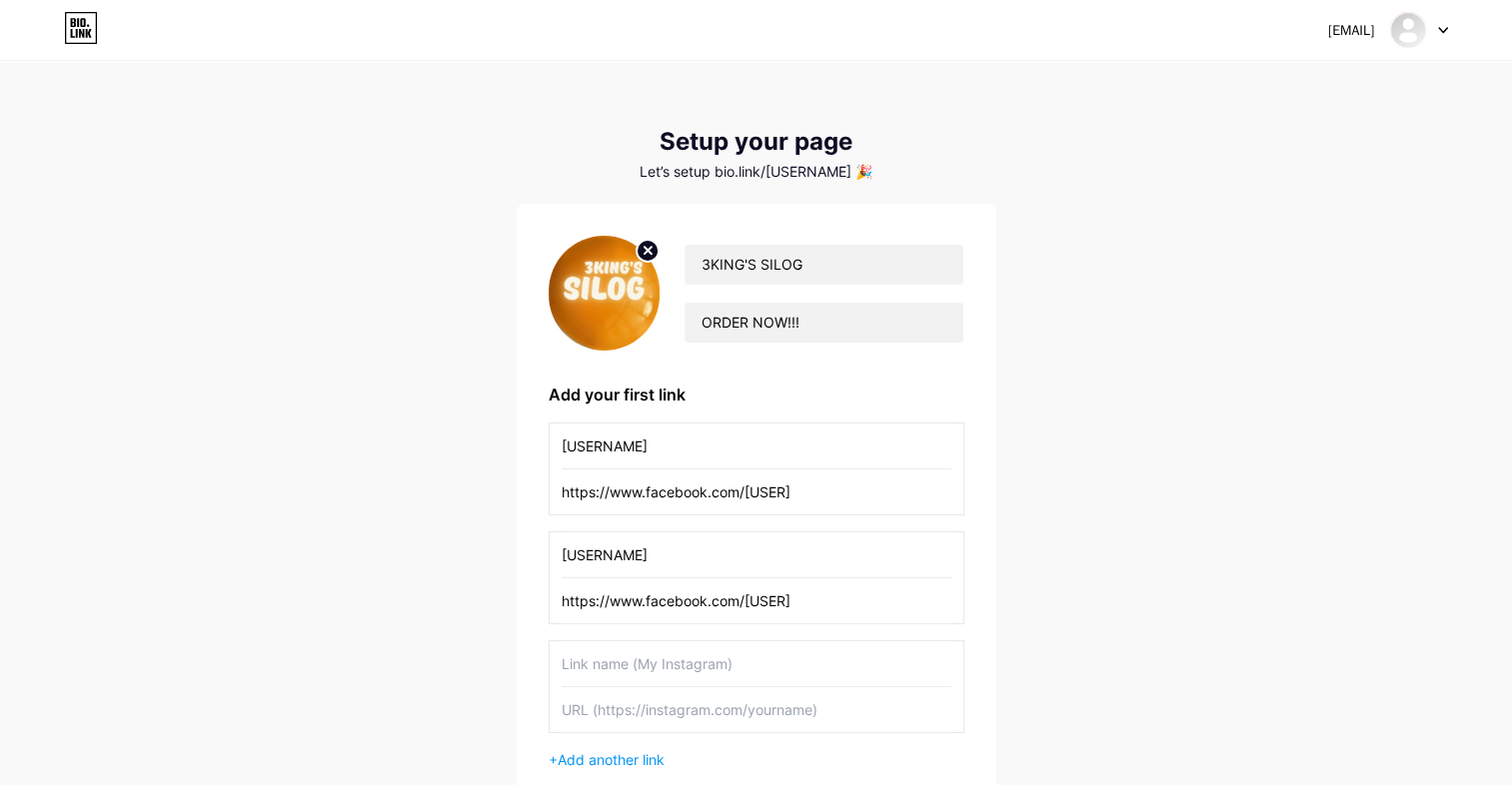type on "https://www.facebook.com/[USER]" 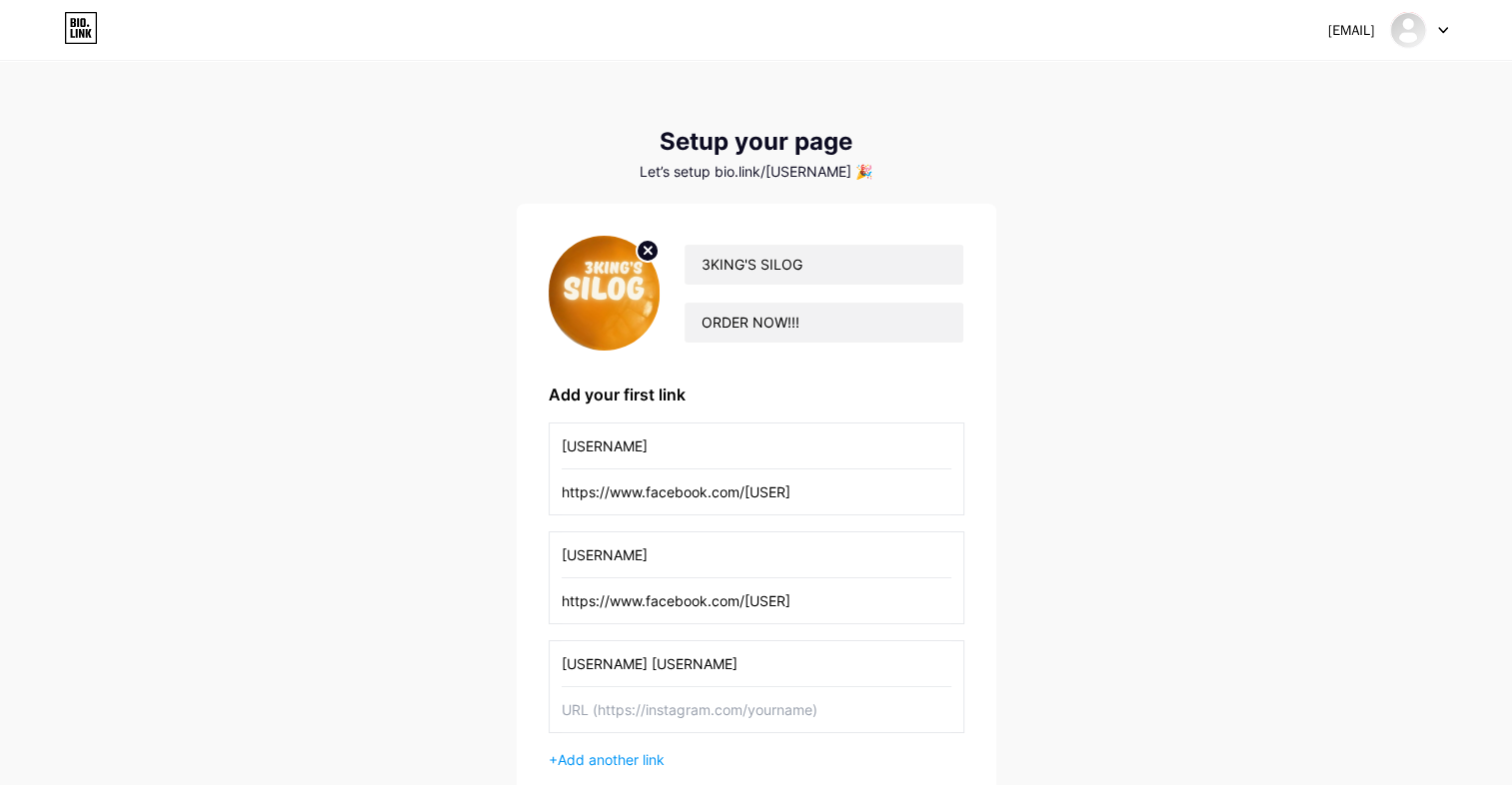 type on "[USERNAME] [USERNAME]" 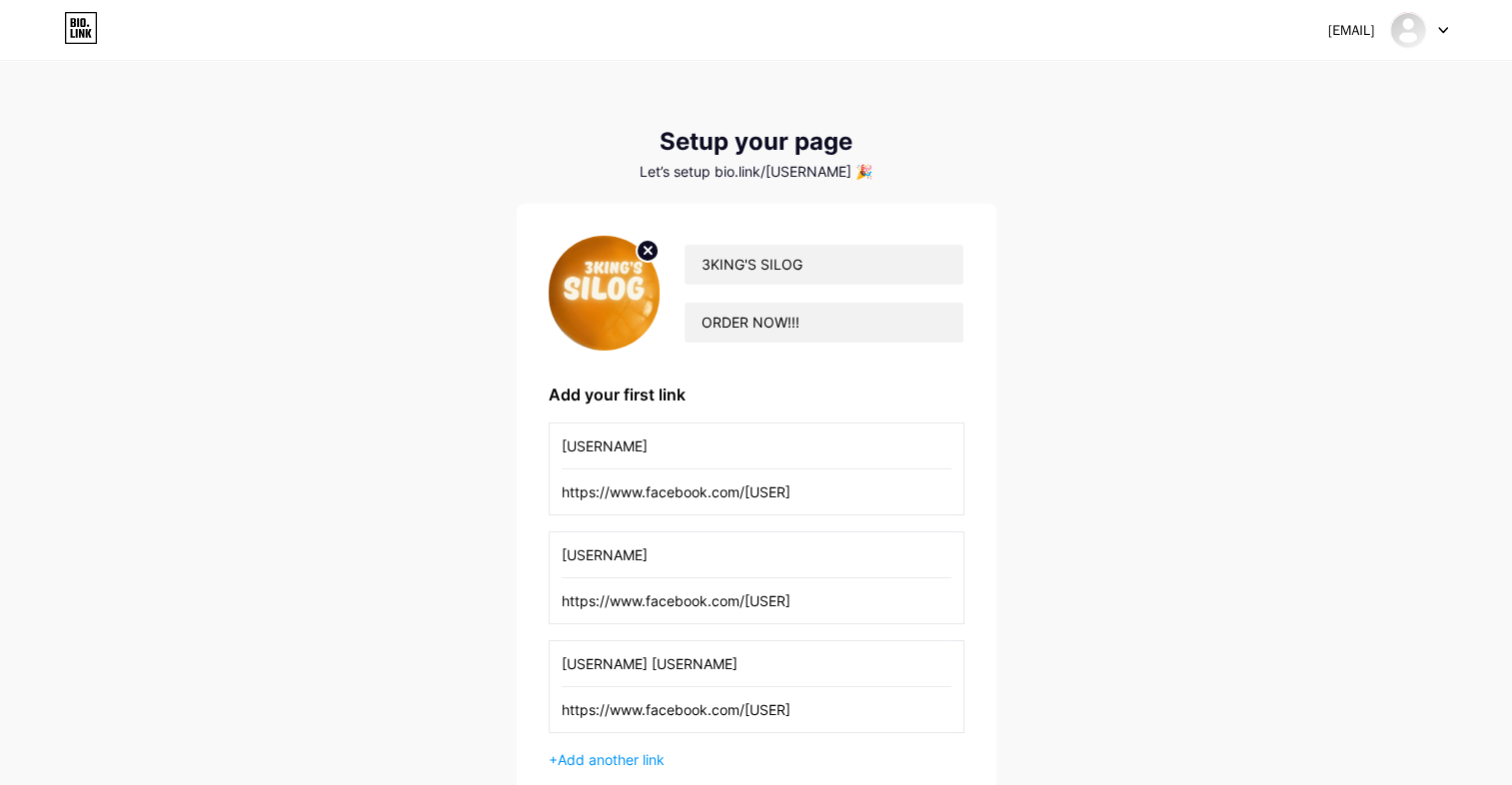 type on "https://www.facebook.com/[USER]" 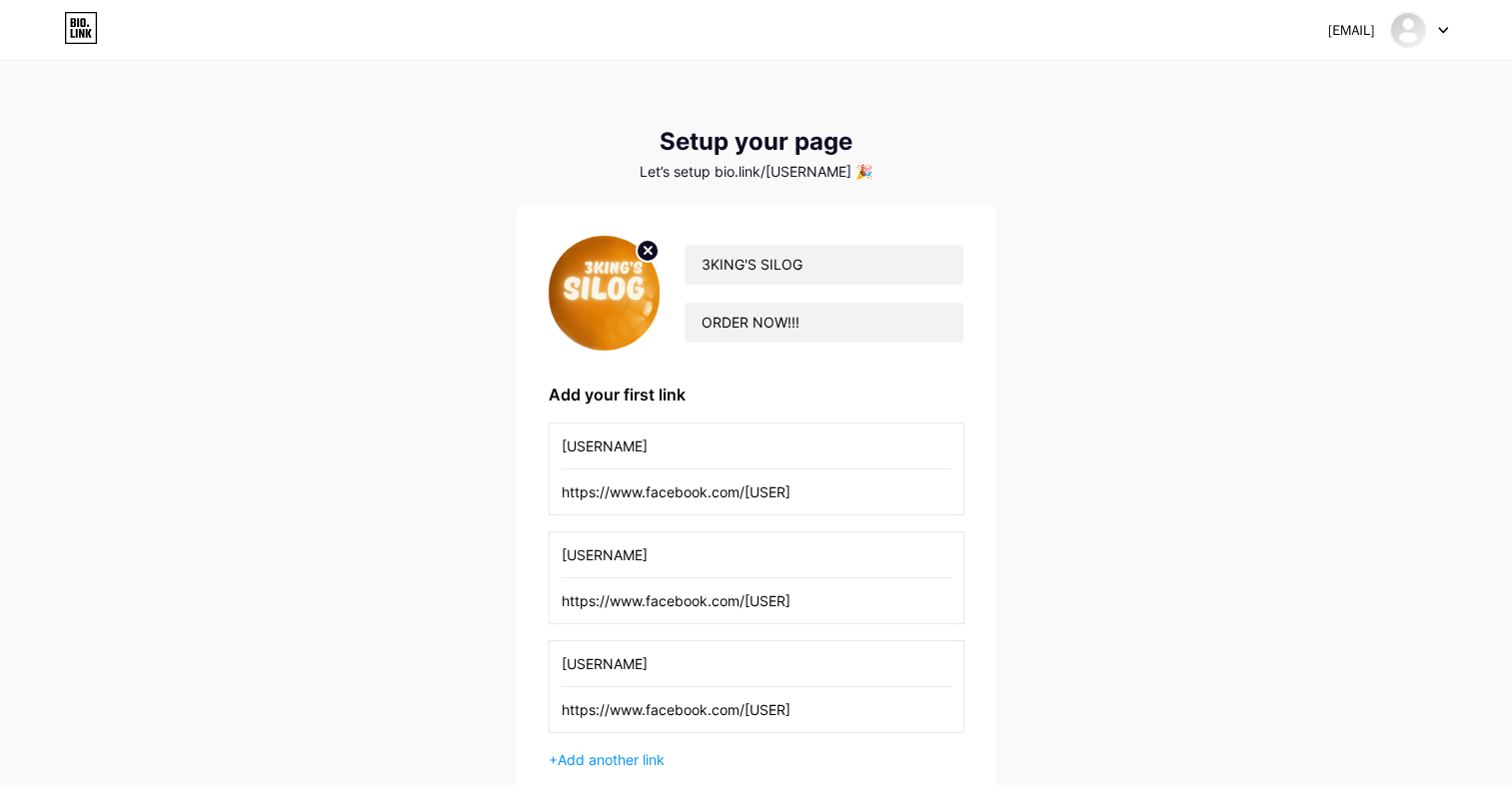 type on "[USERNAME]" 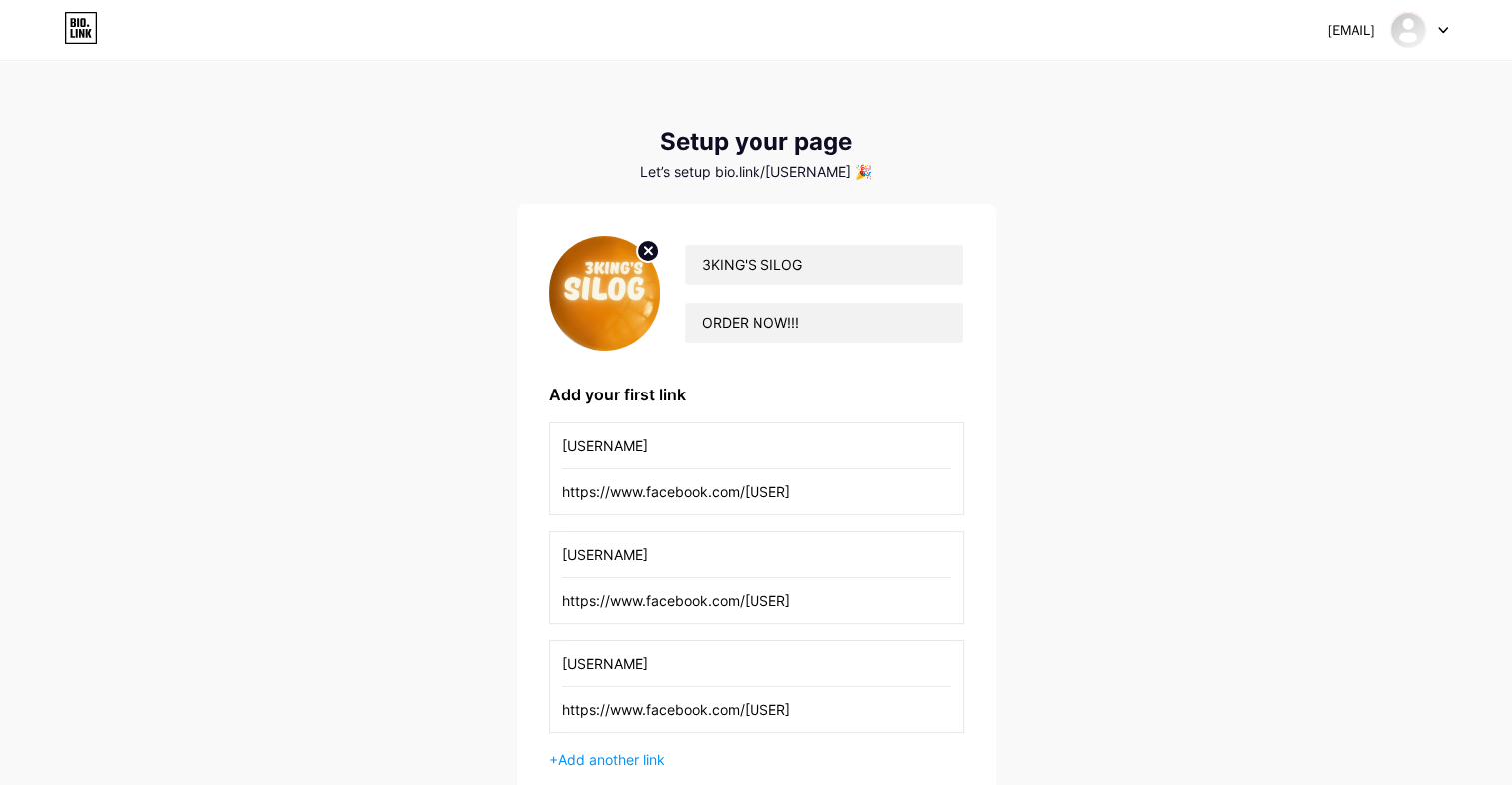 click on "[USERNAME]" at bounding box center (756, 554) 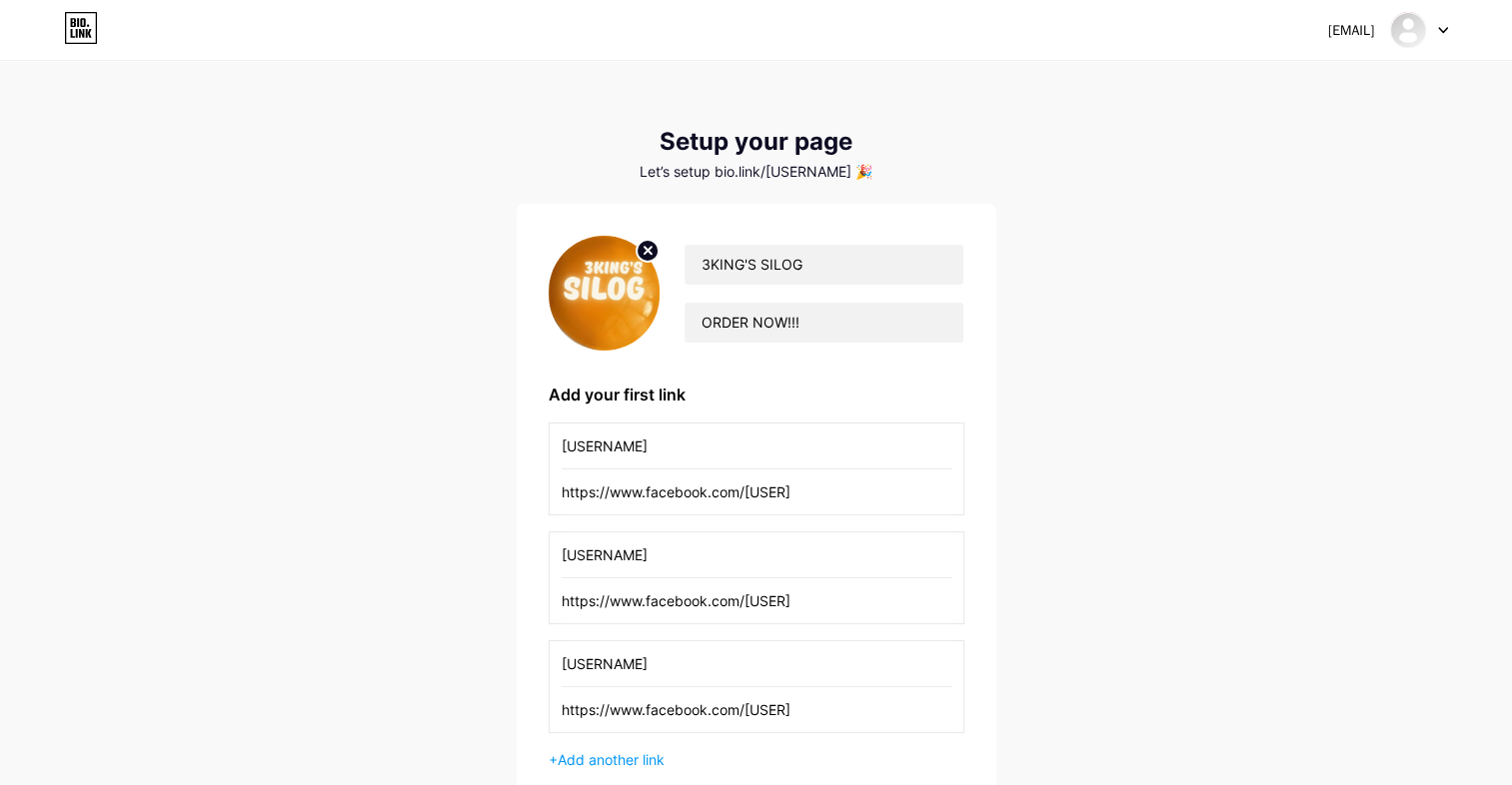 click on "[EMAIL] Dashboard Logout Setup your page Let’s setup bio.link/[USERNAME] 🎉 3KING'S SILOG ORDER NOW!!! Add your first link ella https://www.facebook.com/[USER] jm https://www.facebook.com/[USER] jm https://www.facebook.com/[USER] + Add another link get started" at bounding box center [756, 464] 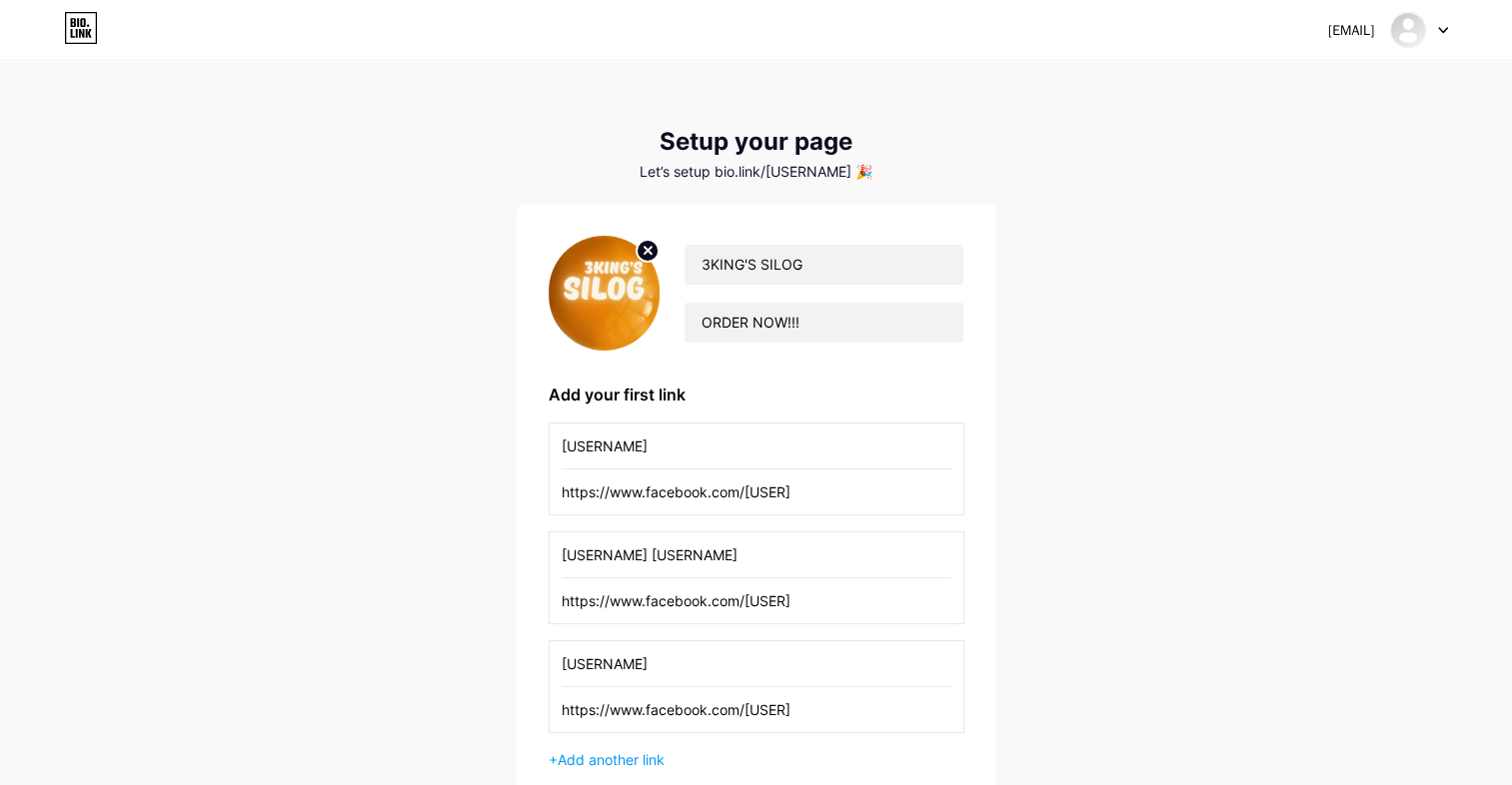 type on "[USERNAME] [USERNAME]" 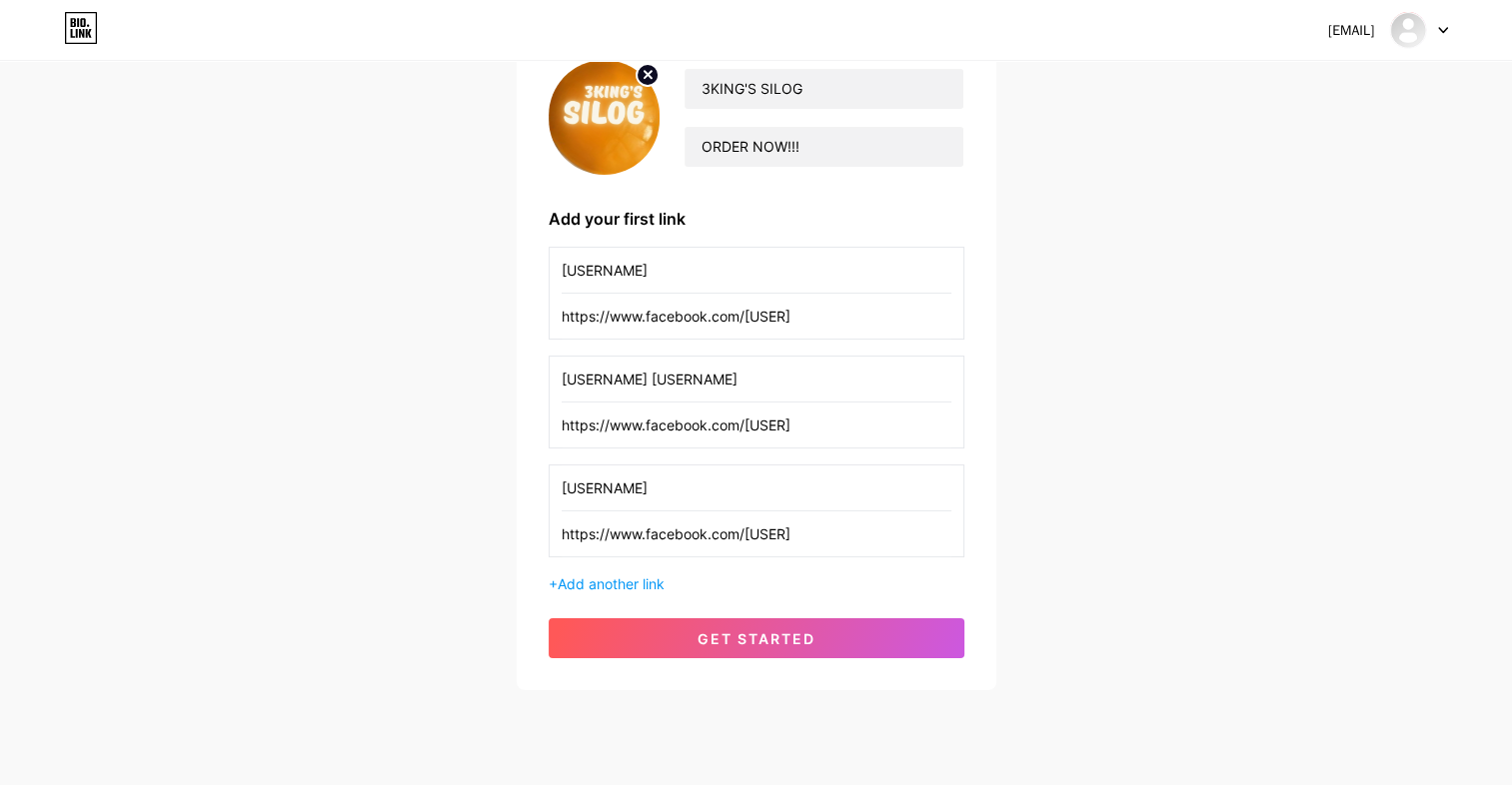 scroll, scrollTop: 224, scrollLeft: 0, axis: vertical 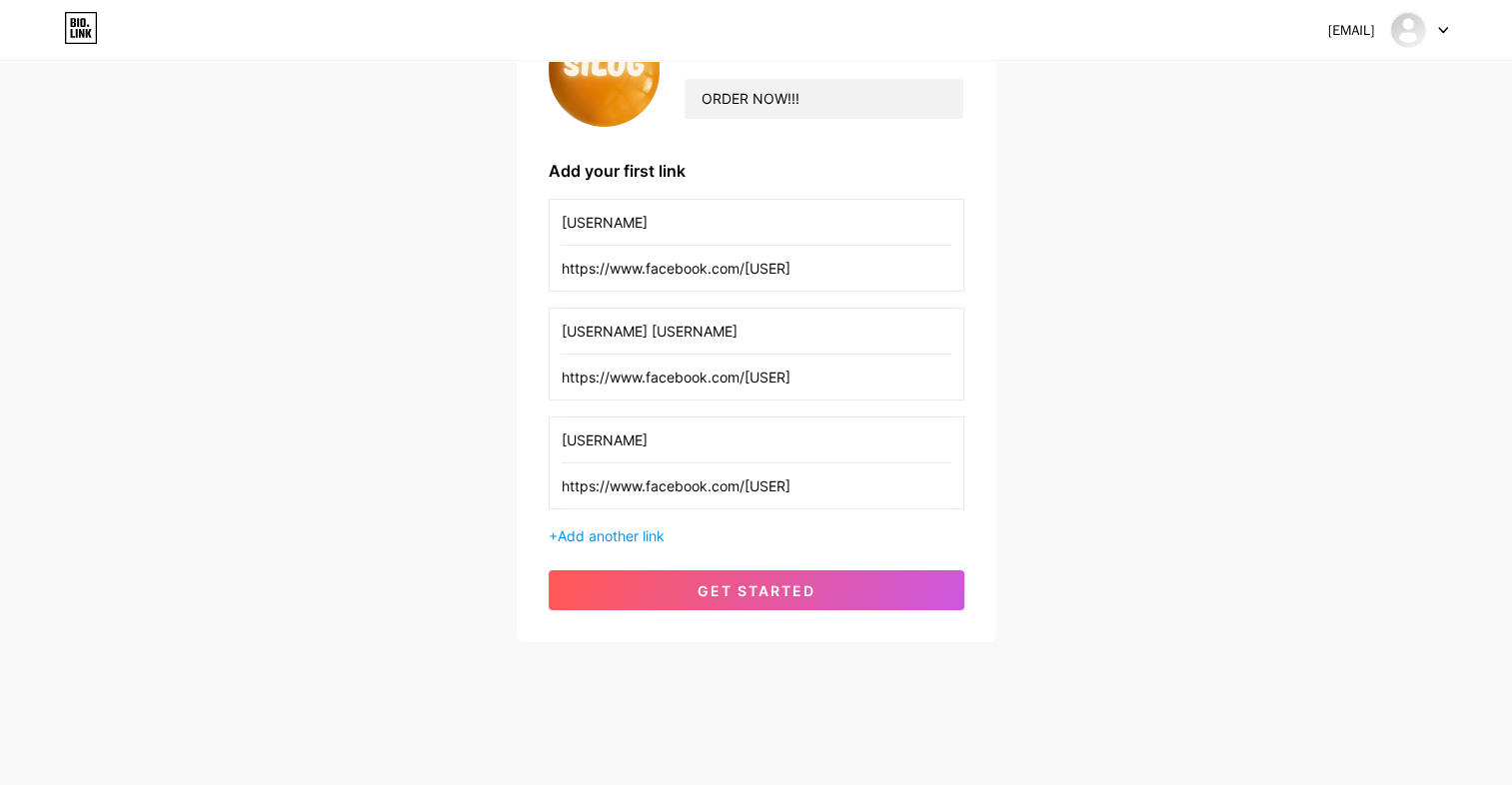click on "https://www.facebook.com/[USER]" at bounding box center [756, 377] 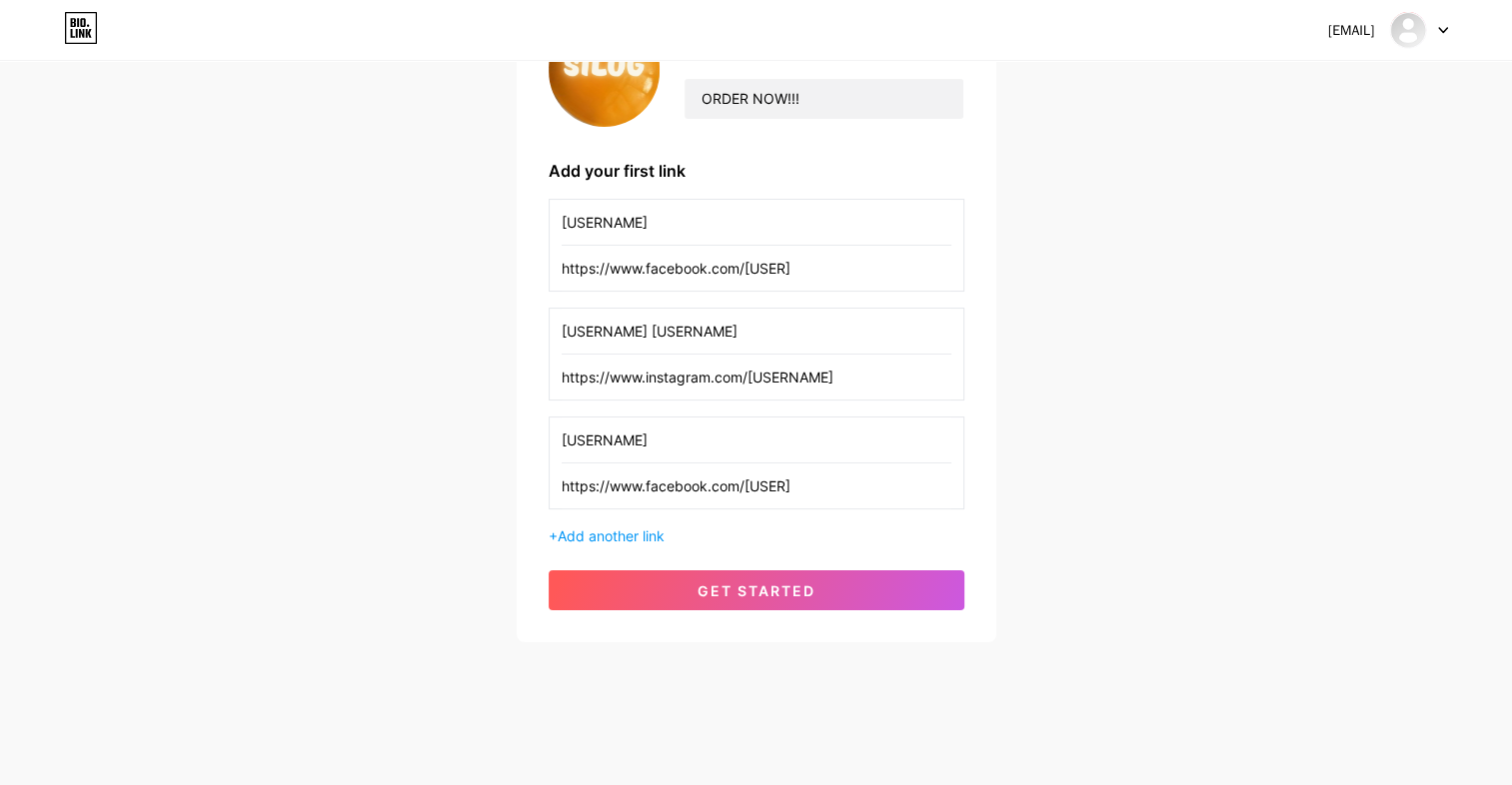 type on "https://www.instagram.com/[USERNAME]" 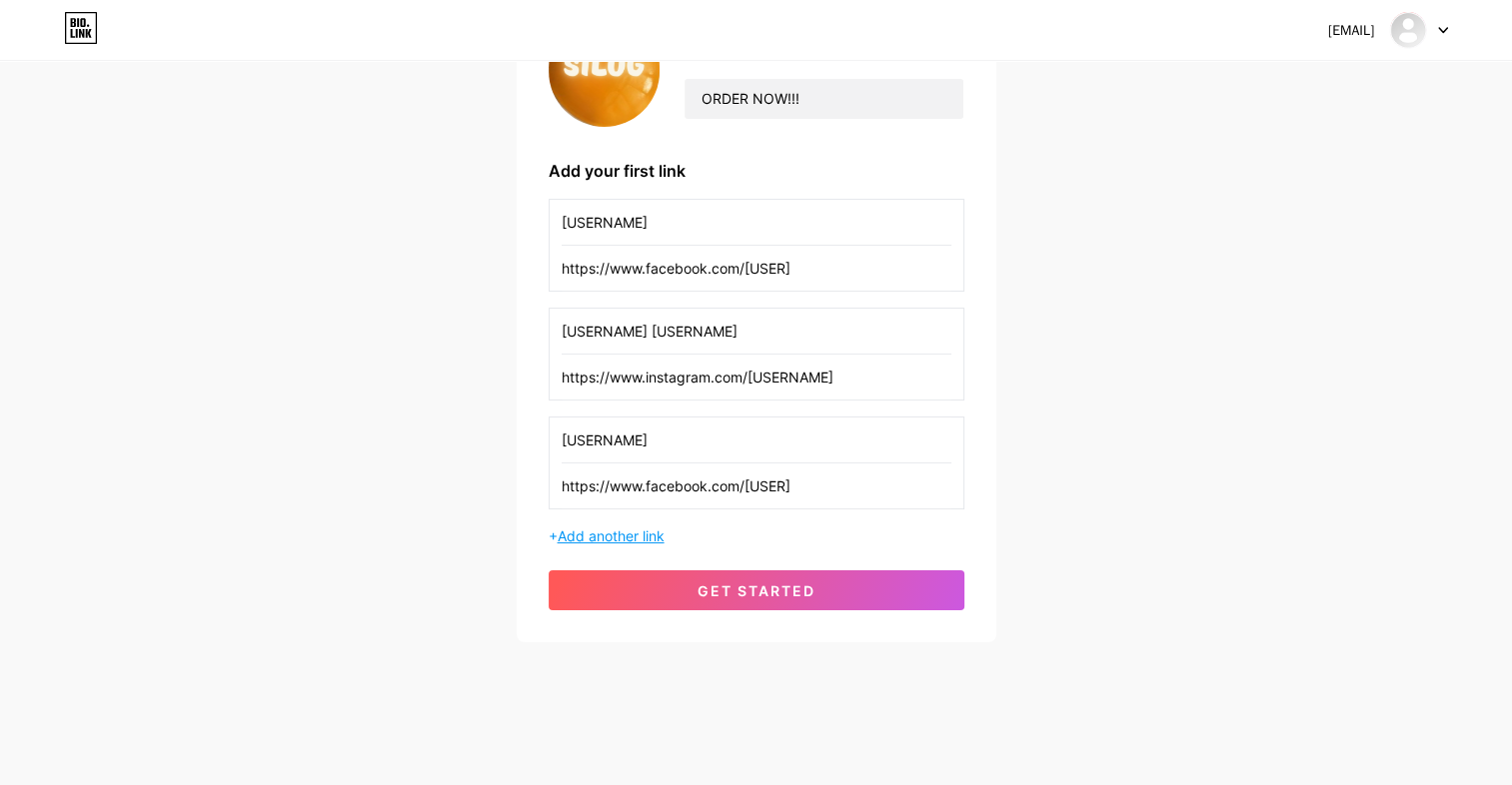 click on "Add another link" at bounding box center (611, 535) 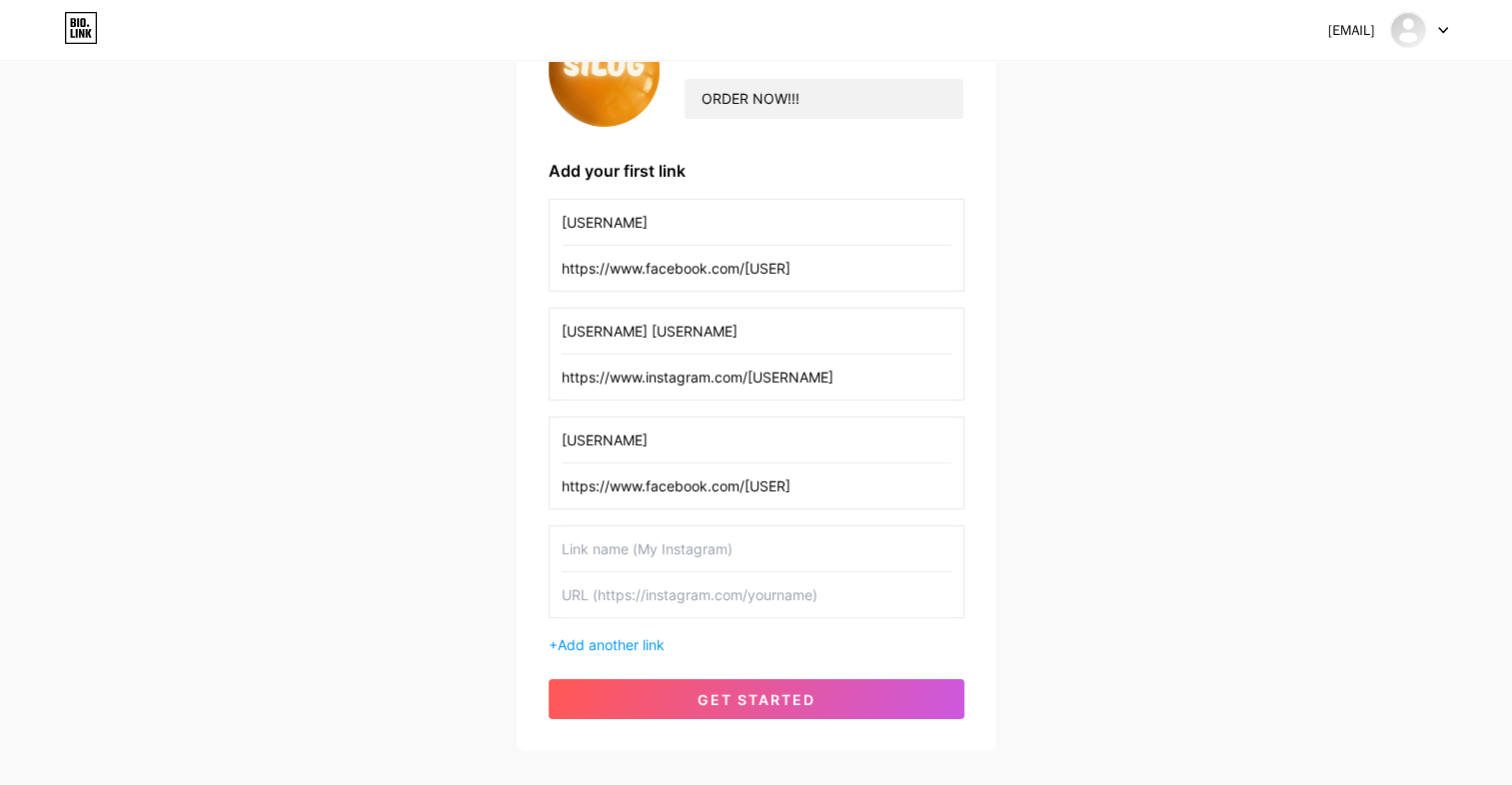 click at bounding box center [756, 548] 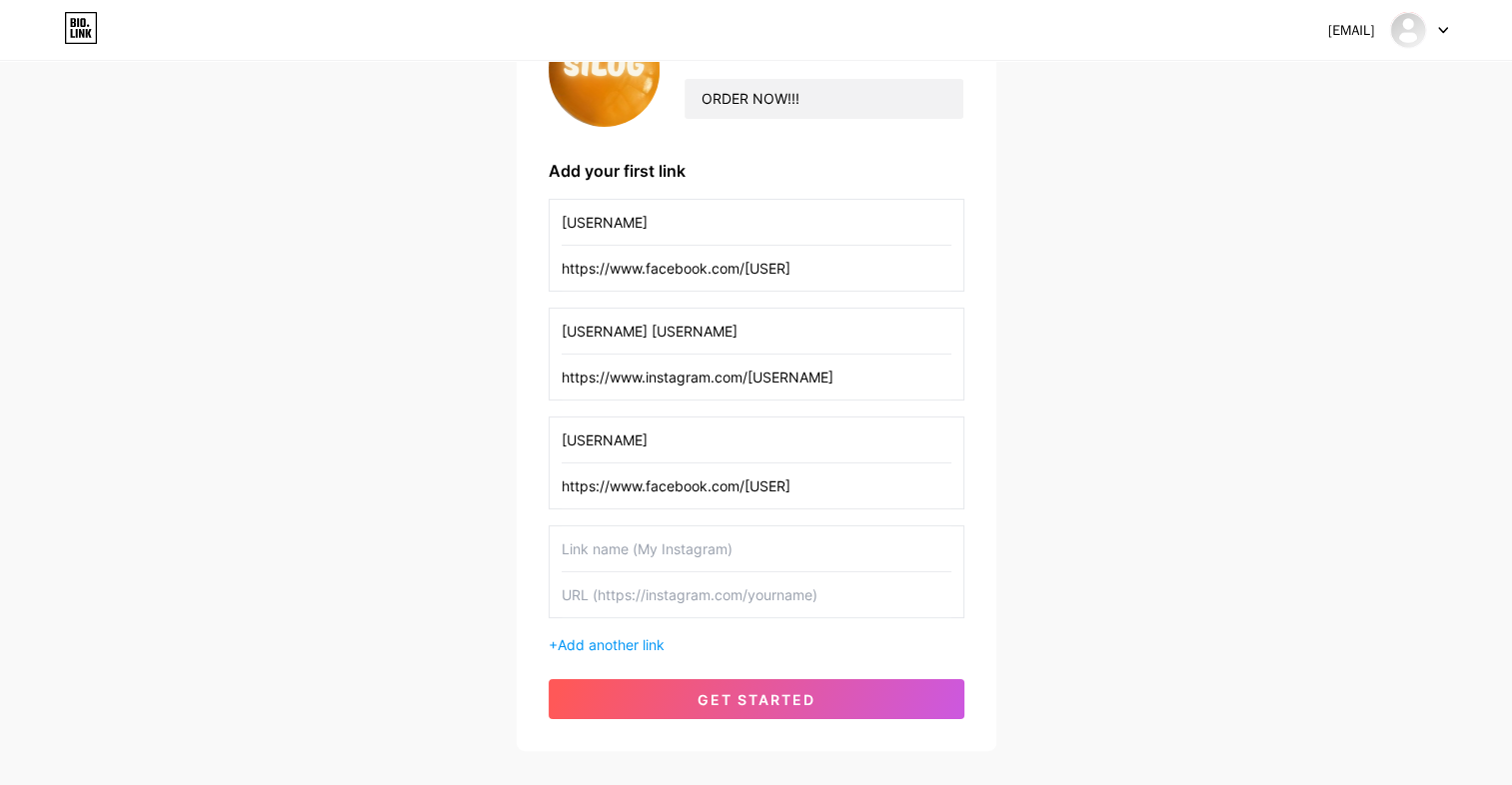 click at bounding box center [756, 594] 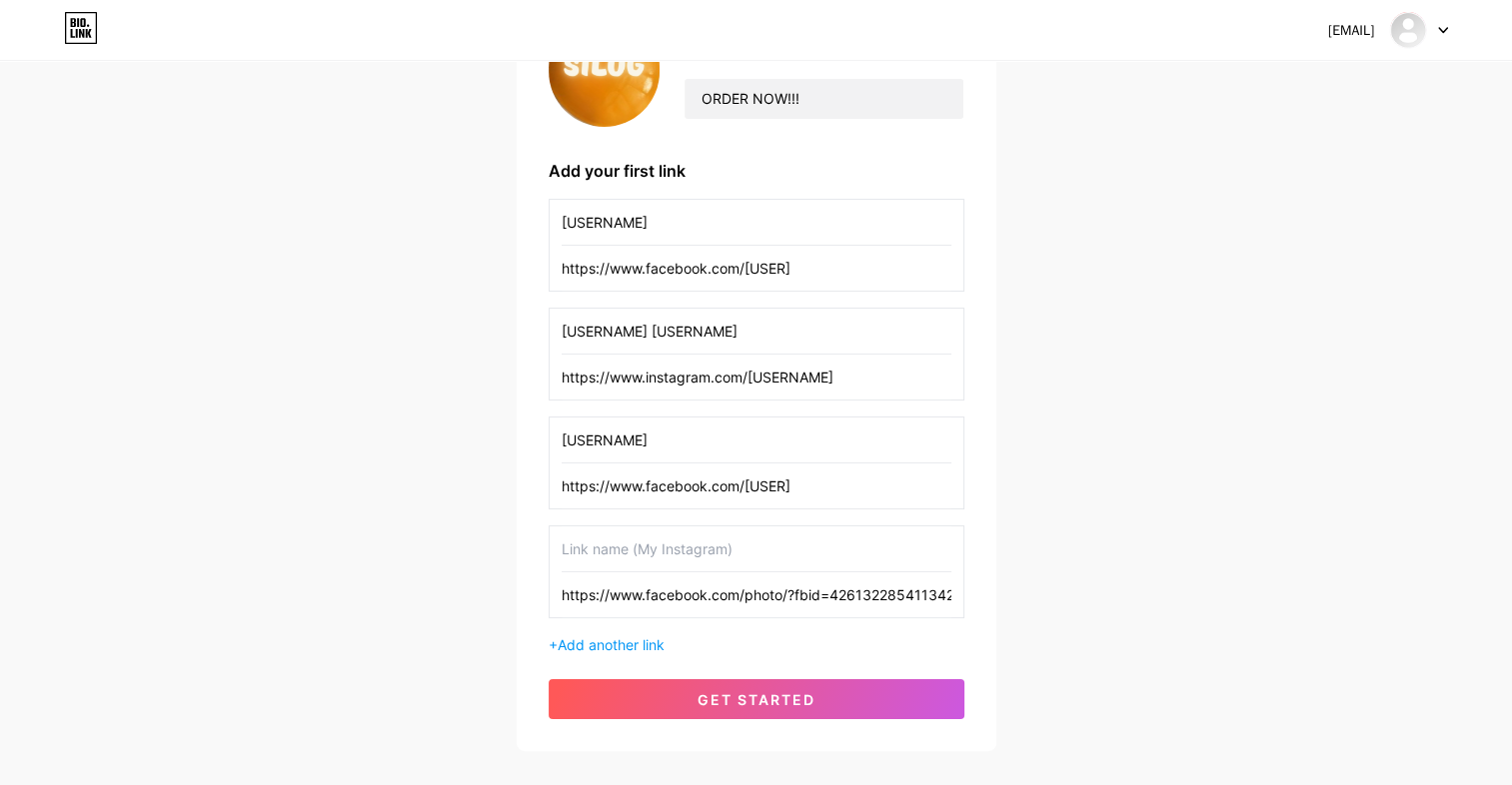 scroll, scrollTop: 0, scrollLeft: 195, axis: horizontal 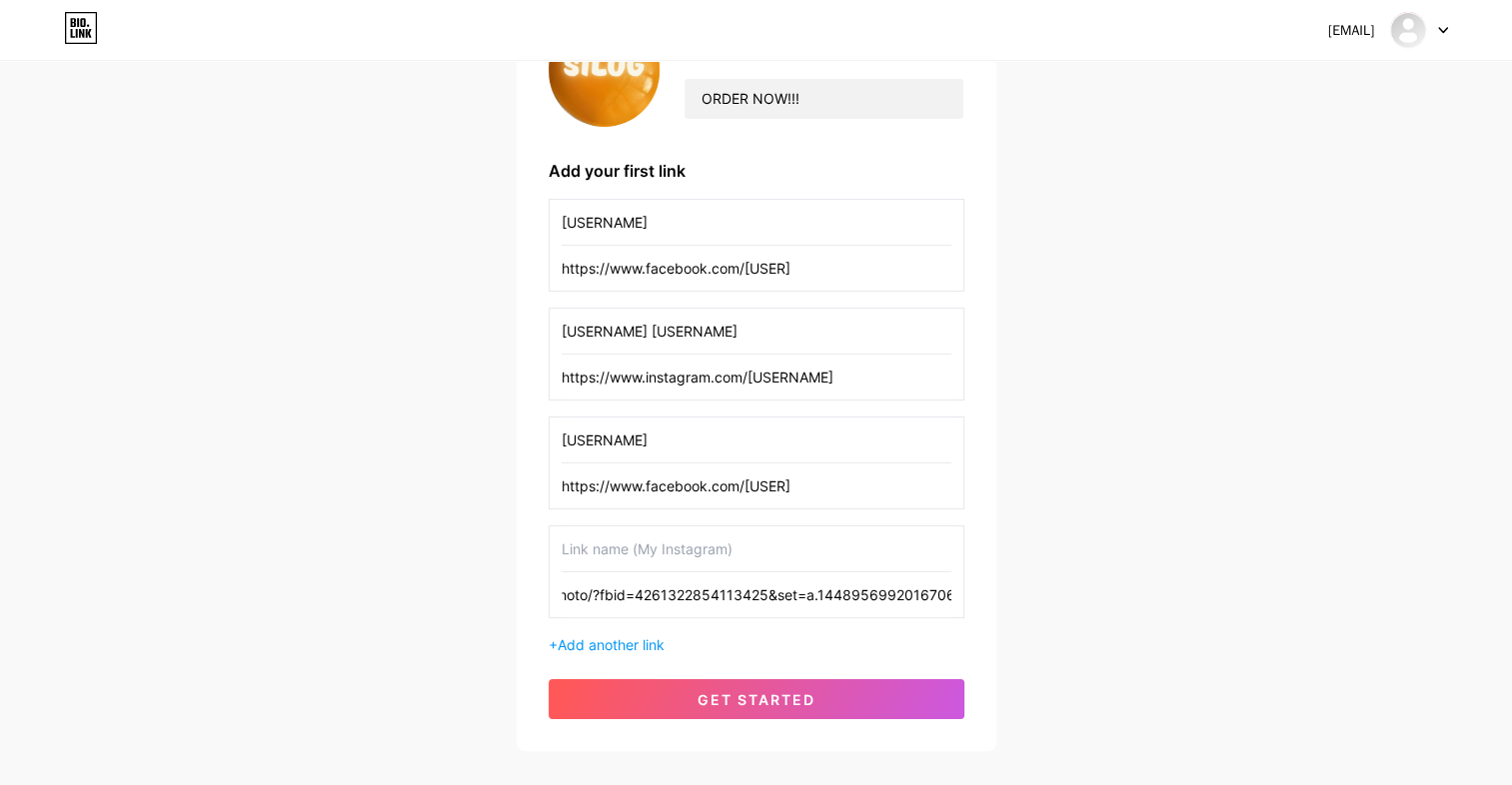 type on "https://www.facebook.com/photo/?fbid=4261322854113425&set=a.1448956992016706" 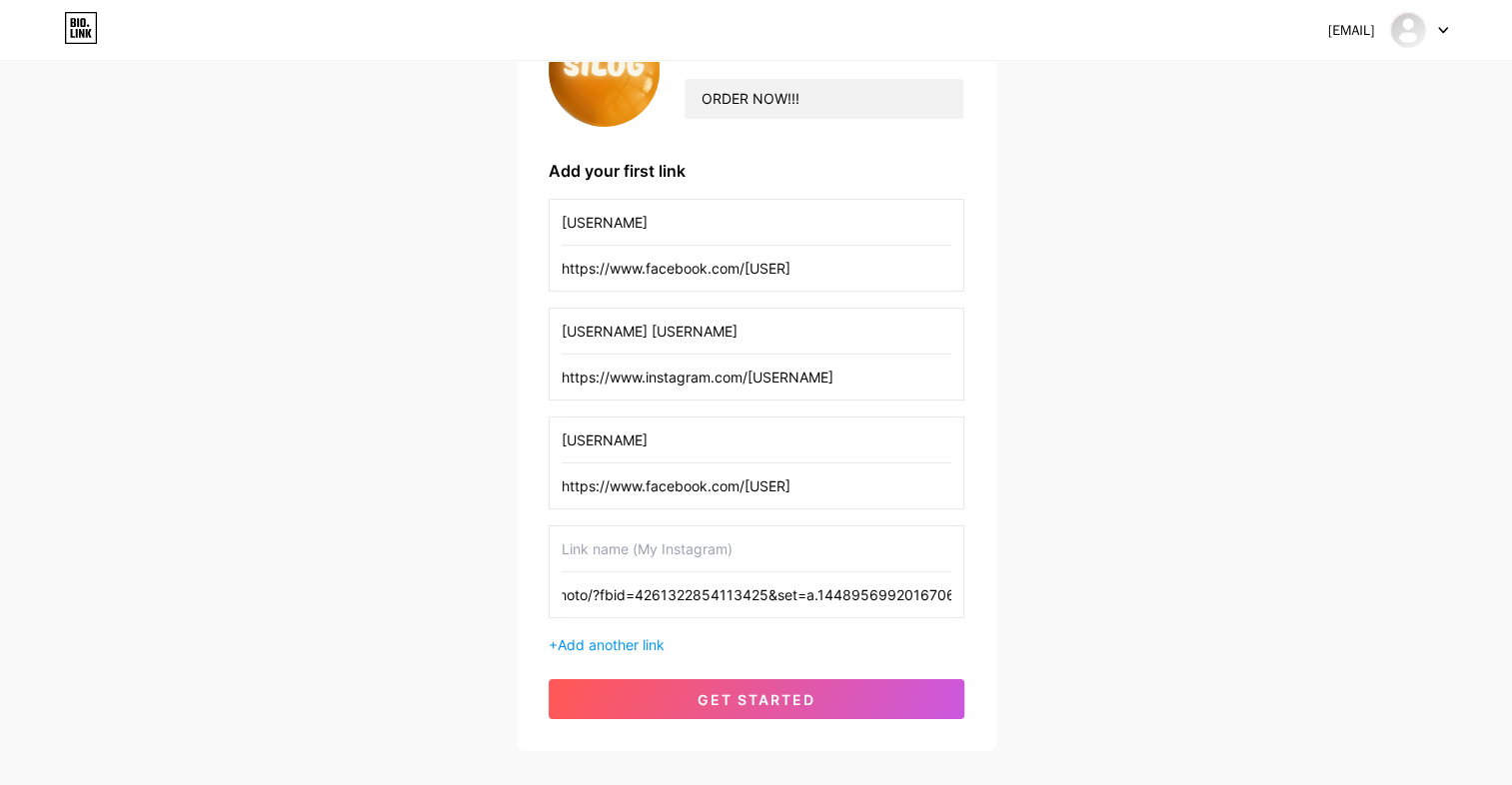 scroll, scrollTop: 0, scrollLeft: 0, axis: both 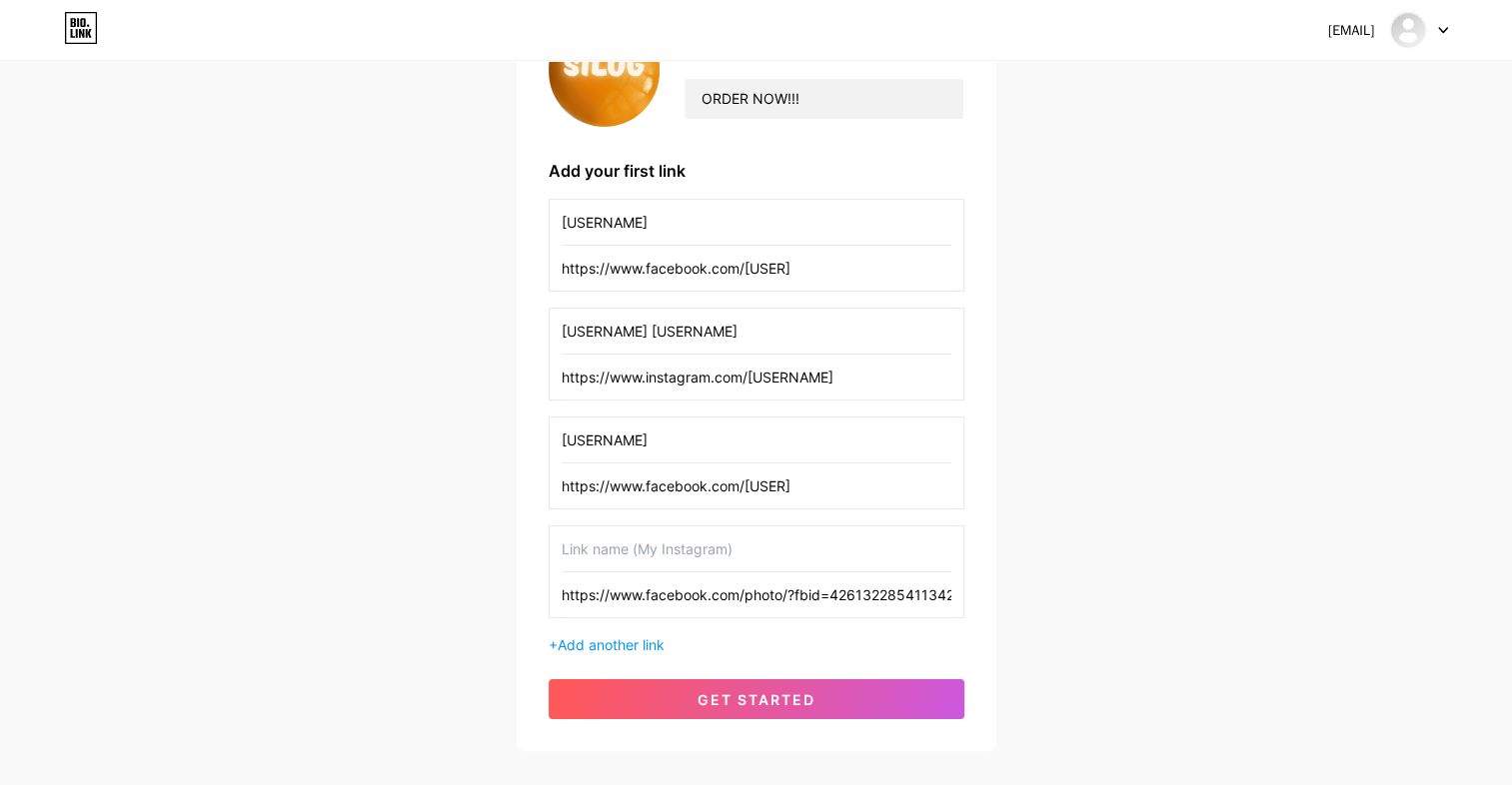 click at bounding box center [756, 548] 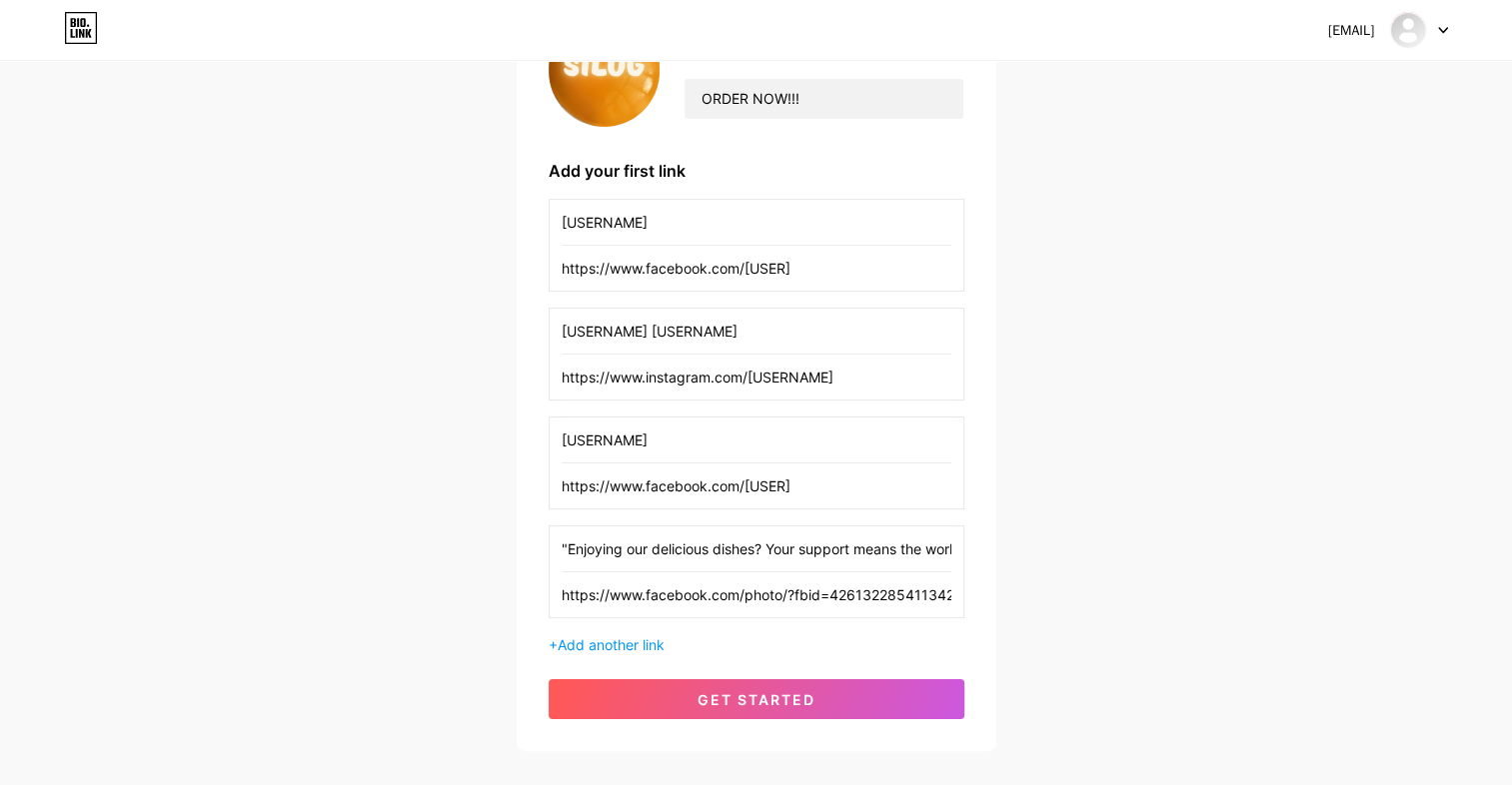 scroll, scrollTop: 0, scrollLeft: 902, axis: horizontal 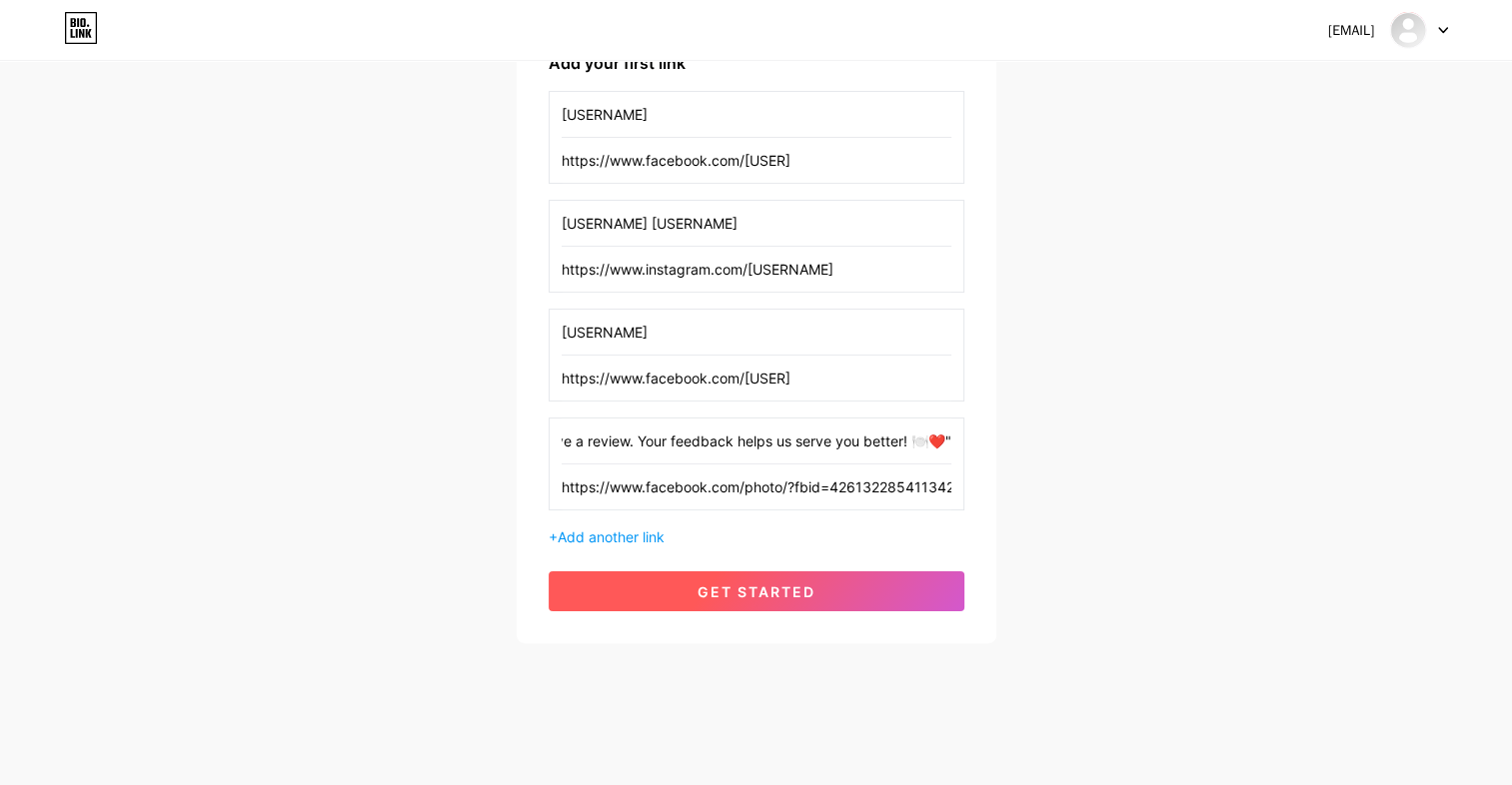 type on ""Enjoying our delicious dishes? Your support means the world to us! 🌟 If you love what you taste, please take a moment to like and leave a review. Your feedback helps us serve you better! 🍽️❤️"" 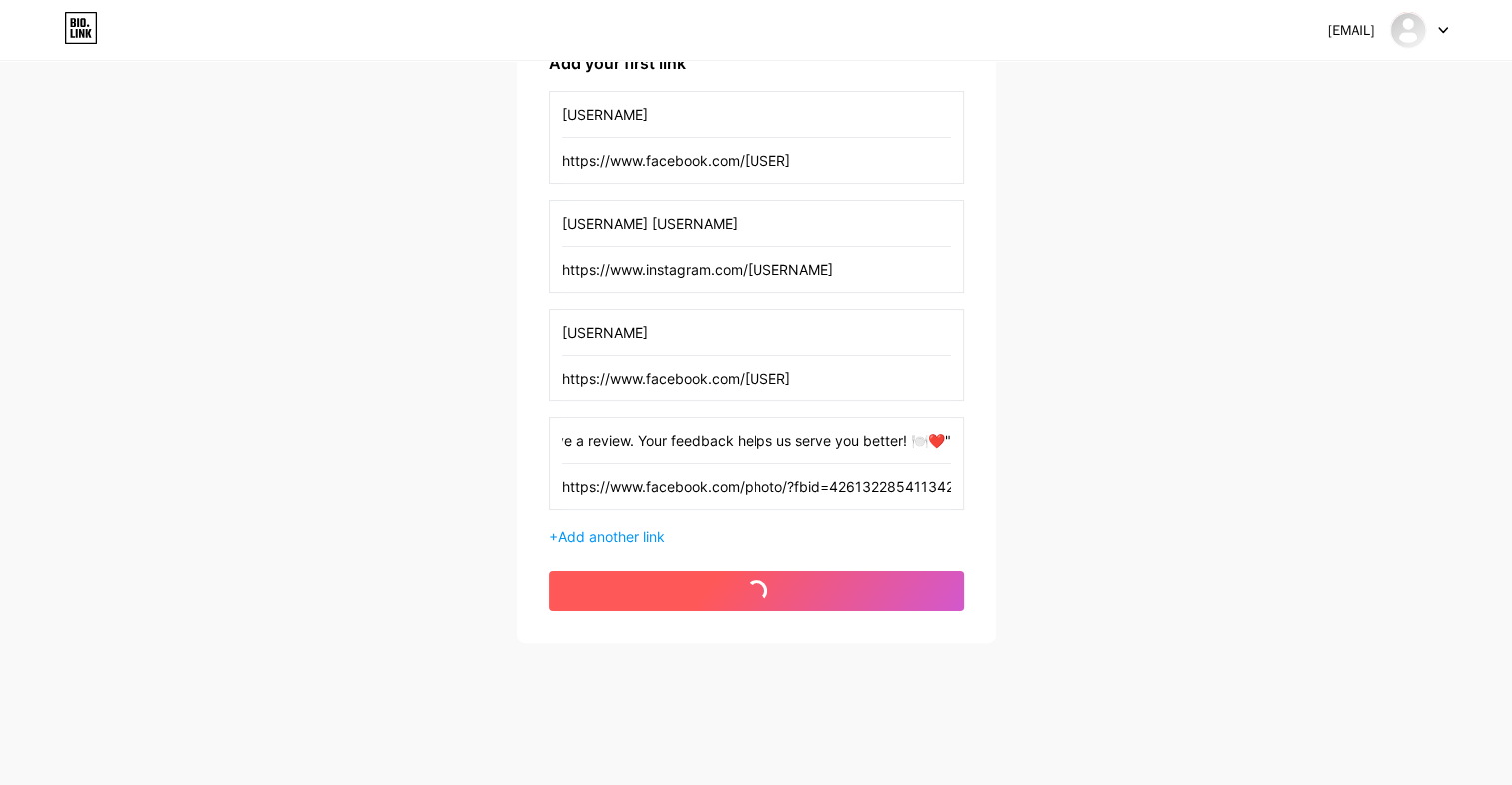 scroll, scrollTop: 0, scrollLeft: 0, axis: both 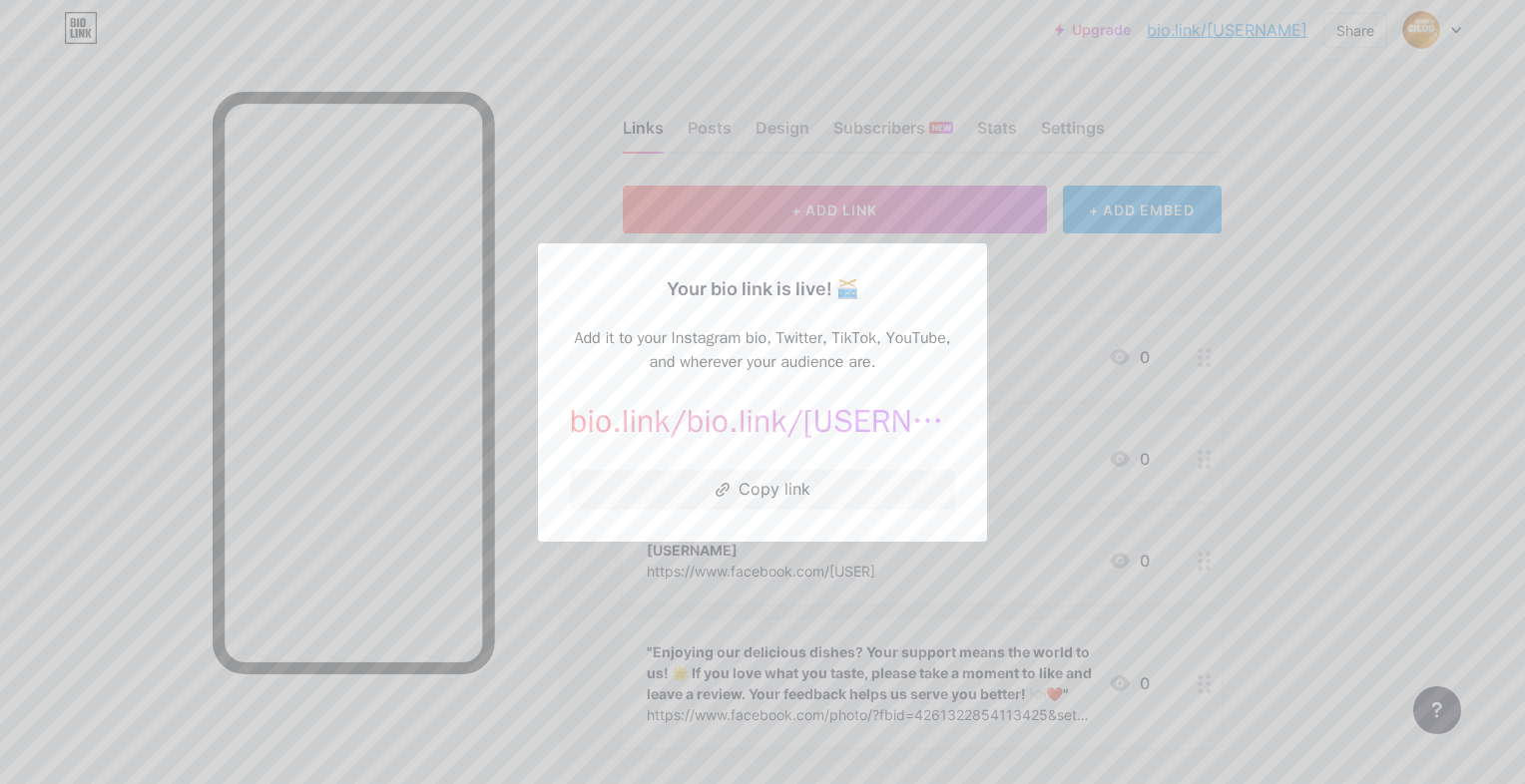 click at bounding box center (762, 392) 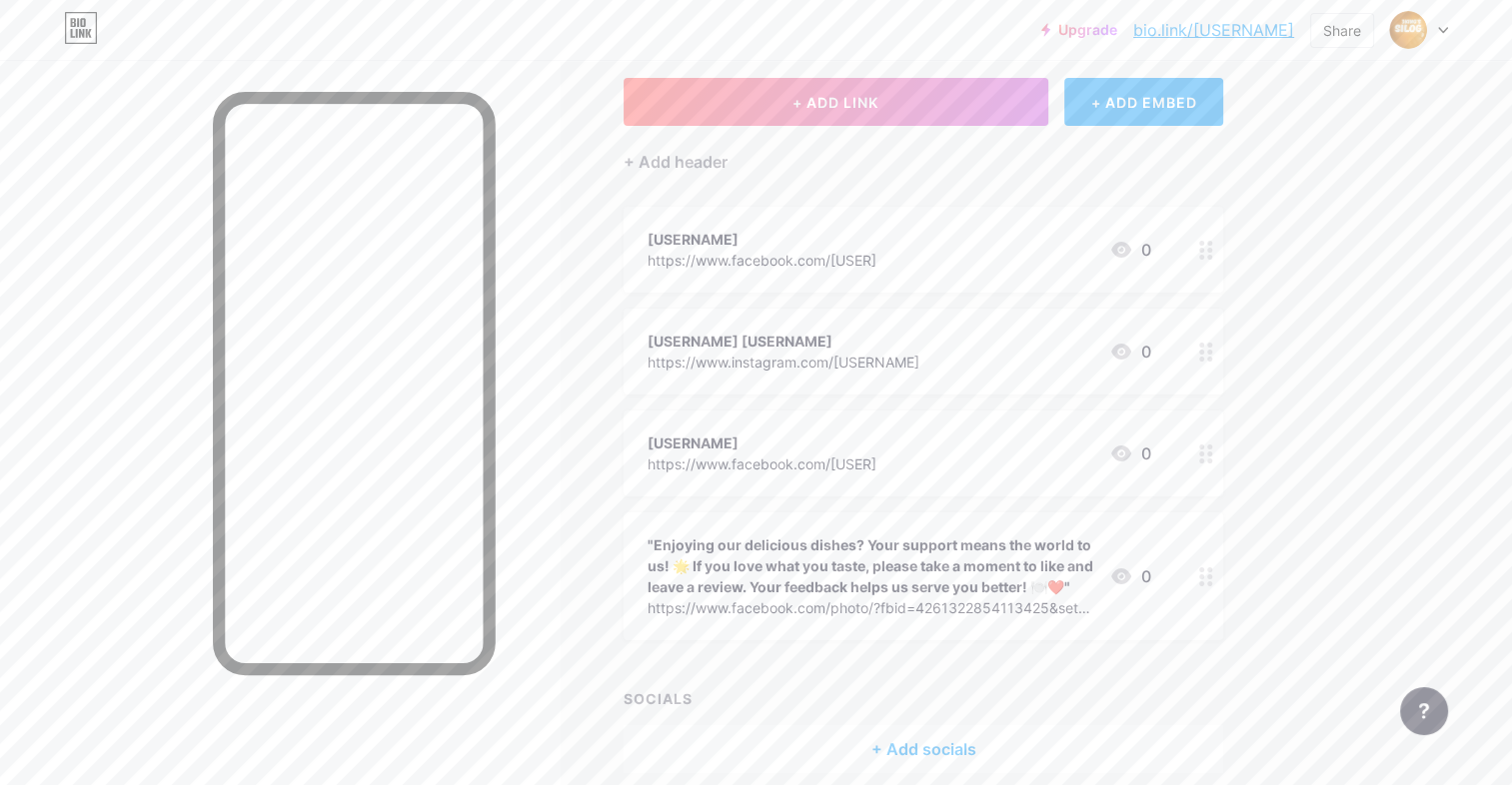 scroll, scrollTop: 216, scrollLeft: 0, axis: vertical 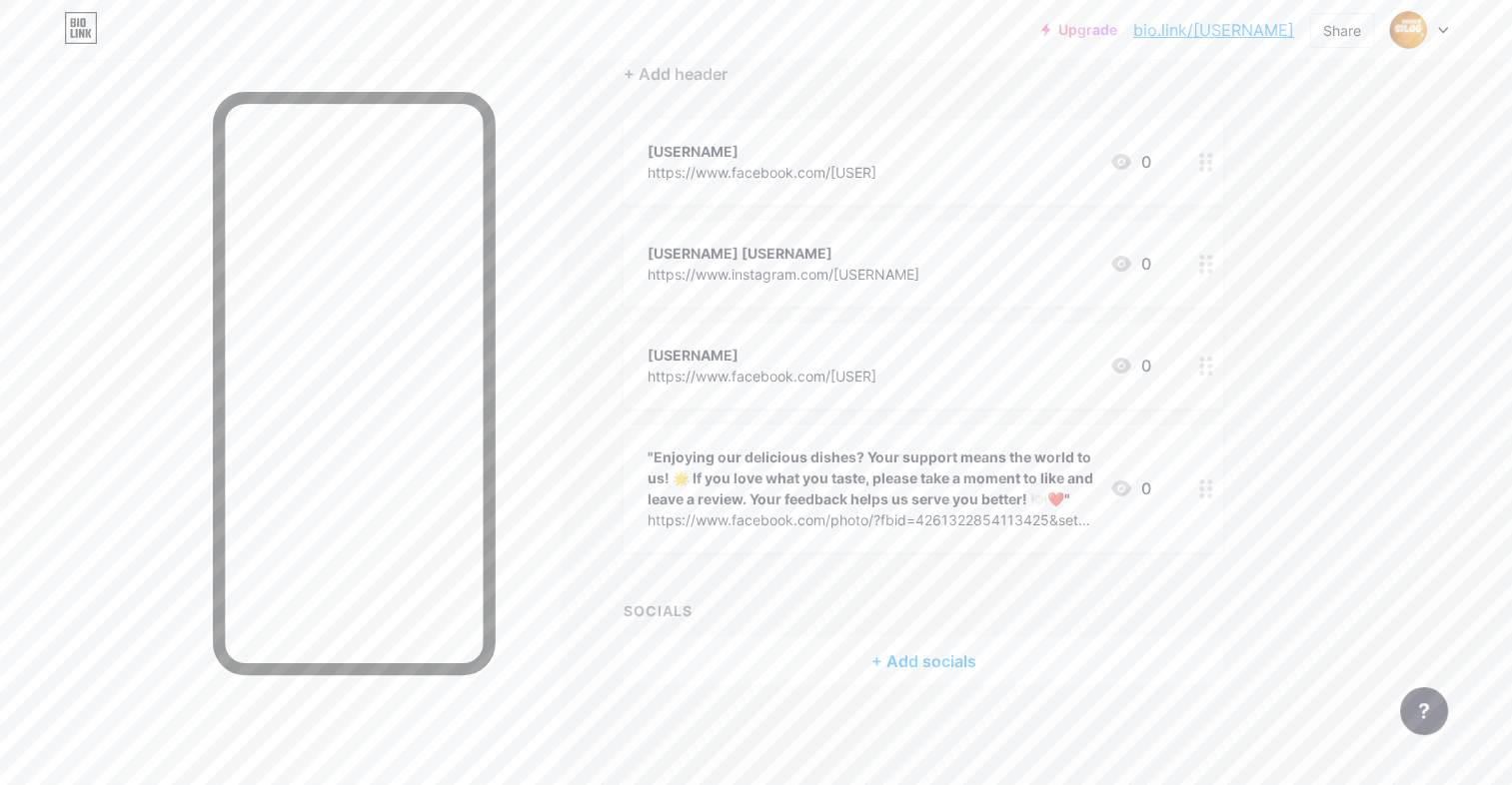 click on ""Enjoying our delicious dishes? Your support means the world to us! 🌟 If you love what you taste, please take a moment to like and leave a review. Your feedback helps us serve you better! 🍽️❤️"" at bounding box center [870, 477] 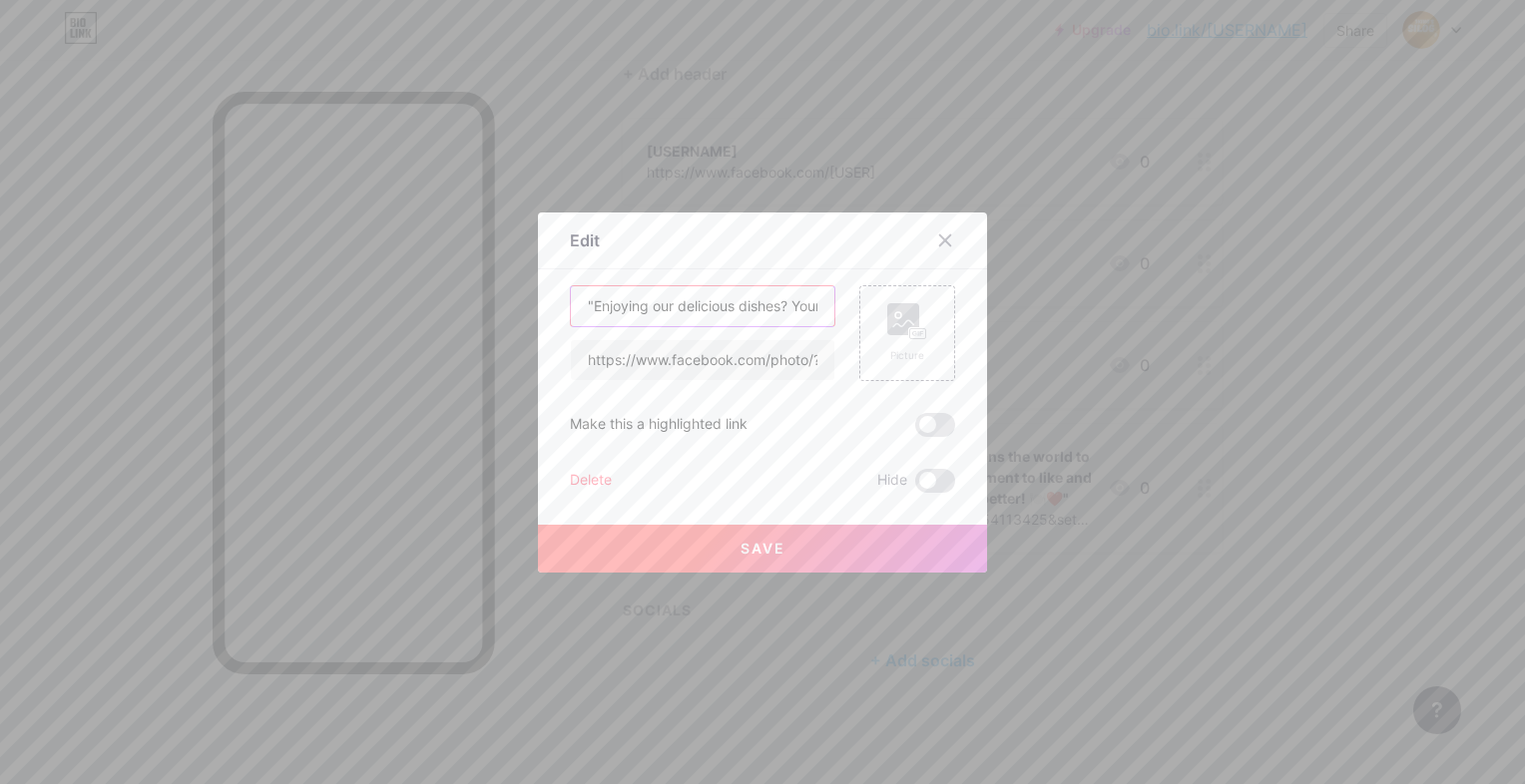 click on ""Enjoying our delicious dishes? Your support means the world to us! 🌟 If you love what you taste, please take a moment to like and leave a review. Your feedback helps us serve you better! 🍽️❤️"" at bounding box center [703, 306] 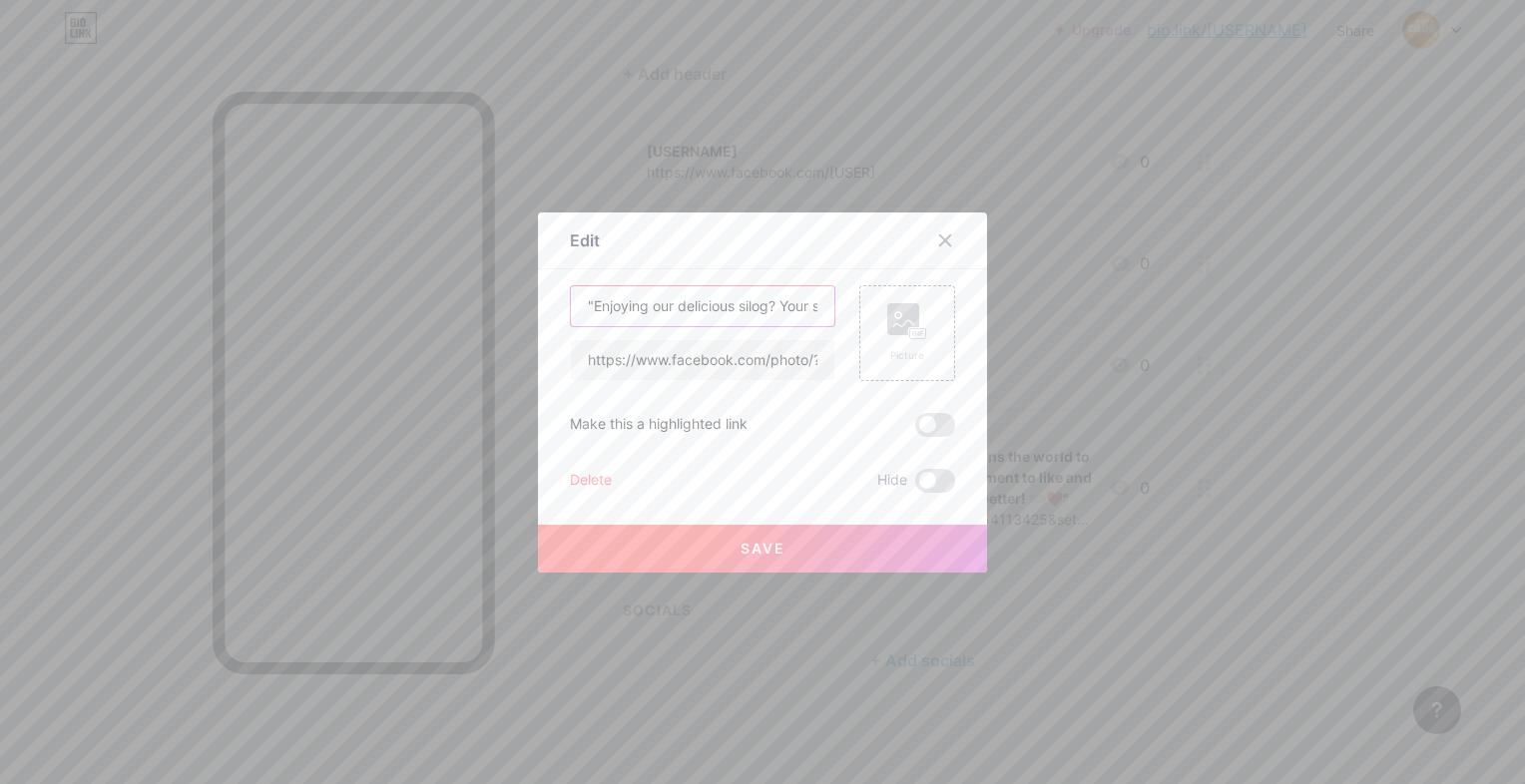 type on ""Enjoying our delicious silog? Your support means the world to us! 🌟 If you love what you taste, please take a moment to like and leave a review. Your feedback helps us serve you better! 🍽️❤️"" 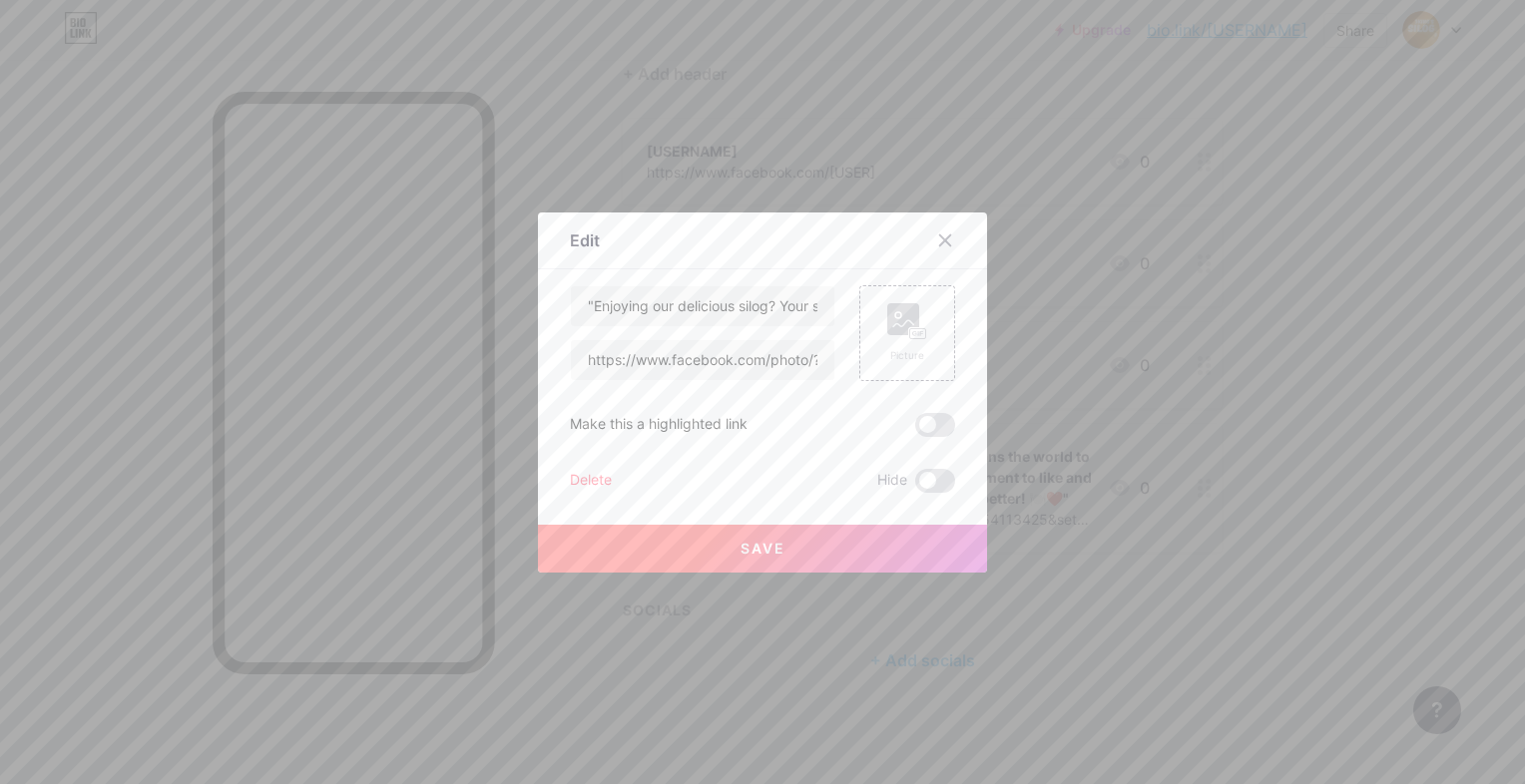 click on "Save" at bounding box center [762, 549] 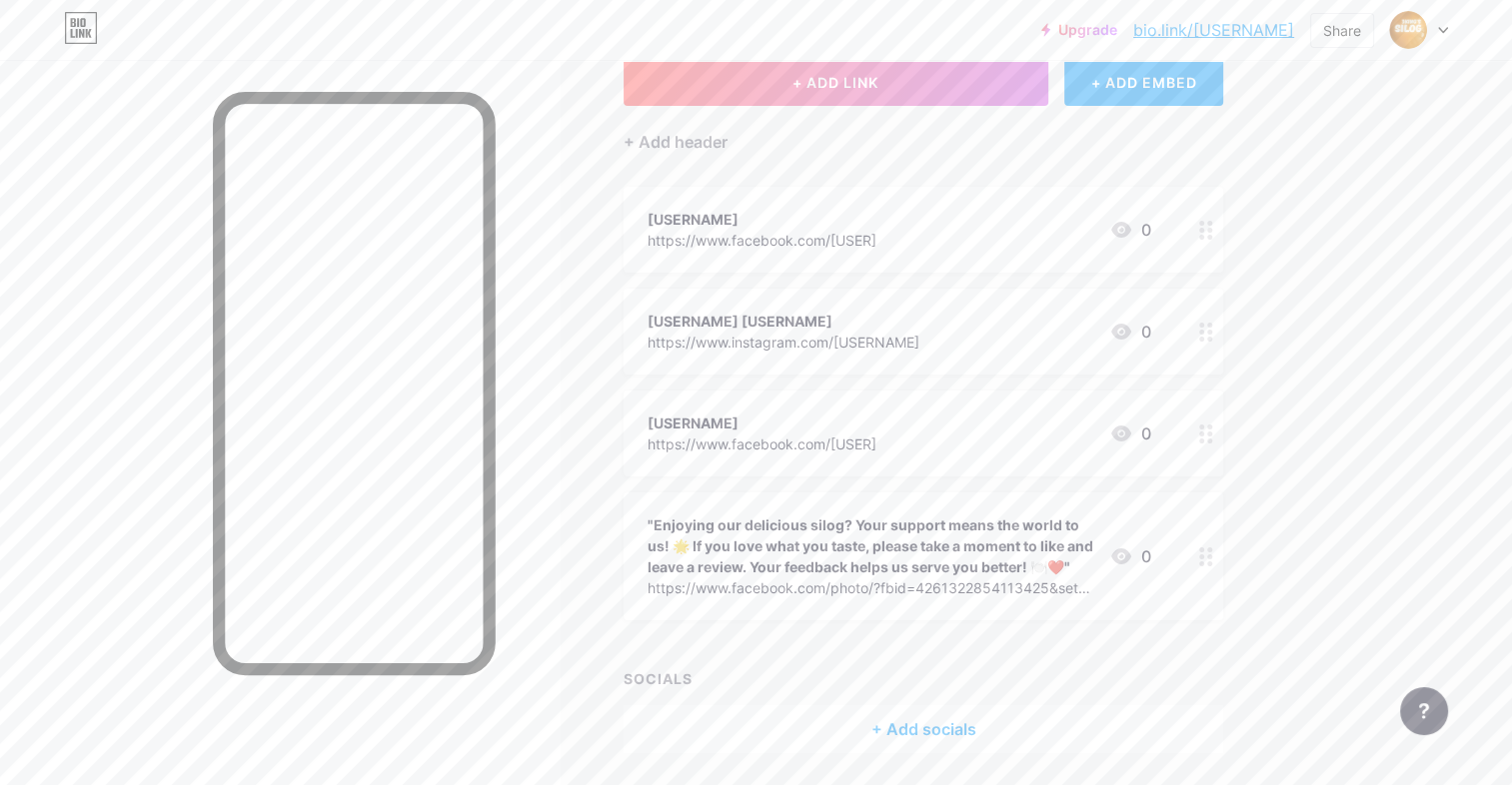 scroll, scrollTop: 0, scrollLeft: 0, axis: both 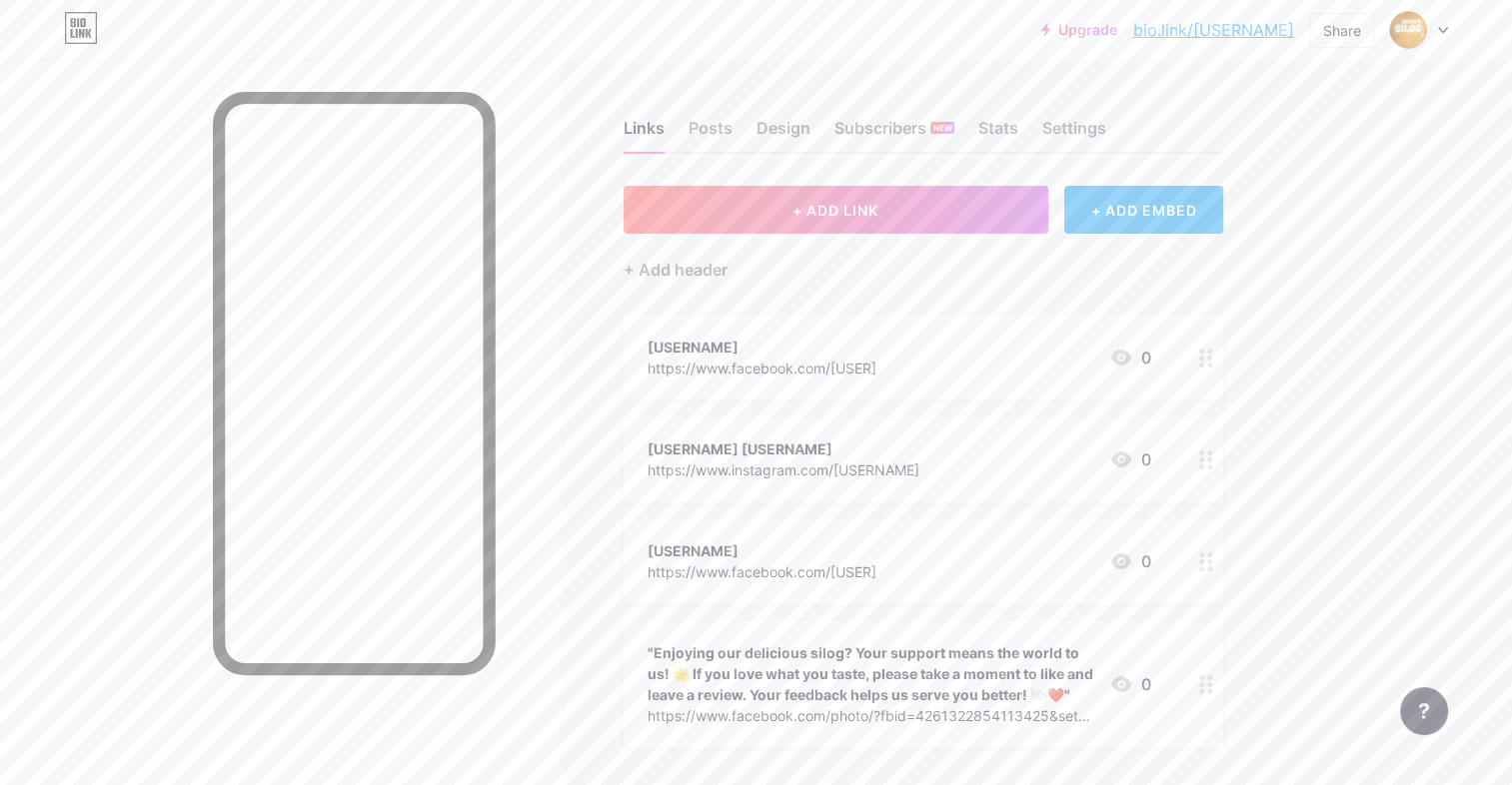 click 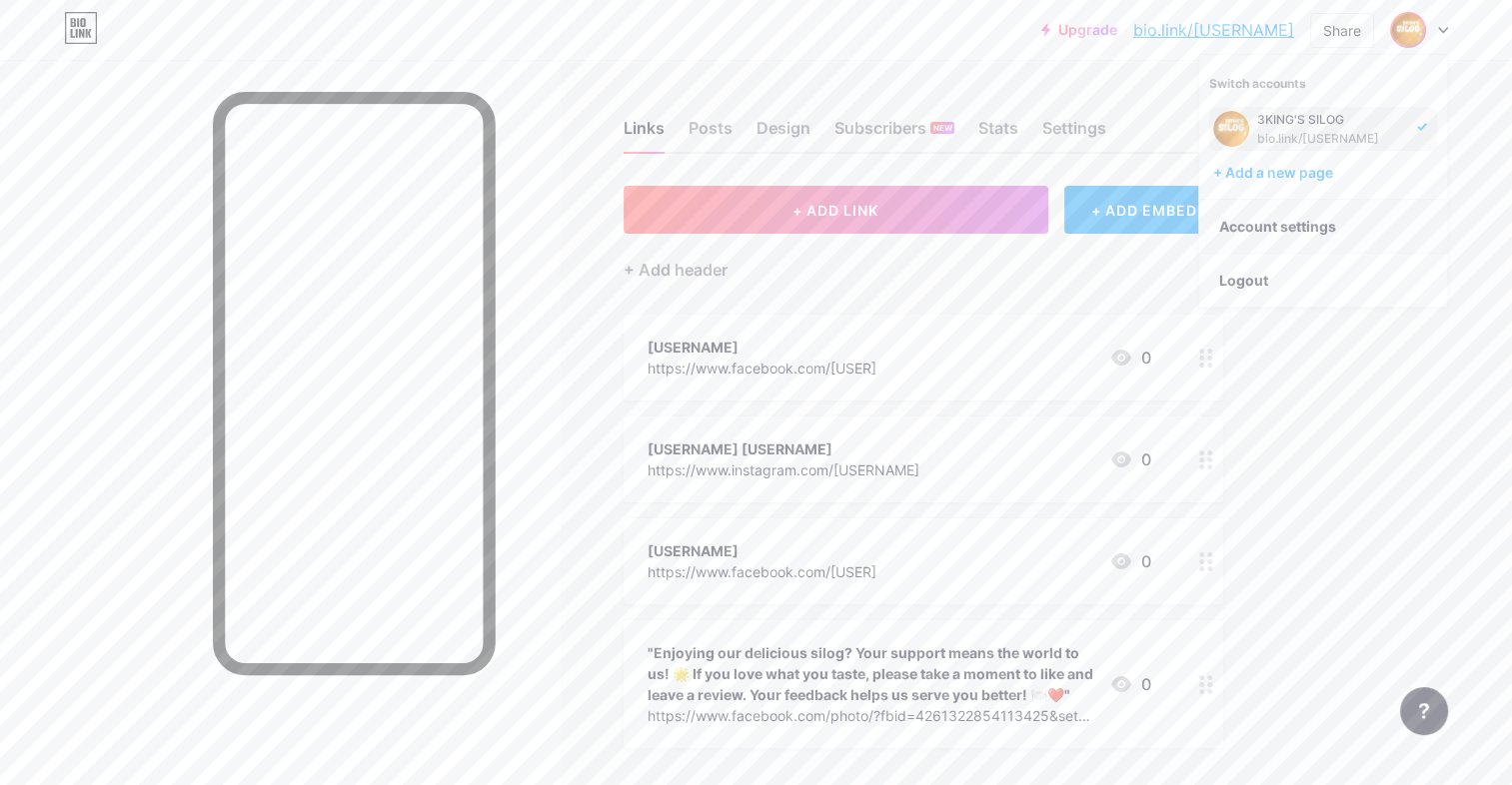 click on "Account settings" at bounding box center (1323, 227) 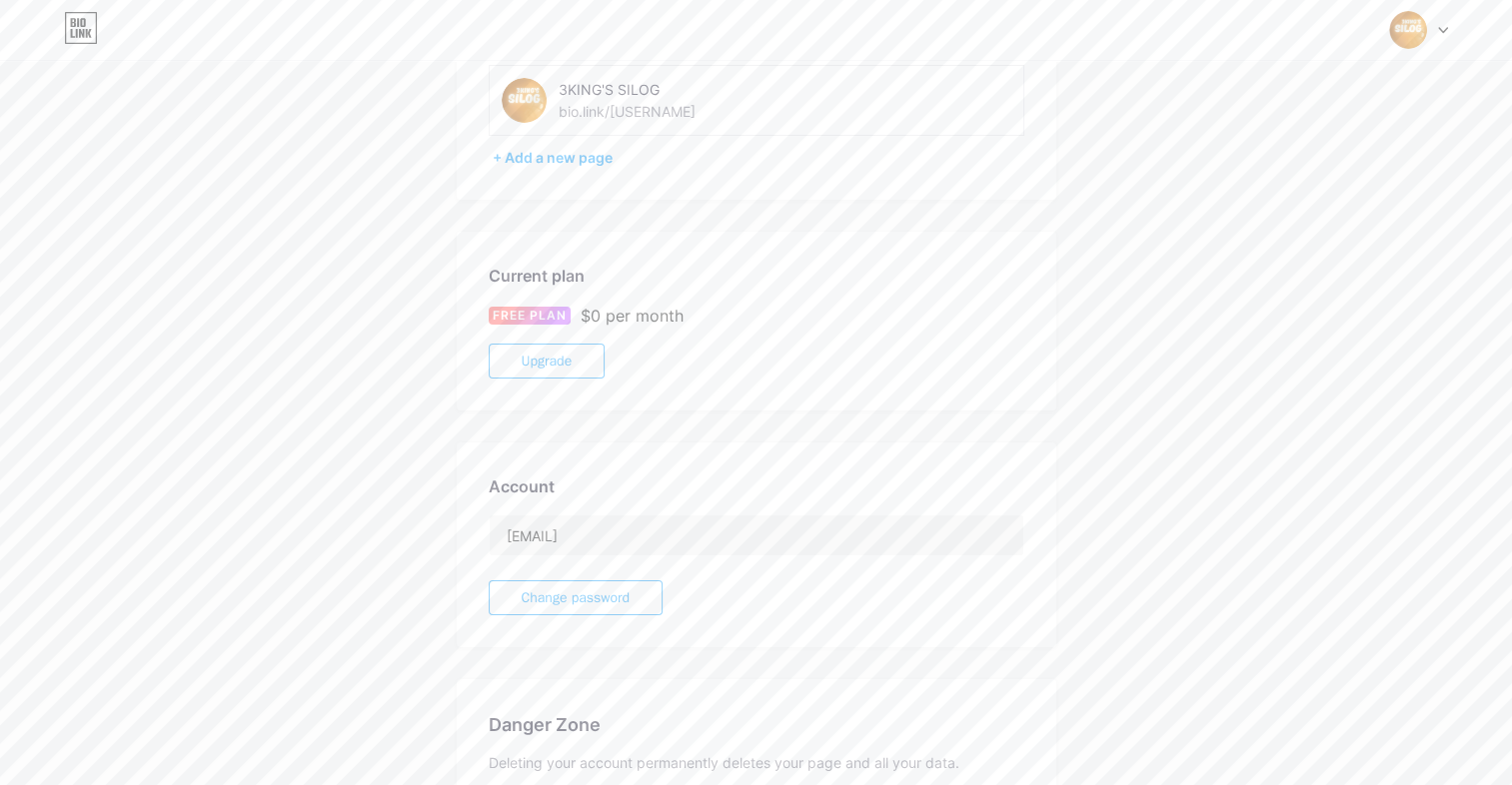 scroll, scrollTop: 0, scrollLeft: 0, axis: both 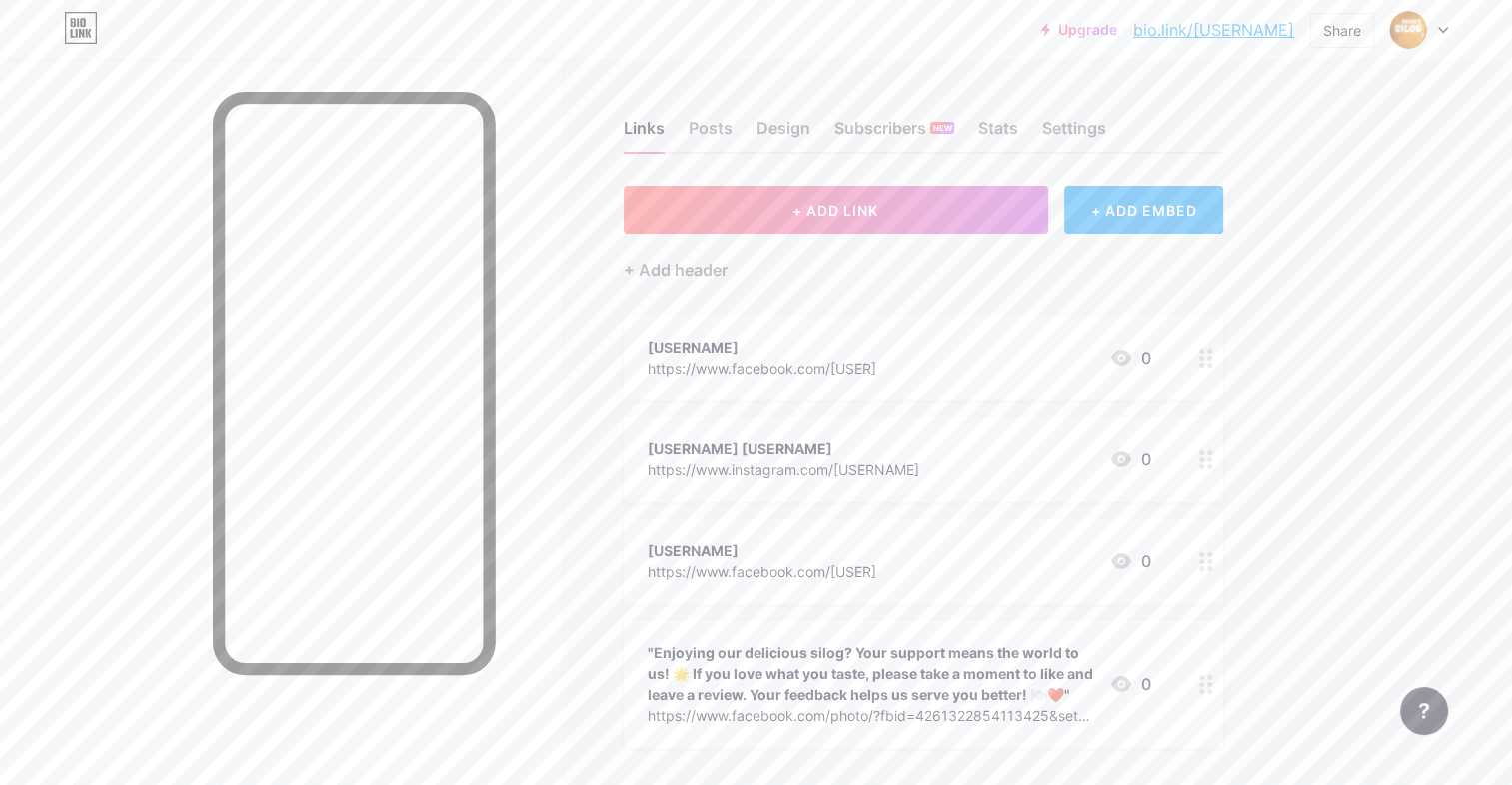 click on "bio.link/[USERNAME]" at bounding box center (1213, 30) 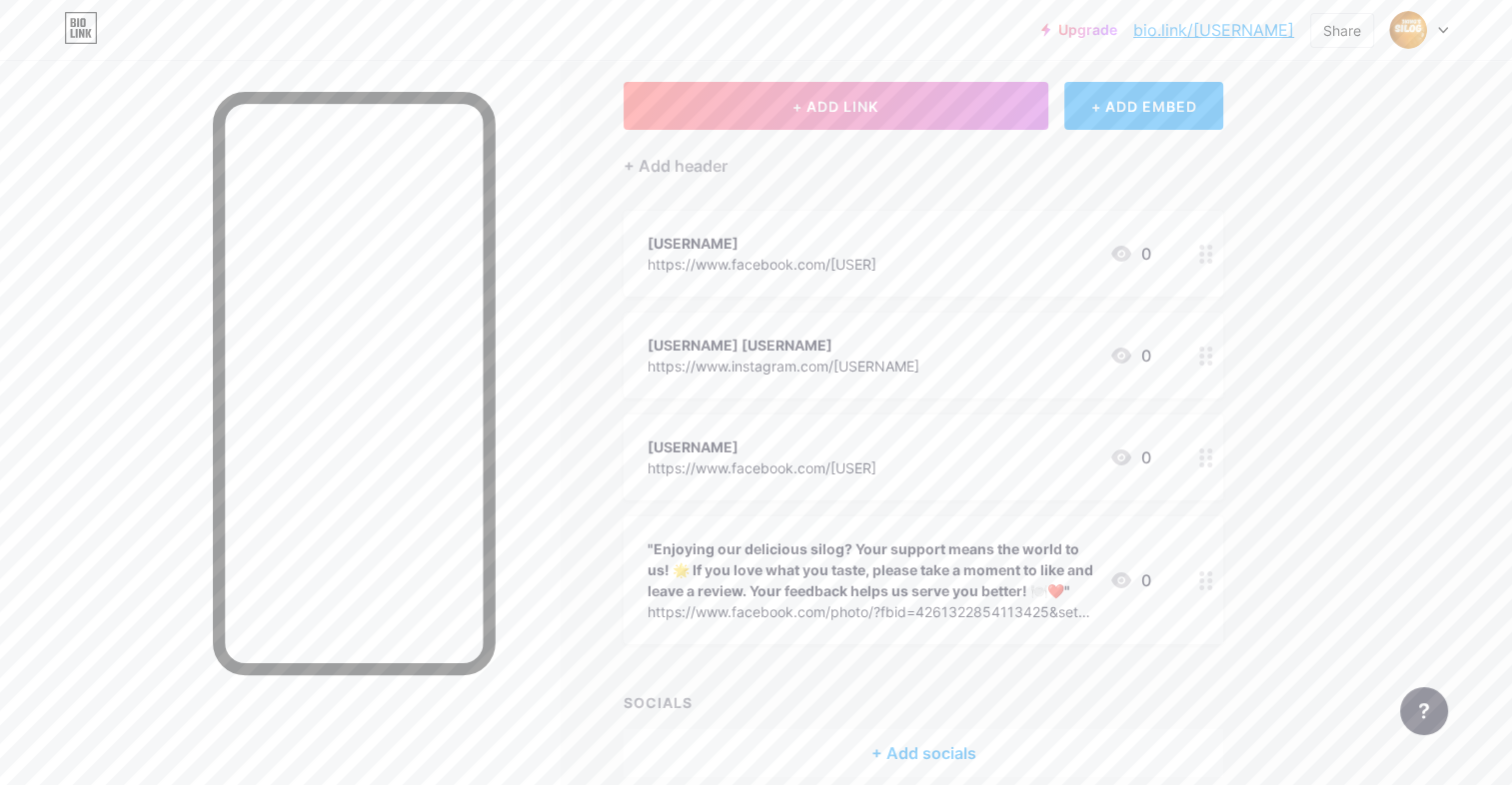 scroll, scrollTop: 216, scrollLeft: 0, axis: vertical 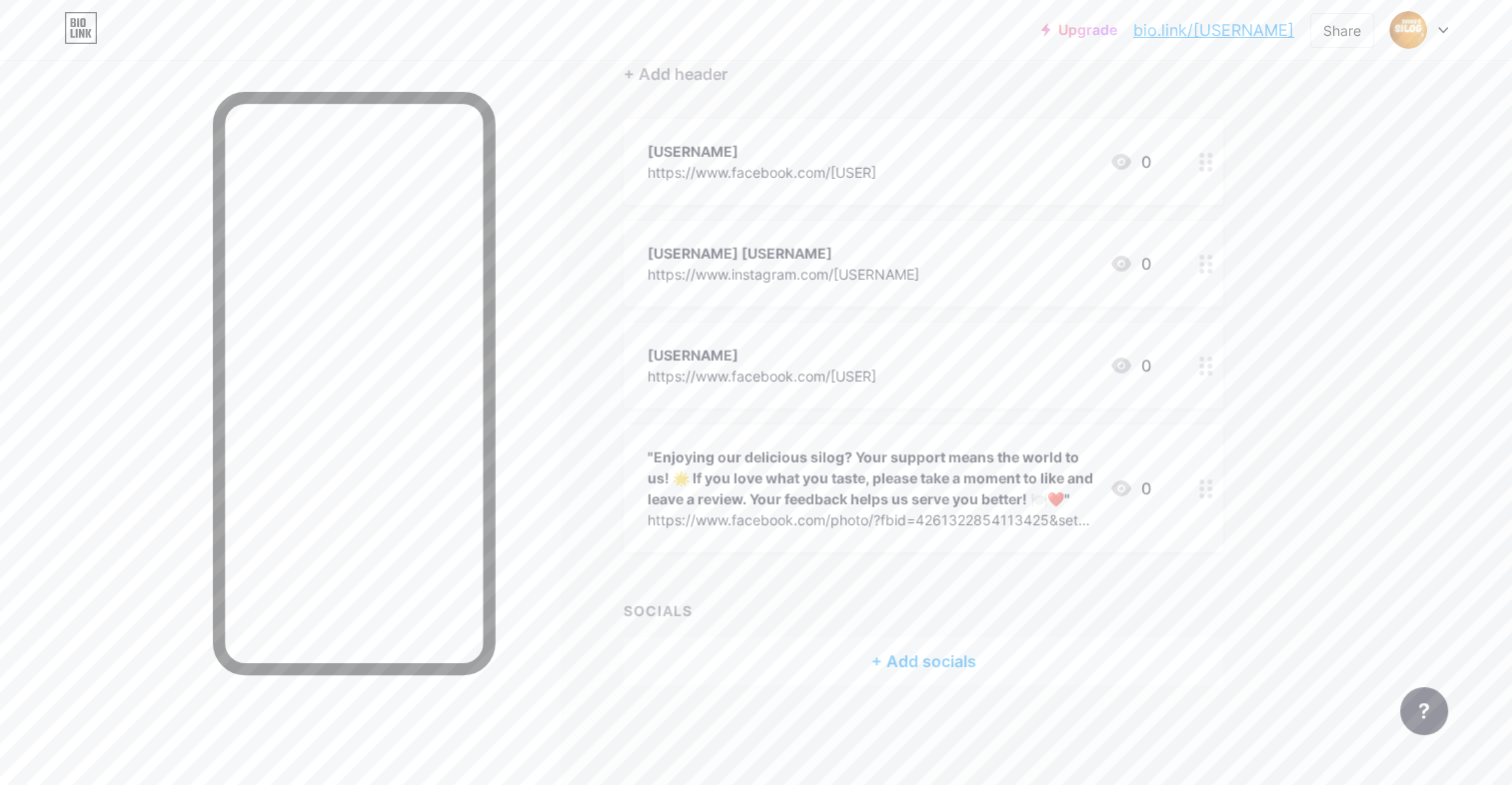 click on ""Enjoying our delicious silog? Your support means the world to us! 🌟 If you love what you taste, please take a moment to like and leave a review. Your feedback helps us serve you better! 🍽️❤️"" at bounding box center [870, 477] 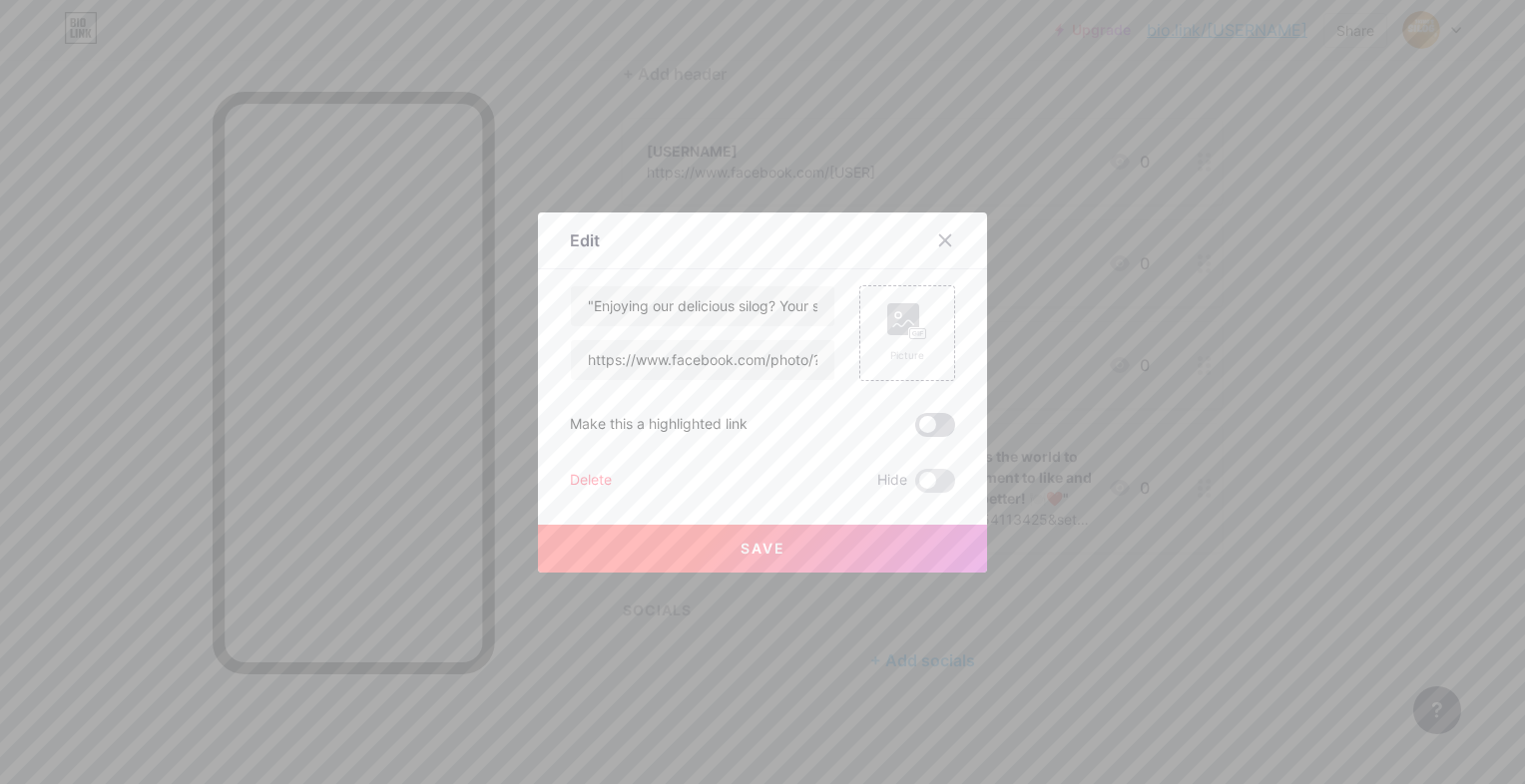 click at bounding box center [935, 425] 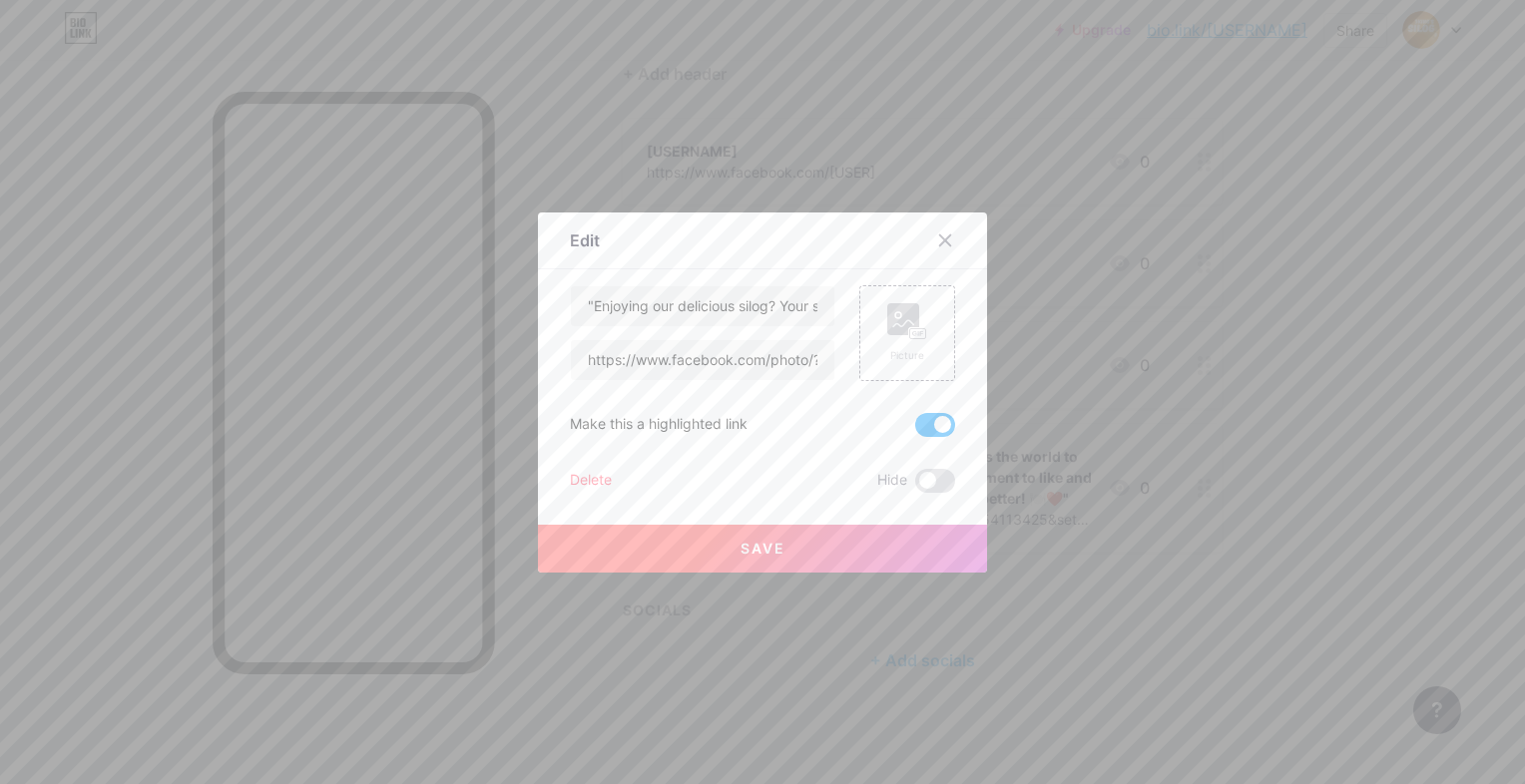 click on "Save" at bounding box center [762, 549] 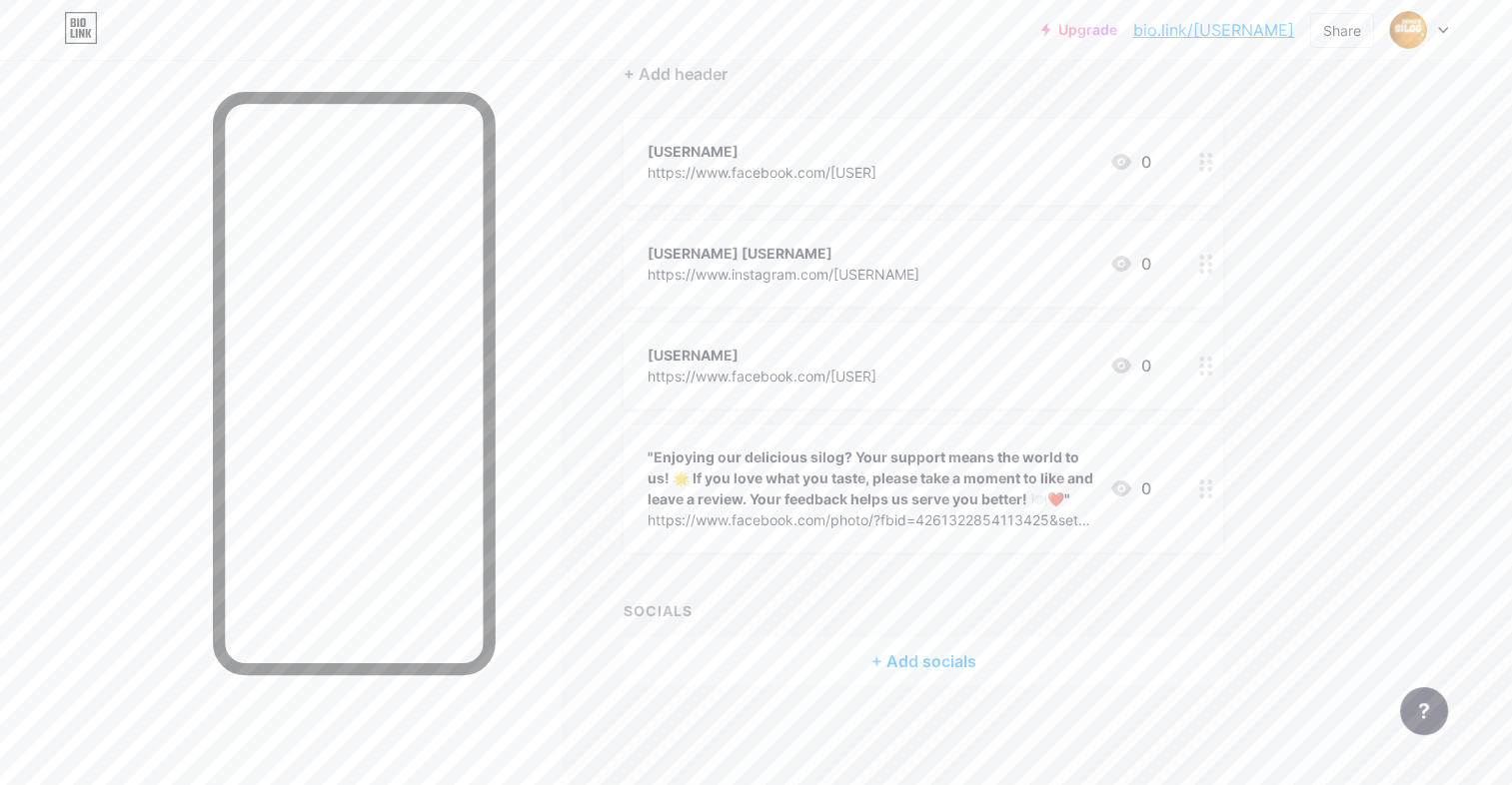 click on "Upgrade bio.link/[USERNAME]... bio.link/[USERNAME] Share Switch accounts 3KING'S SILOG bio.link/[USERNAME] + Add a new page Account settings Logout Link Copied Links Posts Design Subscribers NEW Stats Settings + ADD LINK + ADD EMBED + Add header ella https://www.facebook.com/[USER] 0 ella ig https://www.instagram.com/[USERNAME] 0 jm https://www.facebook.com/[USER] 0 https://www.facebook.com/photo/?fbid=4261322854113425&set=a.1448956992016706 0 SOCIALS + Add socials Feature requests" at bounding box center (756, 295) 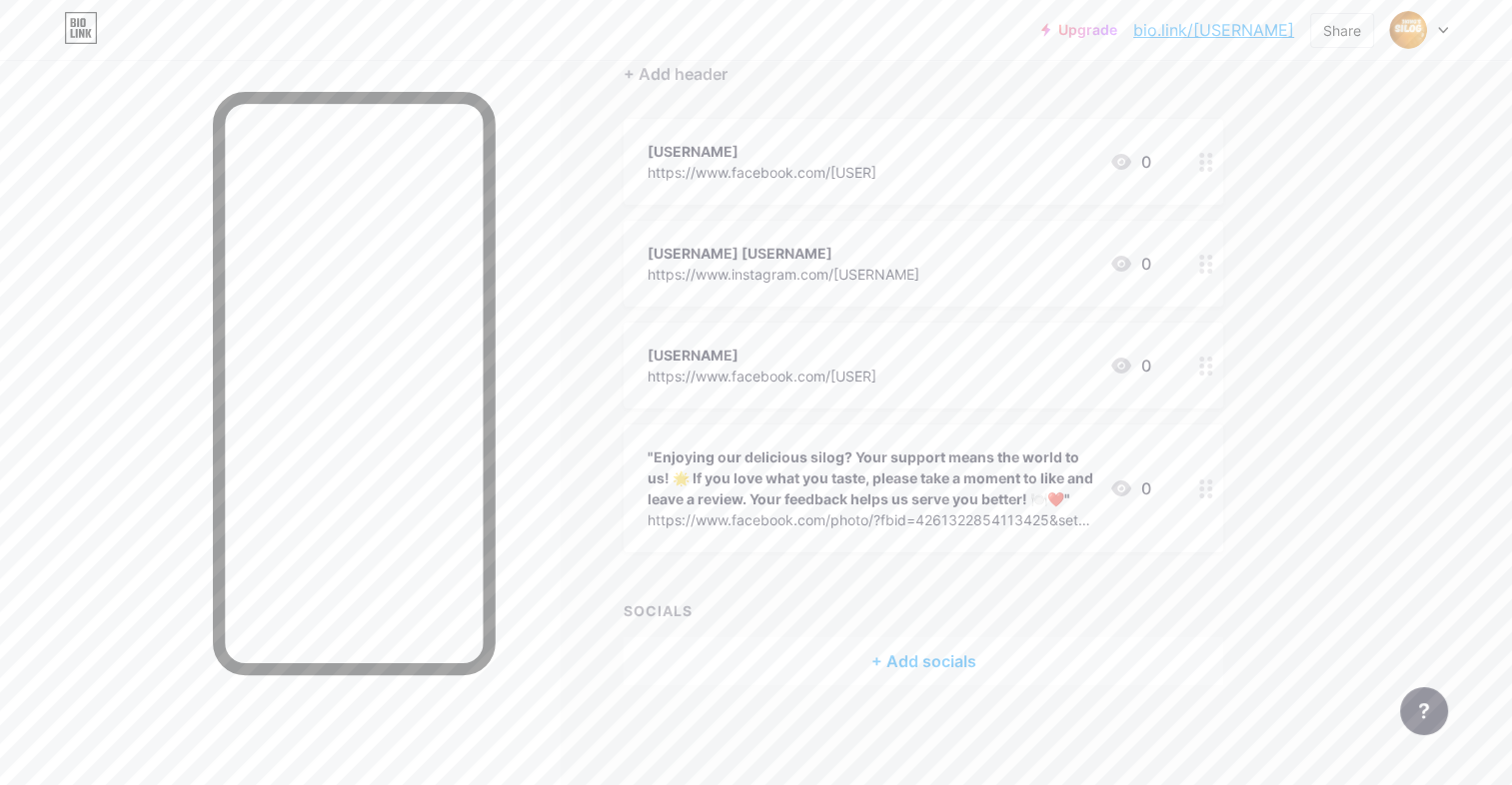click on "bio.link/[USERNAME]" at bounding box center (1213, 30) 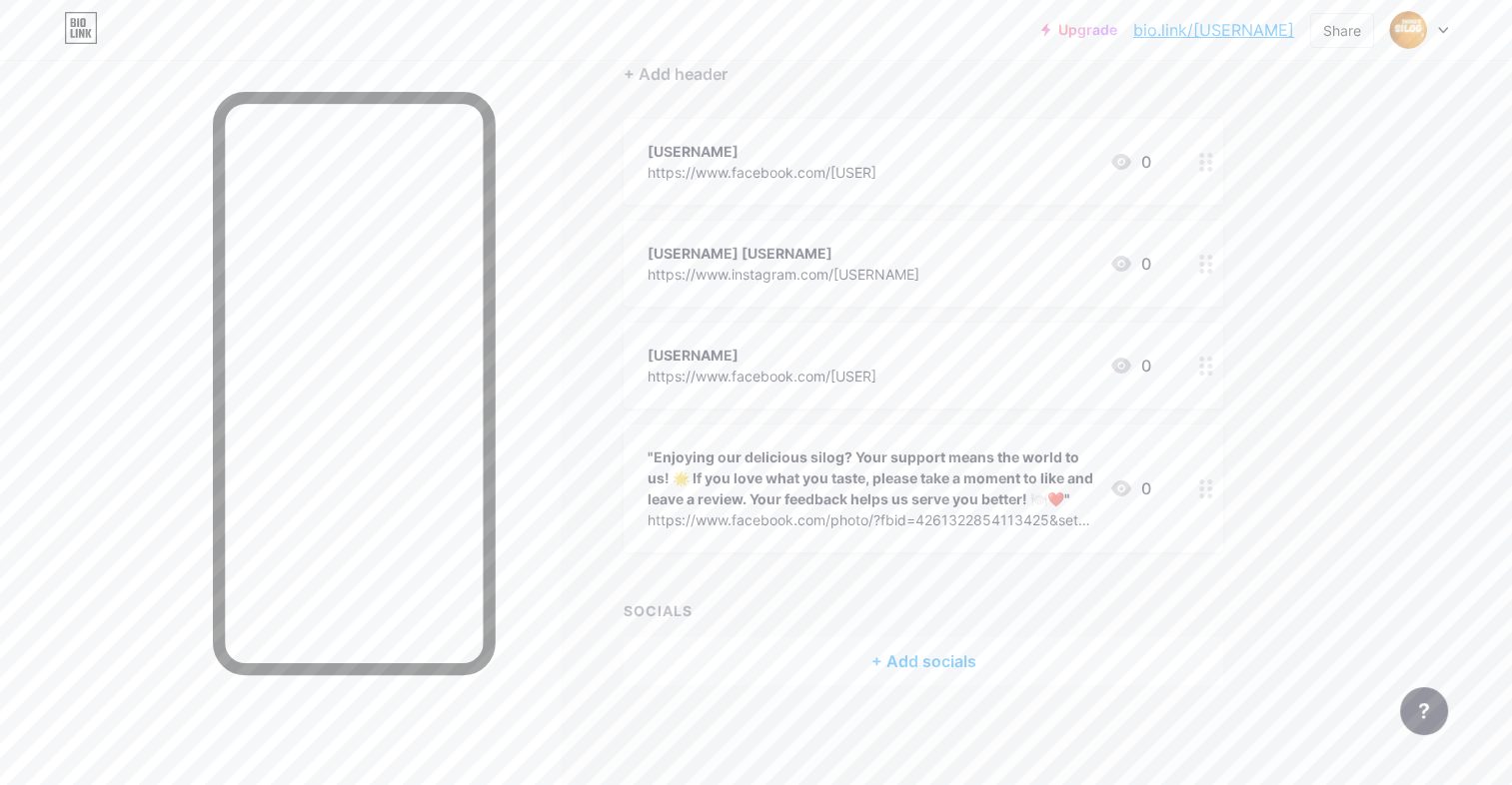 click on "Upgrade bio.link/[USERNAME]... bio.link/[USERNAME] Share Switch accounts 3KING'S SILOG bio.link/[USERNAME] + Add a new page Account settings Logout Link Copied Links Posts Design Subscribers NEW Stats Settings + ADD LINK + ADD EMBED + Add header ella https://www.facebook.com/[USER] 0 ella ig https://www.instagram.com/[USERNAME] 0 jm https://www.facebook.com/[USER] 0 https://www.facebook.com/photo/?fbid=4261322854113425&set=a.1448956992016706 0 SOCIALS + Add socials Feature requests" at bounding box center (756, 295) 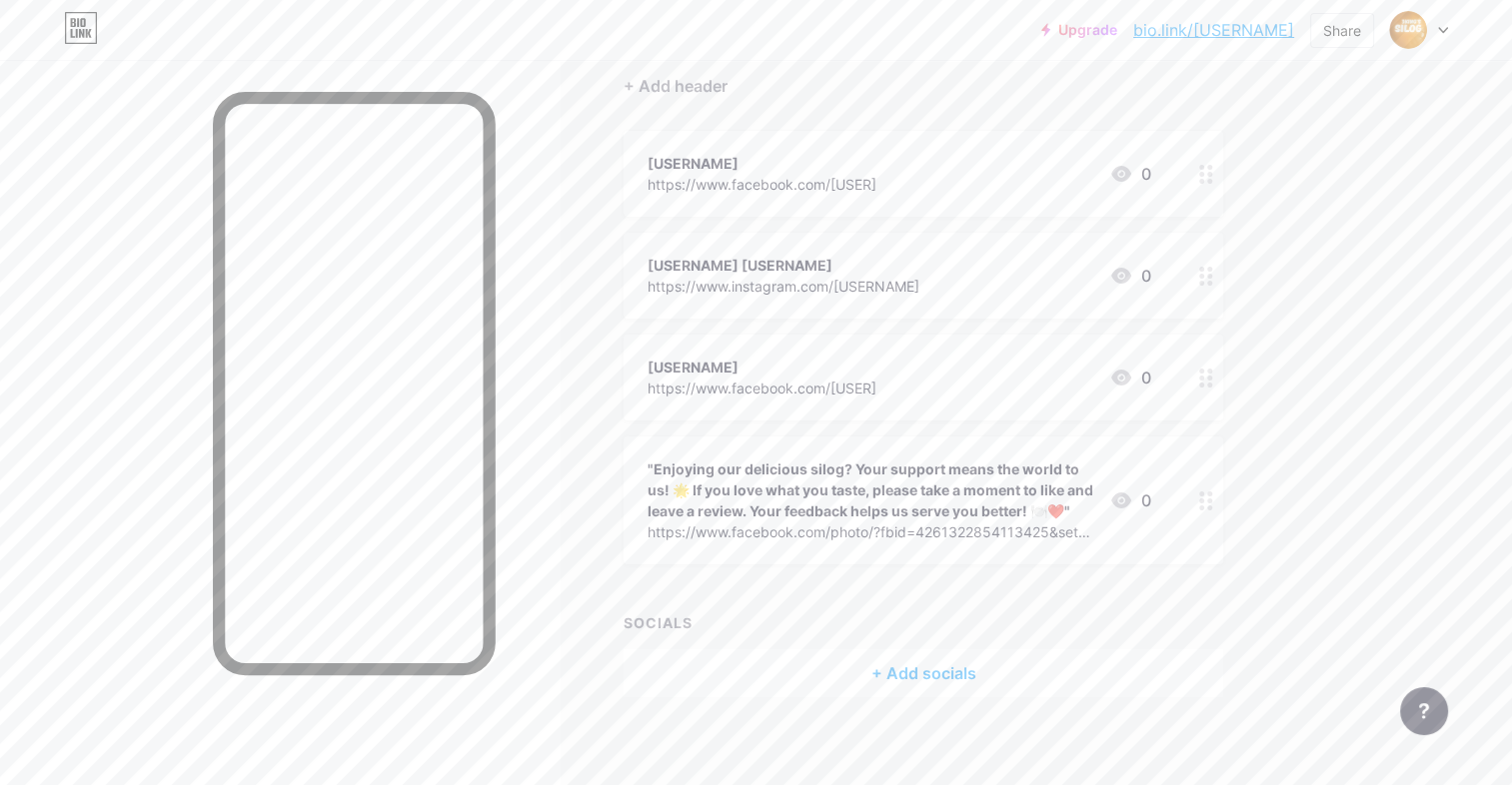 scroll, scrollTop: 0, scrollLeft: 0, axis: both 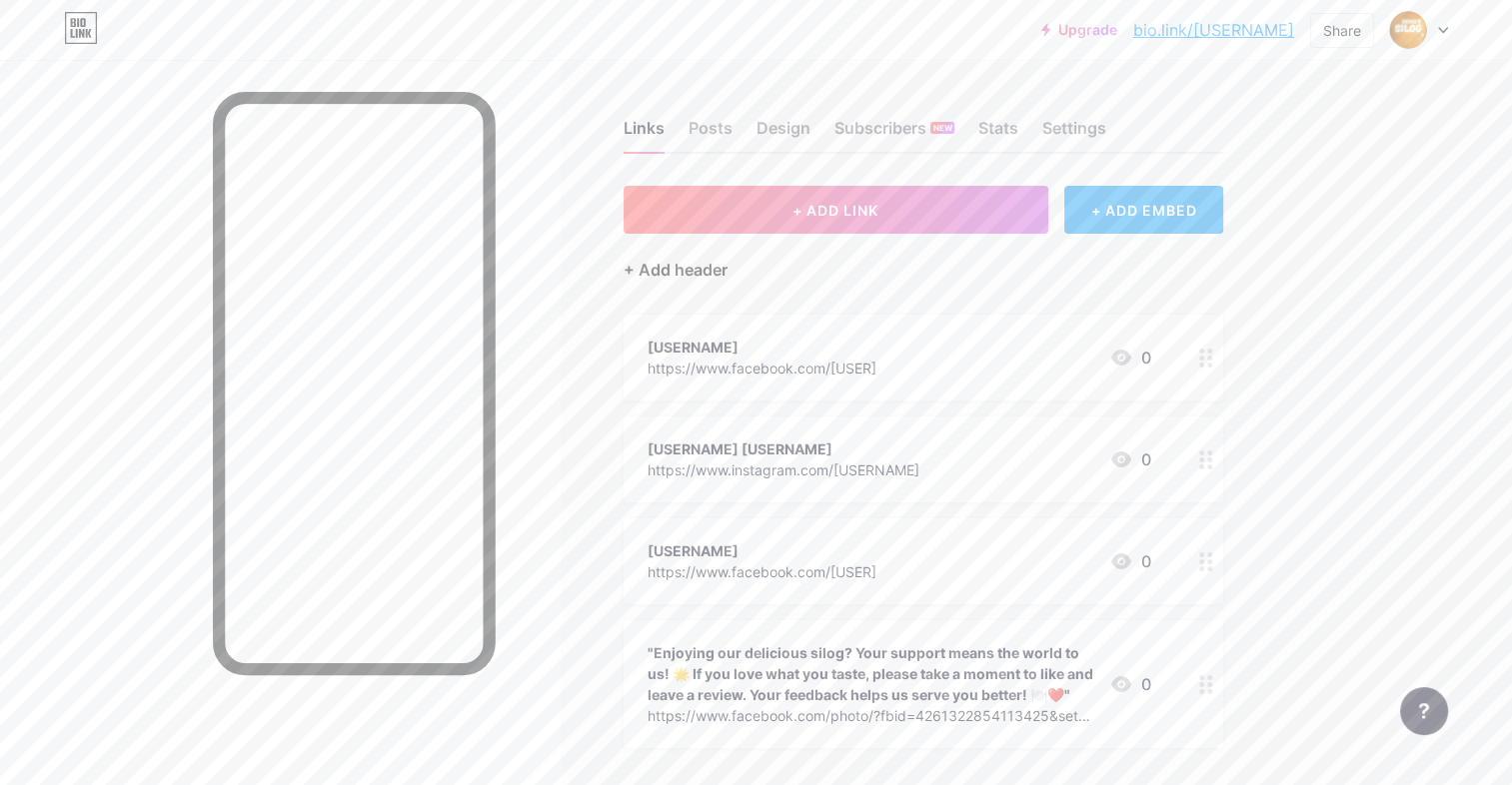 click on "+ Add header" at bounding box center [676, 270] 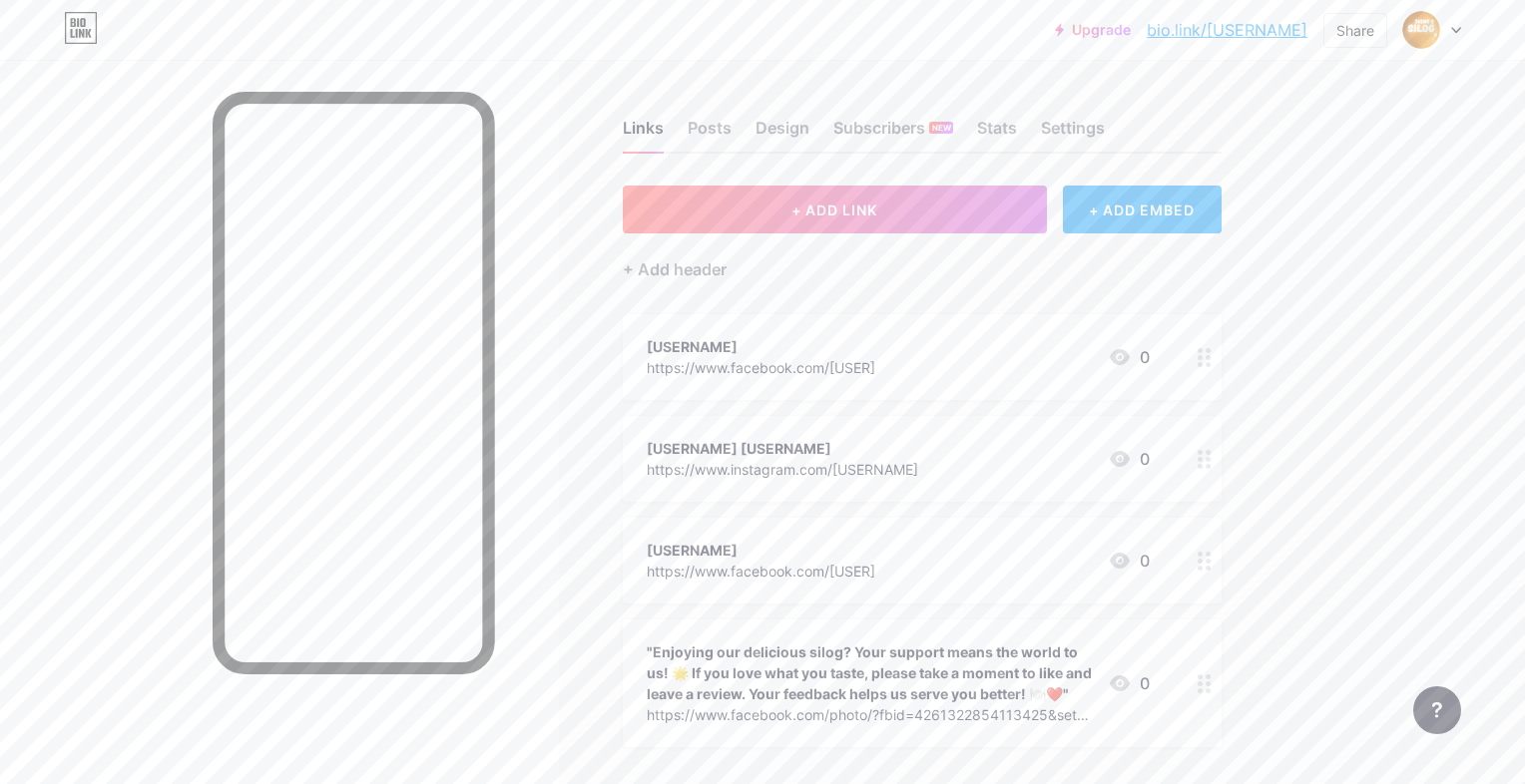 click at bounding box center (945, 319) 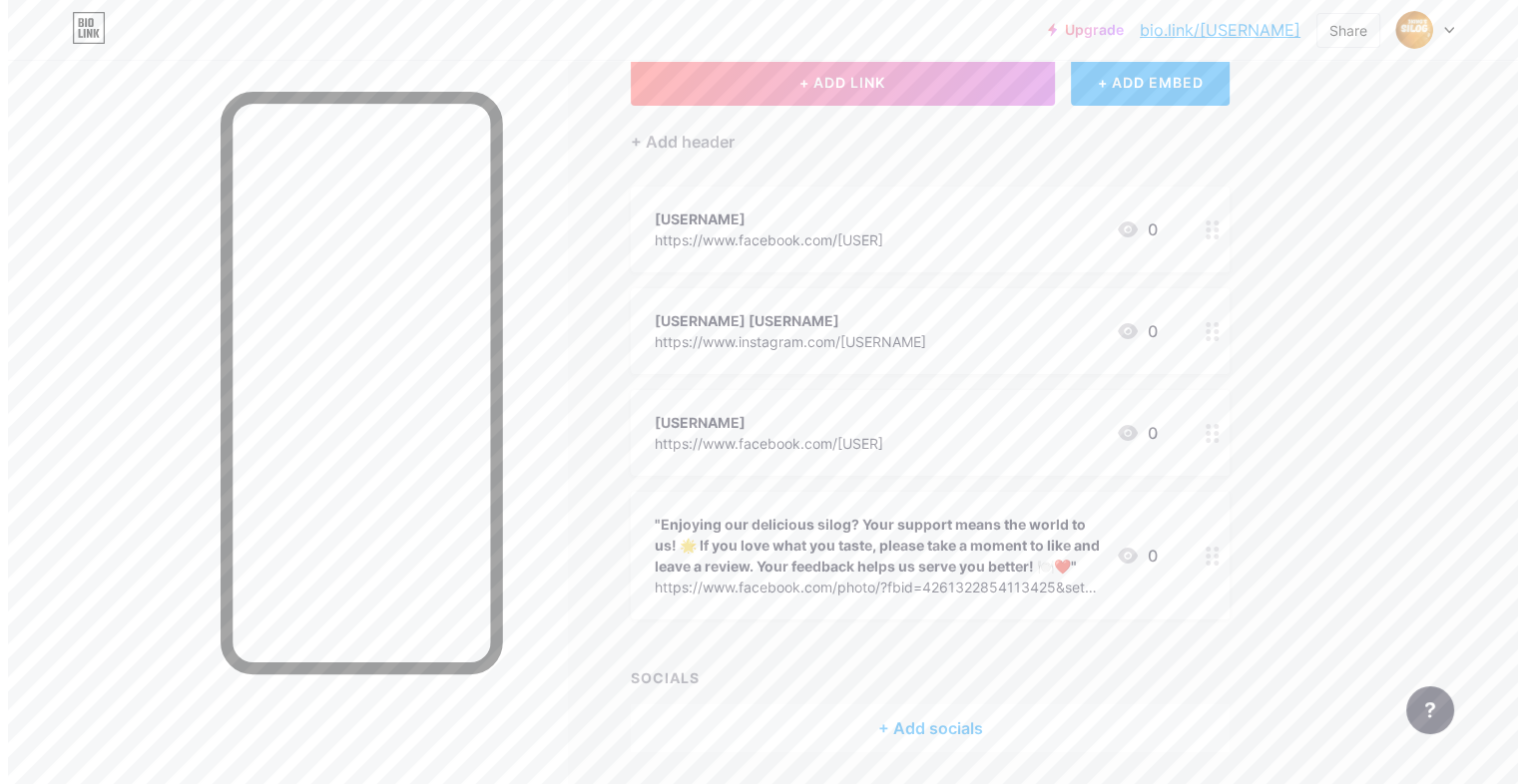 scroll, scrollTop: 215, scrollLeft: 0, axis: vertical 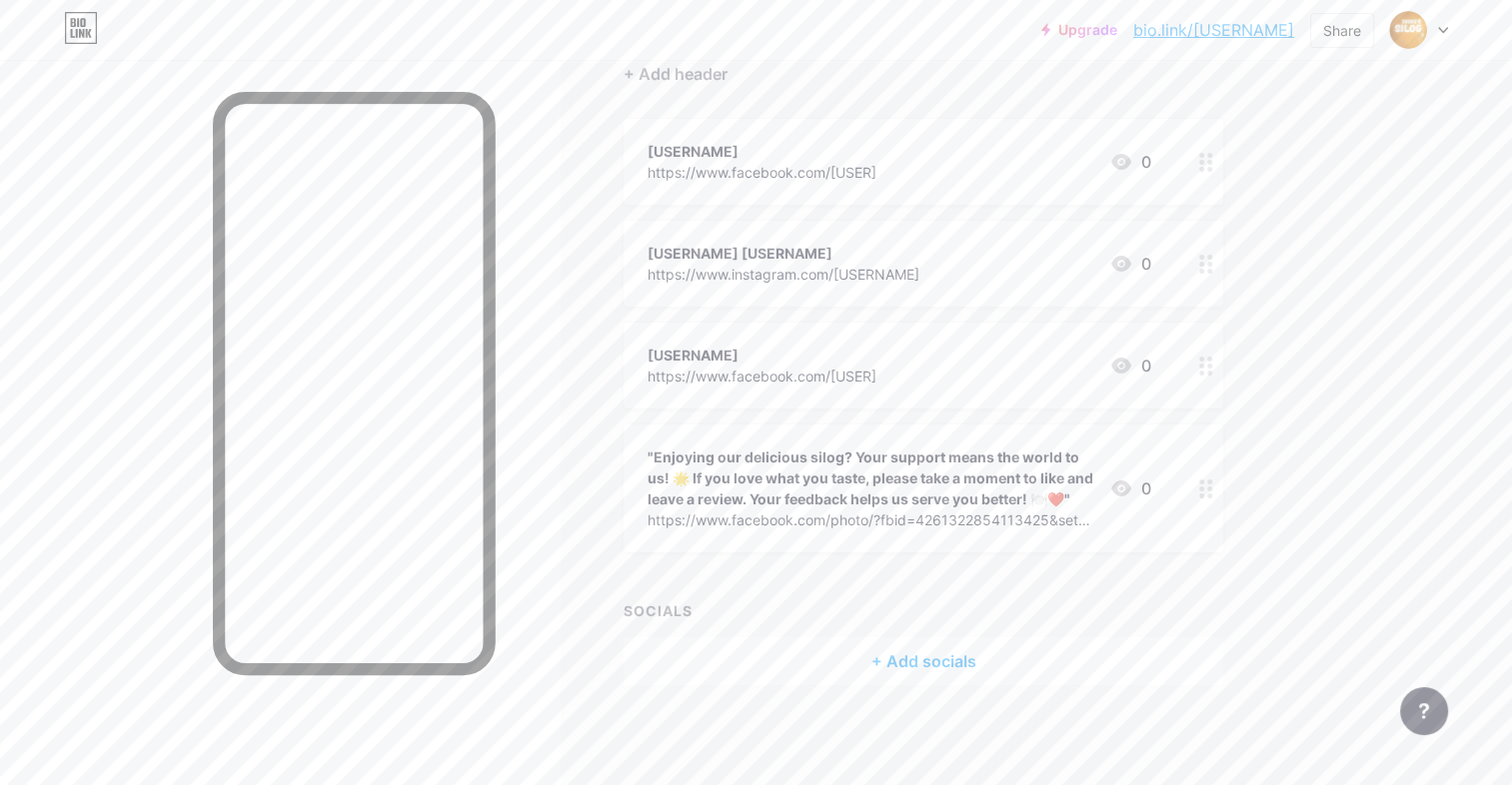 click on "+ Add socials" at bounding box center (923, 661) 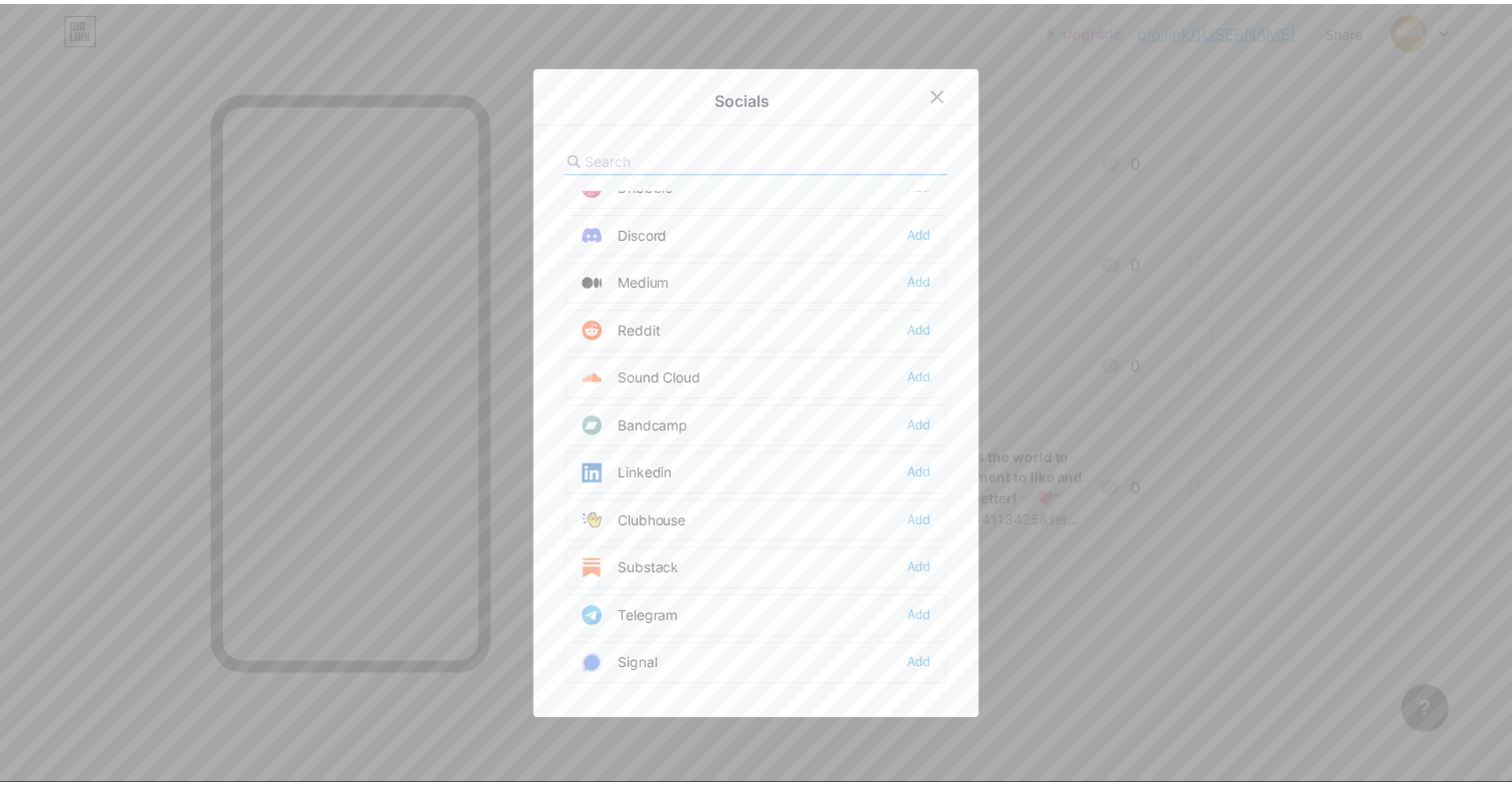 scroll, scrollTop: 999, scrollLeft: 0, axis: vertical 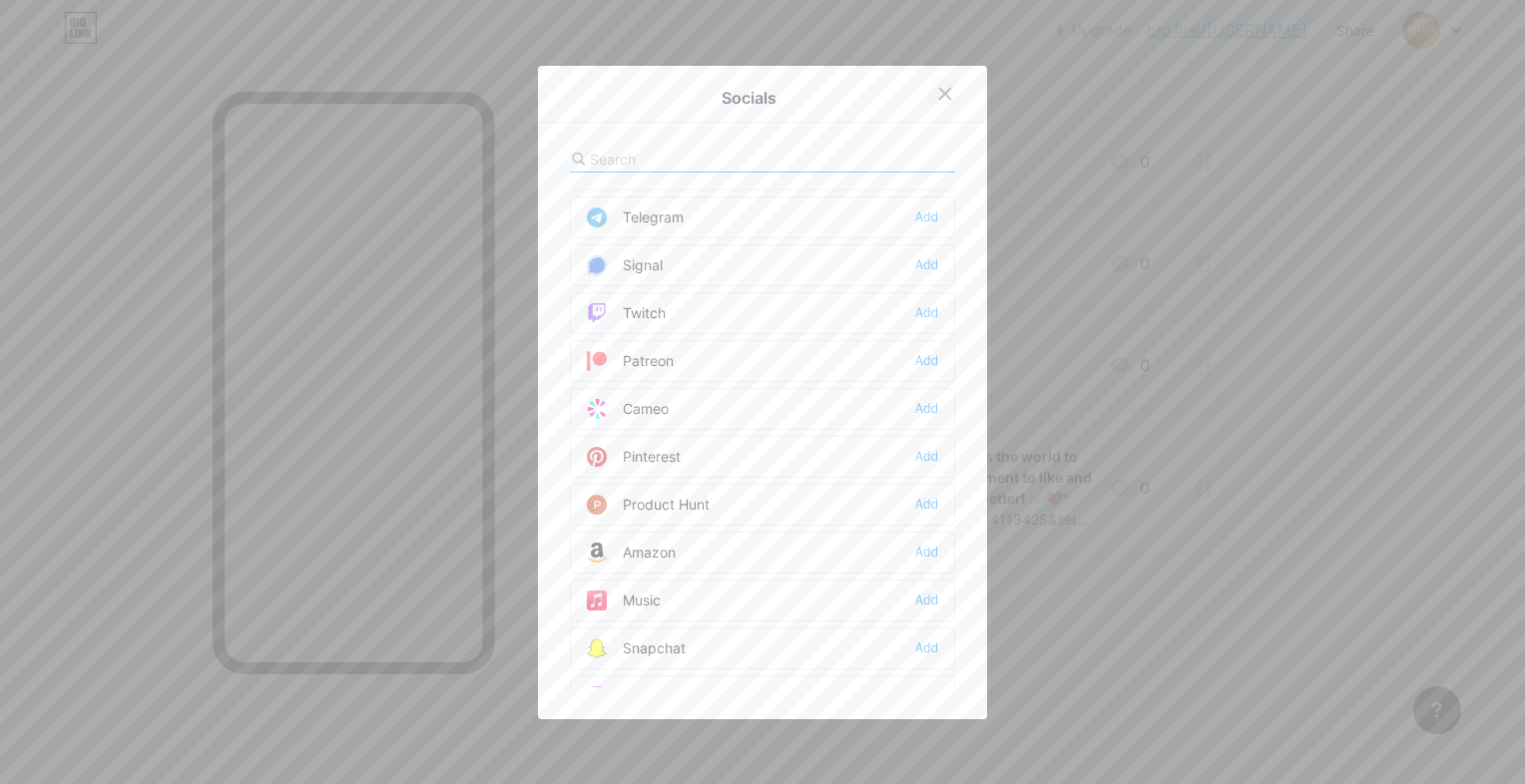 click 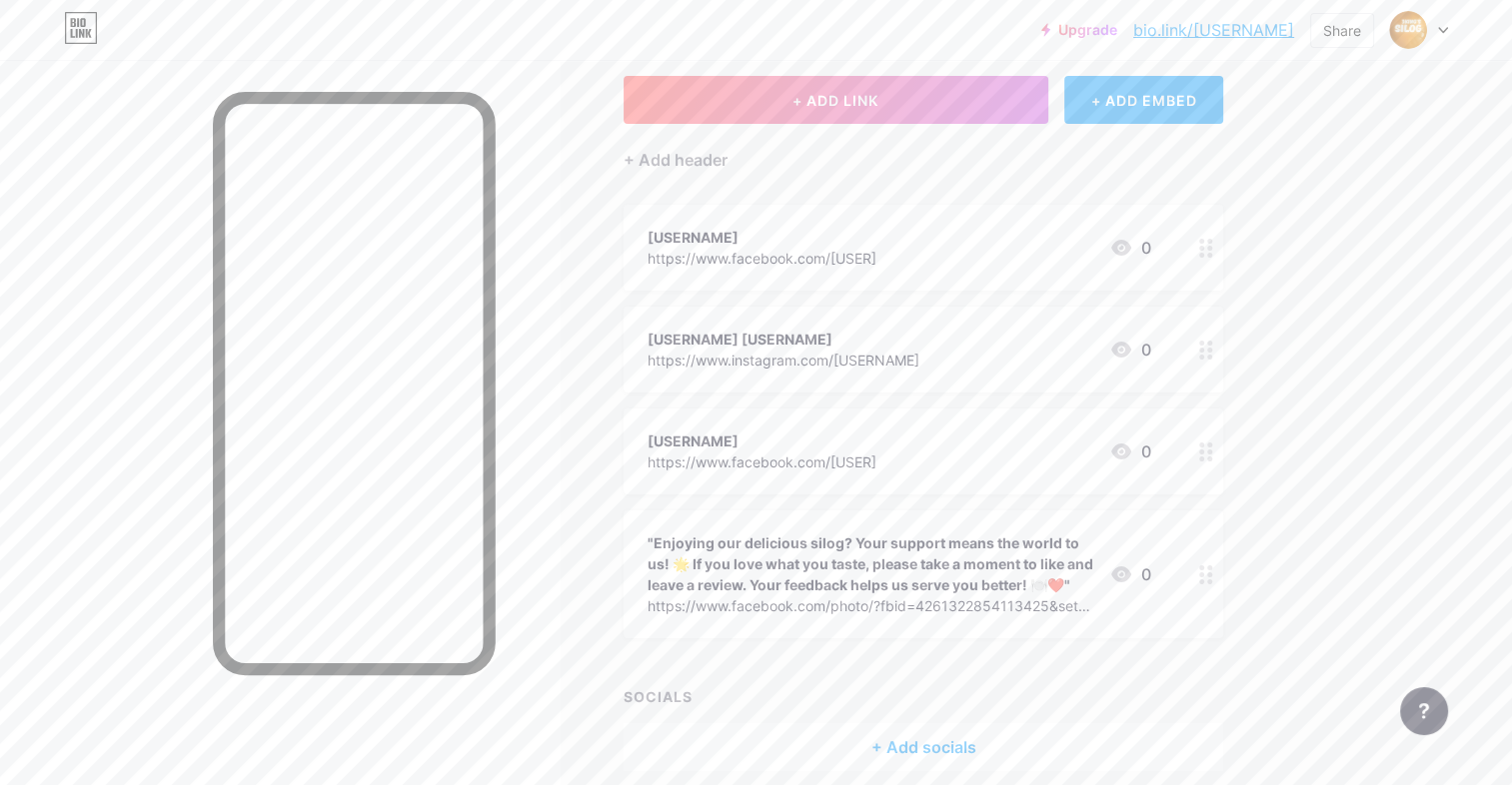 scroll, scrollTop: 0, scrollLeft: 0, axis: both 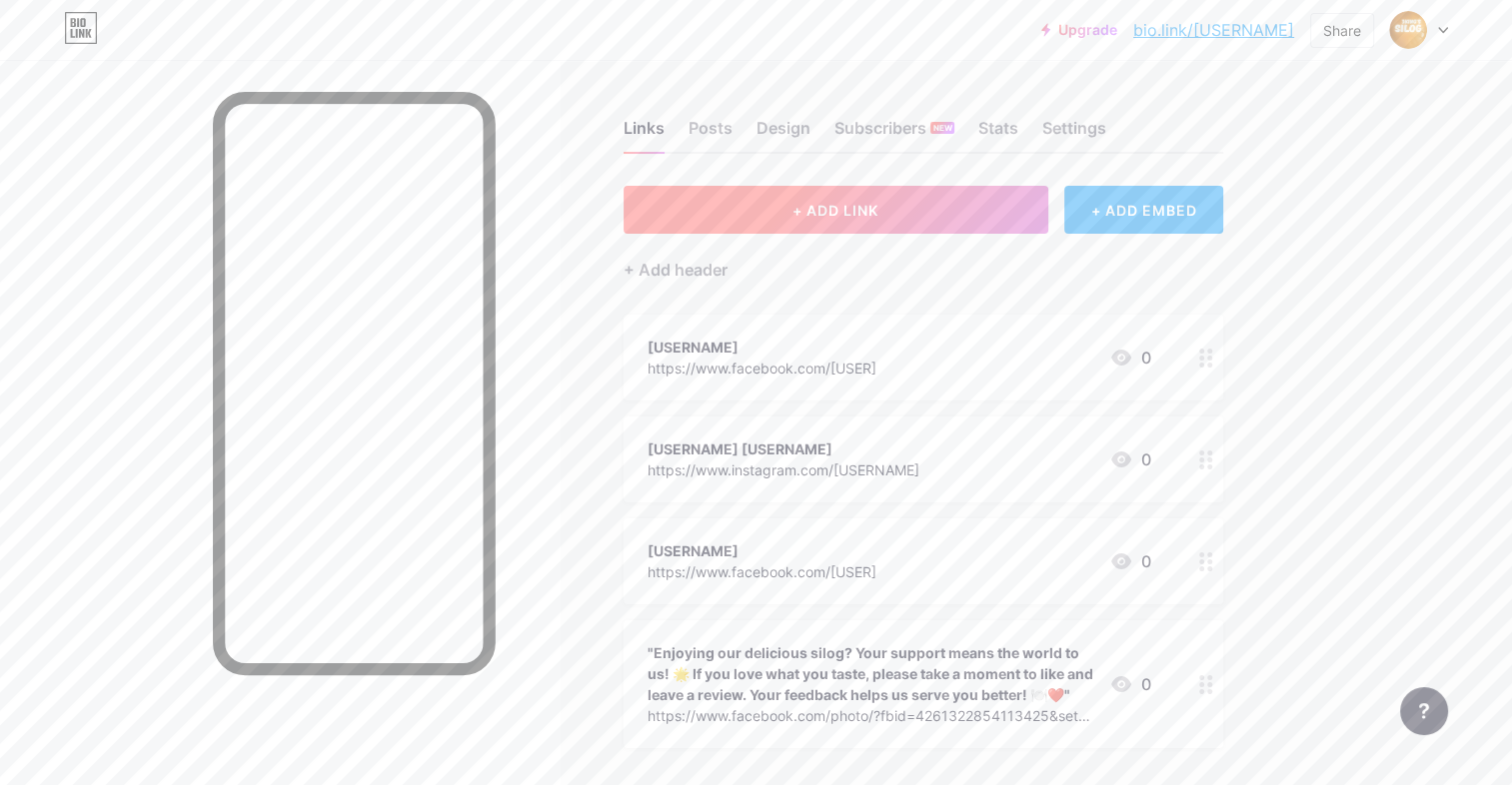 click on "+ ADD LINK" at bounding box center [835, 210] 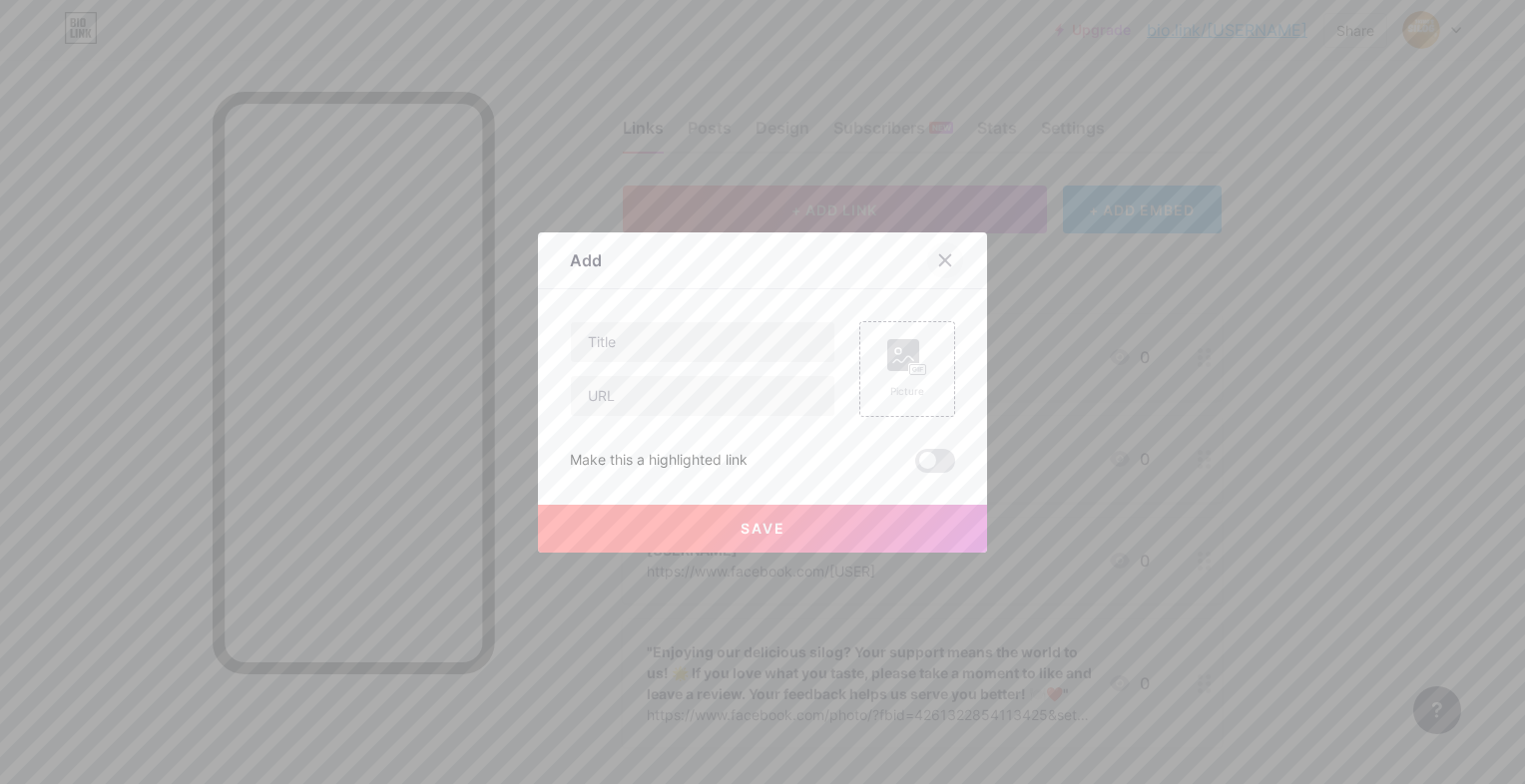 click 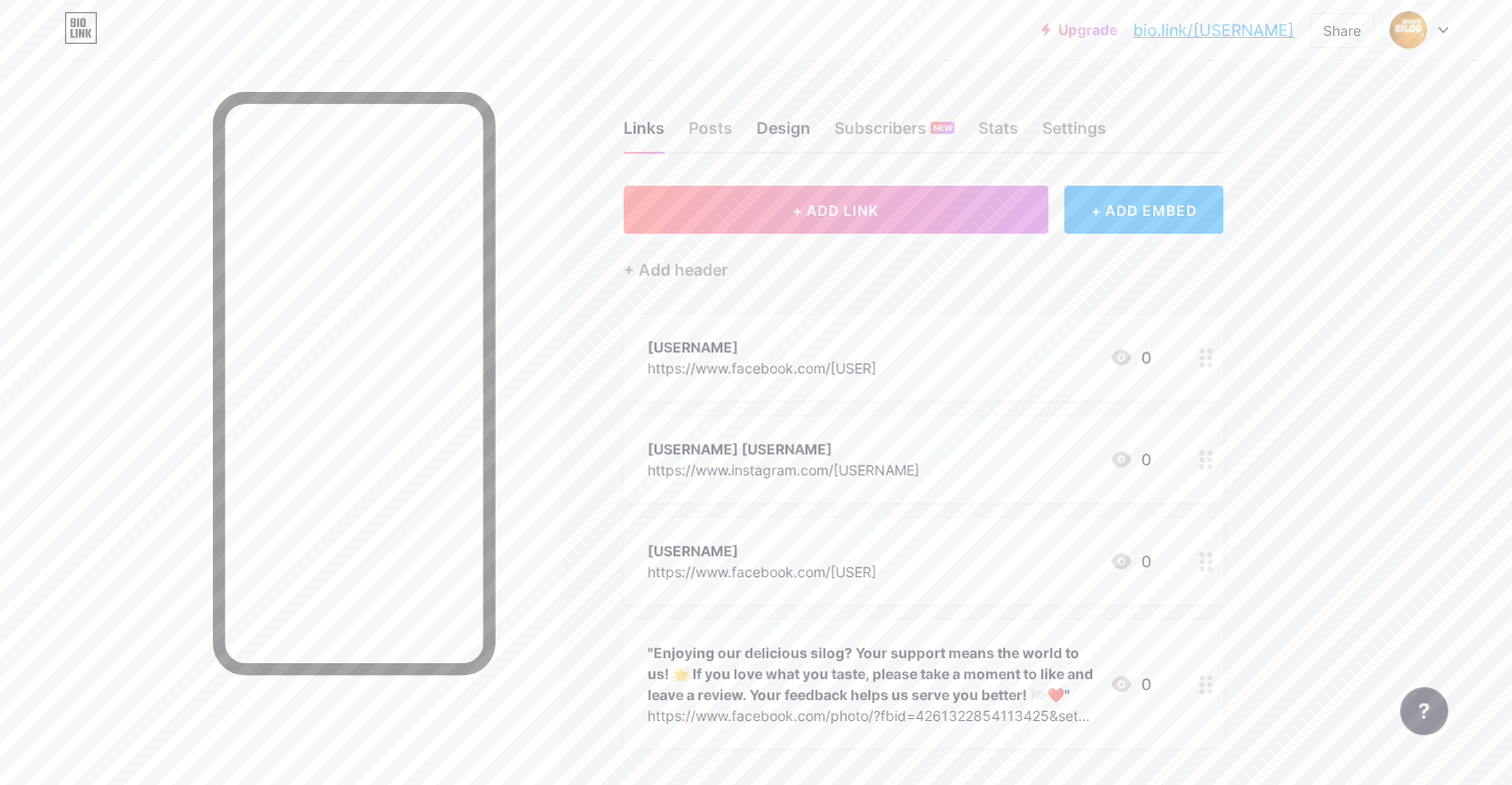 click on "Design" at bounding box center (783, 134) 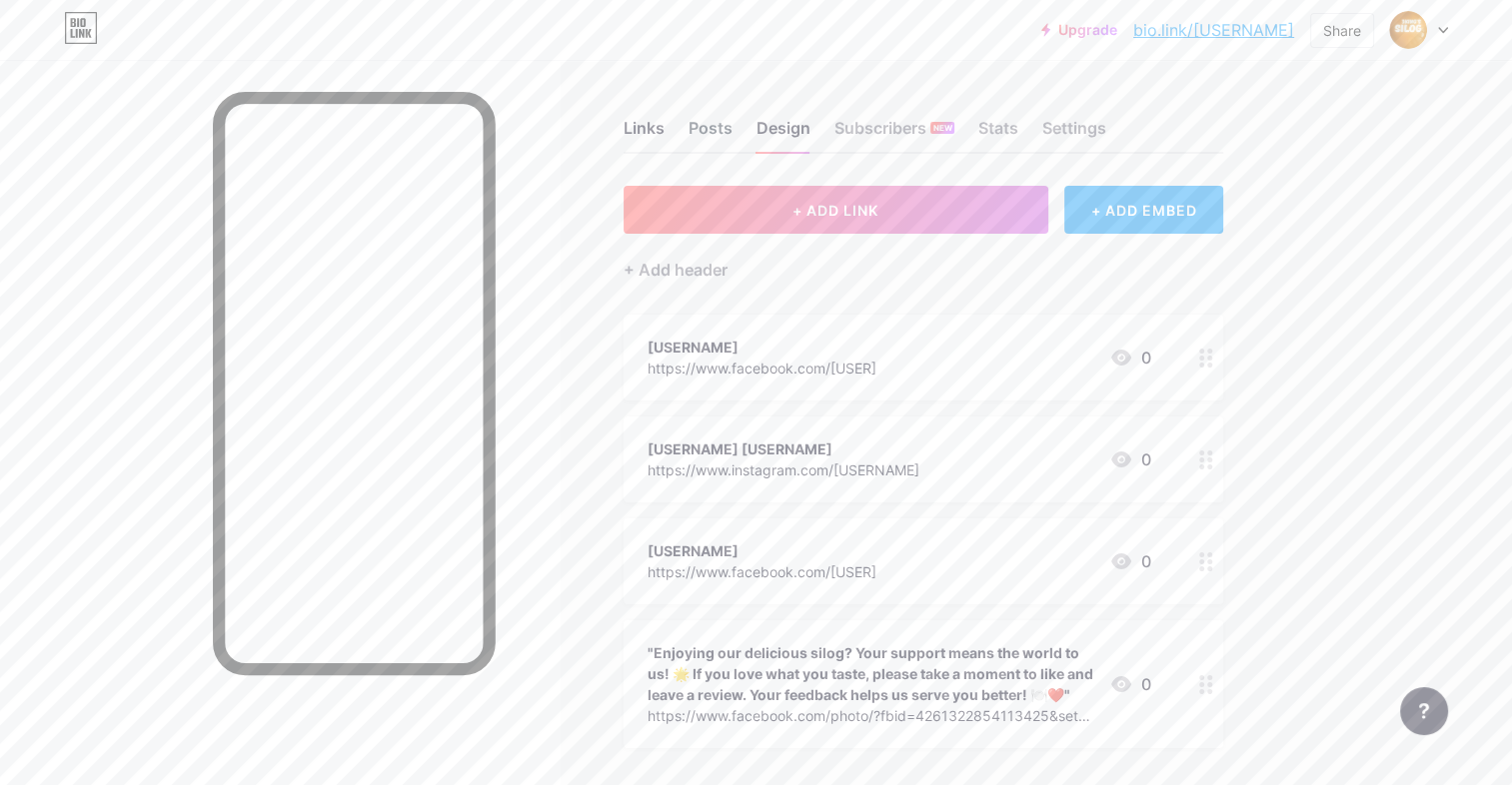 click on "Posts" at bounding box center [711, 134] 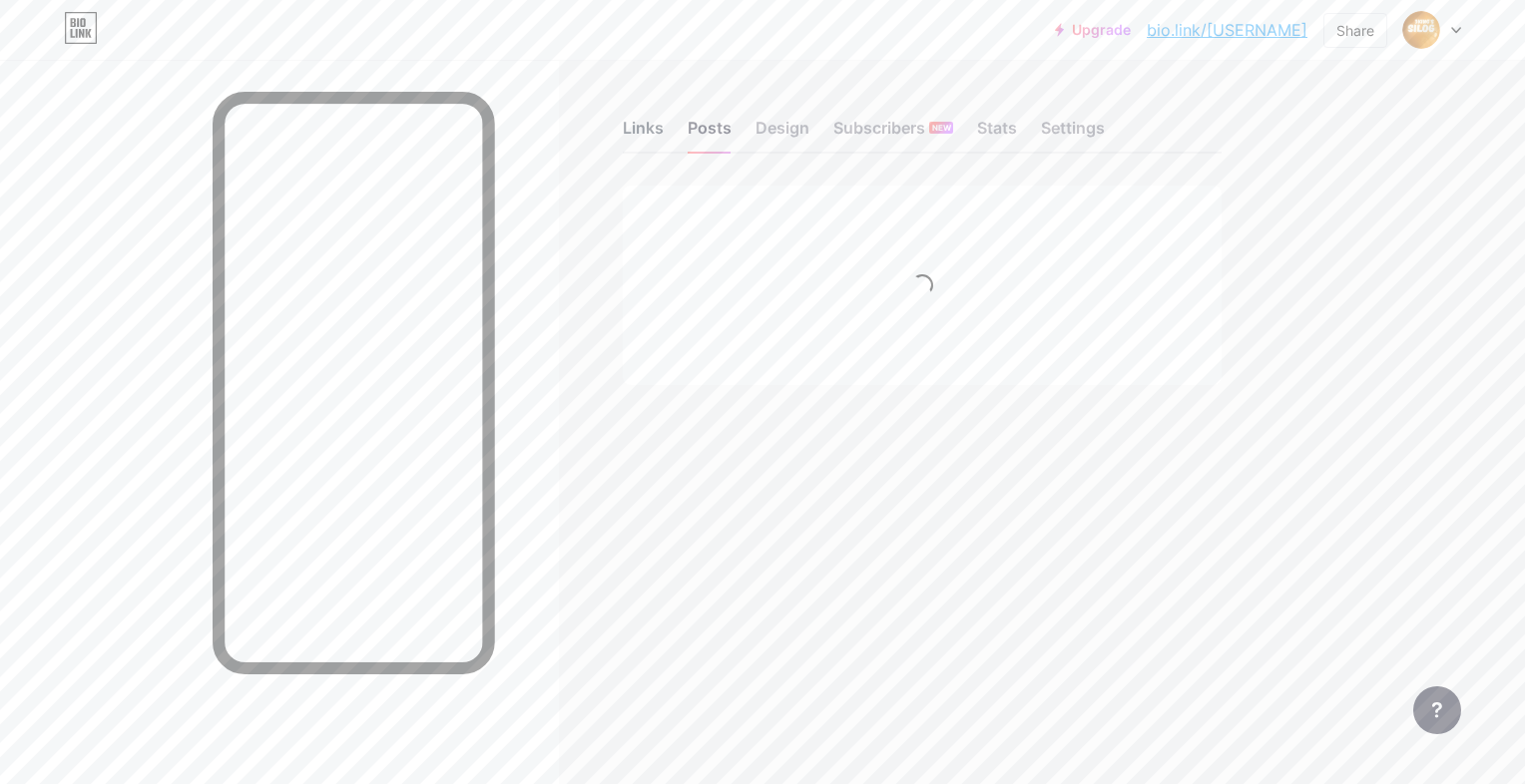 click on "Links" at bounding box center [643, 134] 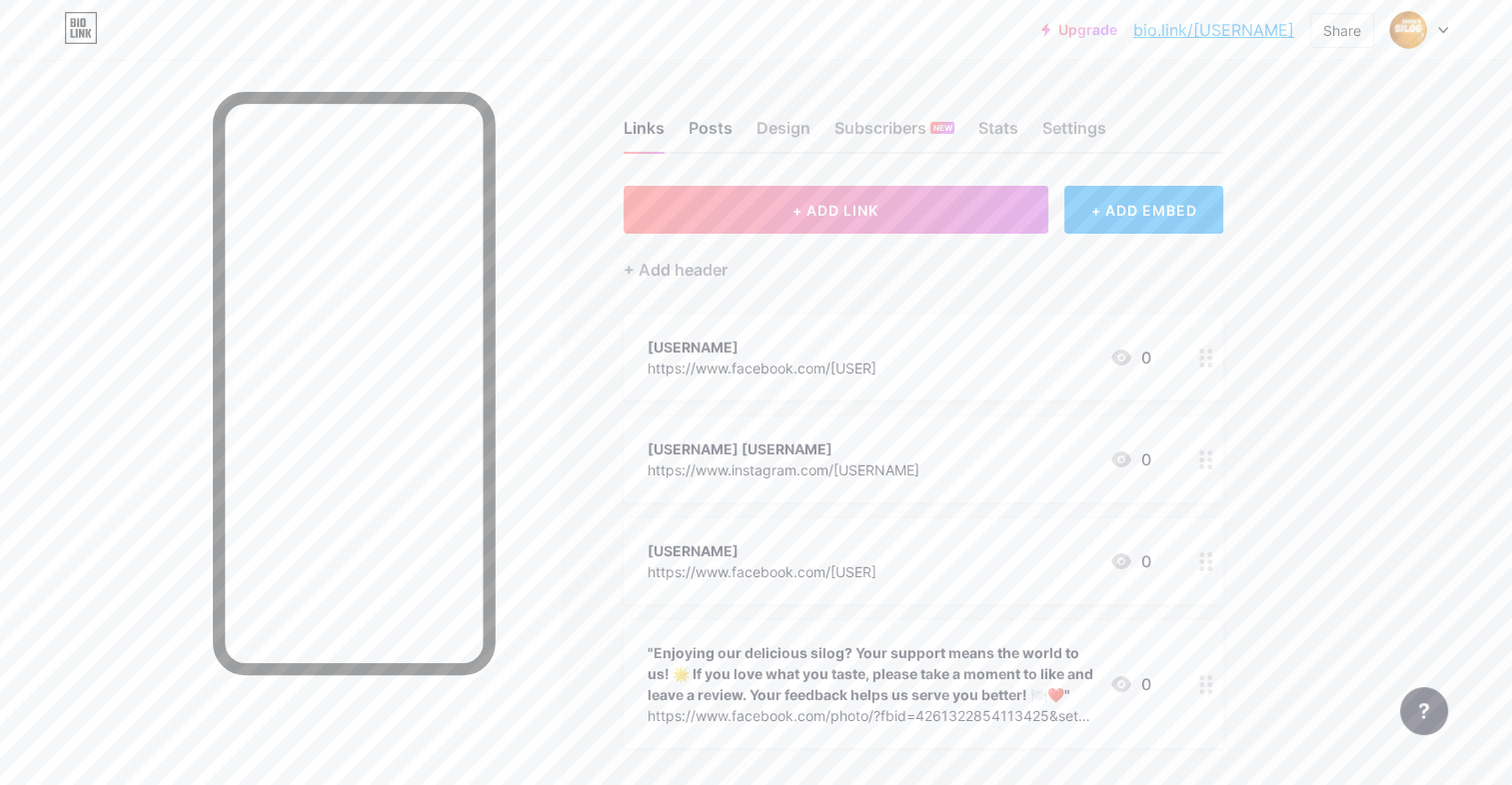click on "Posts" at bounding box center [711, 134] 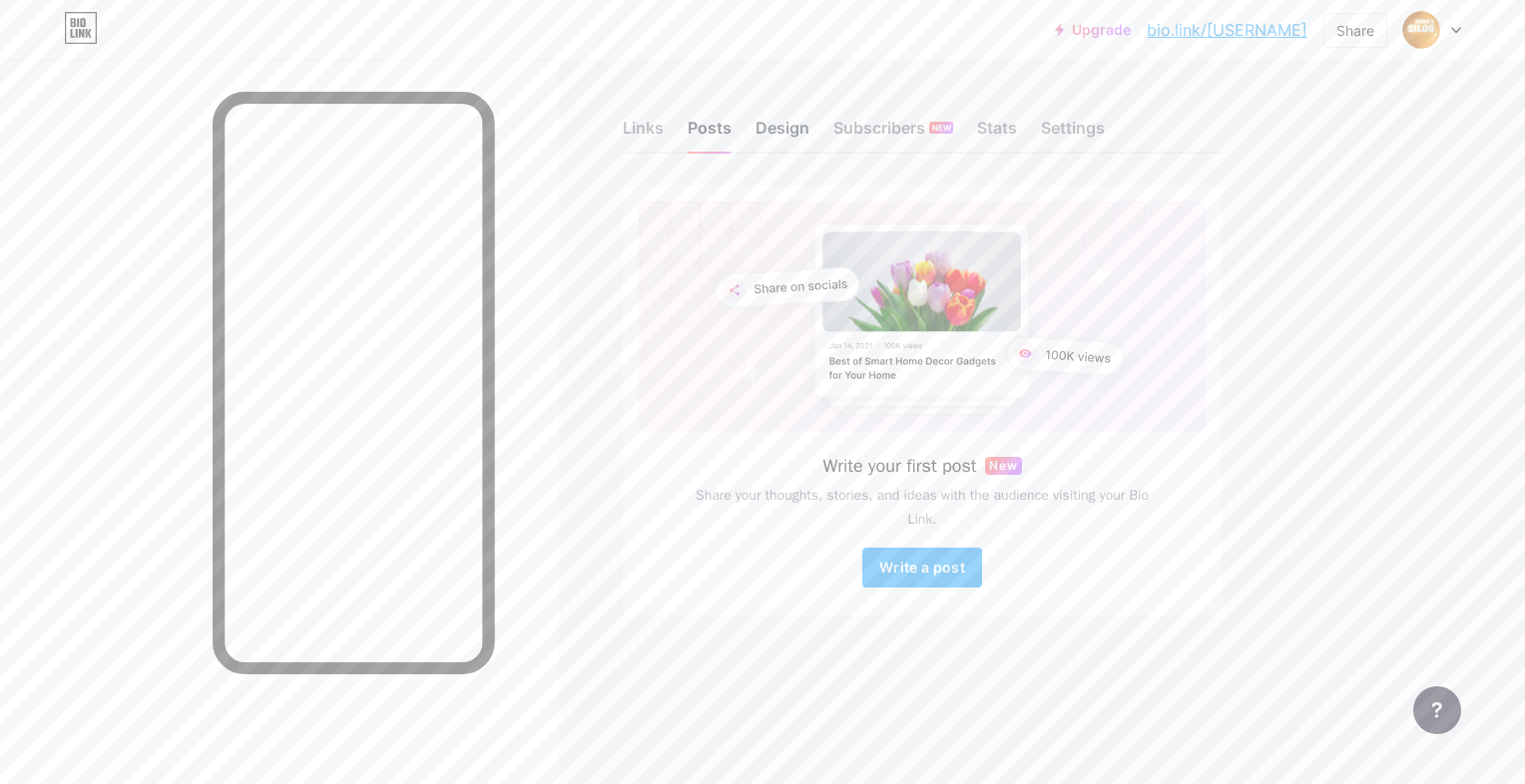 click on "Design" at bounding box center (782, 134) 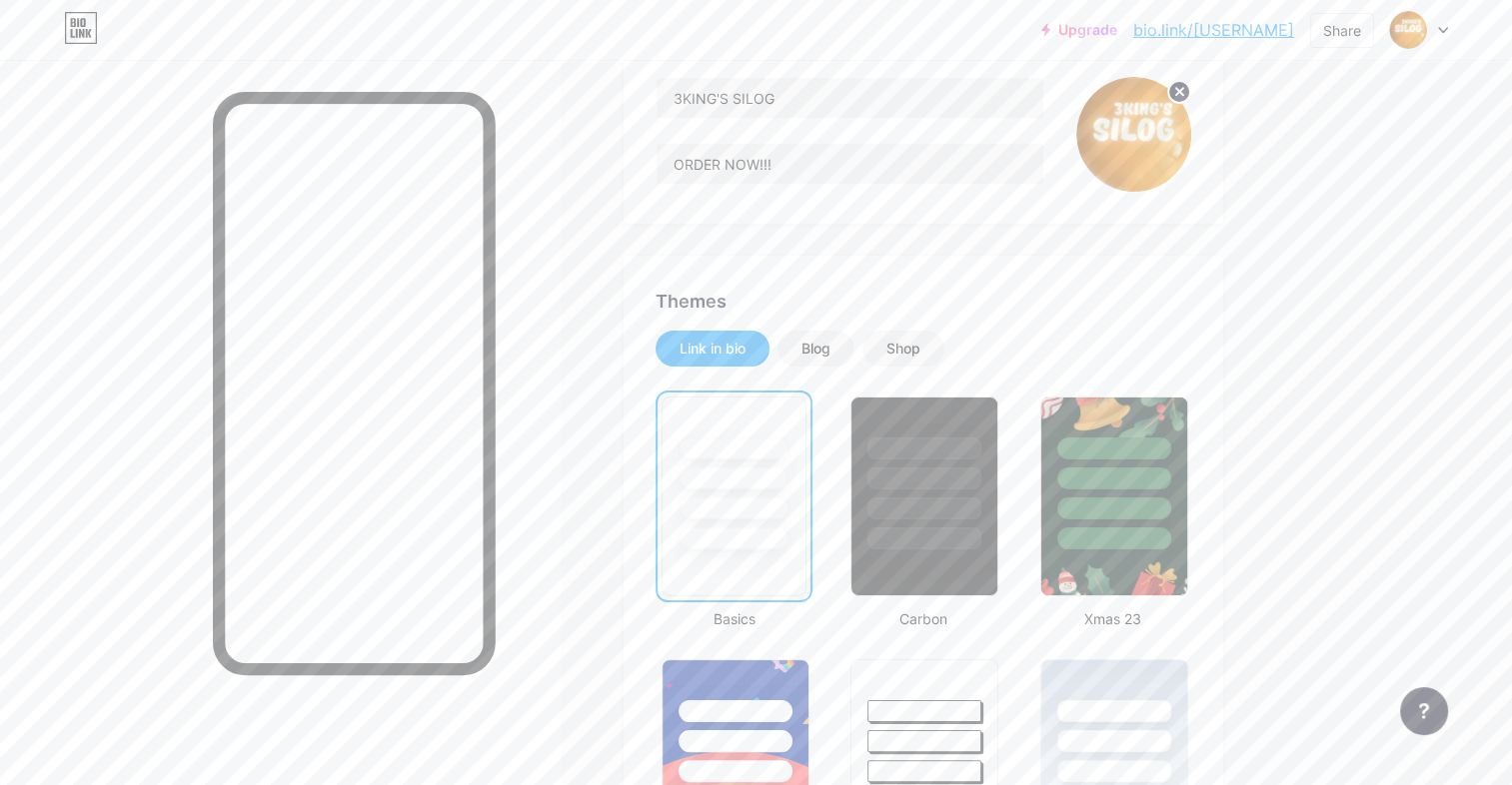 scroll, scrollTop: 0, scrollLeft: 0, axis: both 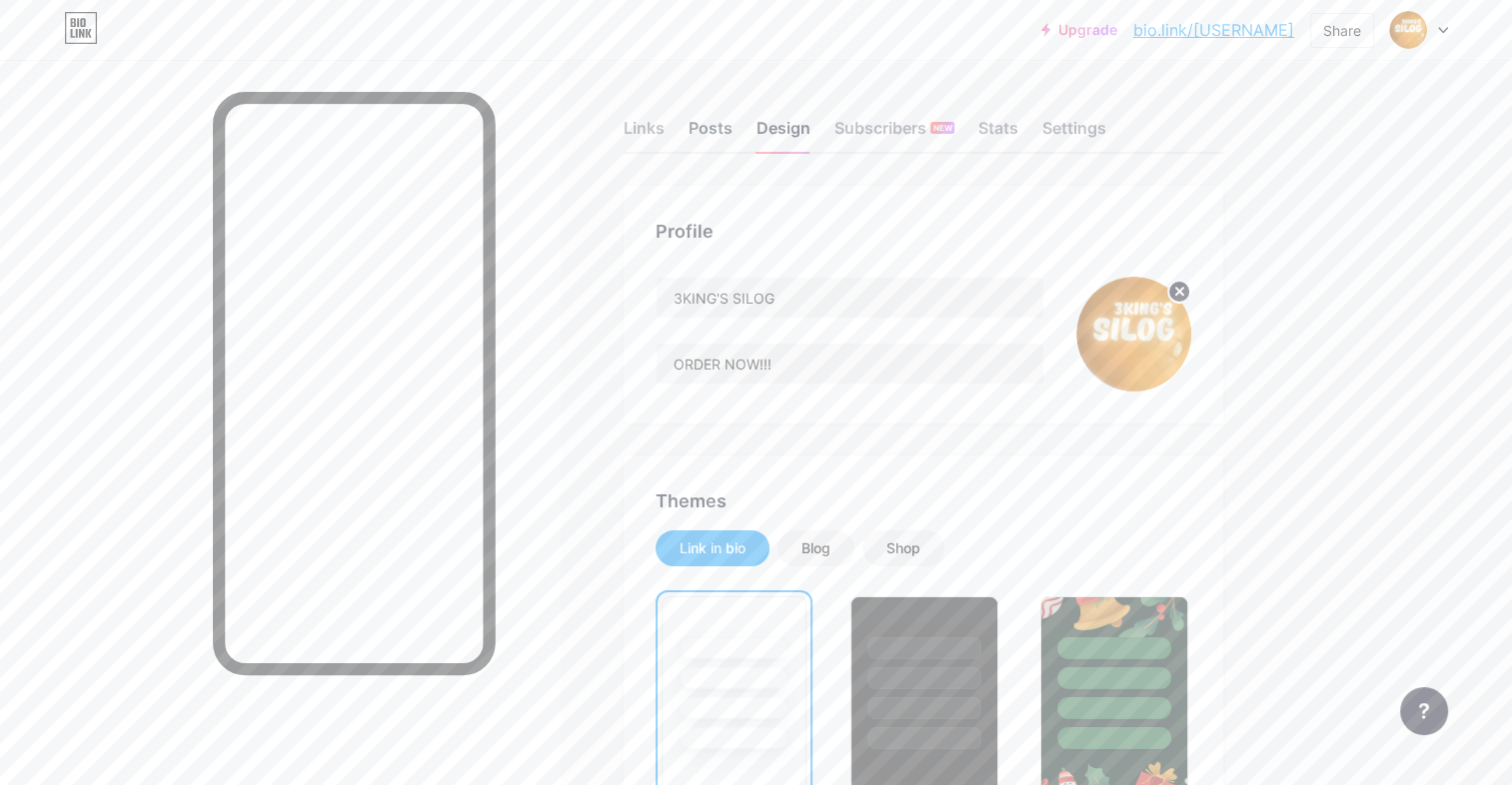 click on "Posts" at bounding box center (711, 134) 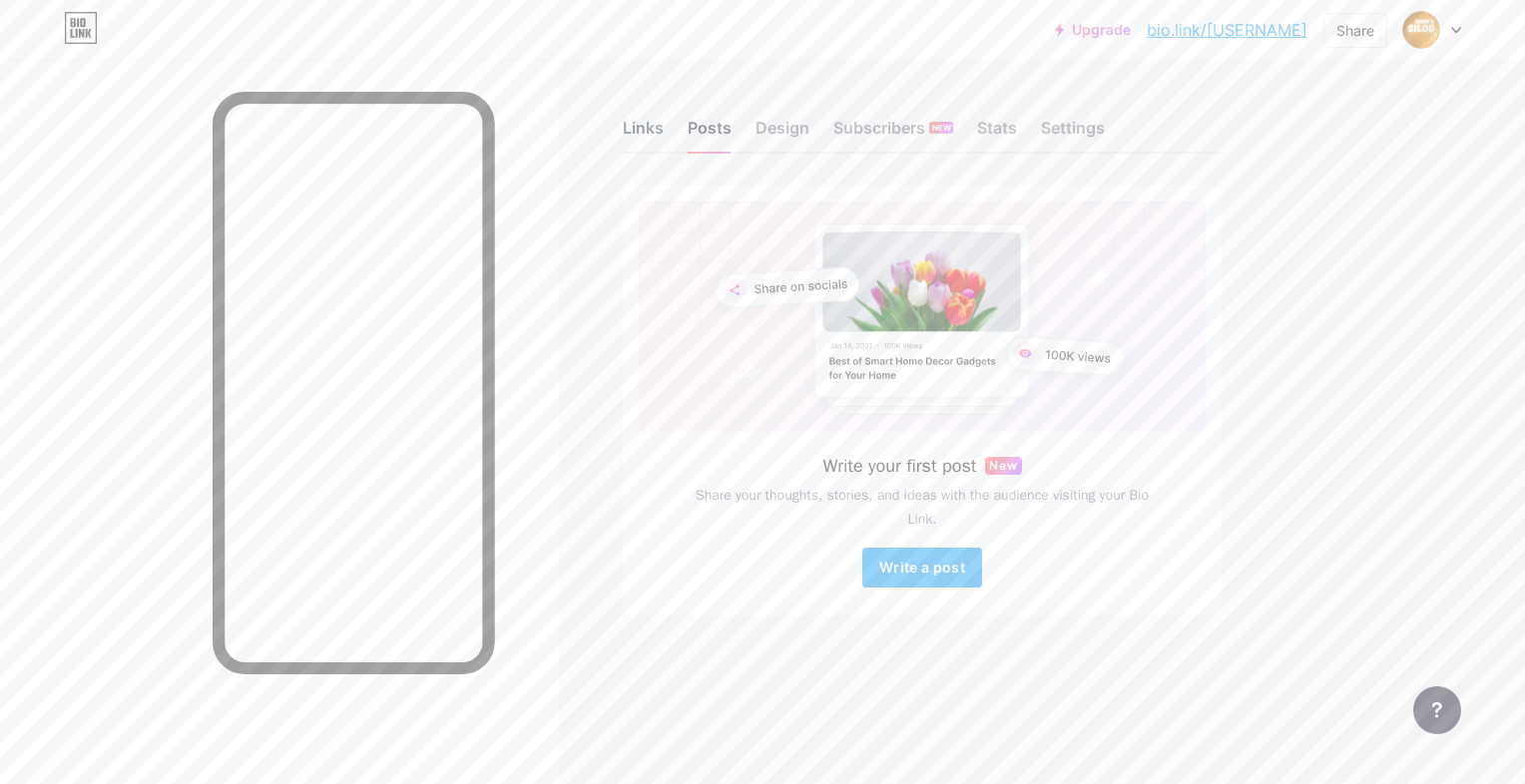 click on "Links" at bounding box center [643, 134] 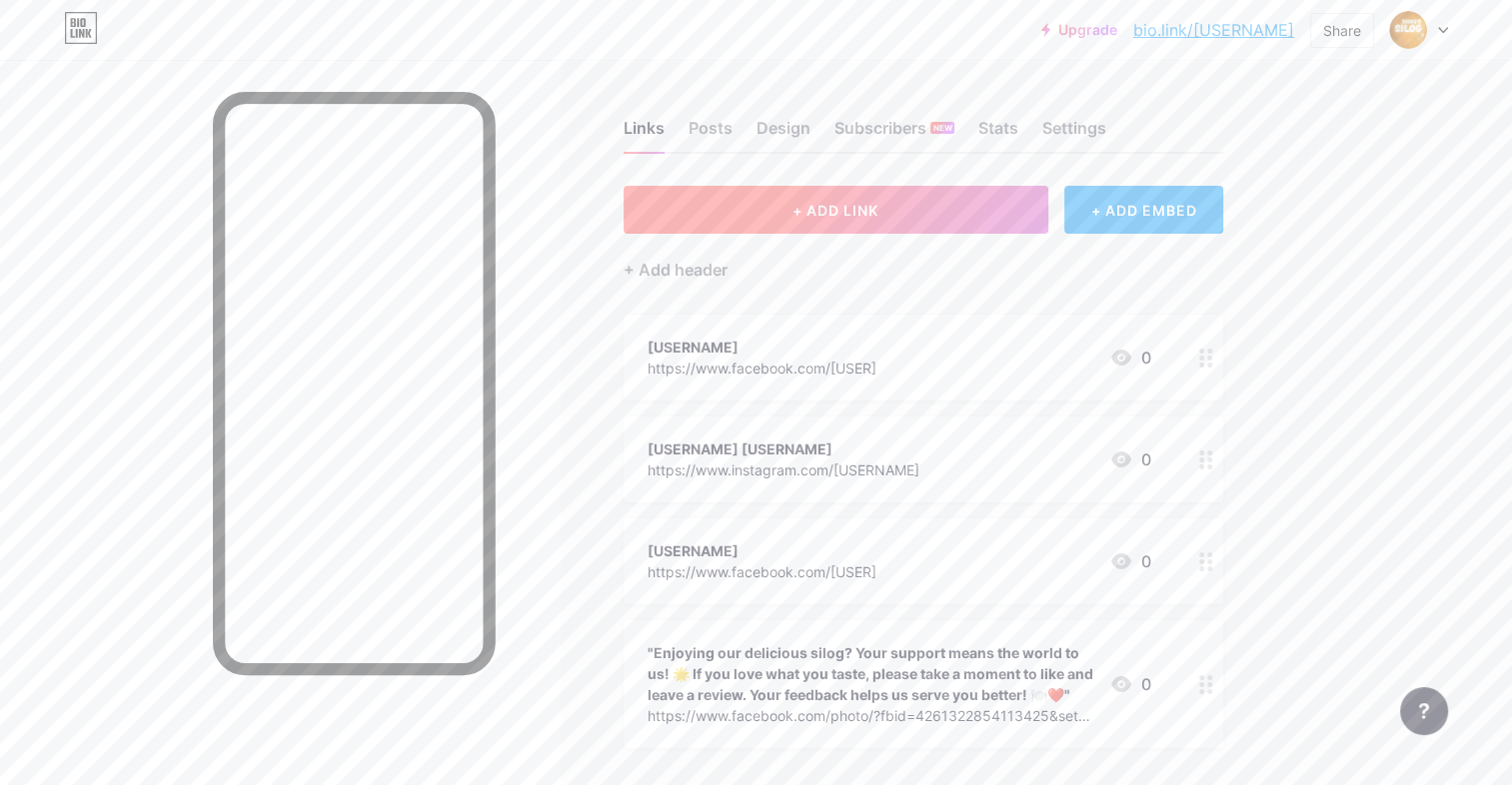 click on "+ ADD LINK" at bounding box center (835, 210) 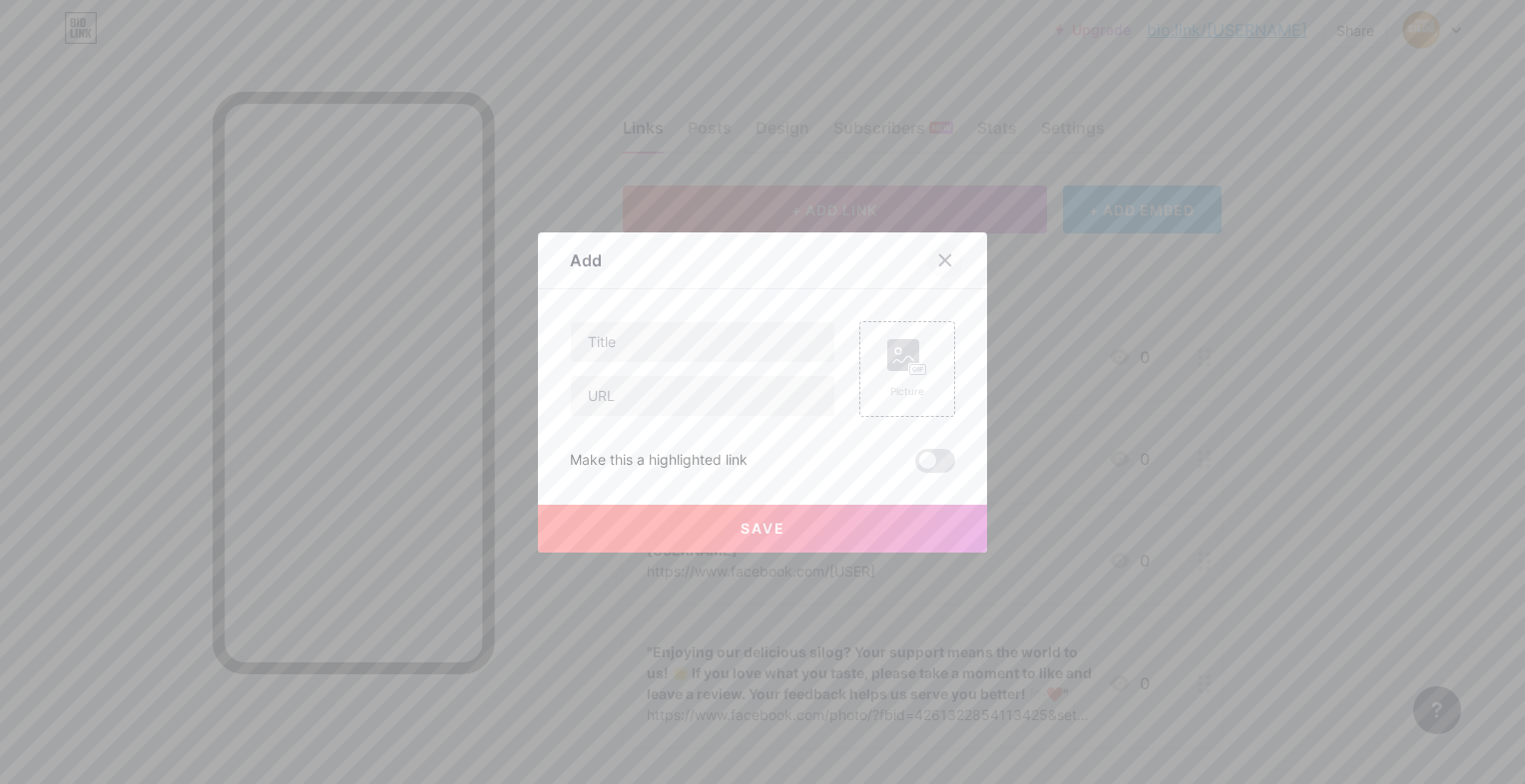 click 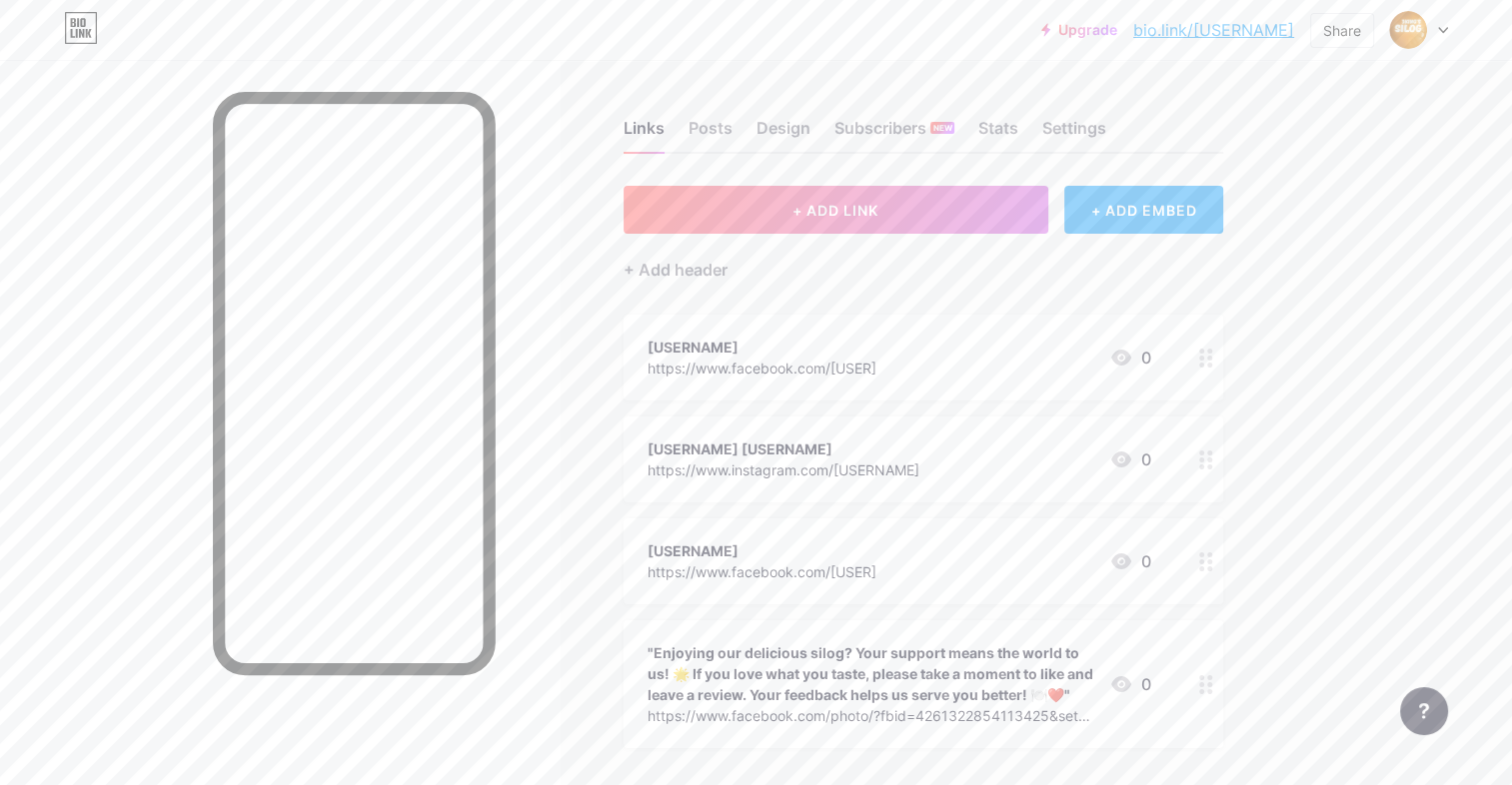 click on ""Enjoying our delicious silog? Your support means the world to us! 🌟 If you love what you taste, please take a moment to like and leave a review. Your feedback helps us serve you better! 🍽️❤️"" at bounding box center [870, 673] 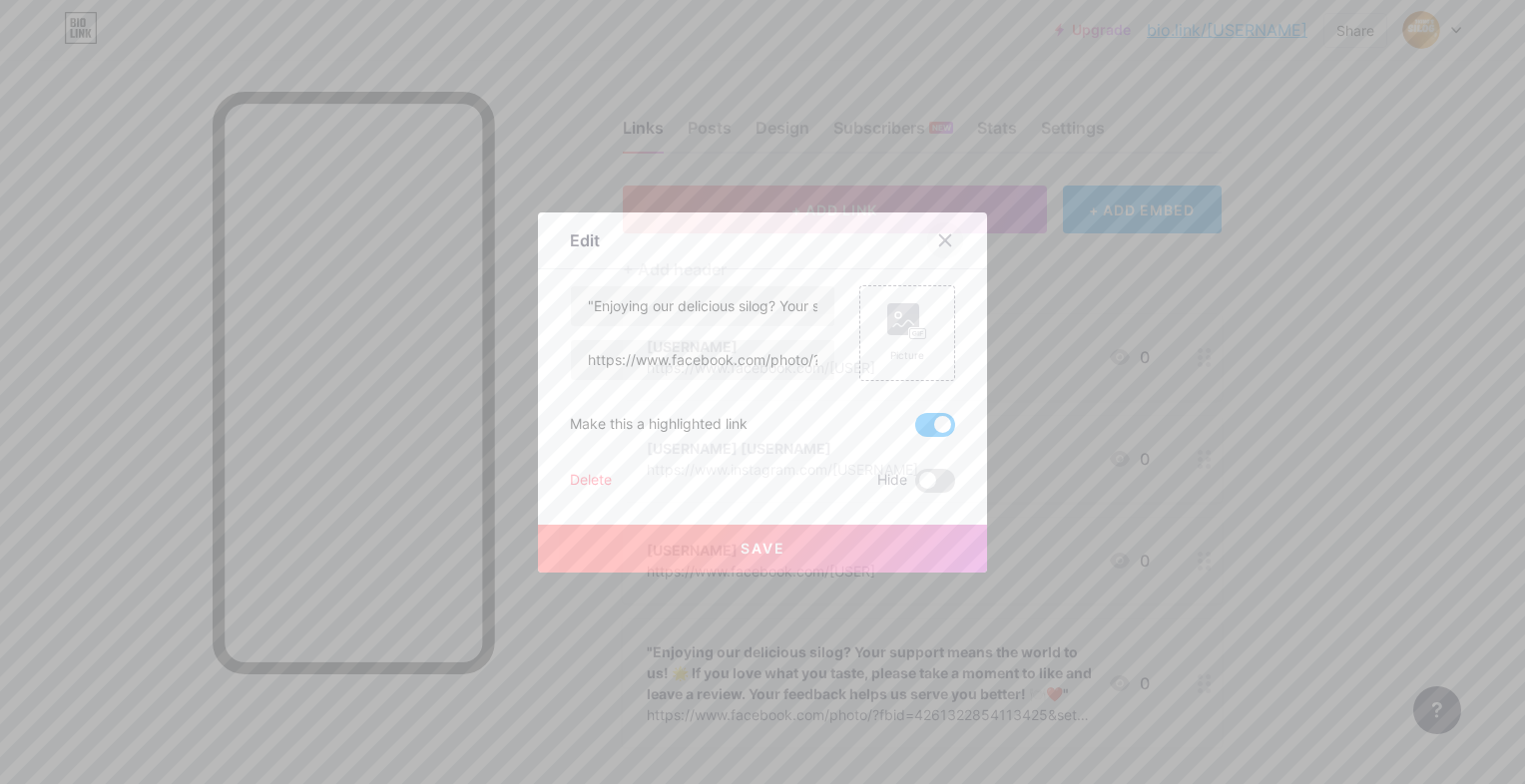 click 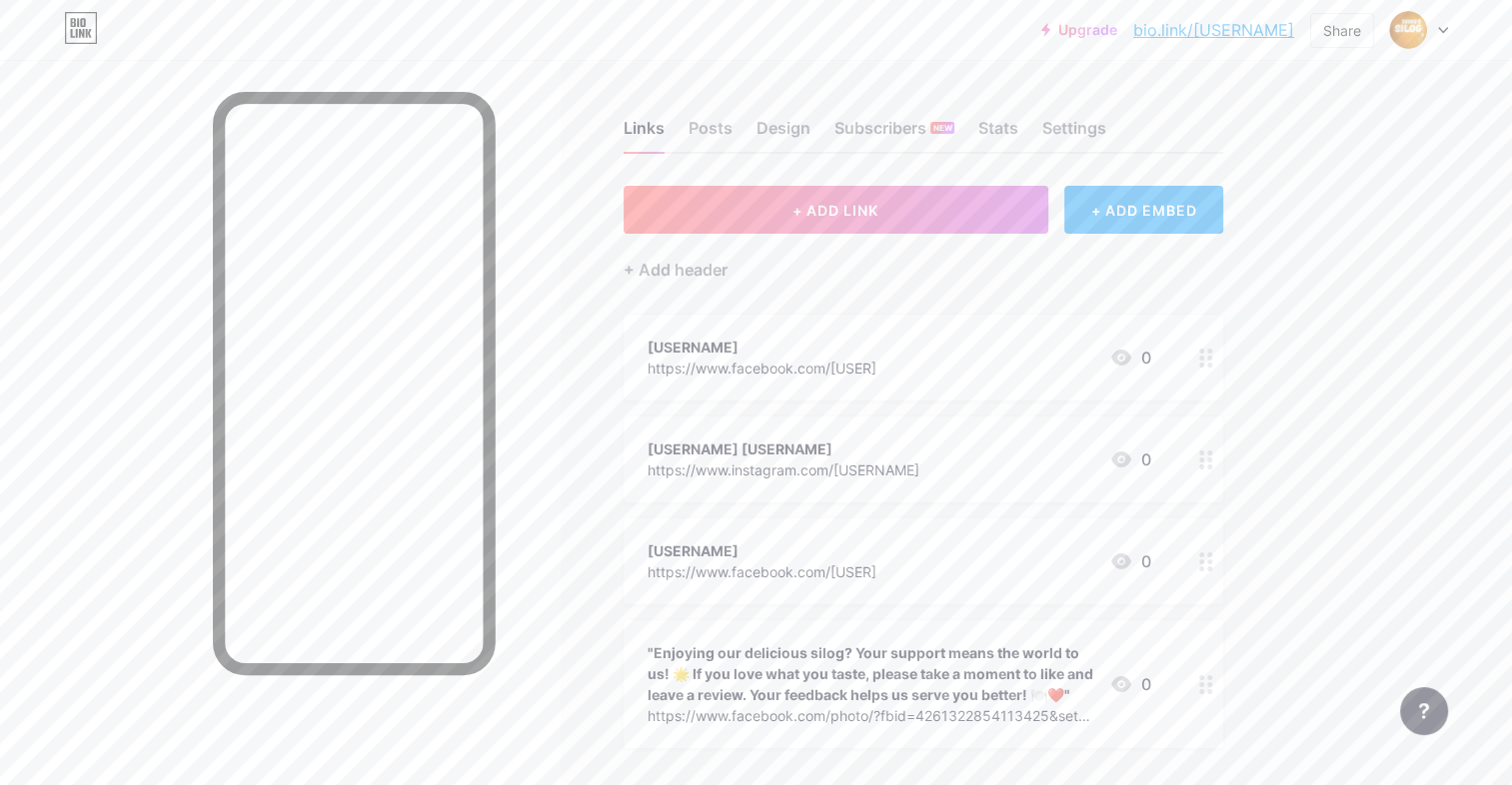 click on "Upgrade bio.link/[USERNAME]... bio.link/[USERNAME] Share Switch accounts 3KING'S SILOG bio.link/[USERNAME] + Add a new page Account settings Logout Link Copied Links Posts Design Subscribers NEW Stats Settings + ADD LINK + ADD EMBED + Add header ella https://www.facebook.com/[USER] 0 ella ig https://www.instagram.com/[USERNAME] 0 jm https://www.facebook.com/[USER] 0 https://www.facebook.com/photo/?fbid=4261322854113425&set=a.1448956992016706 0 SOCIALS + Add socials Feature requests" at bounding box center (756, 490) 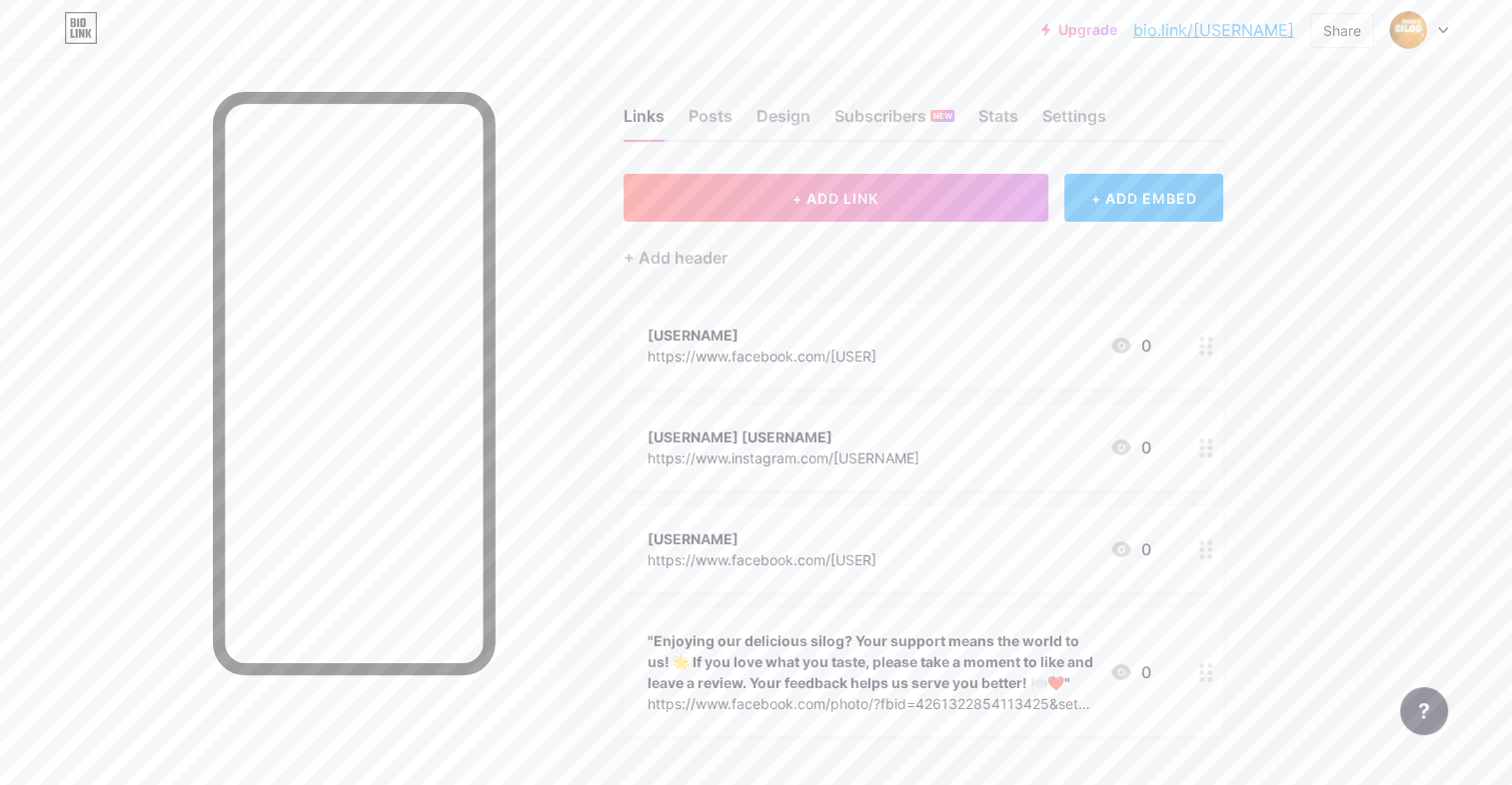 scroll, scrollTop: 0, scrollLeft: 0, axis: both 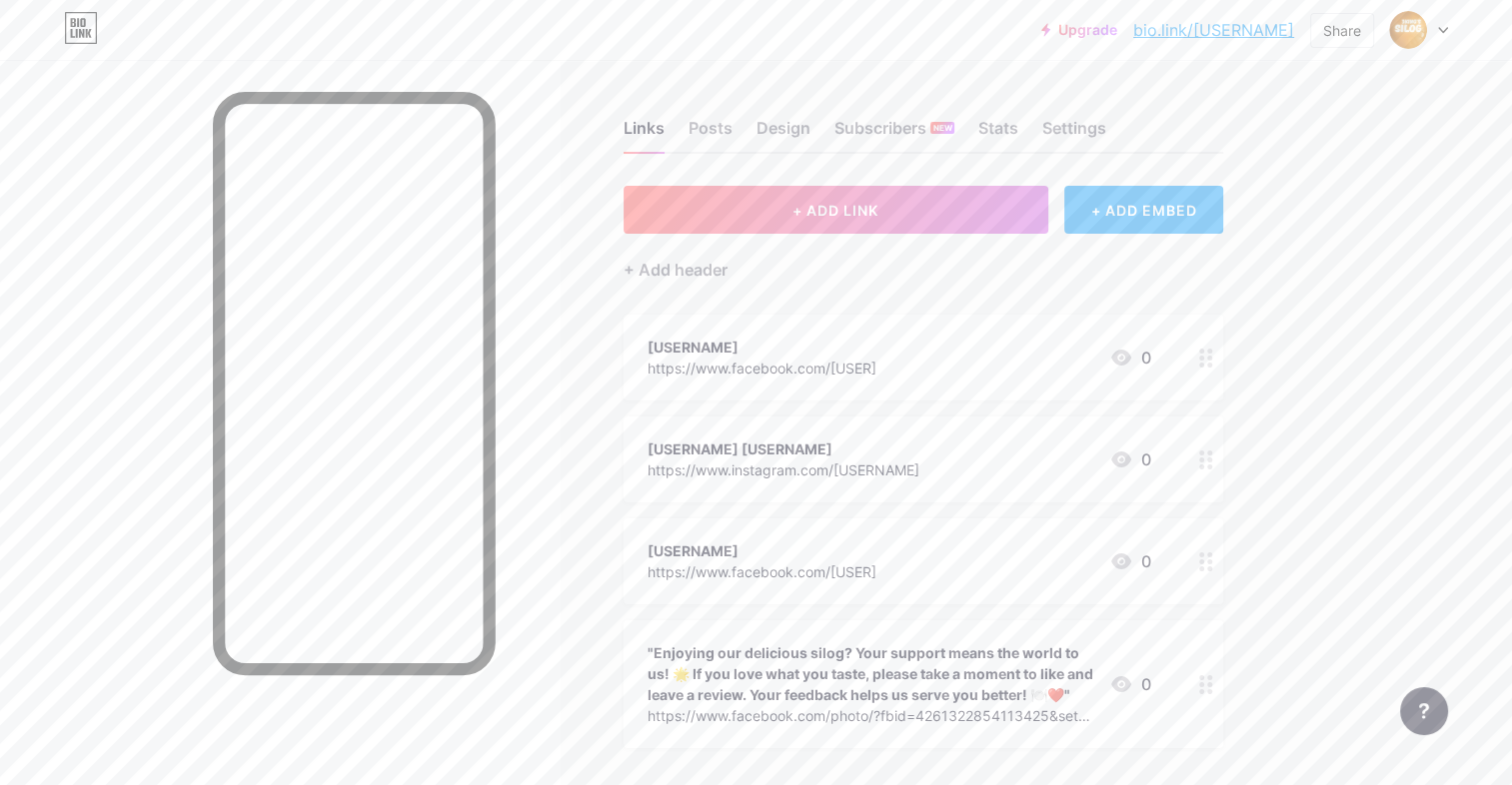 click on "Upgrade bio.link/[USERNAME]... bio.link/[USERNAME] Share Switch accounts 3KING'S SILOG bio.link/[USERNAME] + Add a new page Account settings Logout Link Copied Links Posts Design Subscribers NEW Stats Settings + ADD LINK + ADD EMBED + Add header ella https://www.facebook.com/[USER] 0 ella ig https://www.instagram.com/[USERNAME] 0 jm https://www.facebook.com/[USER] 0 https://www.facebook.com/photo/?fbid=4261322854113425&set=a.1448956992016706 0 SOCIALS + Add socials Feature requests" at bounding box center [756, 490] 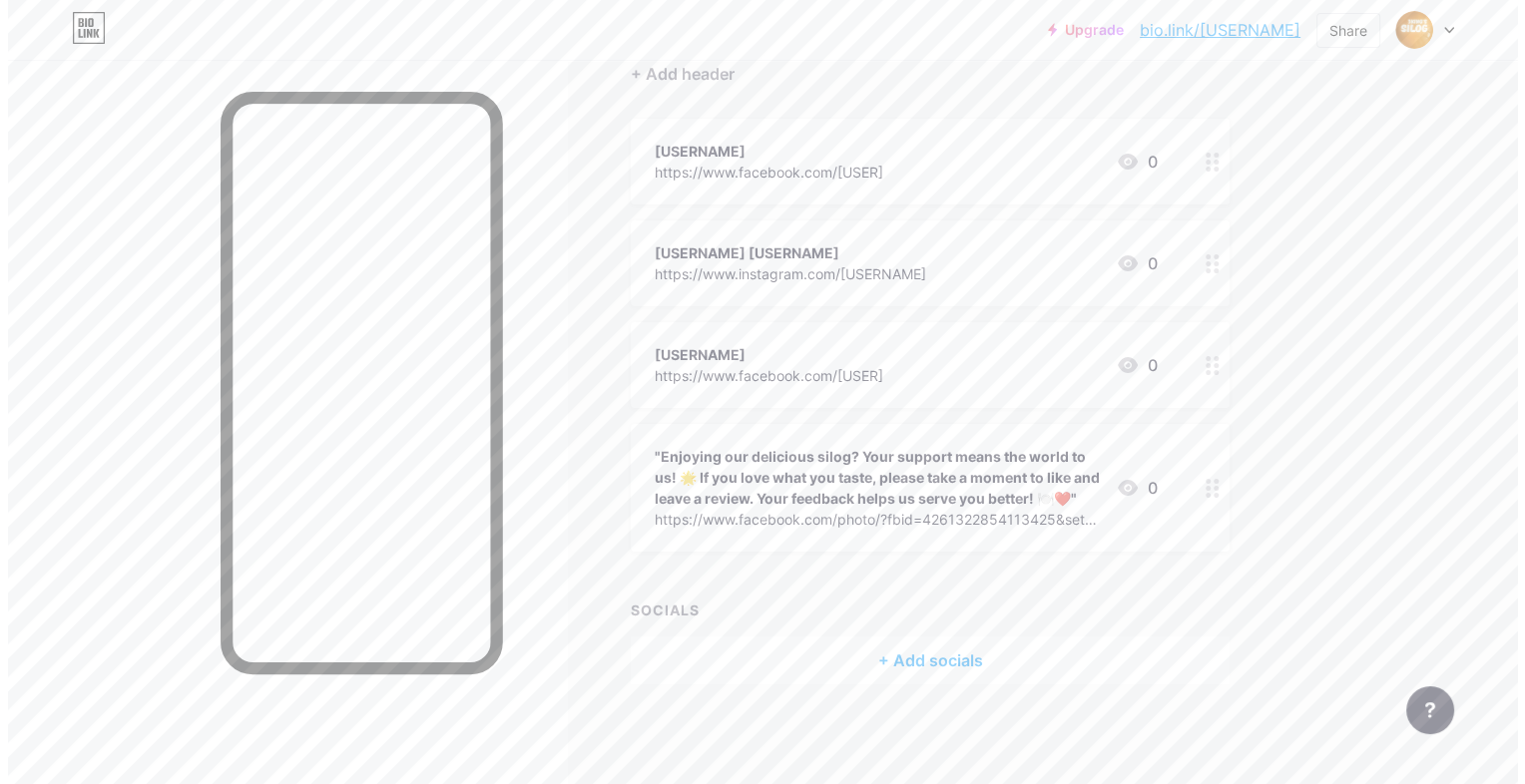 scroll, scrollTop: 0, scrollLeft: 0, axis: both 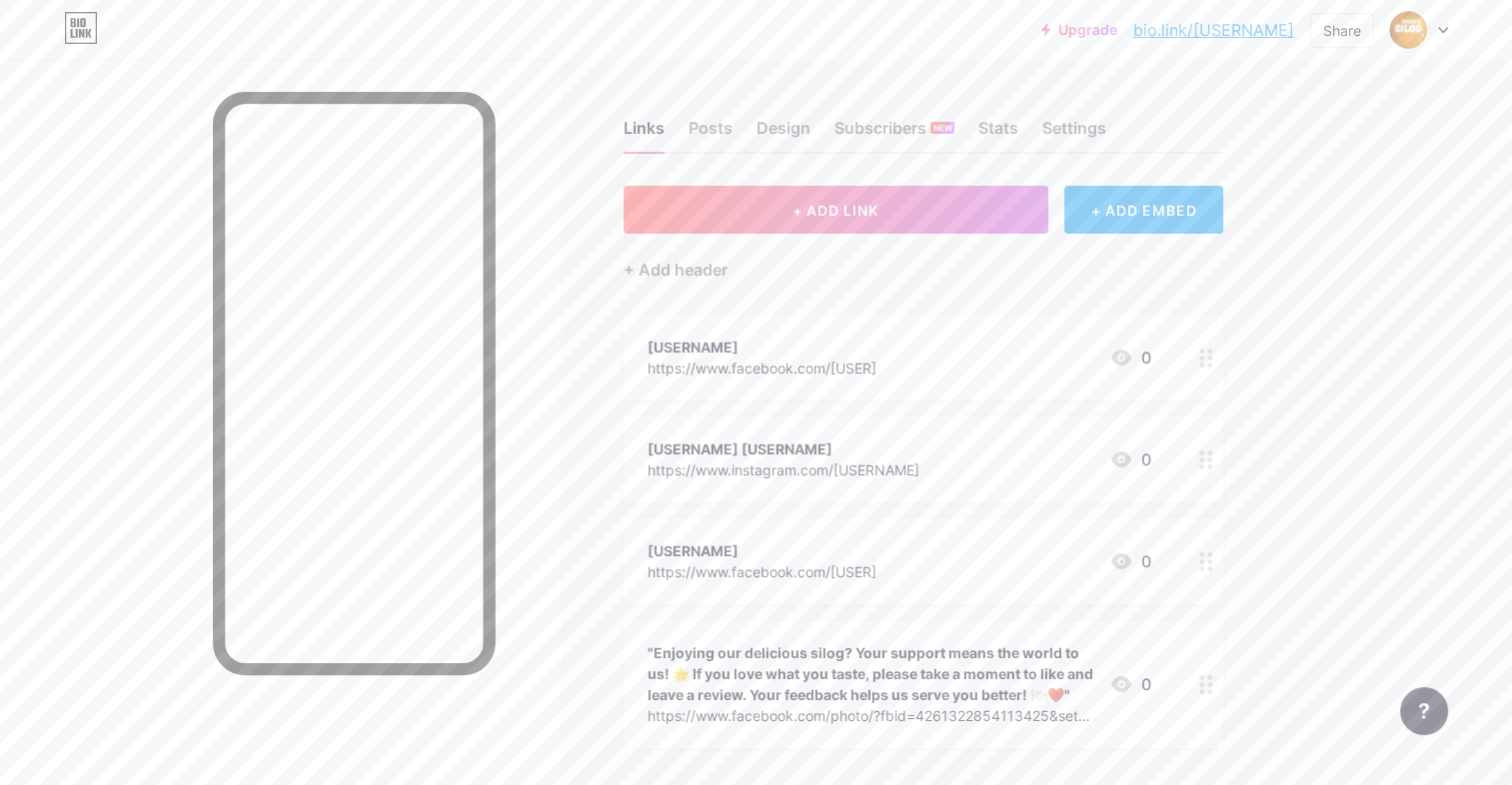 click on "Upgrade bio.link/[USERNAME]... bio.link/[USERNAME] Share Switch accounts 3KING'S SILOG bio.link/[USERNAME] + Add a new page Account settings Logout" at bounding box center (756, 30) 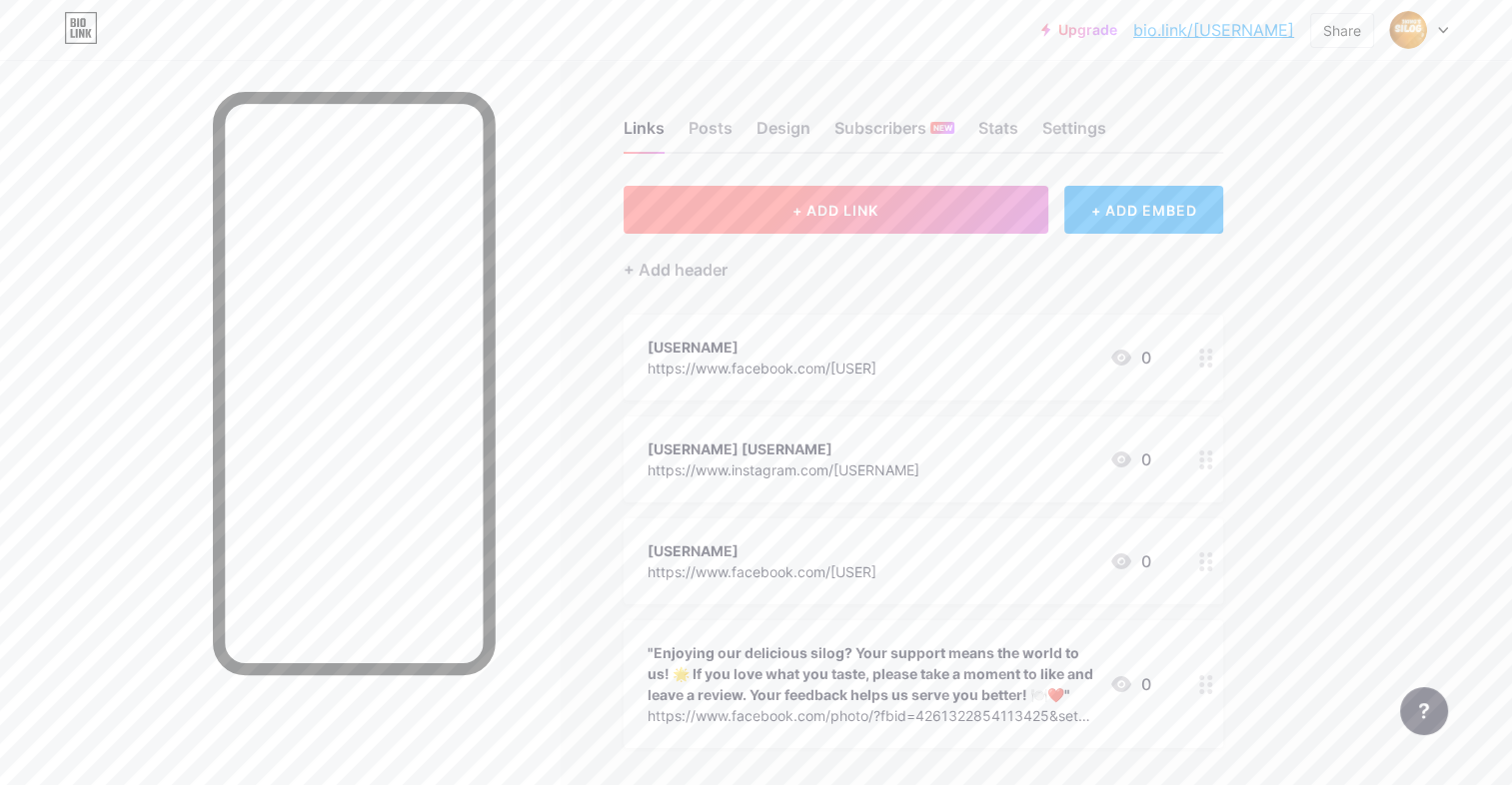 click on "+ ADD LINK" at bounding box center (835, 210) 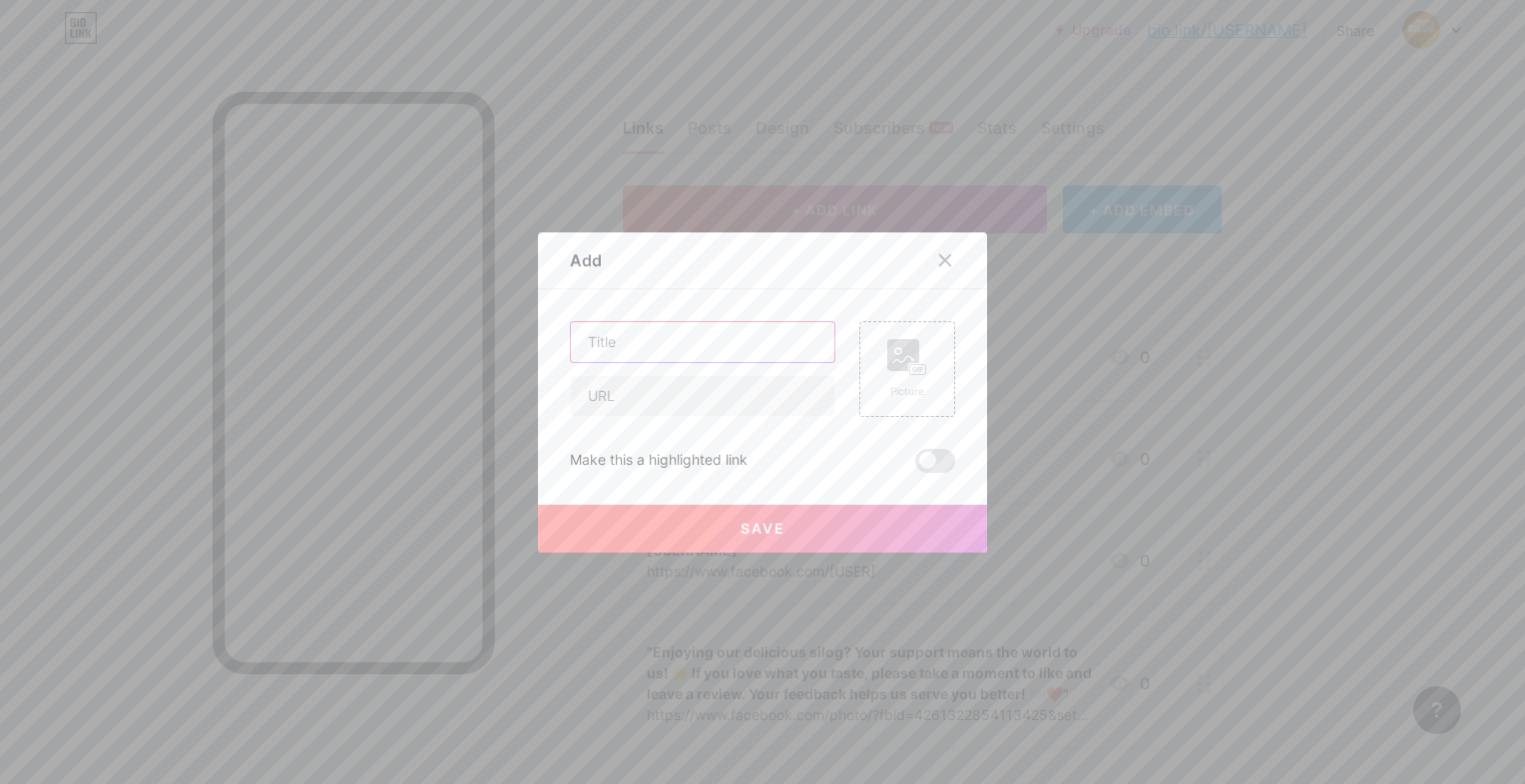 click at bounding box center (703, 342) 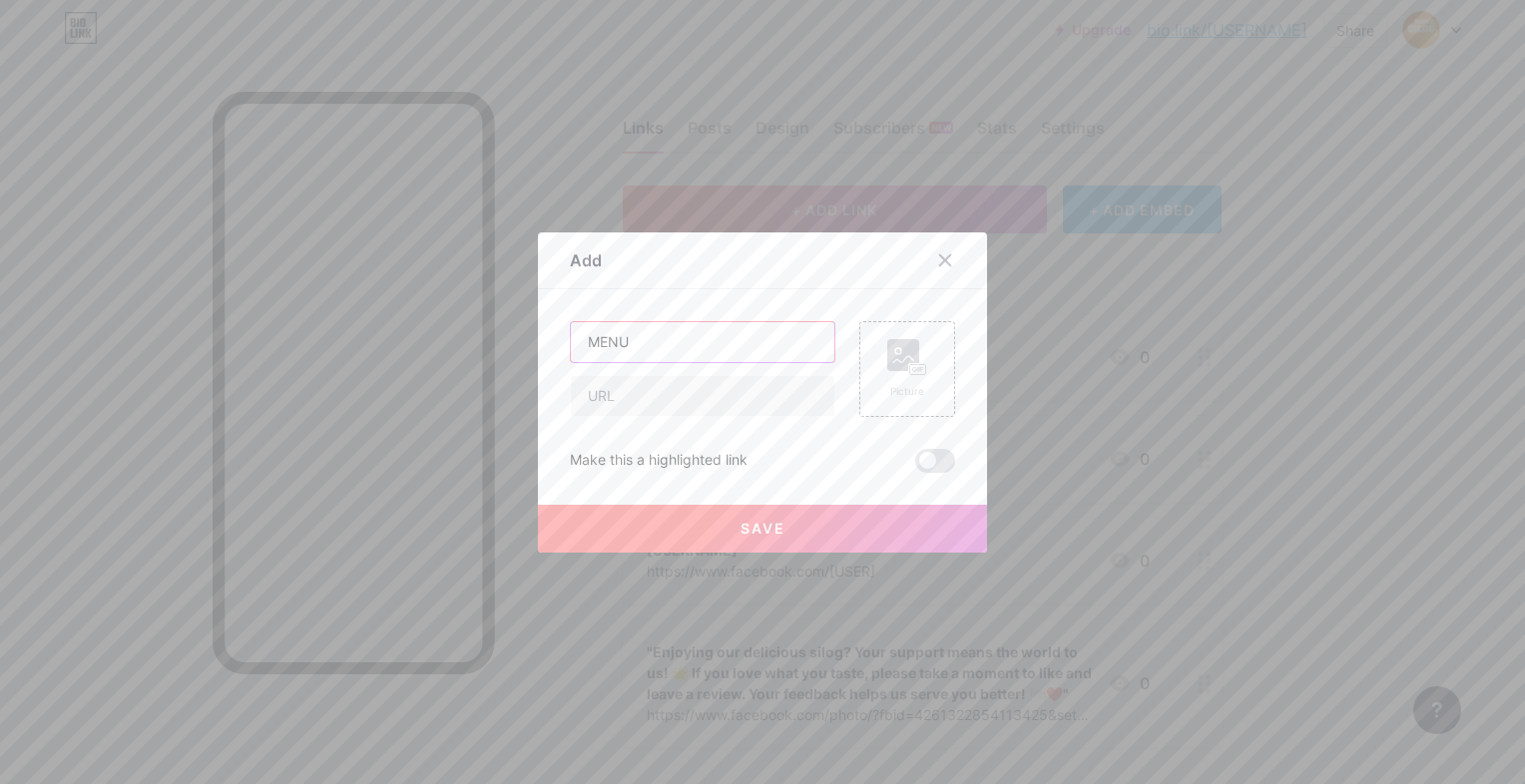 type on "MENU" 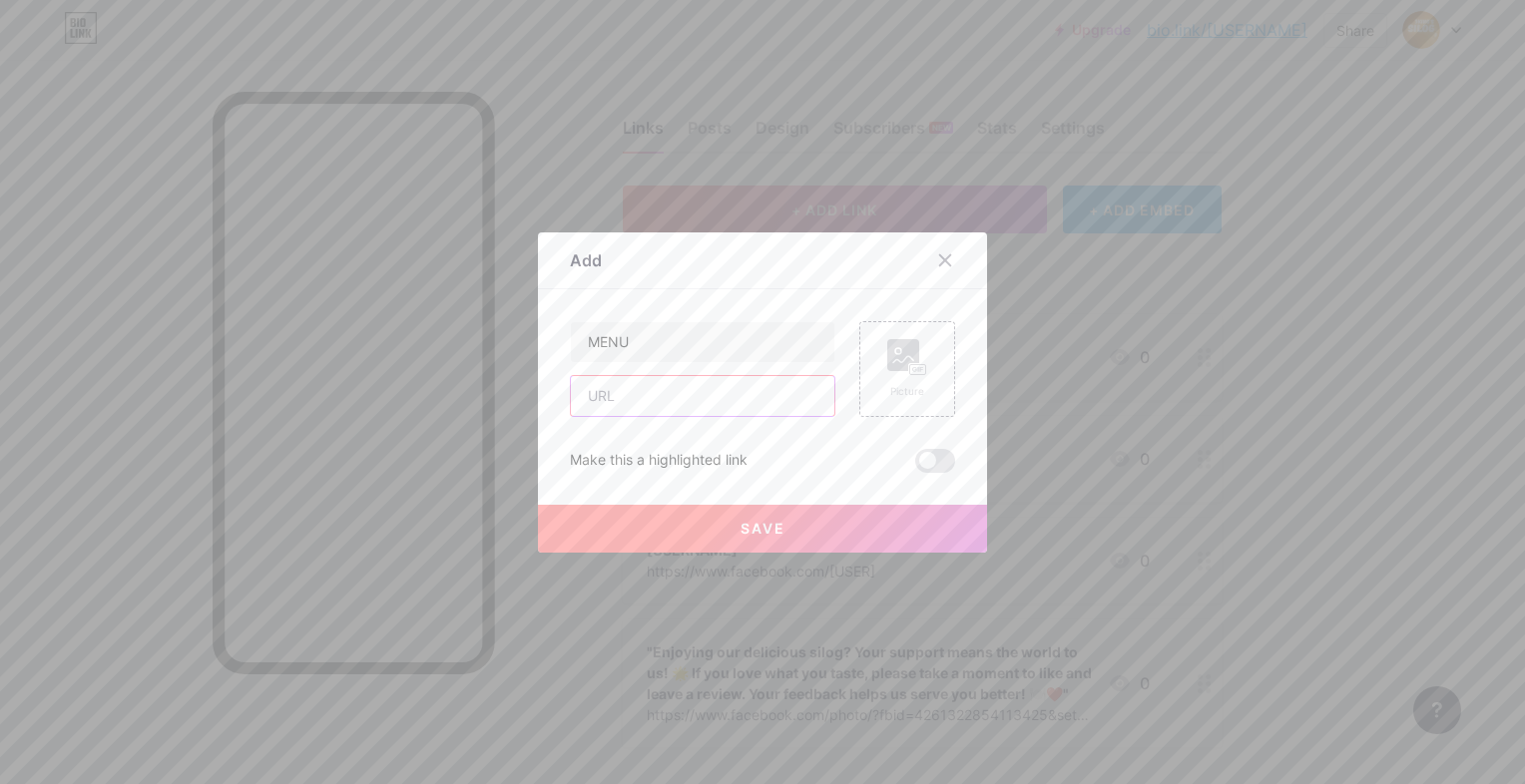 click at bounding box center [703, 396] 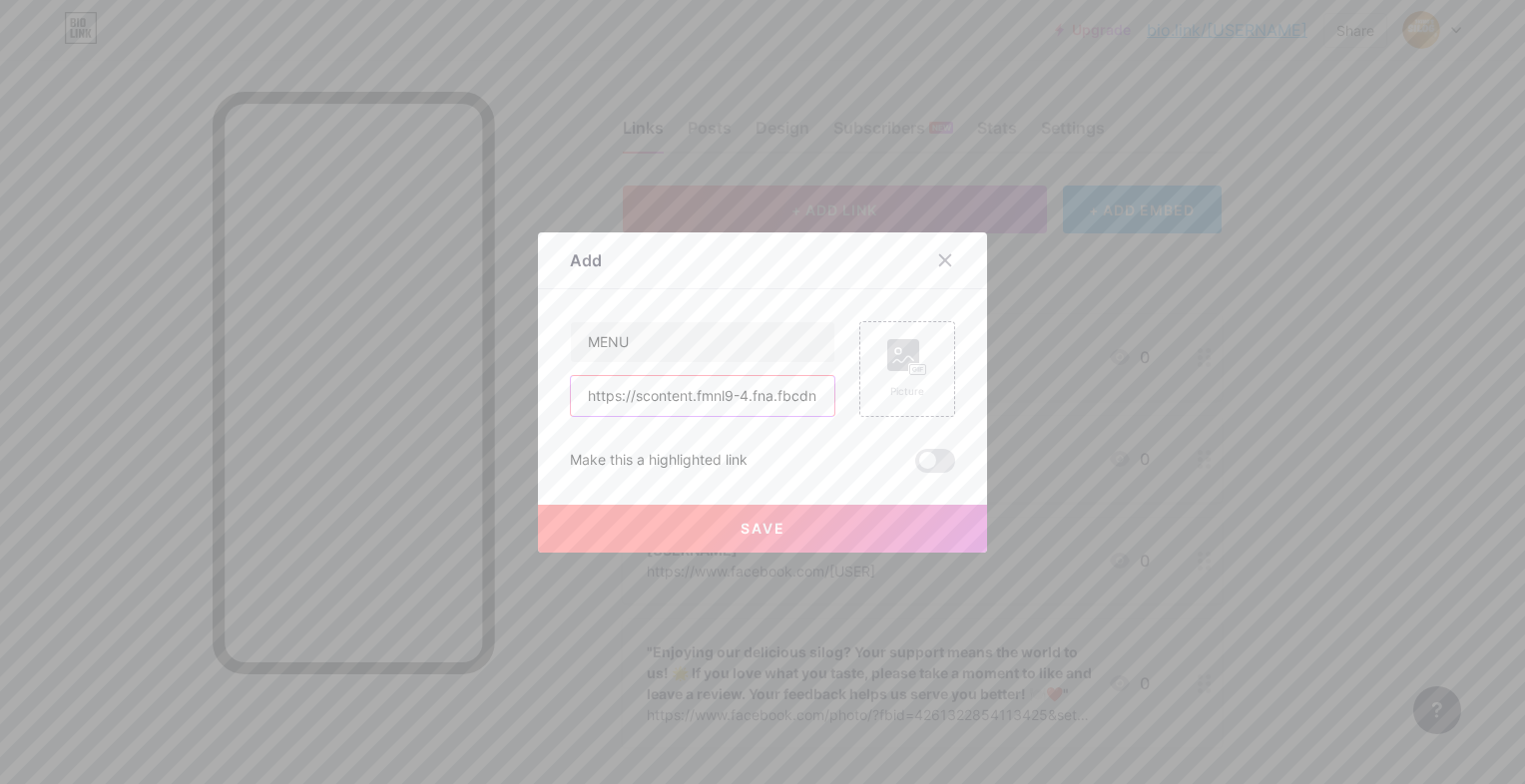 scroll, scrollTop: 0, scrollLeft: 2768, axis: horizontal 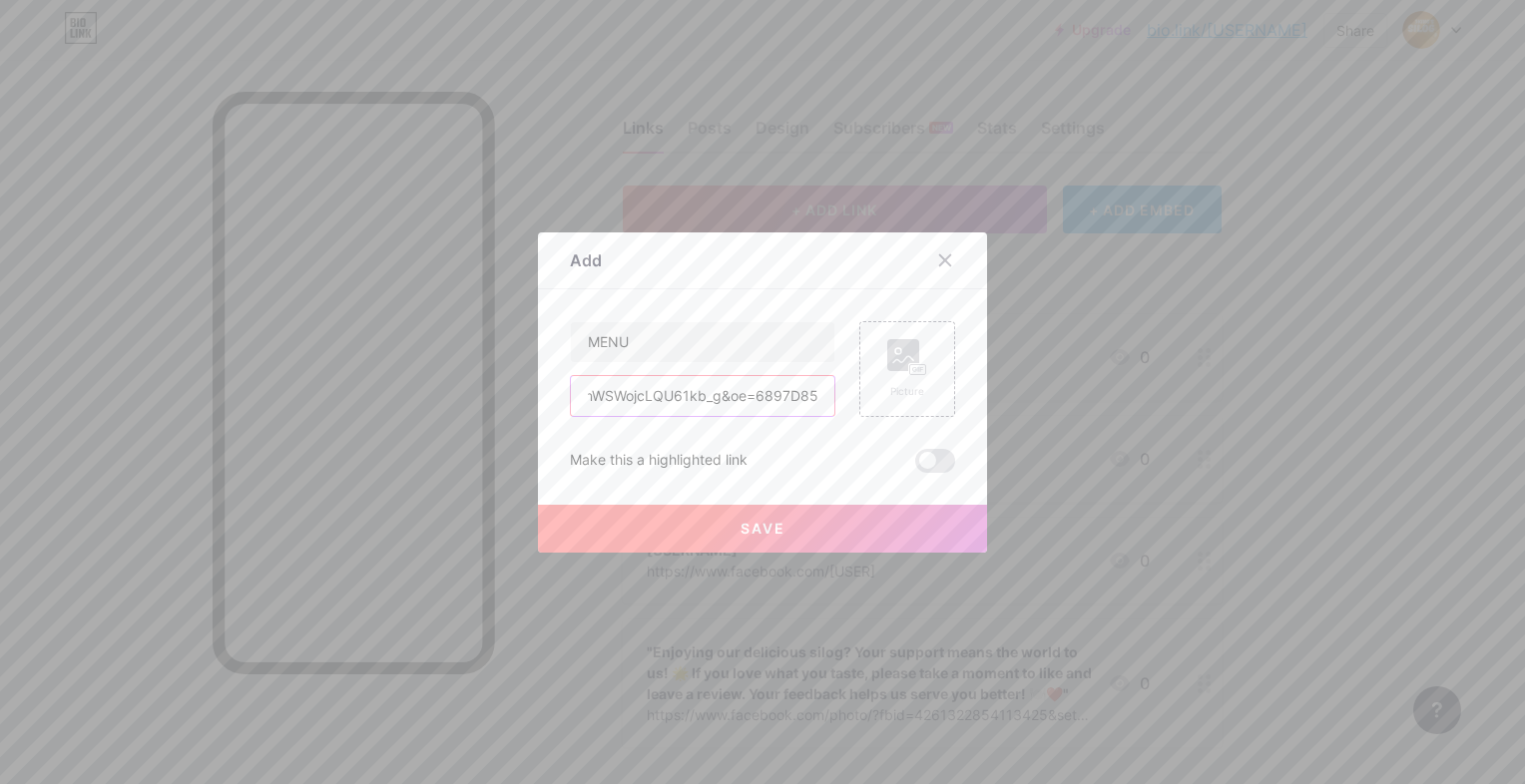 type on "https://scontent.fmnl9-4.fna.fbcdn.net/v/t39.30808-6/528223972_4261362854109425_5959097851599620248_n.jpg?_nc_cat=106&ccb=1-7&_nc_sid=833d8c&_nc_ohc=BD6ifdxWAm4Q7kNvwHKAY-f&_nc_oc=AdnBosQ5ssEr3oCqa6zE6nvQAZLrDfNQPp09D6D1-j_bAdW-v8qtc8JCdeviKre4TQo&_nc_zt=23&_nc_ht=scontent.fmnl9-4.fna&_nc_gid=7kZZSXan7mBv4jLqL-4jSA&oh=00_AfXajvIlYSq6OR5cu9yF2jGqv8_FWAmWSWojcLQU61kb_g&oe=6897D853" 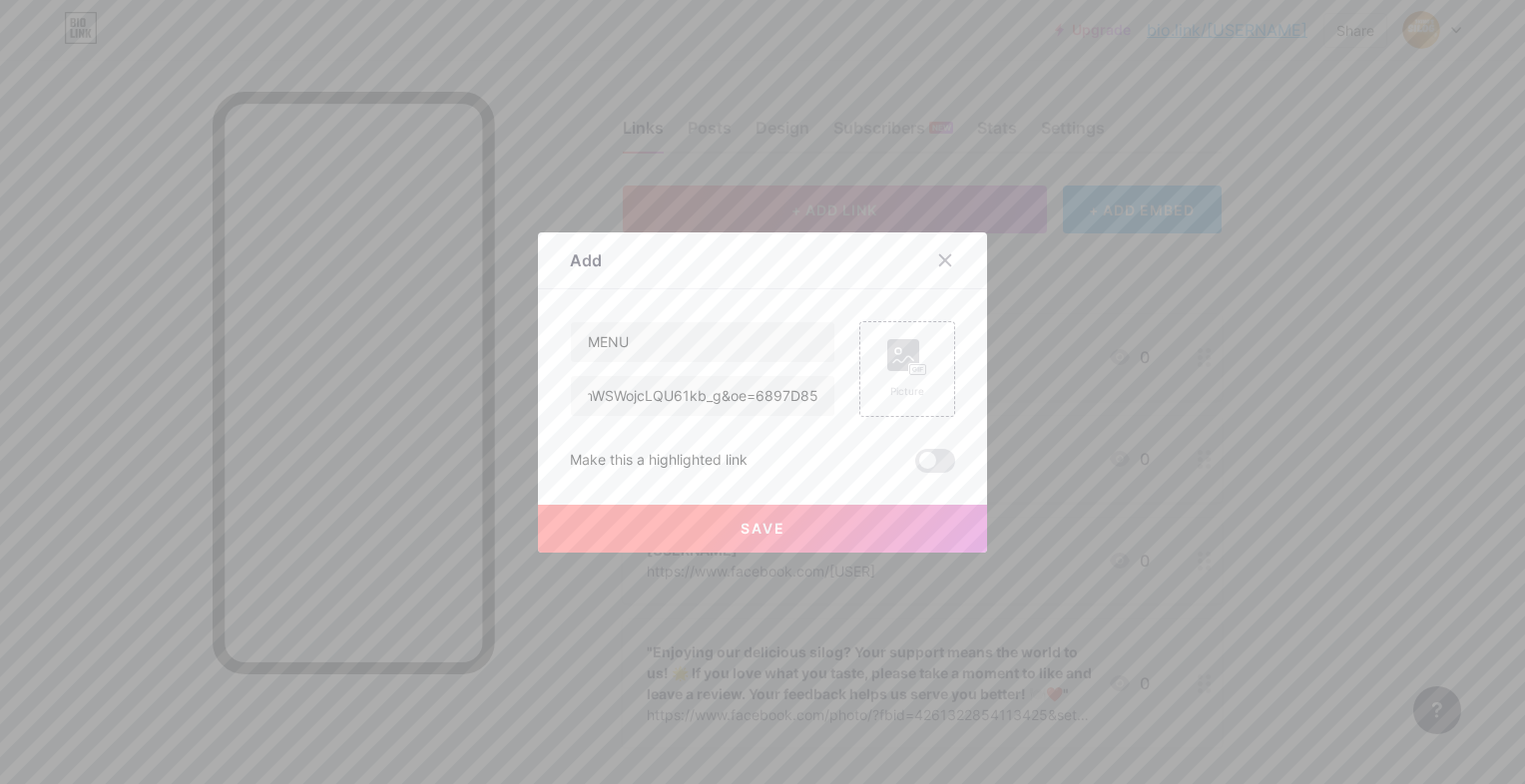 click on "Save" at bounding box center [762, 529] 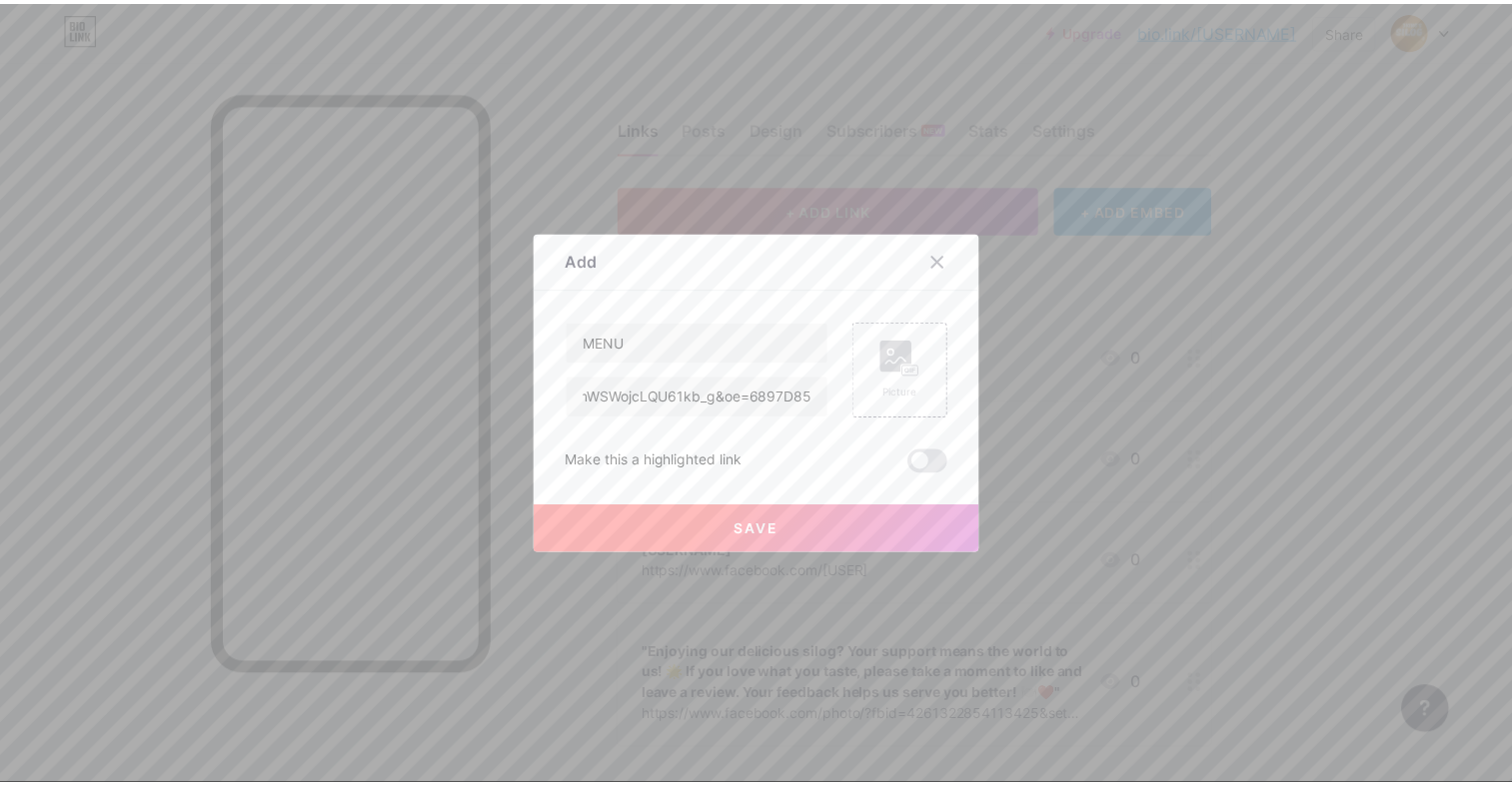 scroll, scrollTop: 0, scrollLeft: 0, axis: both 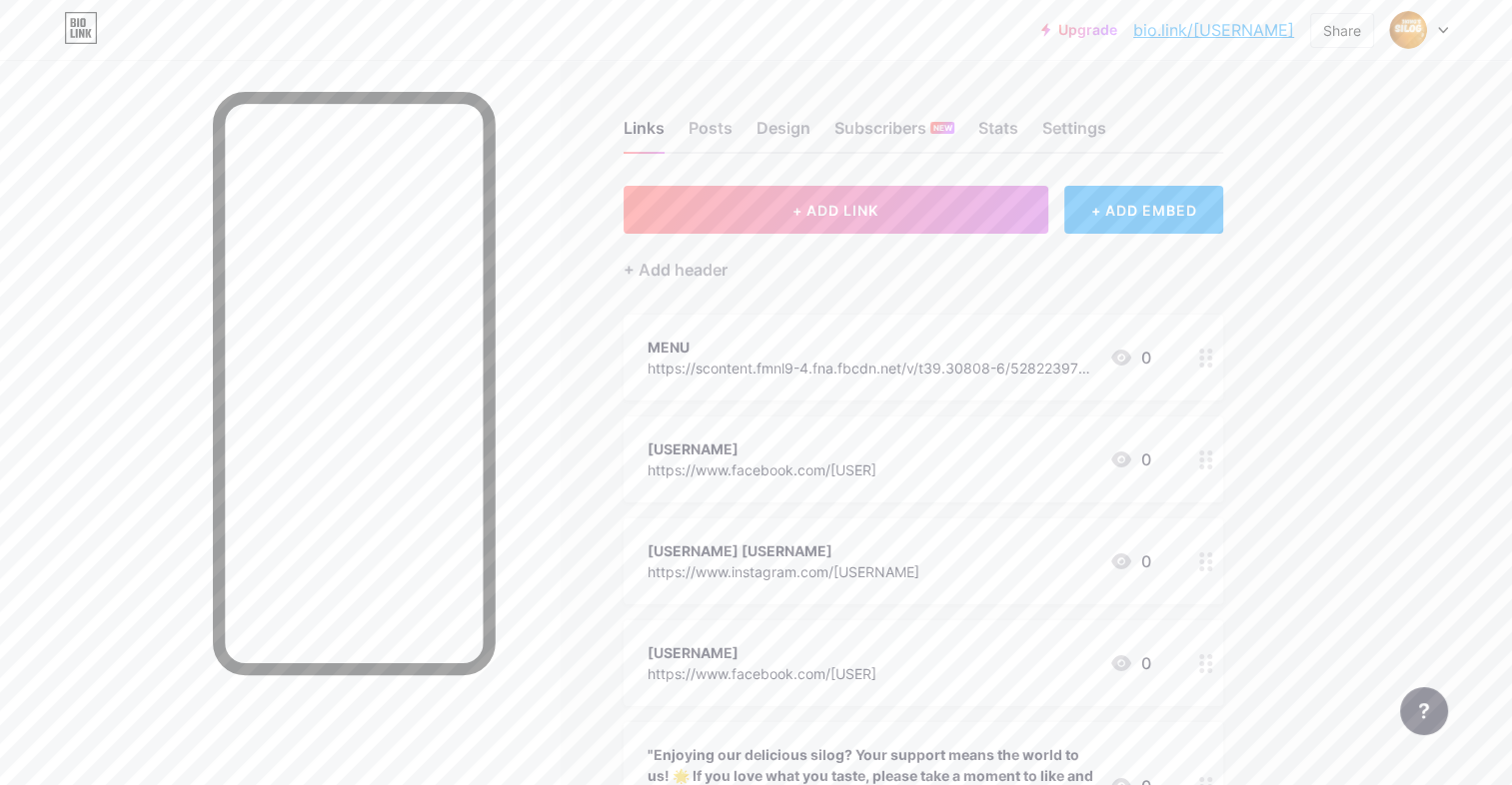 click on "Upgrade bio.link/[USERNAME]... bio.link/[USERNAME] Share Switch accounts 3KING'S SILOG bio.link/[USERNAME] + Add a new page Account settings Logout Link Copied Links Posts Design Subscribers NEW Stats Settings + ADD LINK + ADD EMBED + Add header MENU https://scontent.fmnl9-4.fna.fbcdn.net/v/t39.30808-6/528223972_4261362854109425_5959097851599620248_n.jpg?_nc_cat=106&ccb=1-7&_nc_sid=833d8c&_nc_ohc=BD6ifdxWAm4Q7kNvwHKAY-f&_nc_oc=AdnBosQ5ssEr3oCqa6zE6nvQAZLrDfNQPp09D6D1-j_bAdW-v8qtc8JCdeviKre4TQo&_nc_zt=23&_nc_ht=scontent.fmnl9-4.fna&_nc_gid=7kZZSXan7mBv4jLqL-4jSA&oh=00_AfXajvIlYSq6OR5cu9yF2jGqv8_FWAmWSWojcLQU61kb_g&oe=6897D853 0 ella https://www.facebook.com/[USER] 0" at bounding box center (756, 541) 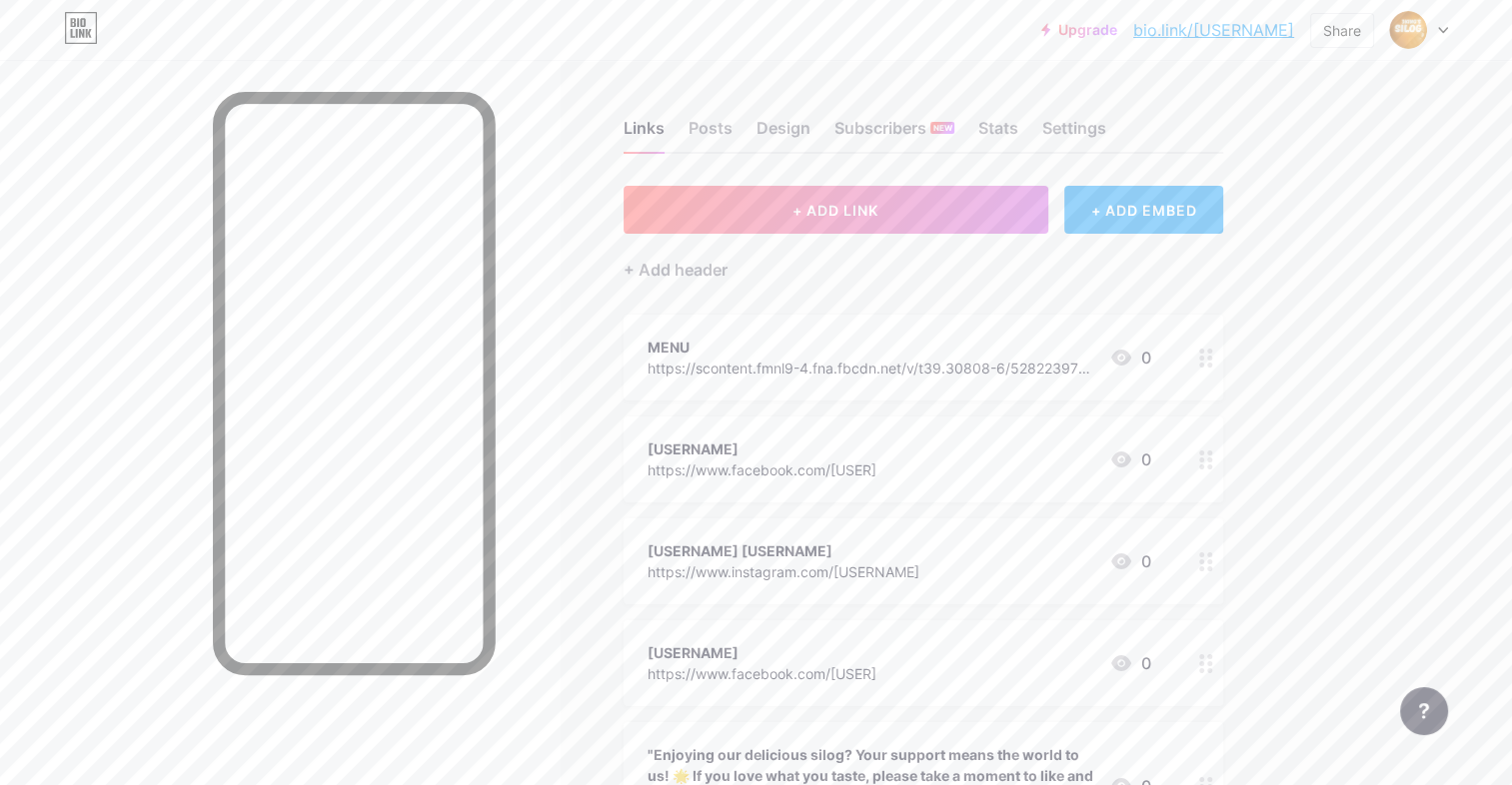 click on "[USERNAME]" at bounding box center (761, 448) 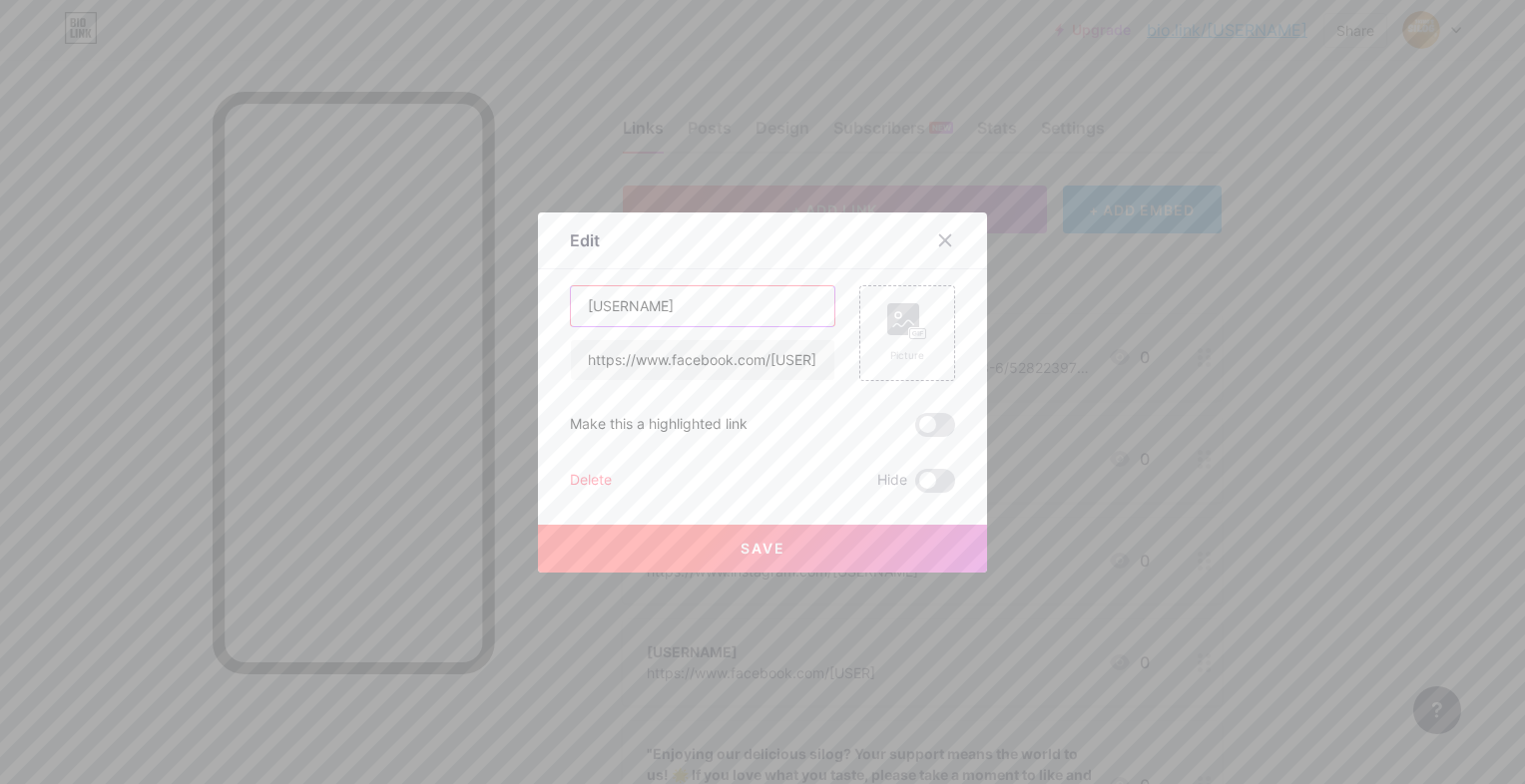 click on "[USERNAME]" at bounding box center [703, 306] 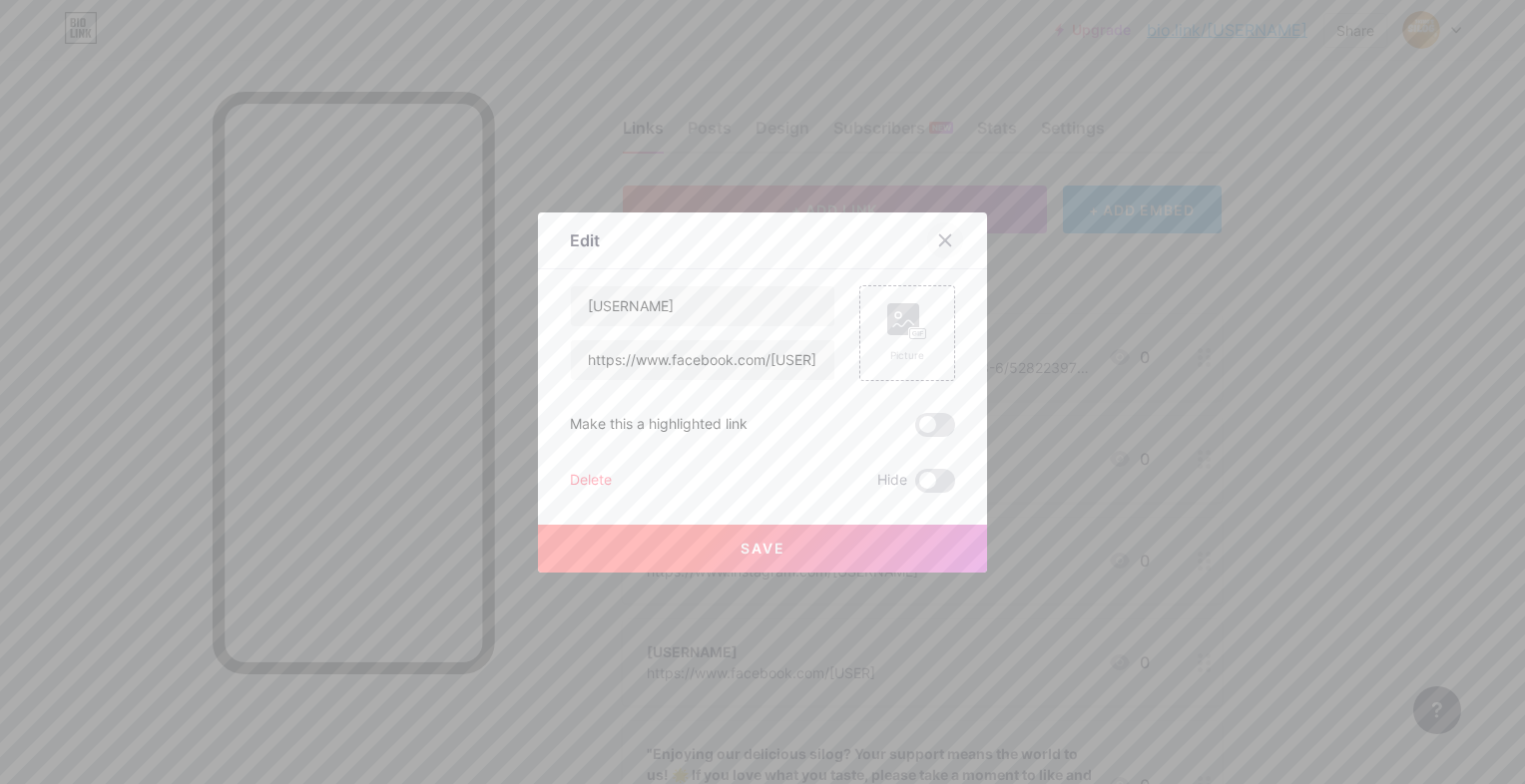 click 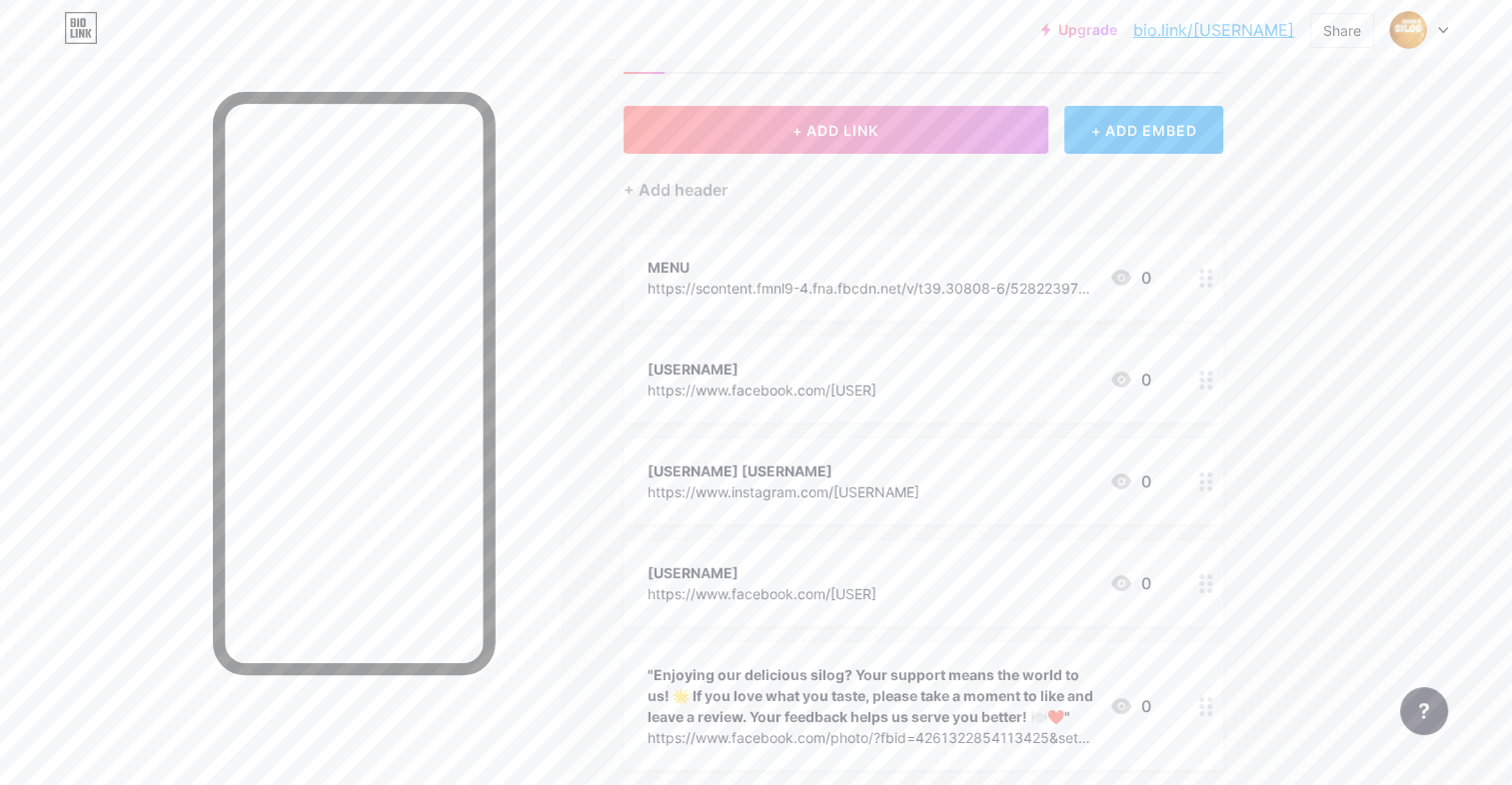 scroll, scrollTop: 200, scrollLeft: 0, axis: vertical 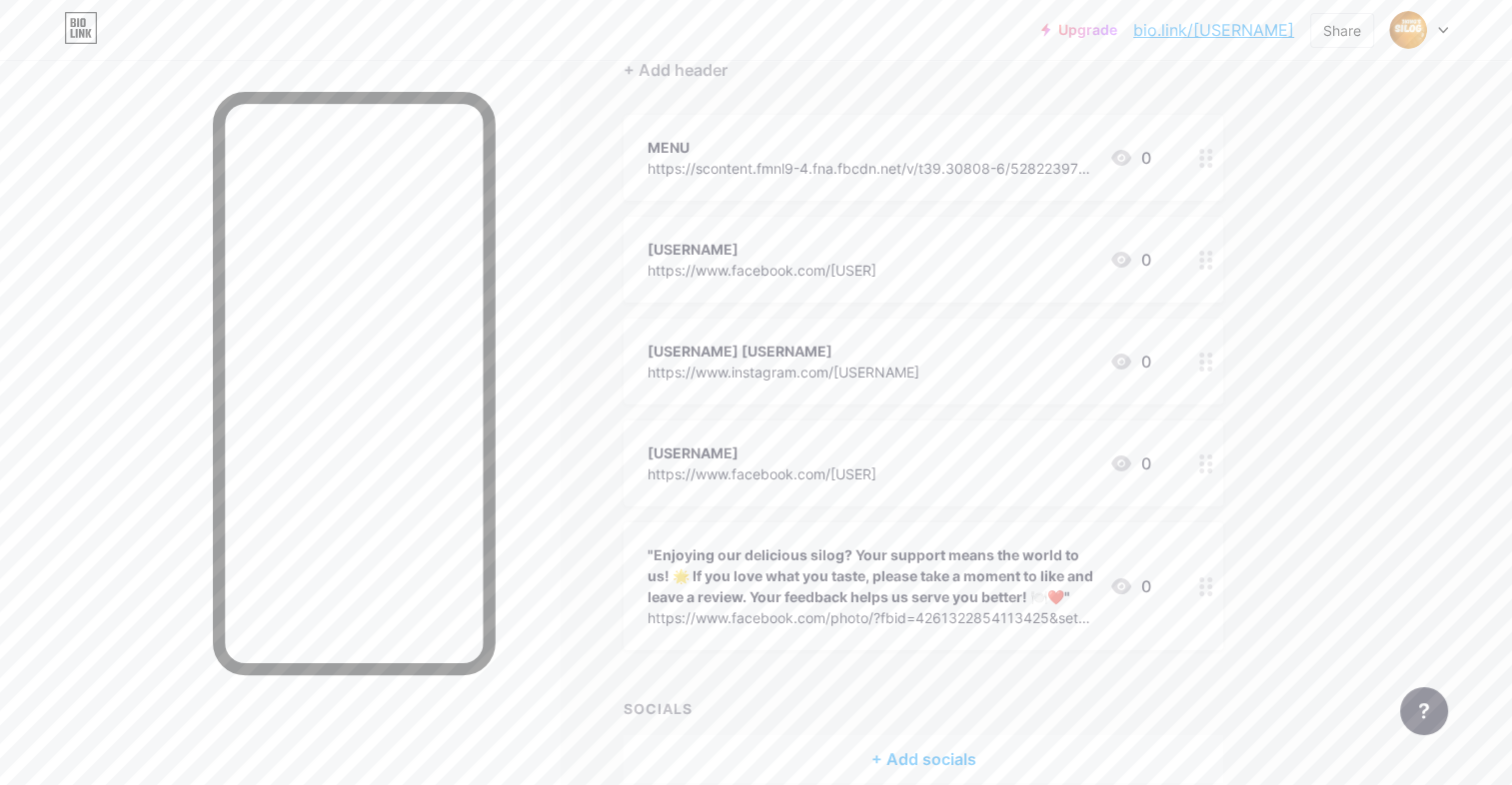 click on "https://www.facebook.com/[USER]" at bounding box center [761, 270] 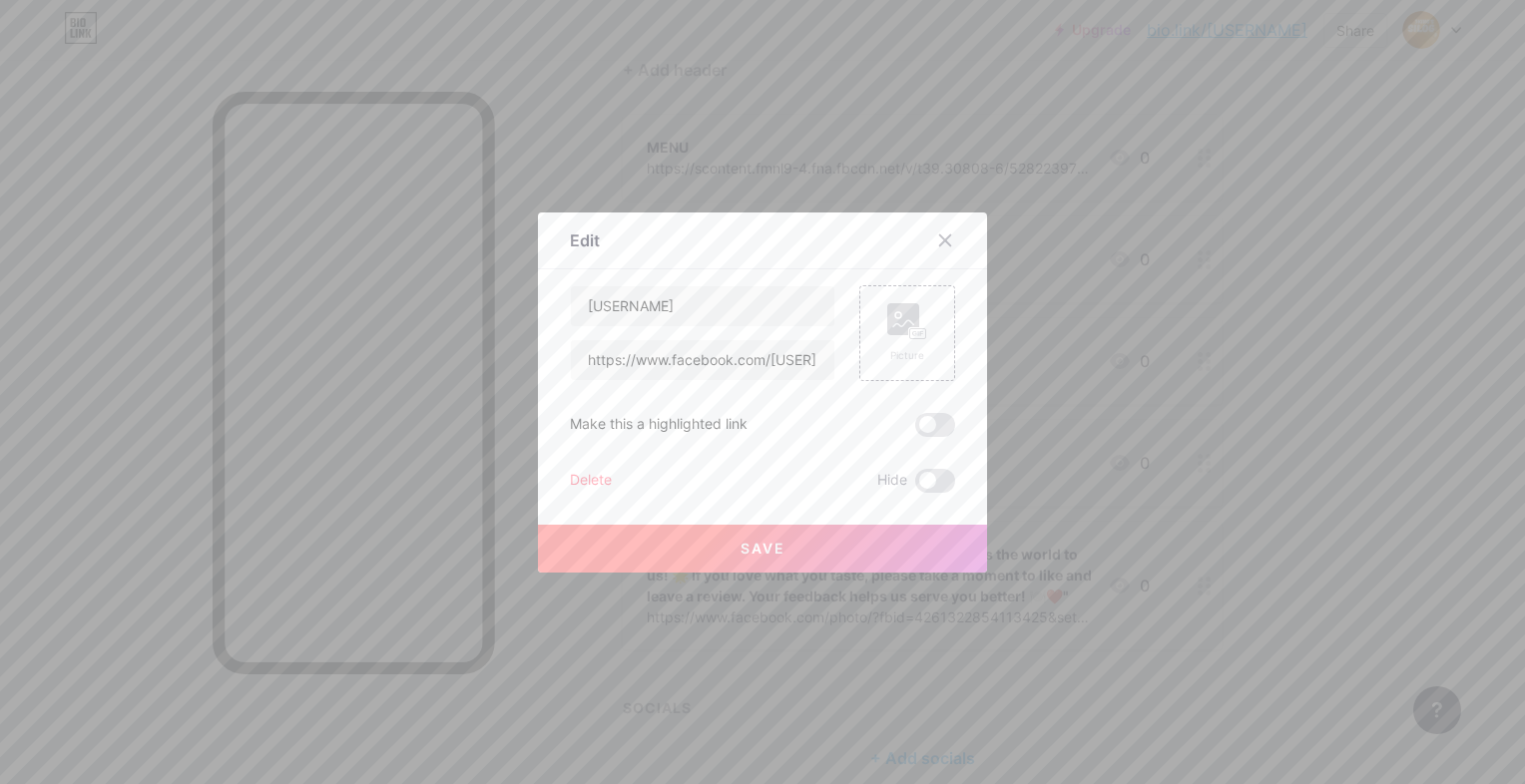 click on "Delete" at bounding box center (591, 481) 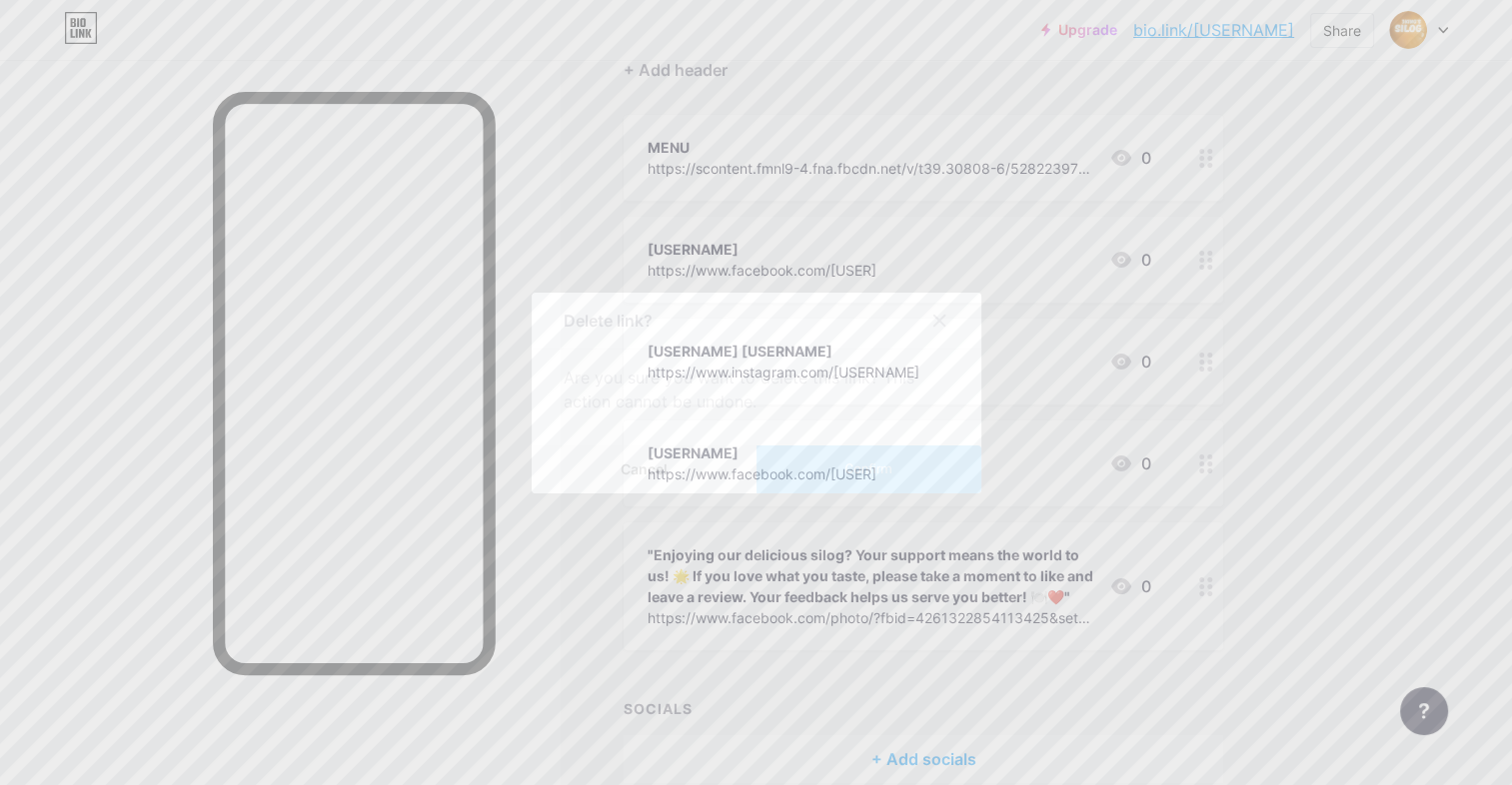 click on "Confirm" at bounding box center [868, 469] 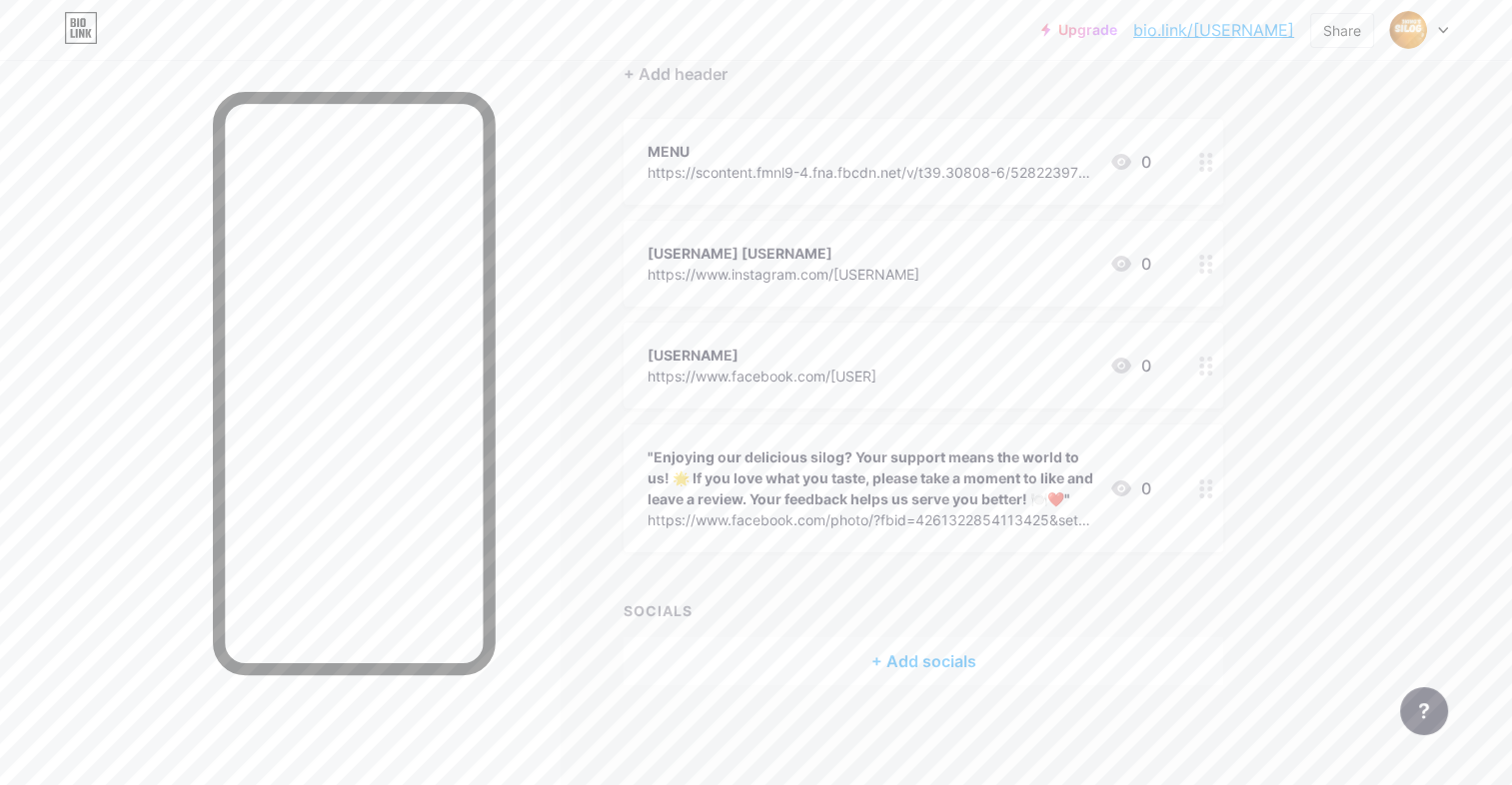 click on "https://www.instagram.com/[USERNAME]" at bounding box center (783, 274) 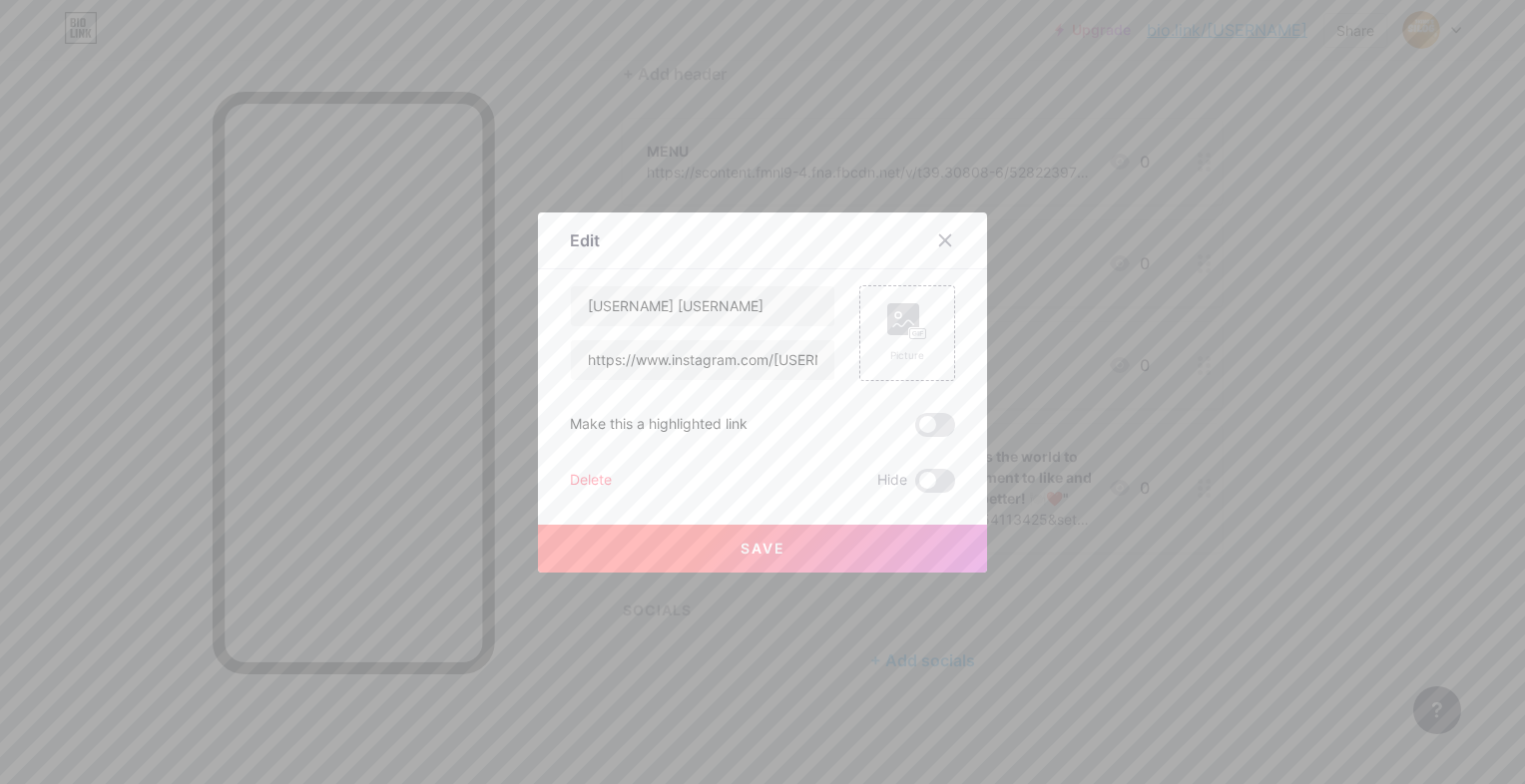 click on "Delete" at bounding box center [591, 481] 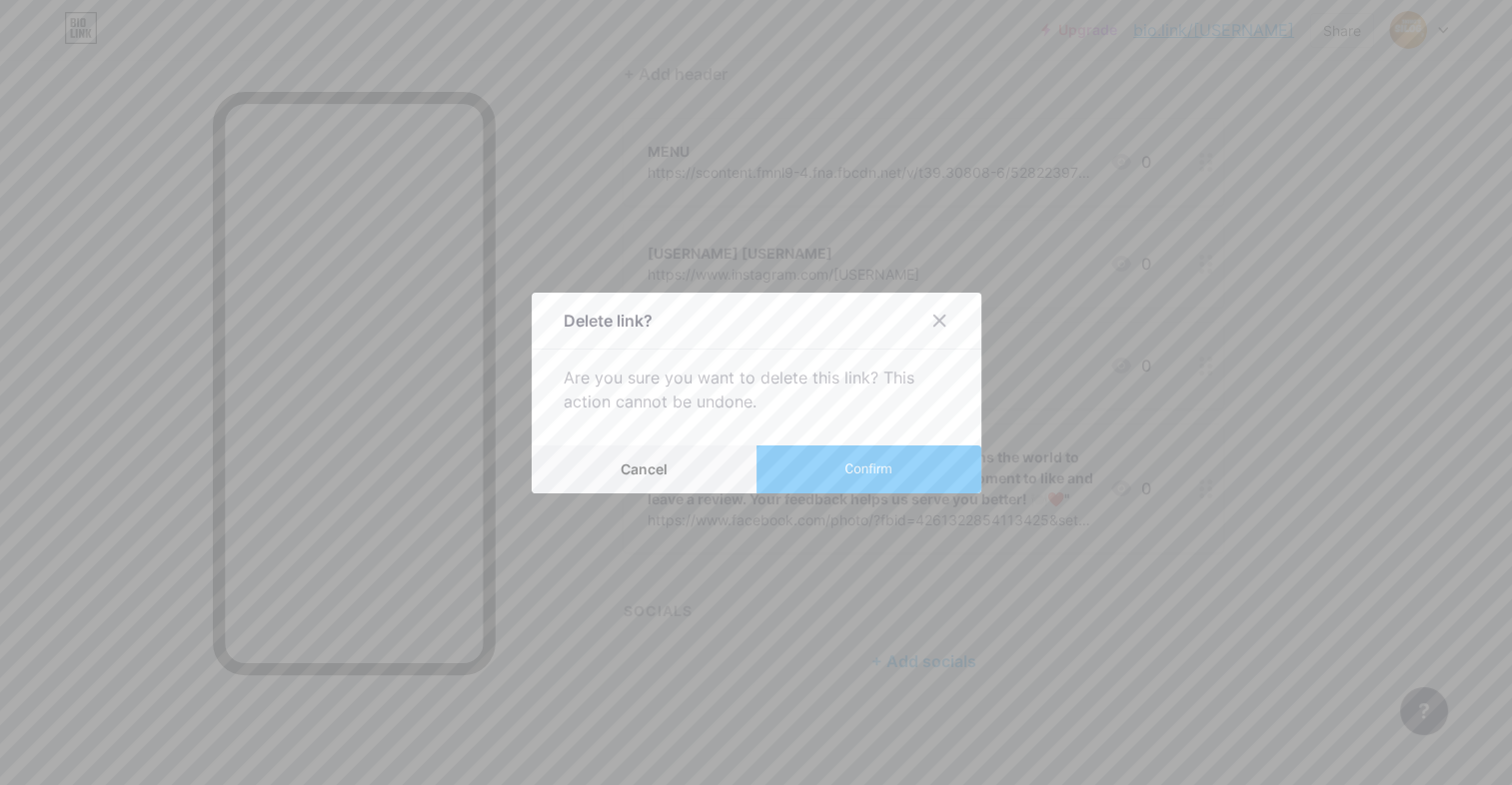 click on "Confirm" at bounding box center (868, 469) 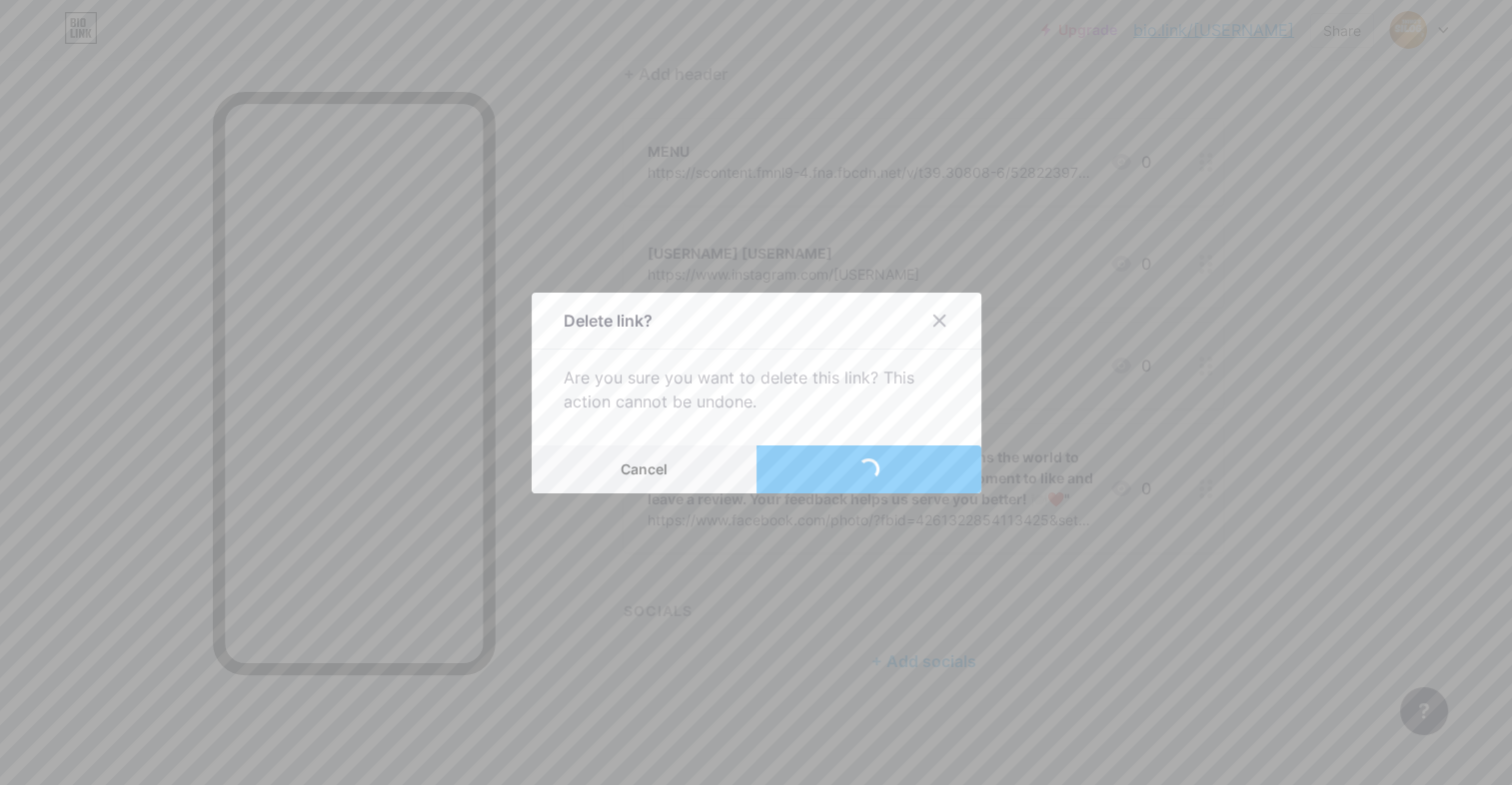 scroll, scrollTop: 114, scrollLeft: 0, axis: vertical 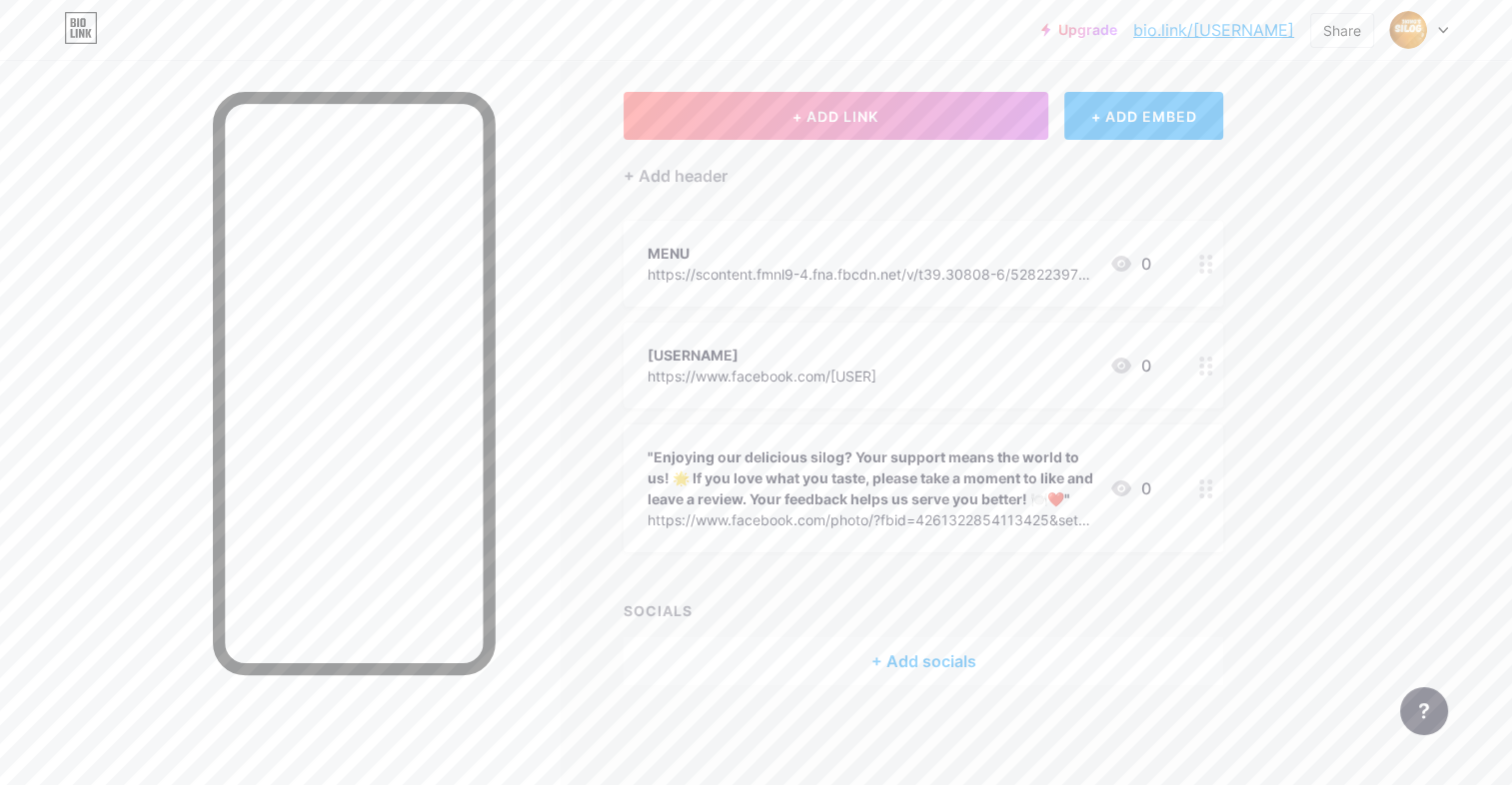 click on "[USERNAME]" at bounding box center (761, 355) 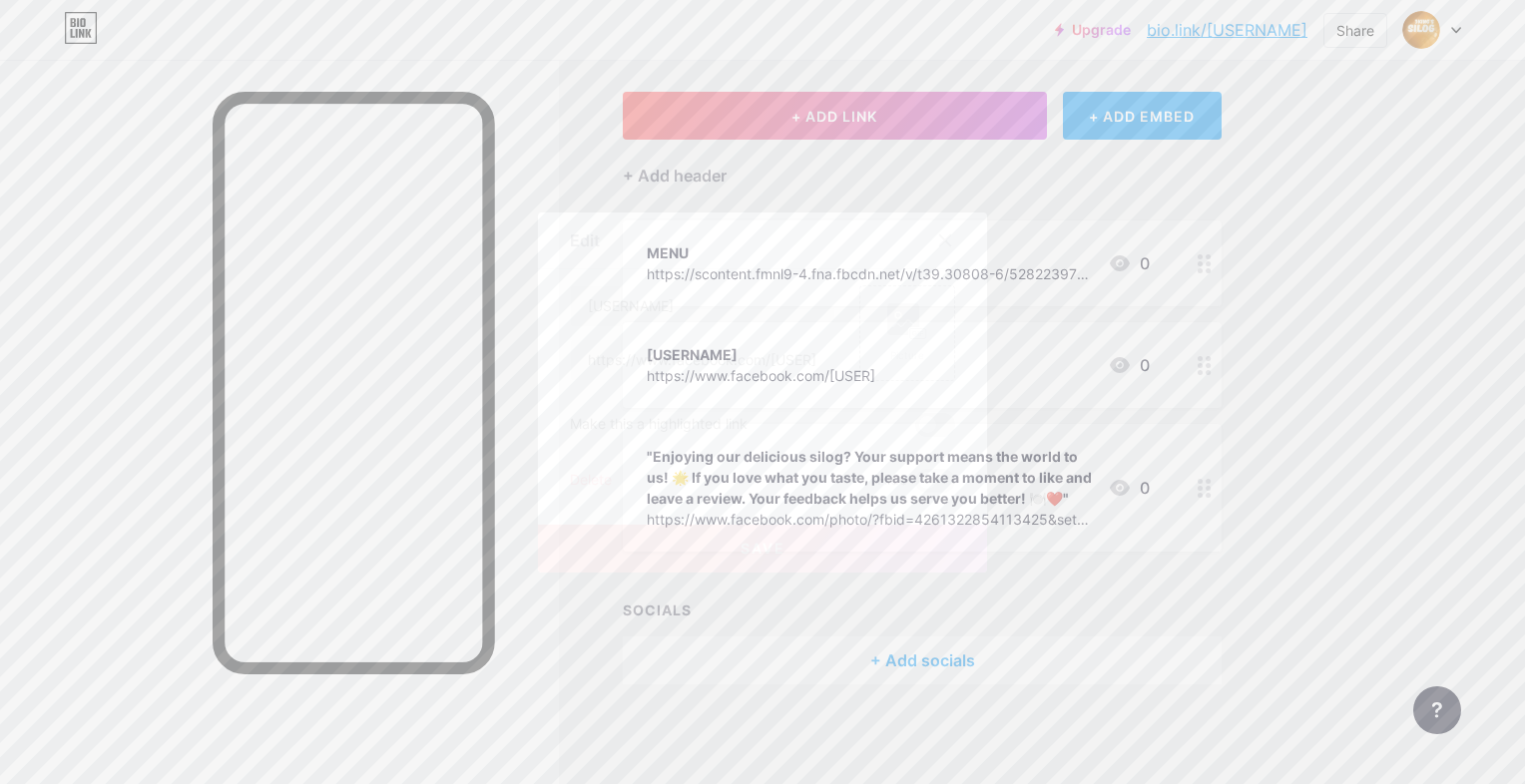 click on "Delete" at bounding box center [591, 481] 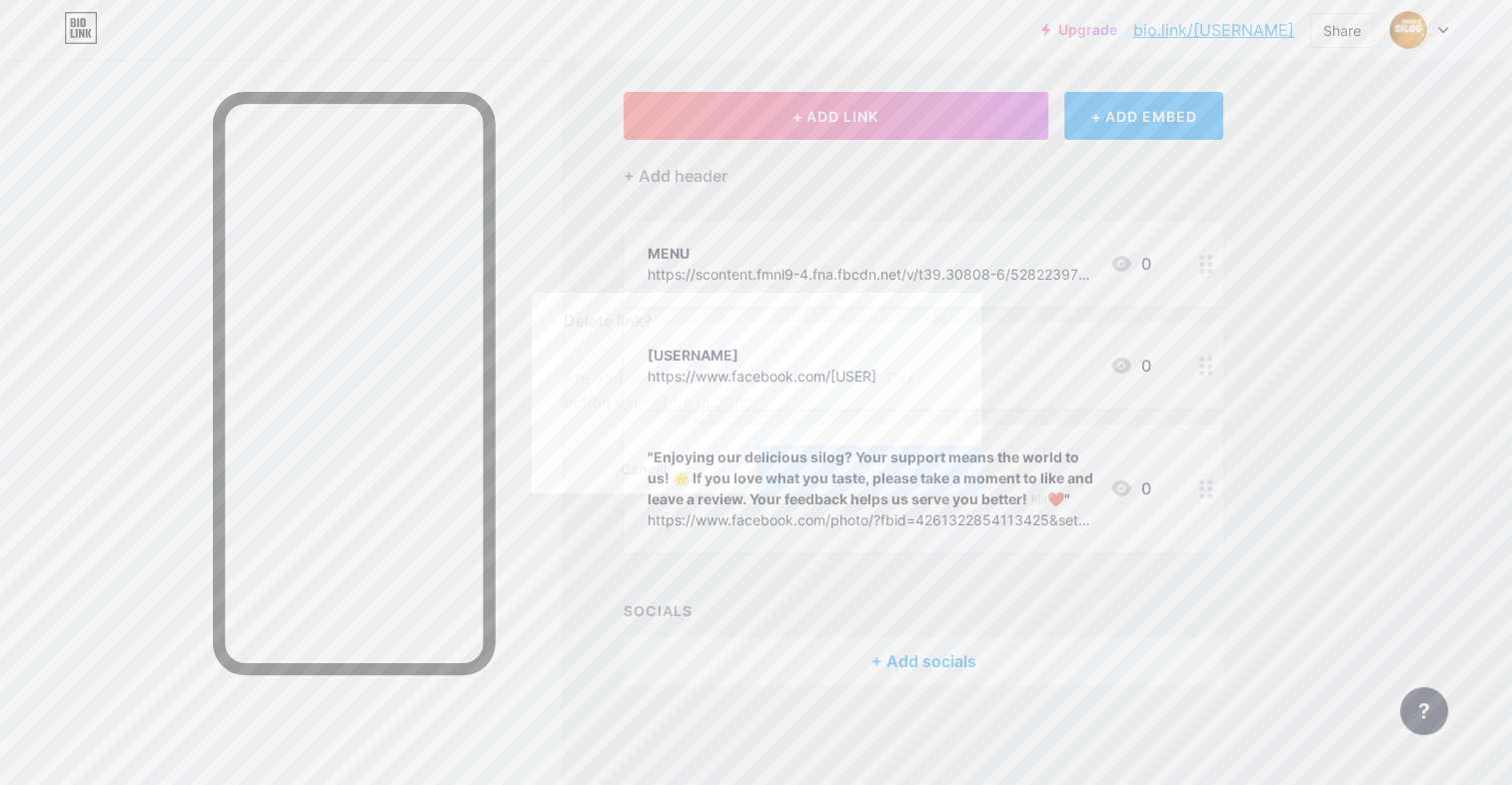 click on "Confirm" at bounding box center [868, 469] 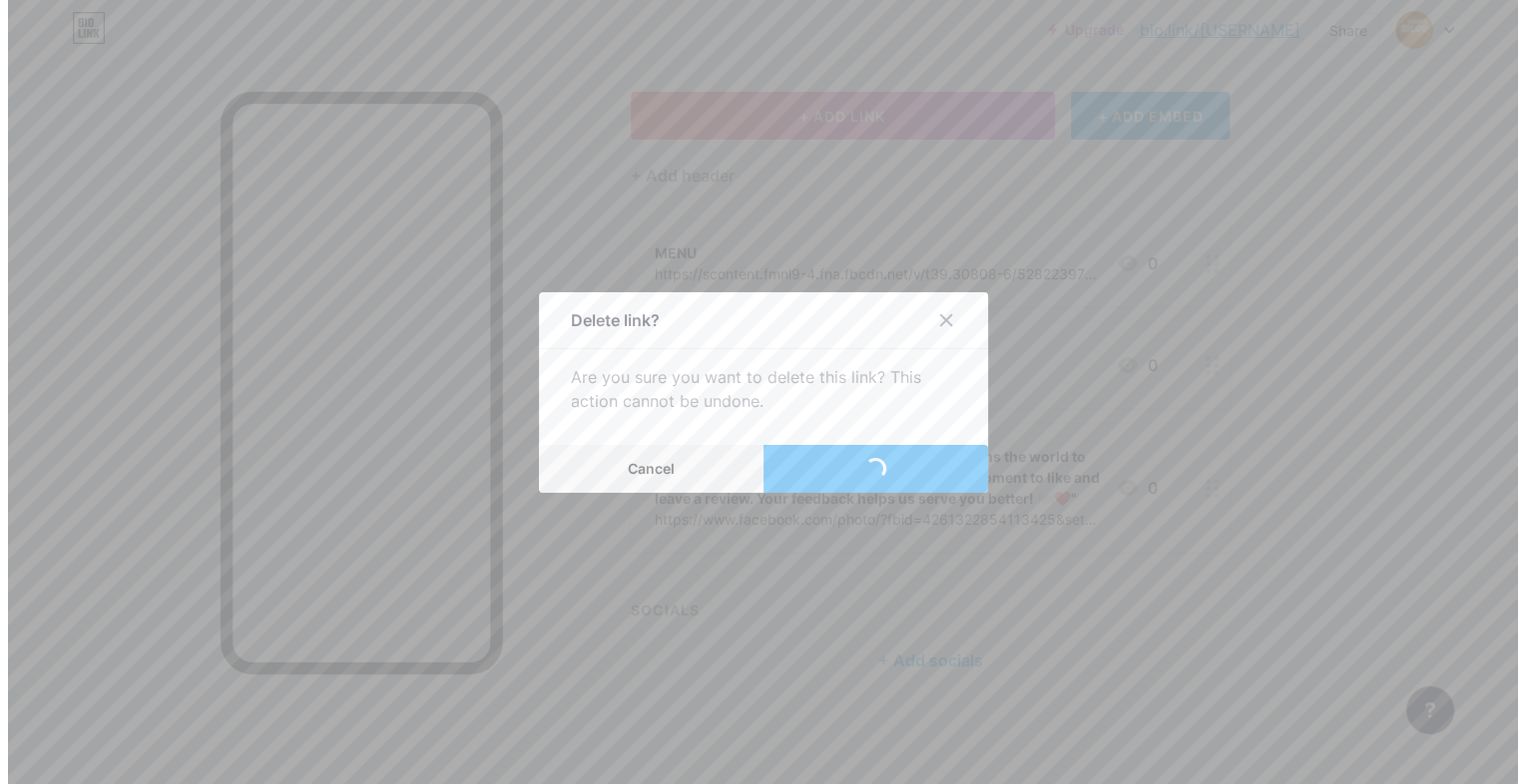 scroll, scrollTop: 12, scrollLeft: 0, axis: vertical 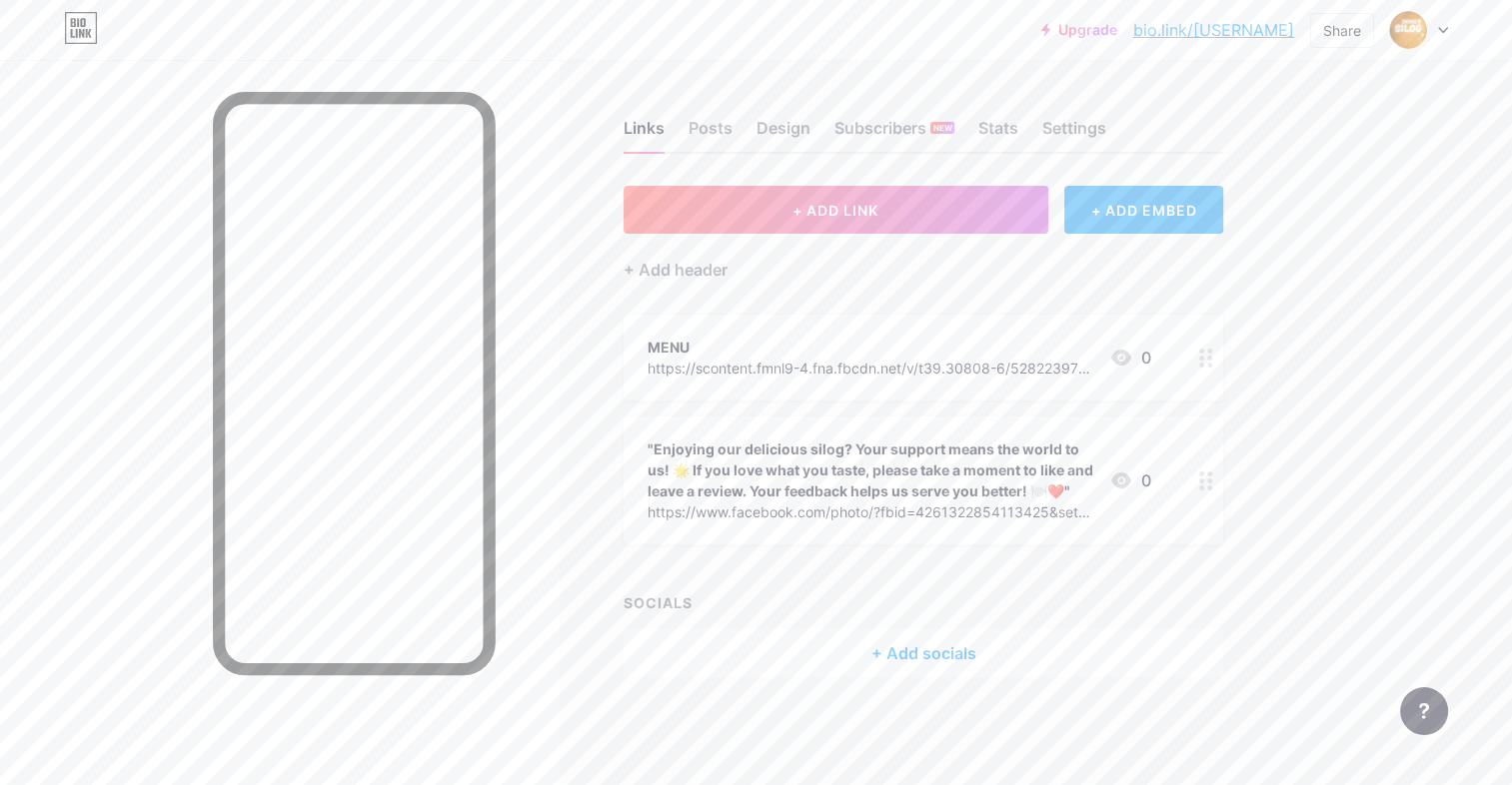 click on "Upgrade bio.link/[USERNAME]... bio.link/[USERNAME] Share Switch accounts 3KING'S SILOG bio.link/[USERNAME] + Add a new page Account settings Logout Link Copied Links Posts Design Subscribers NEW Stats Settings + ADD LINK + ADD EMBED + Add header MENU https://scontent.fmnl9-4.fna.fbcdn.net/v/t39.30808-6/528223972_4261362854109425_5959097851599620248_n.jpg?_nc_cat=106&ccb=1-7&_nc_sid=833d8c&_nc_ohc=BD6ifdxWAm4Q7kNvwHKAY-f&_nc_oc=AdnBosQ5ssEr3oCqa6zE6nvQAZLrDfNQPp09D6D1-j_bAdW-v8qtc8JCdeviKre4TQo&_nc_zt=23&_nc_ht=scontent.fmnl9-4.fna&_nc_gid=7kZZSXan7mBv4jLqL-4jSA&oh=00_AfXajvIlYSq6OR5cu9yF2jGqv8_FWAmWSWojcLQU61kb_g&oe=6897D853 0 https://www.facebook.com/photo/?fbid=4261322854113425&set=a.1448956992016706 0" at bounding box center [756, 392] 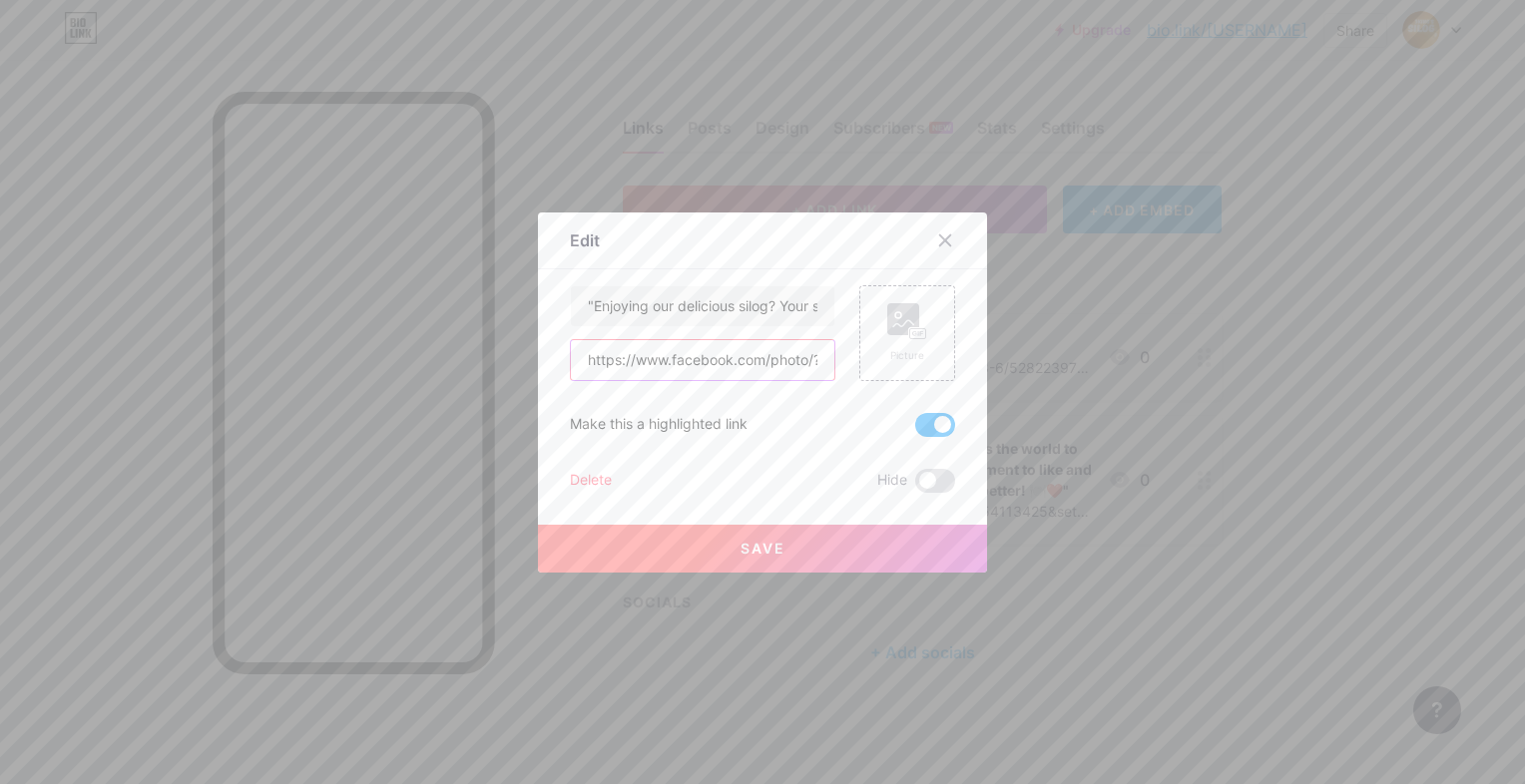 click on "https://www.facebook.com/photo/?fbid=4261322854113425&set=a.1448956992016706" at bounding box center [703, 360] 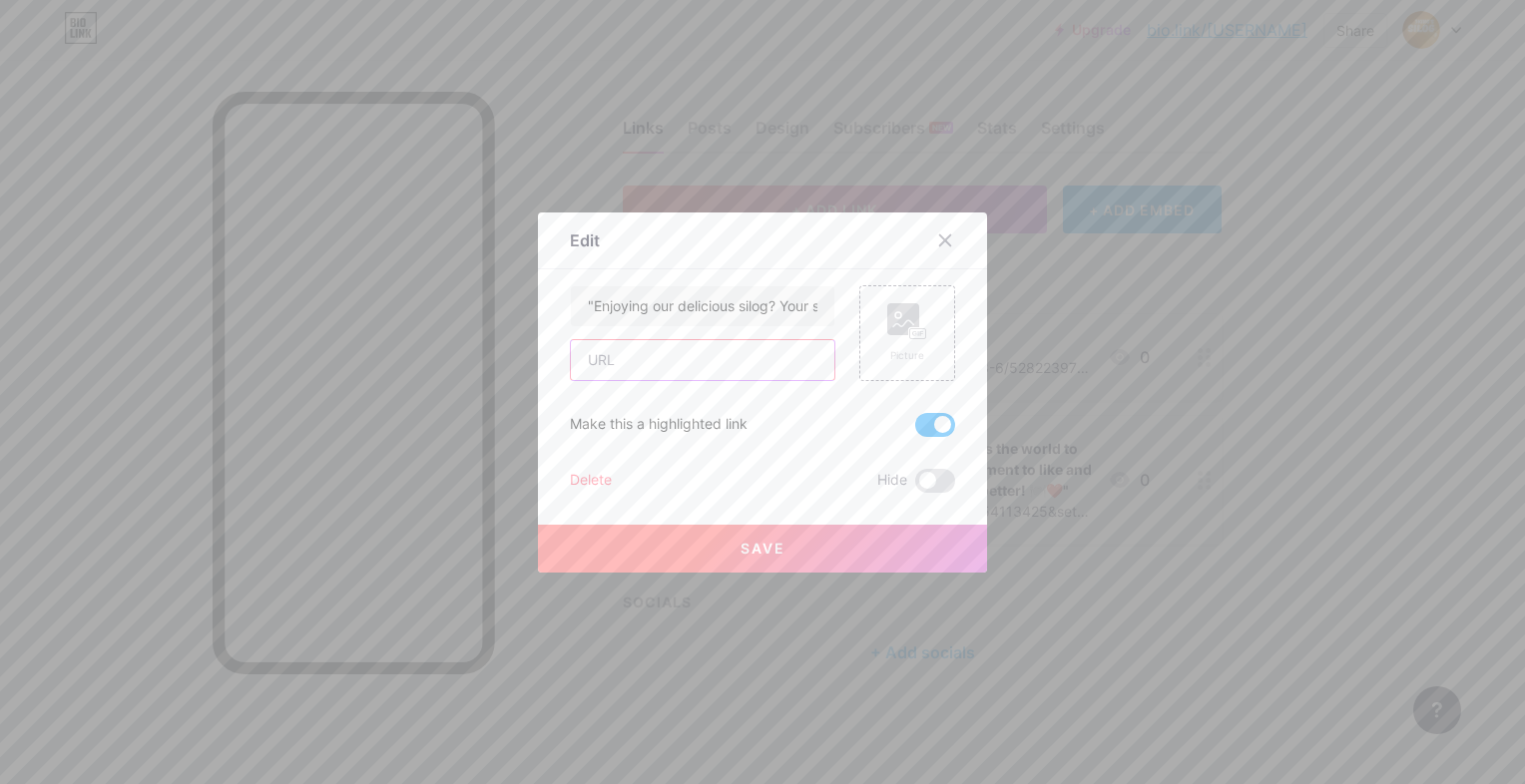 paste on "https://www.facebook.com/photo?fbid=4261362850776092&set=a.1448956992016706" 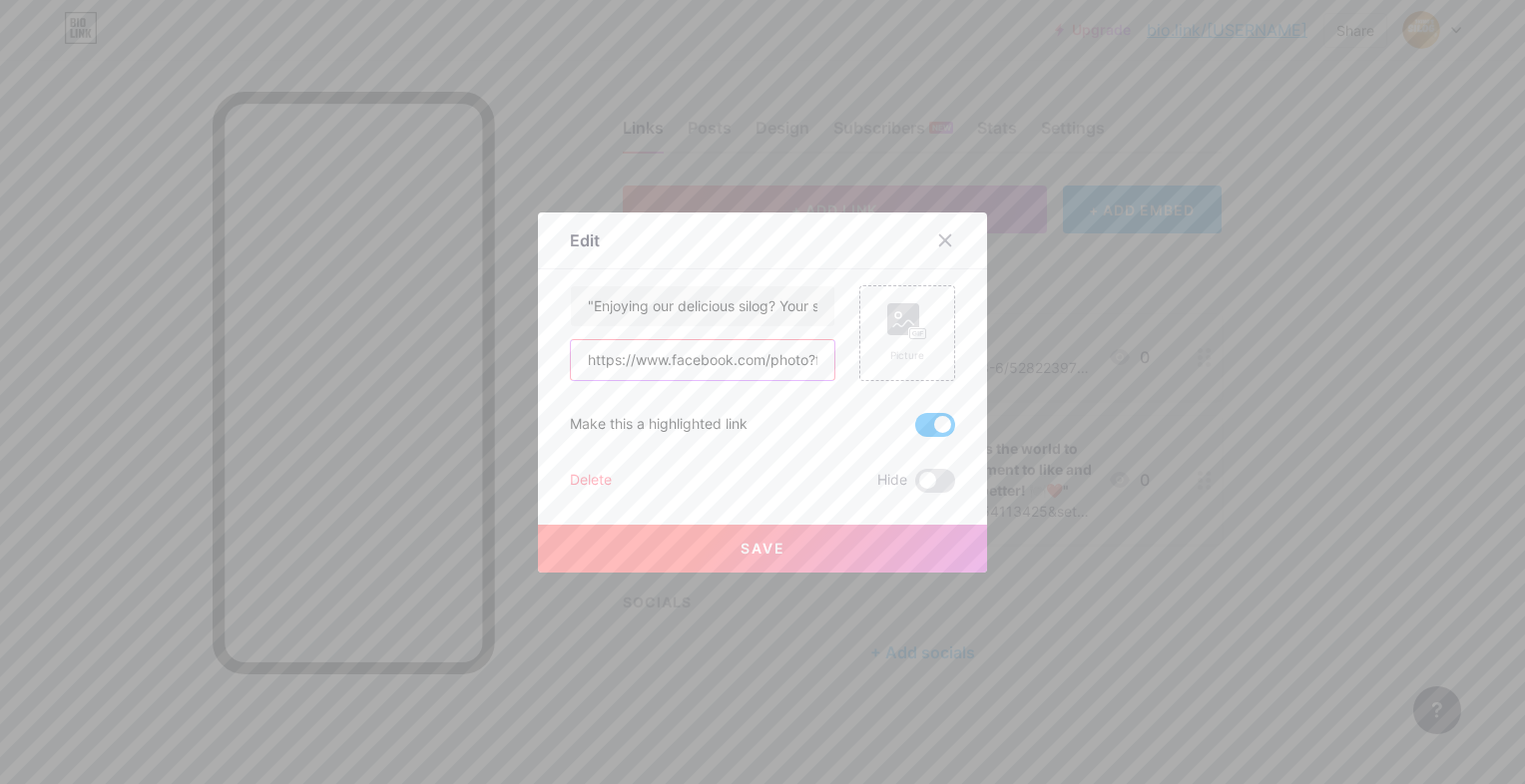 scroll, scrollTop: 0, scrollLeft: 351, axis: horizontal 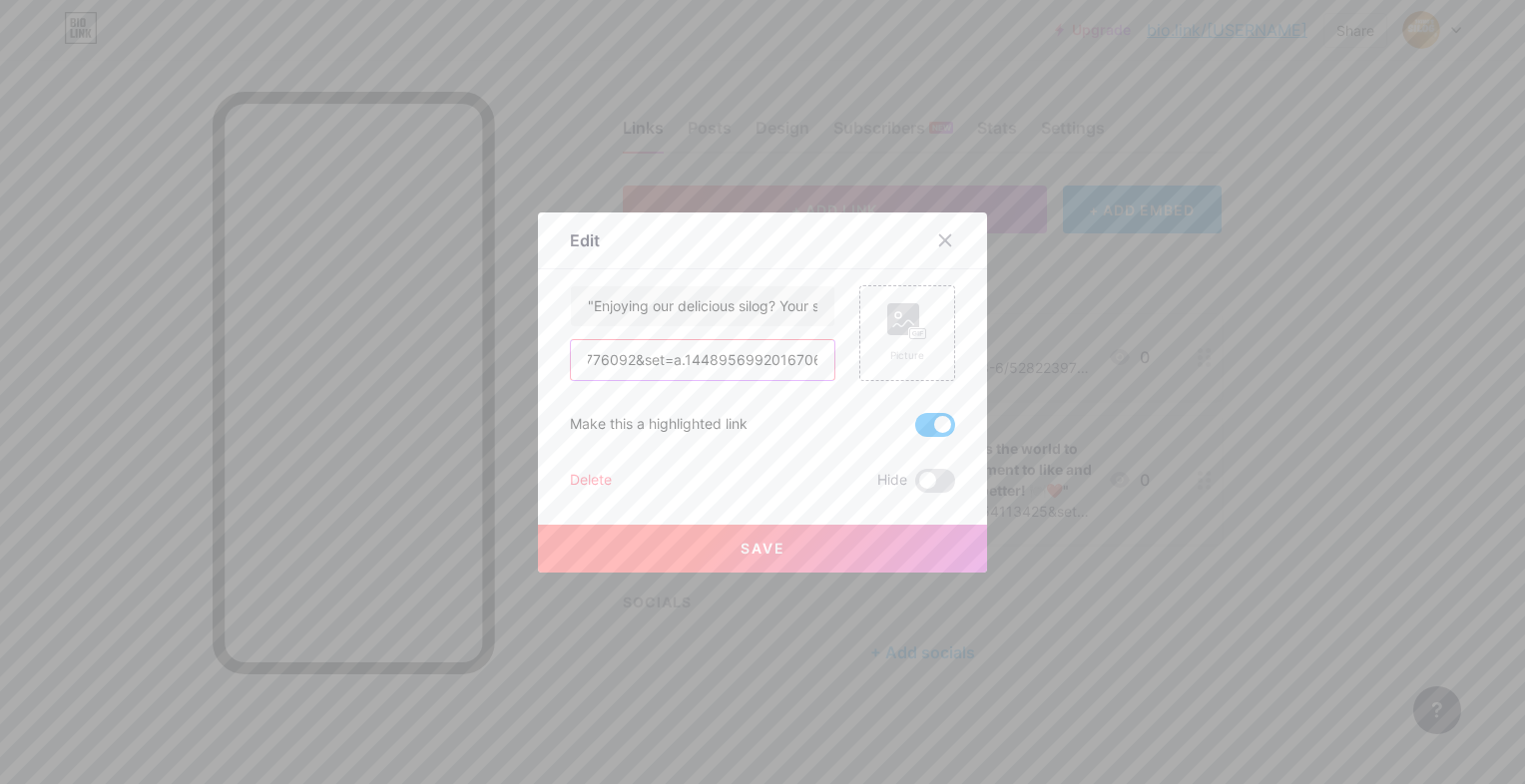 type on "https://www.facebook.com/photo?fbid=4261362850776092&set=a.1448956992016706" 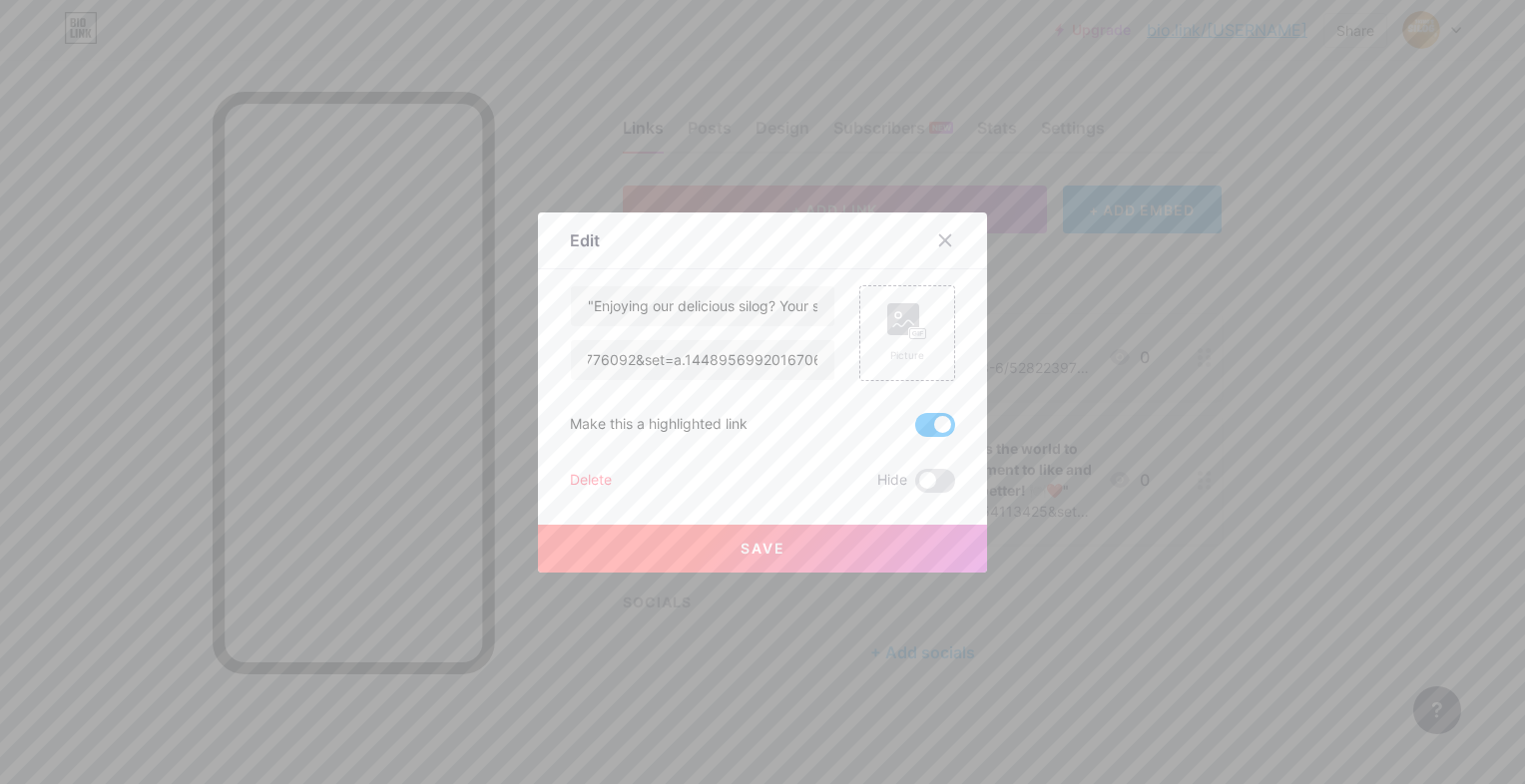 click on "Save" at bounding box center (762, 549) 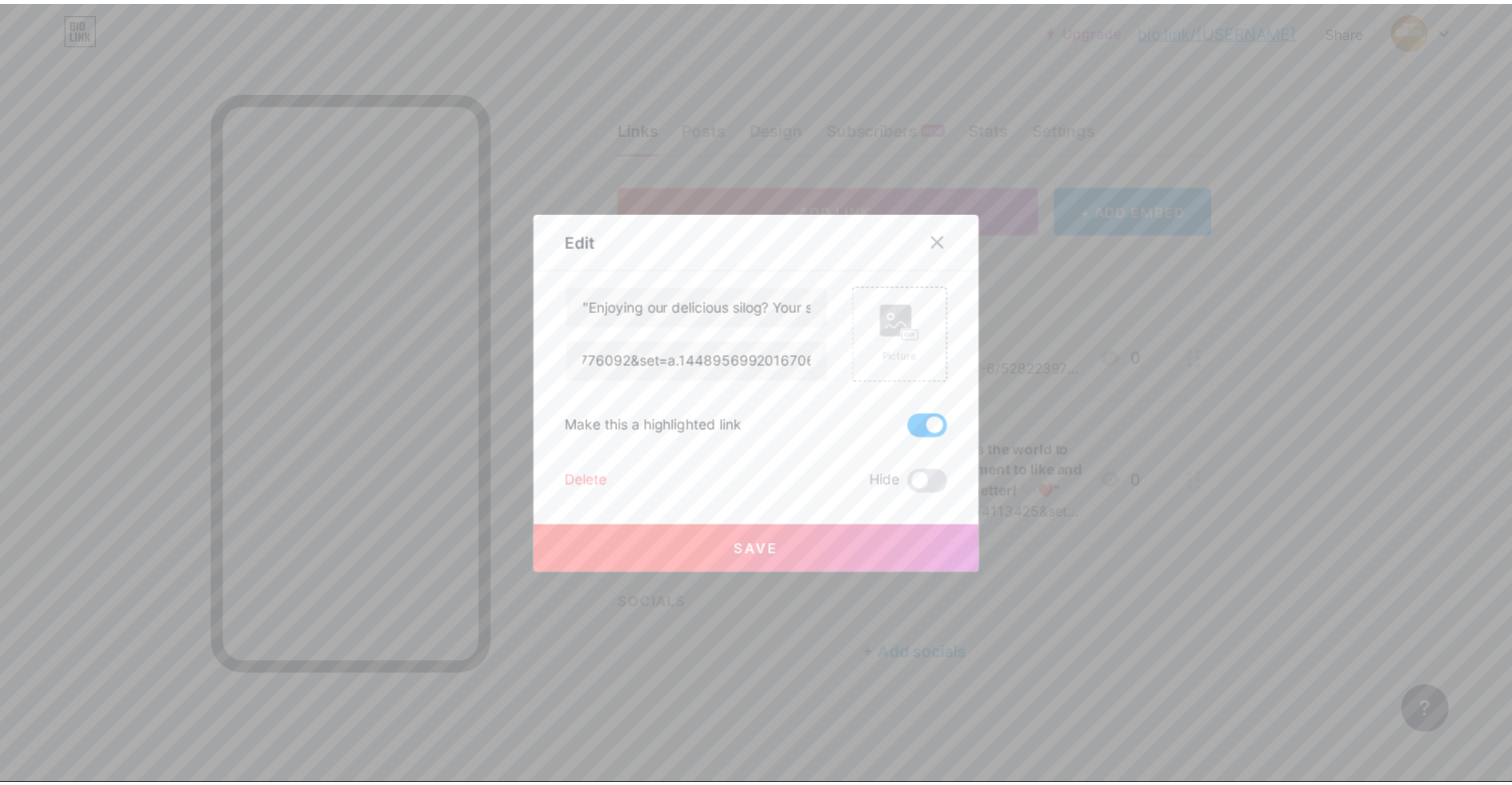 scroll, scrollTop: 0, scrollLeft: 0, axis: both 